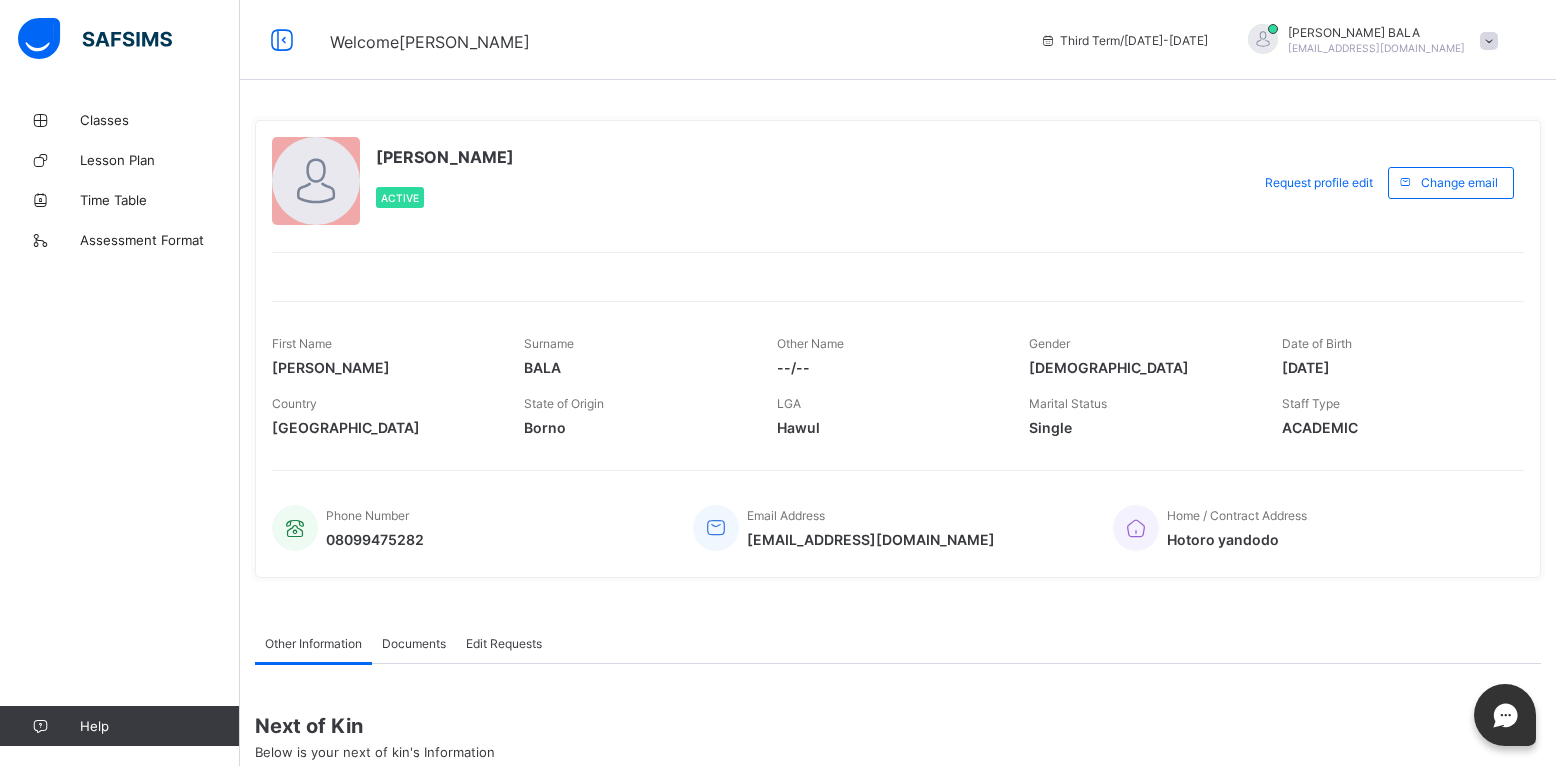 scroll, scrollTop: 0, scrollLeft: 0, axis: both 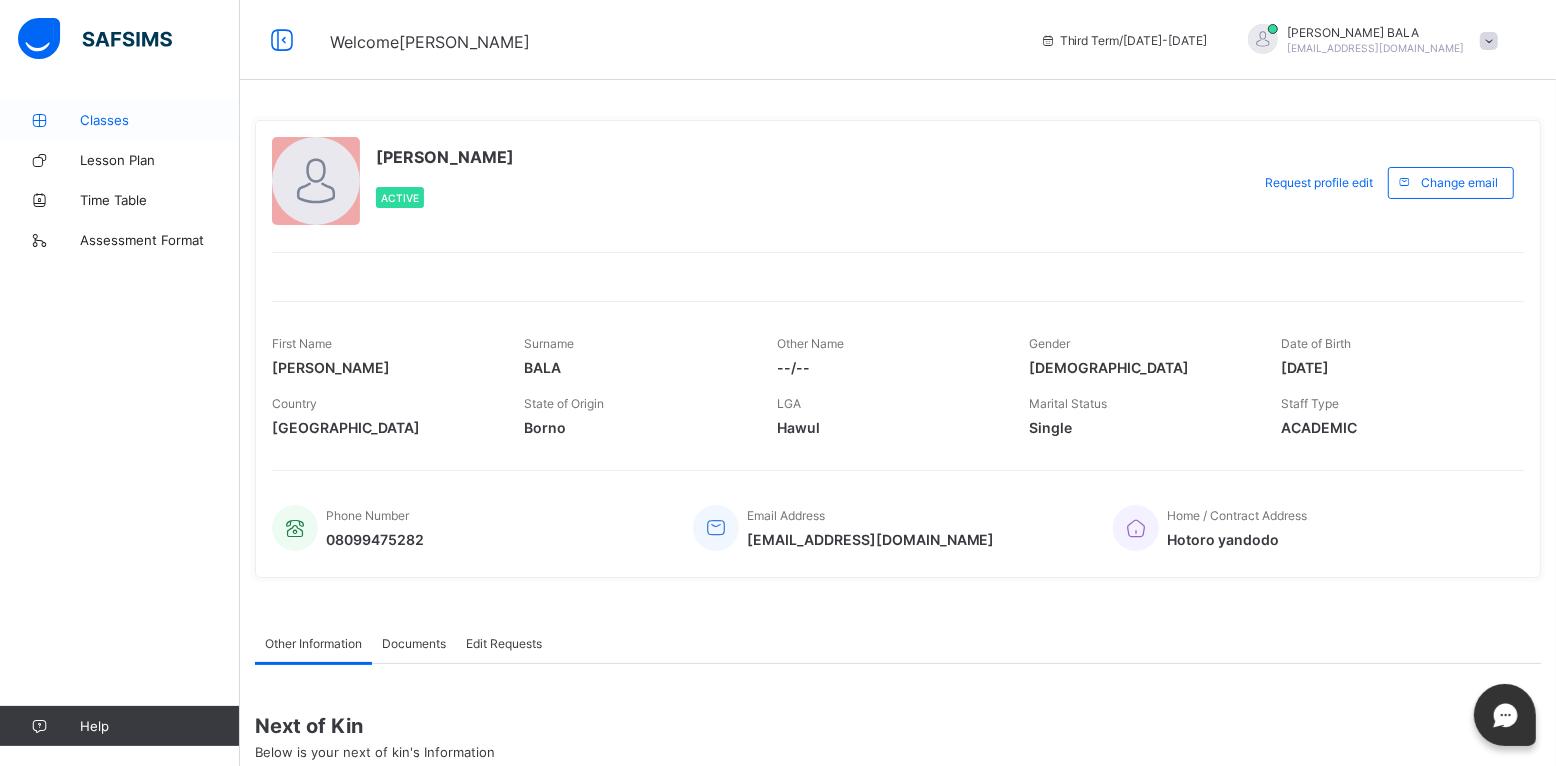 click on "Classes" at bounding box center [160, 120] 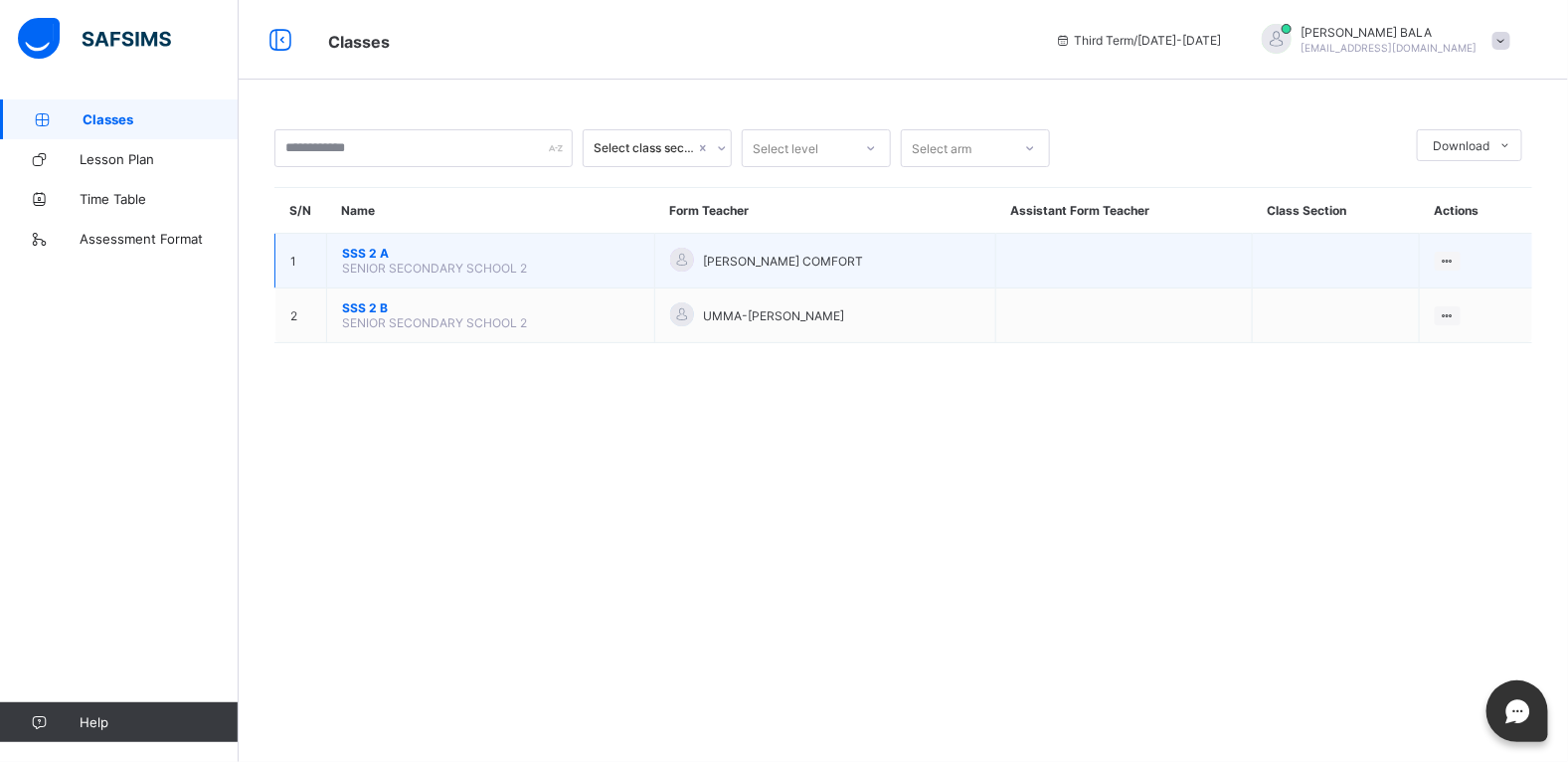 click on "SENIOR SECONDARY SCHOOL 2" at bounding box center [435, 268] 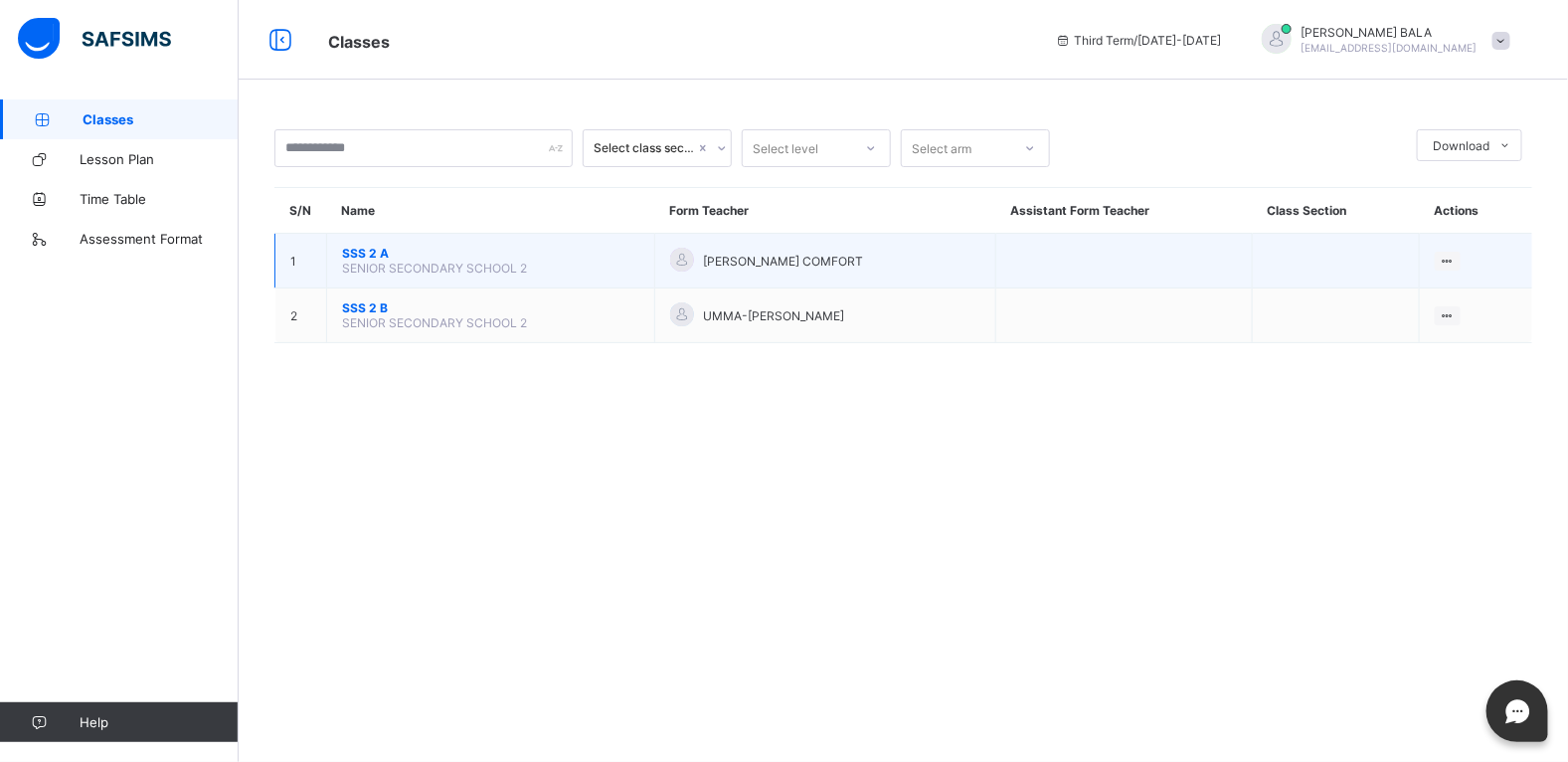 click on "SENIOR SECONDARY SCHOOL 2" at bounding box center [435, 268] 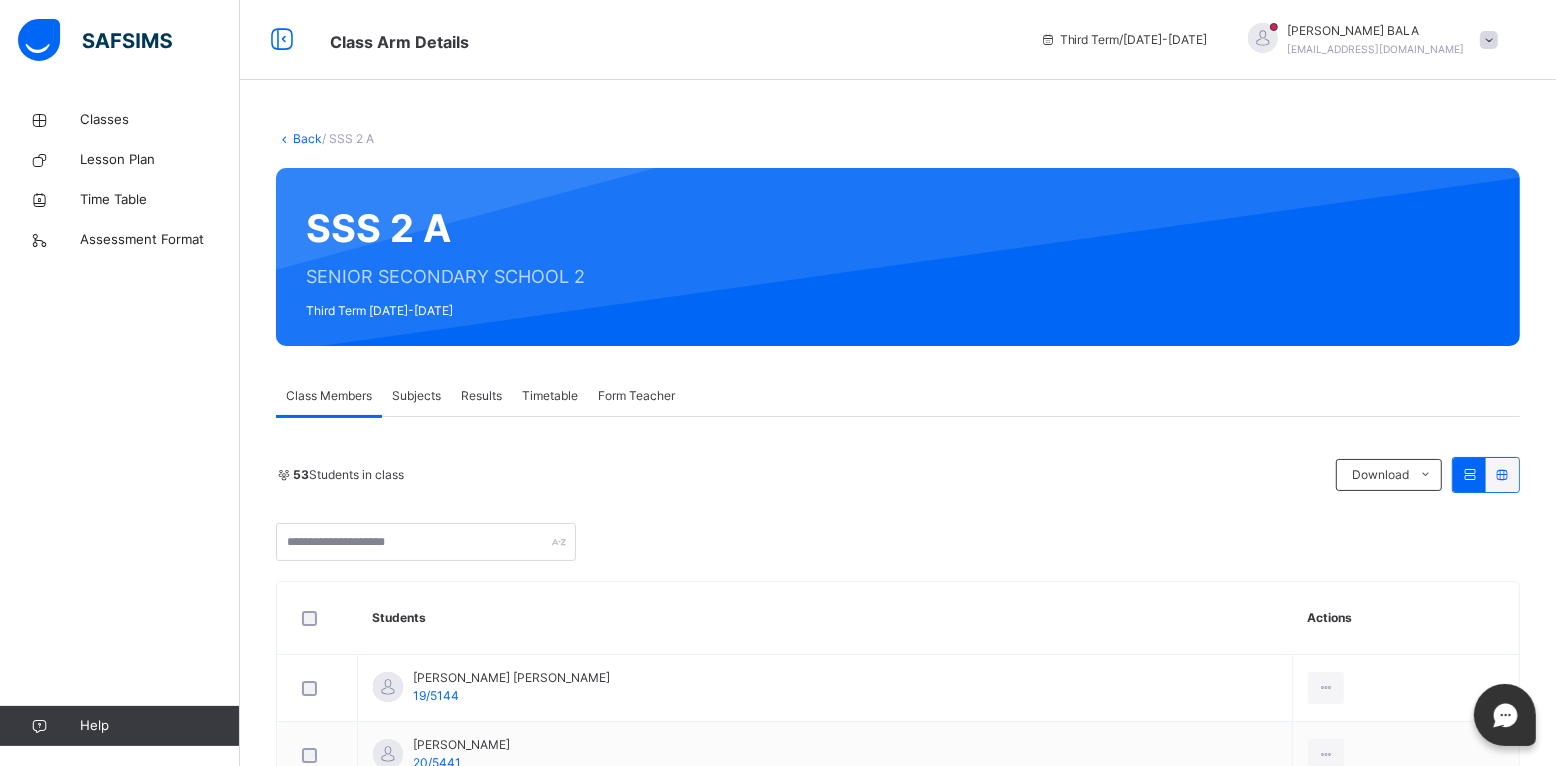 click on "Subjects" at bounding box center (416, 396) 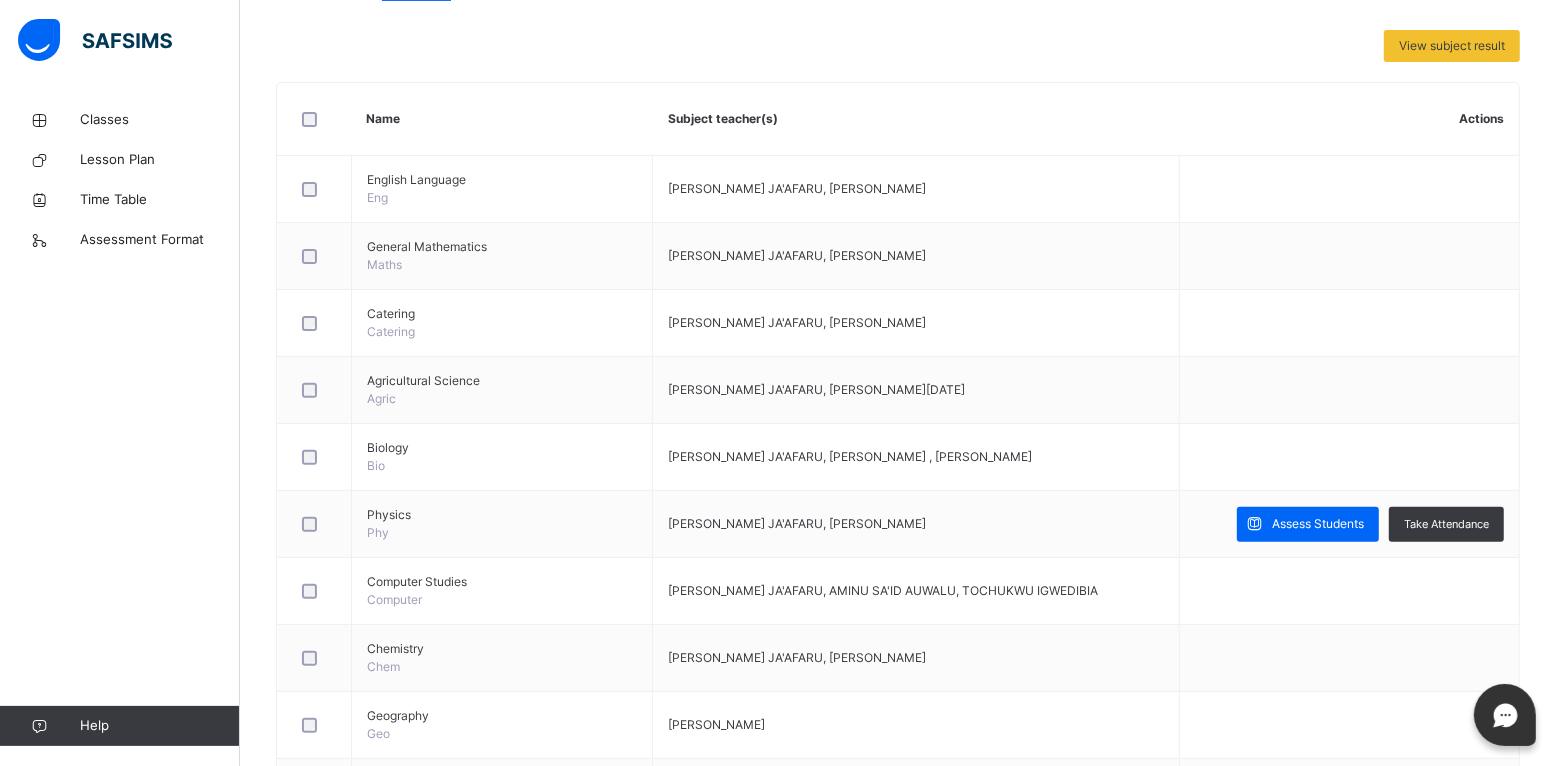 scroll, scrollTop: 535, scrollLeft: 0, axis: vertical 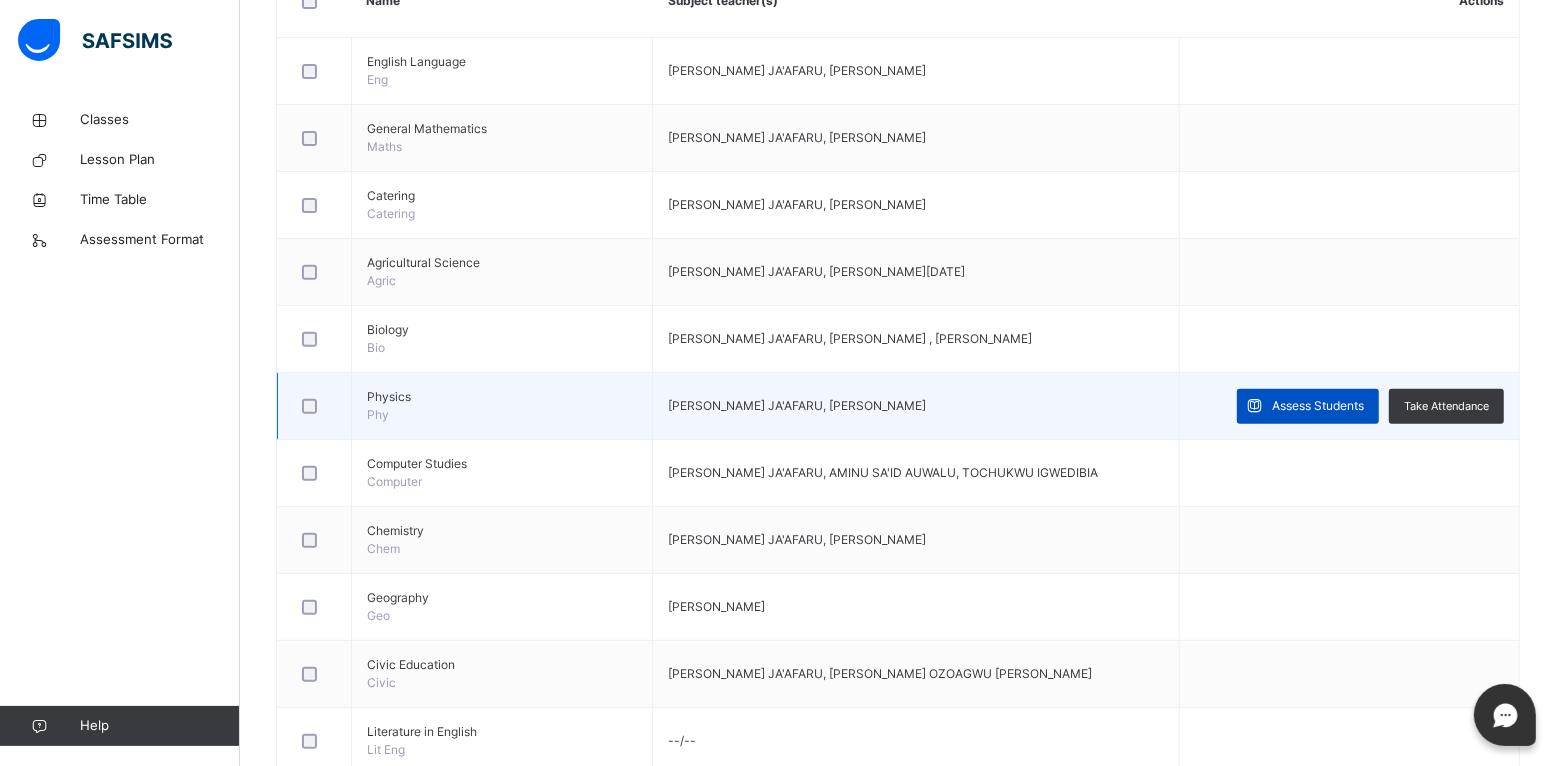 click on "Assess Students" at bounding box center [1318, 406] 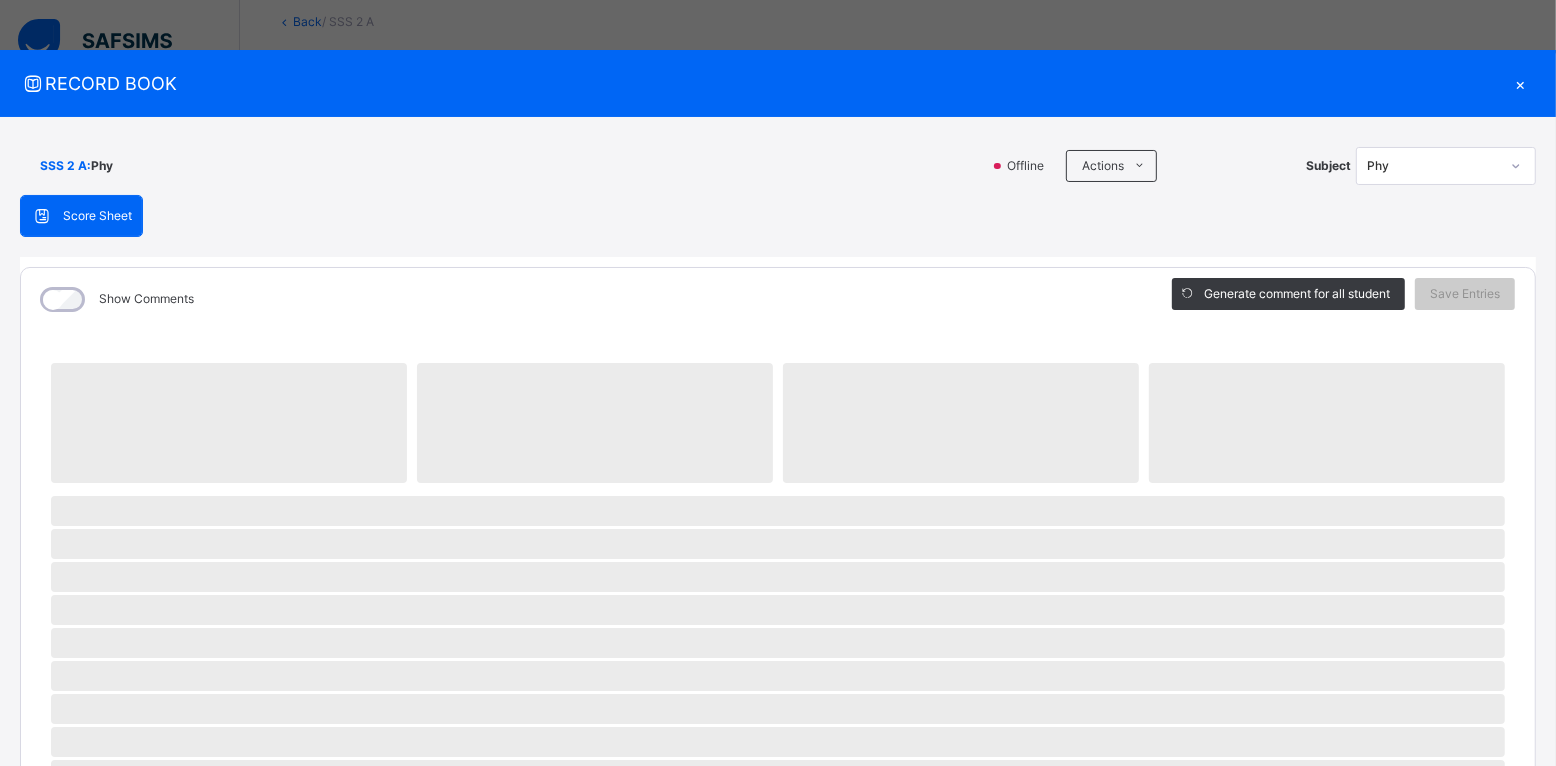 scroll, scrollTop: 0, scrollLeft: 0, axis: both 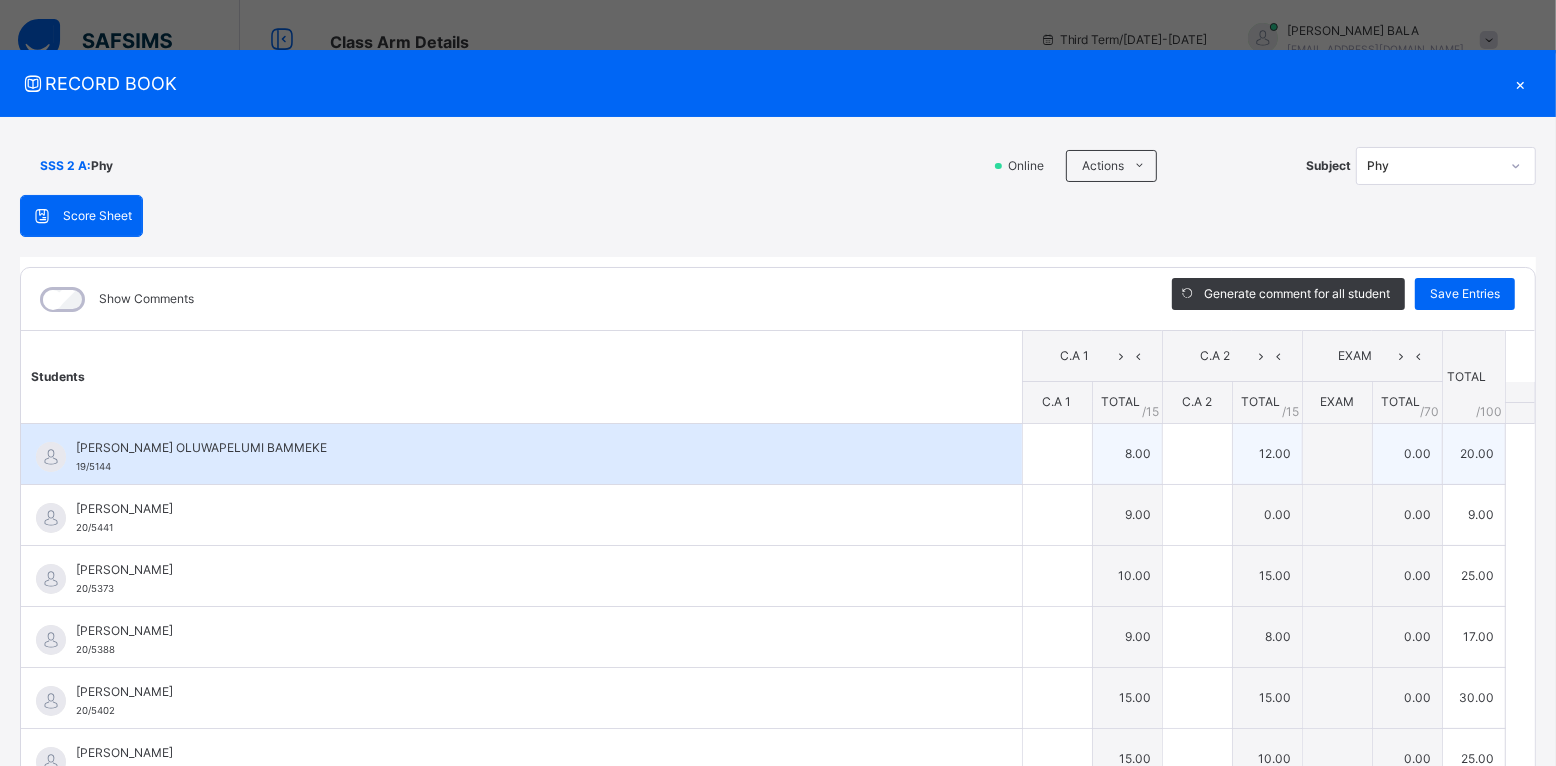 type on "*" 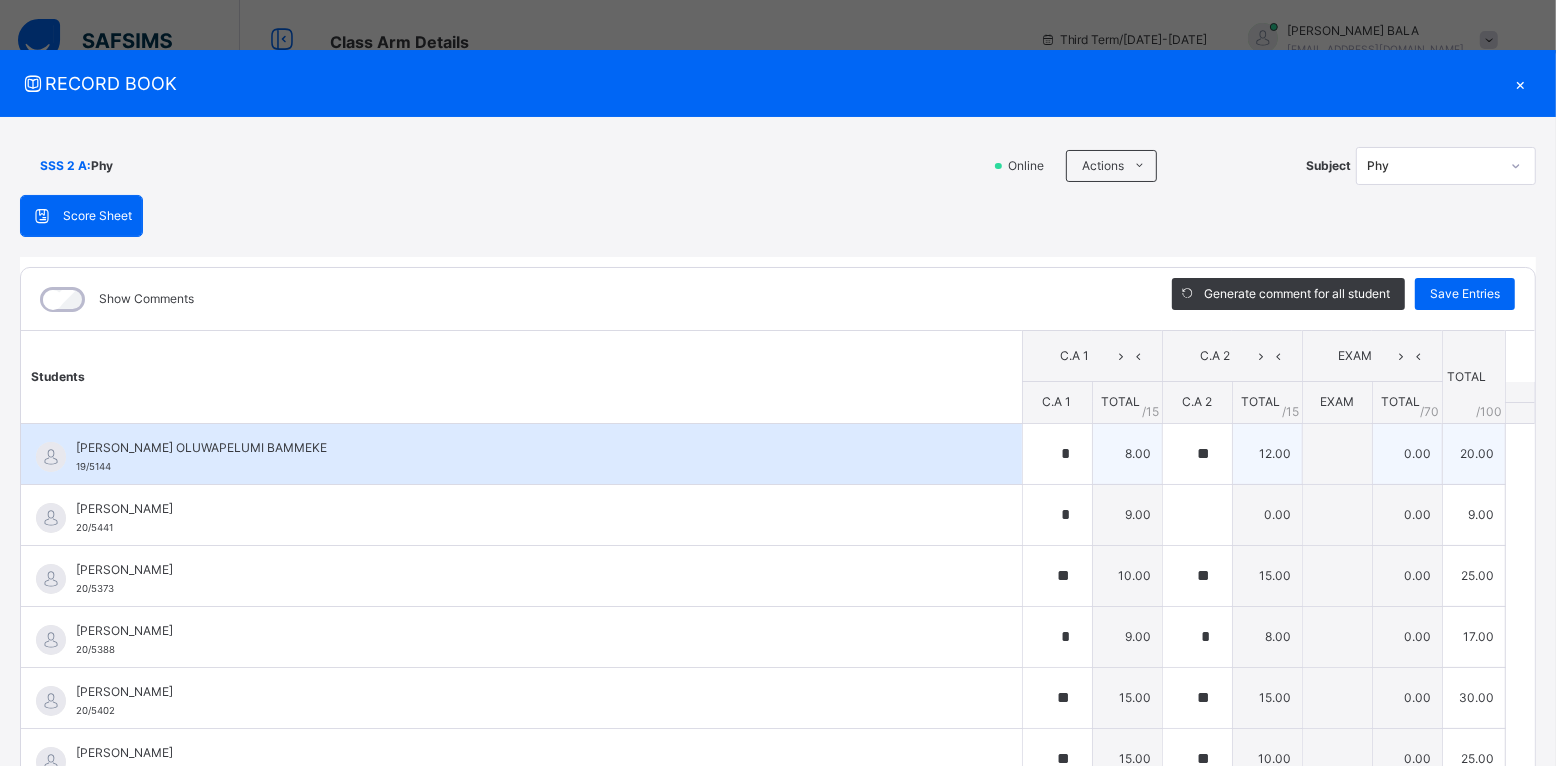type on "**" 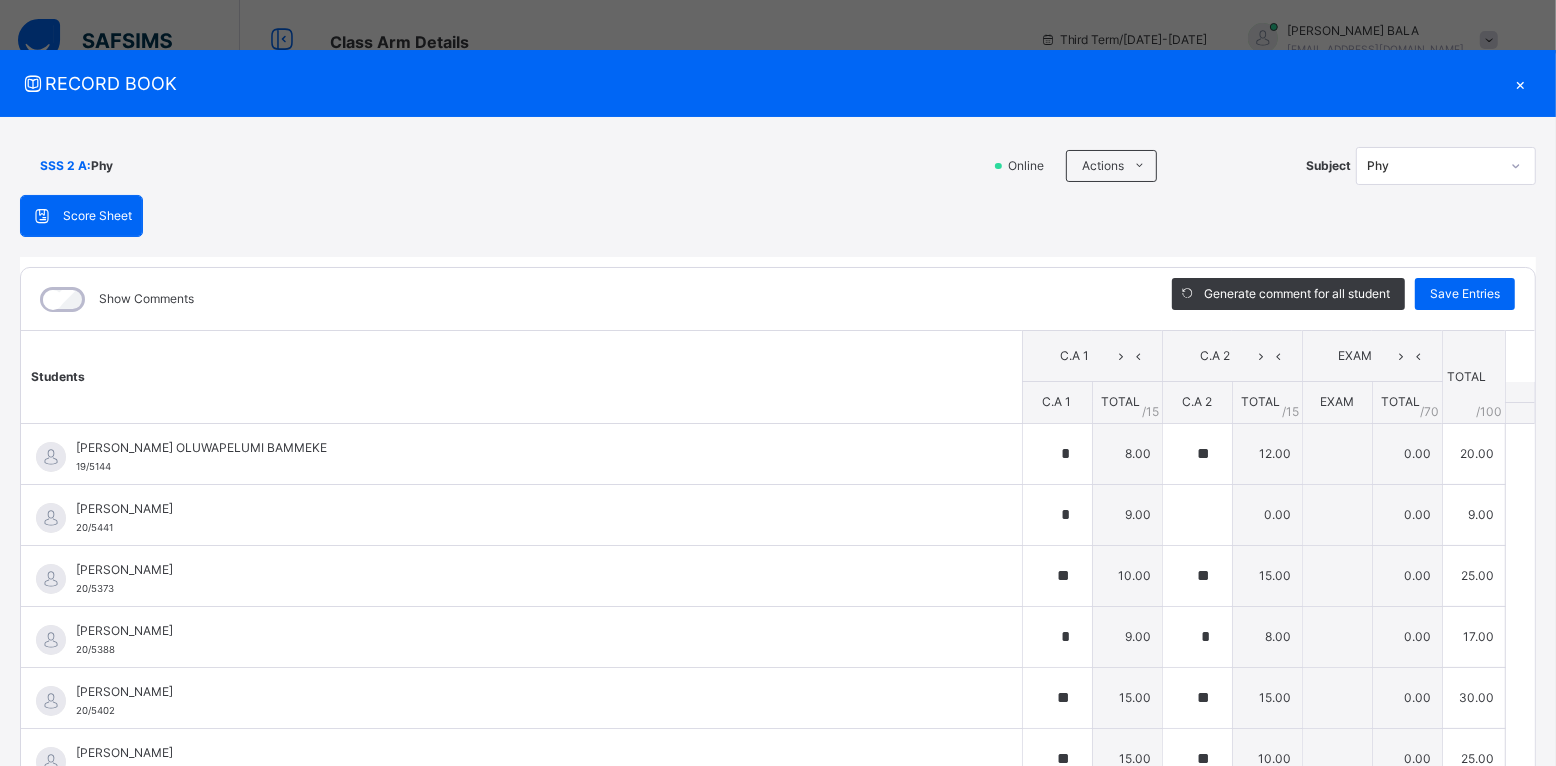 scroll, scrollTop: 875, scrollLeft: 0, axis: vertical 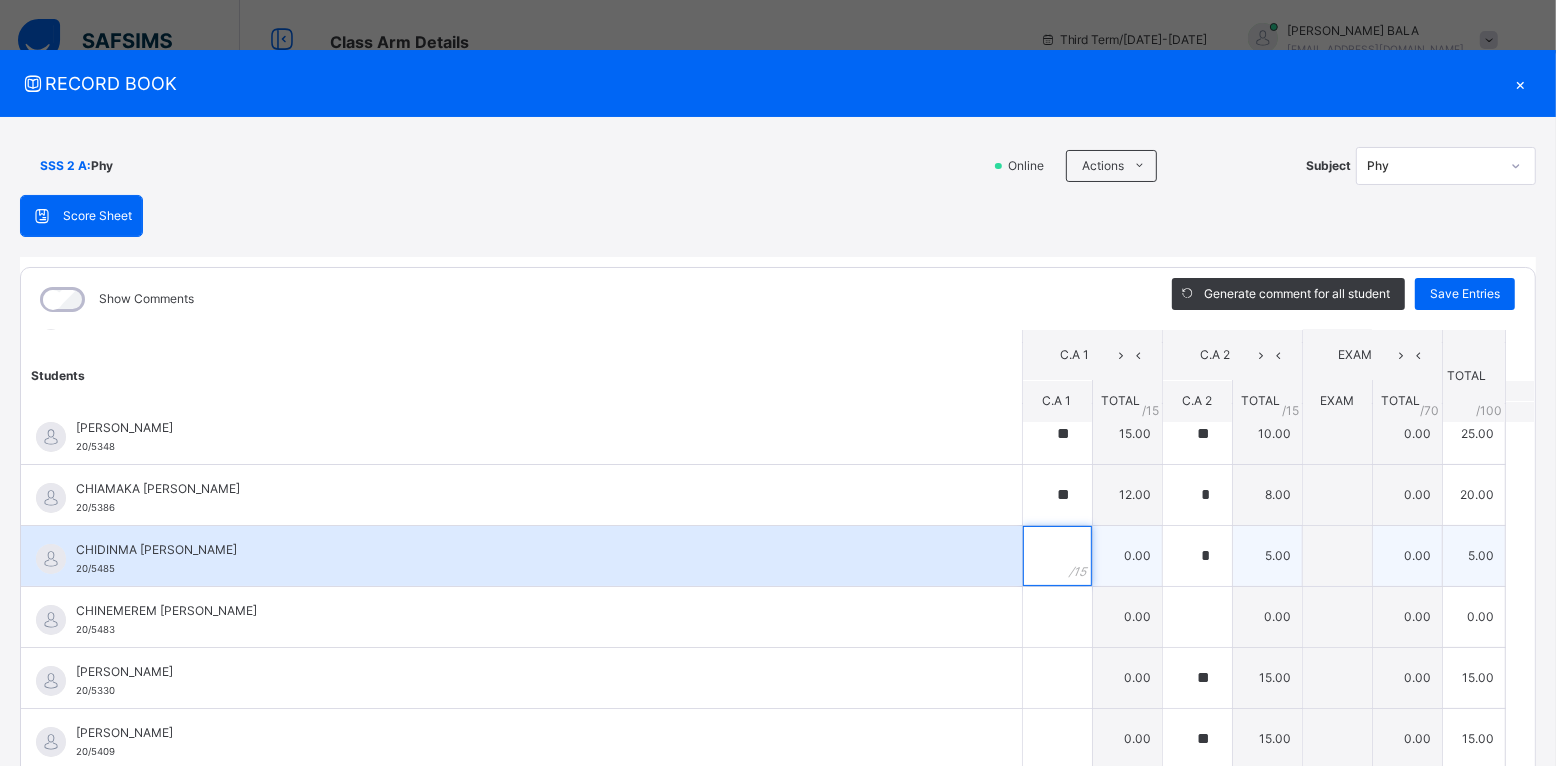 click at bounding box center [1057, 556] 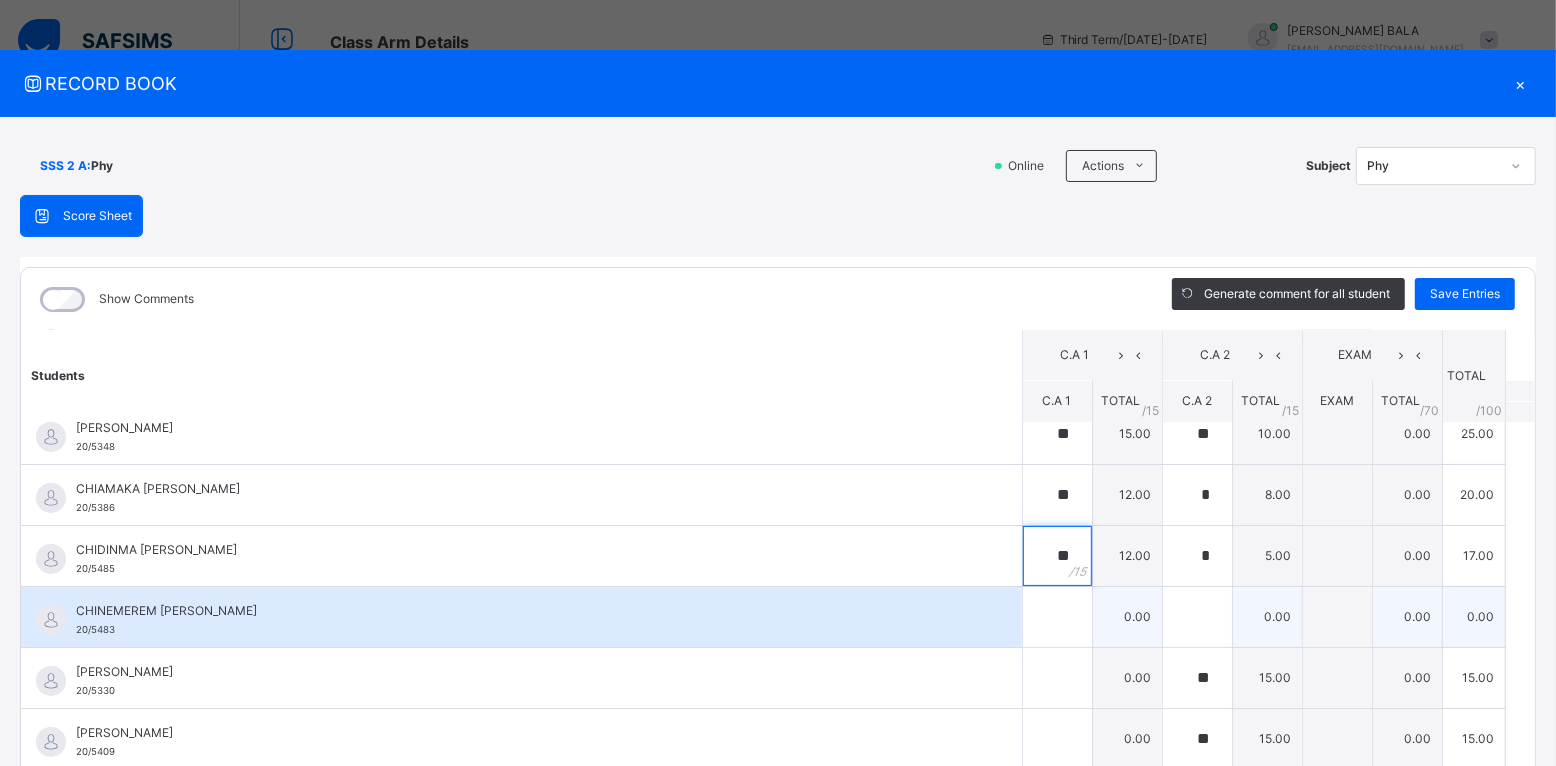 type on "**" 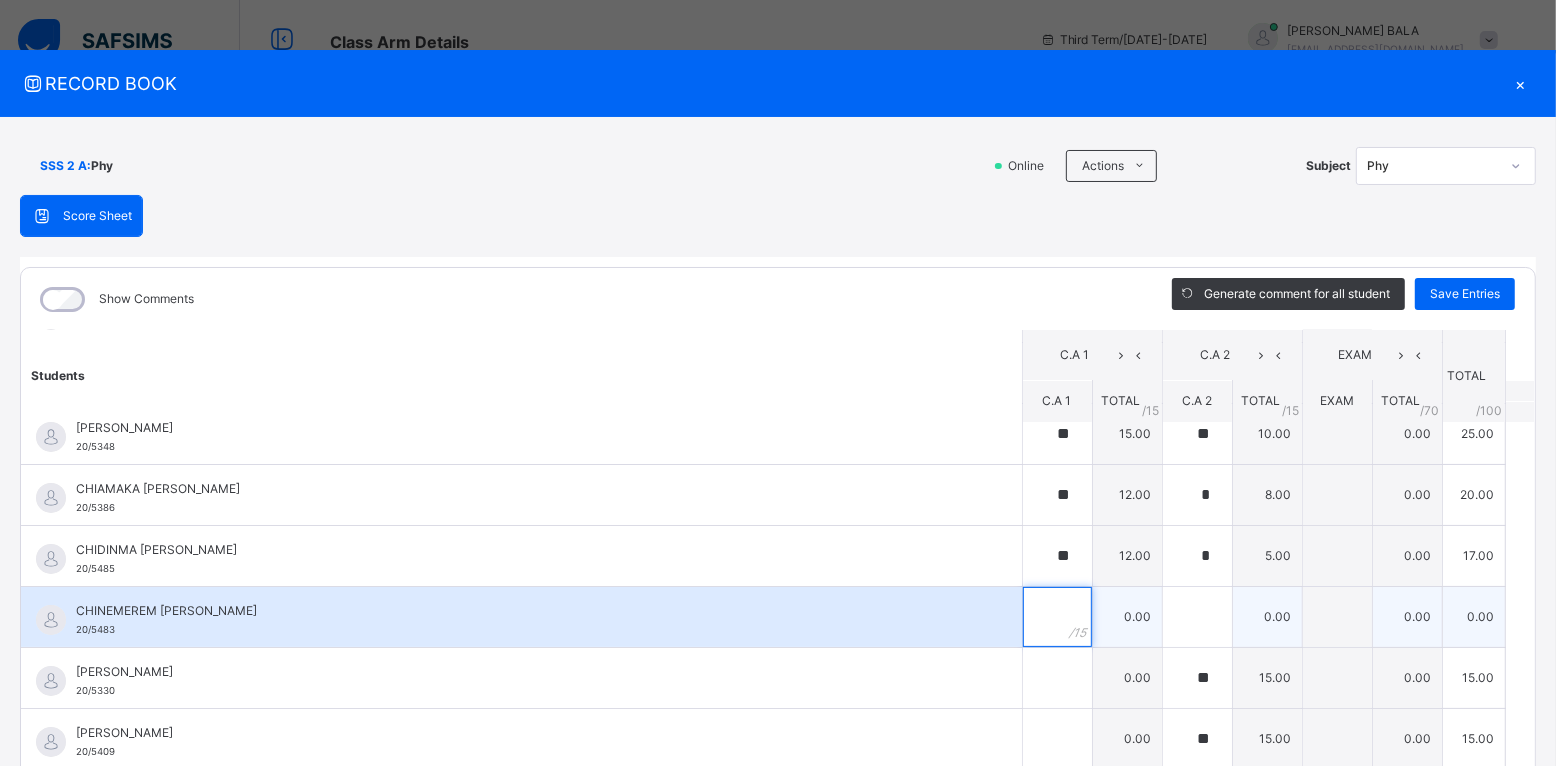 click at bounding box center [1057, 617] 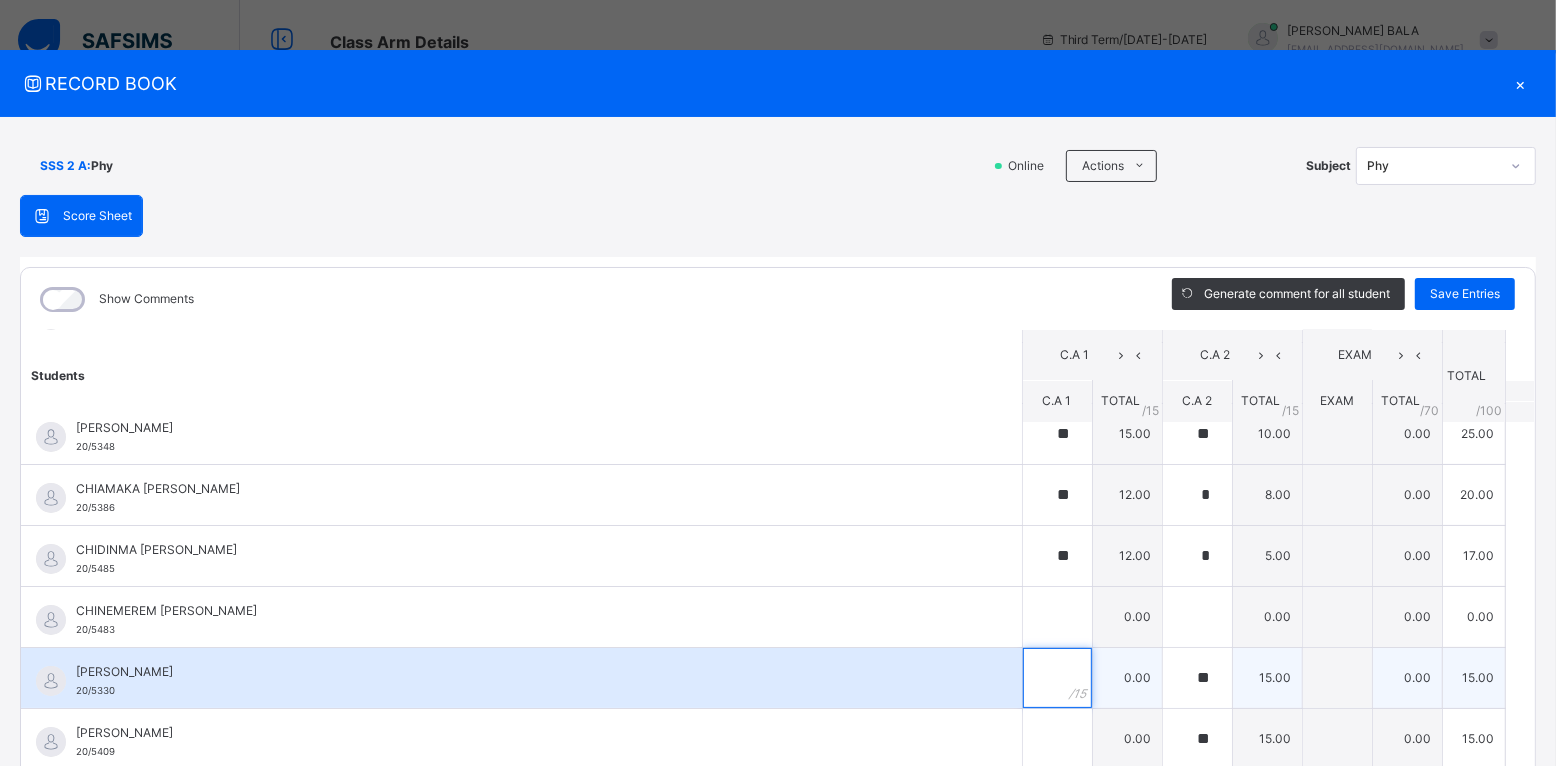 click at bounding box center (1057, 678) 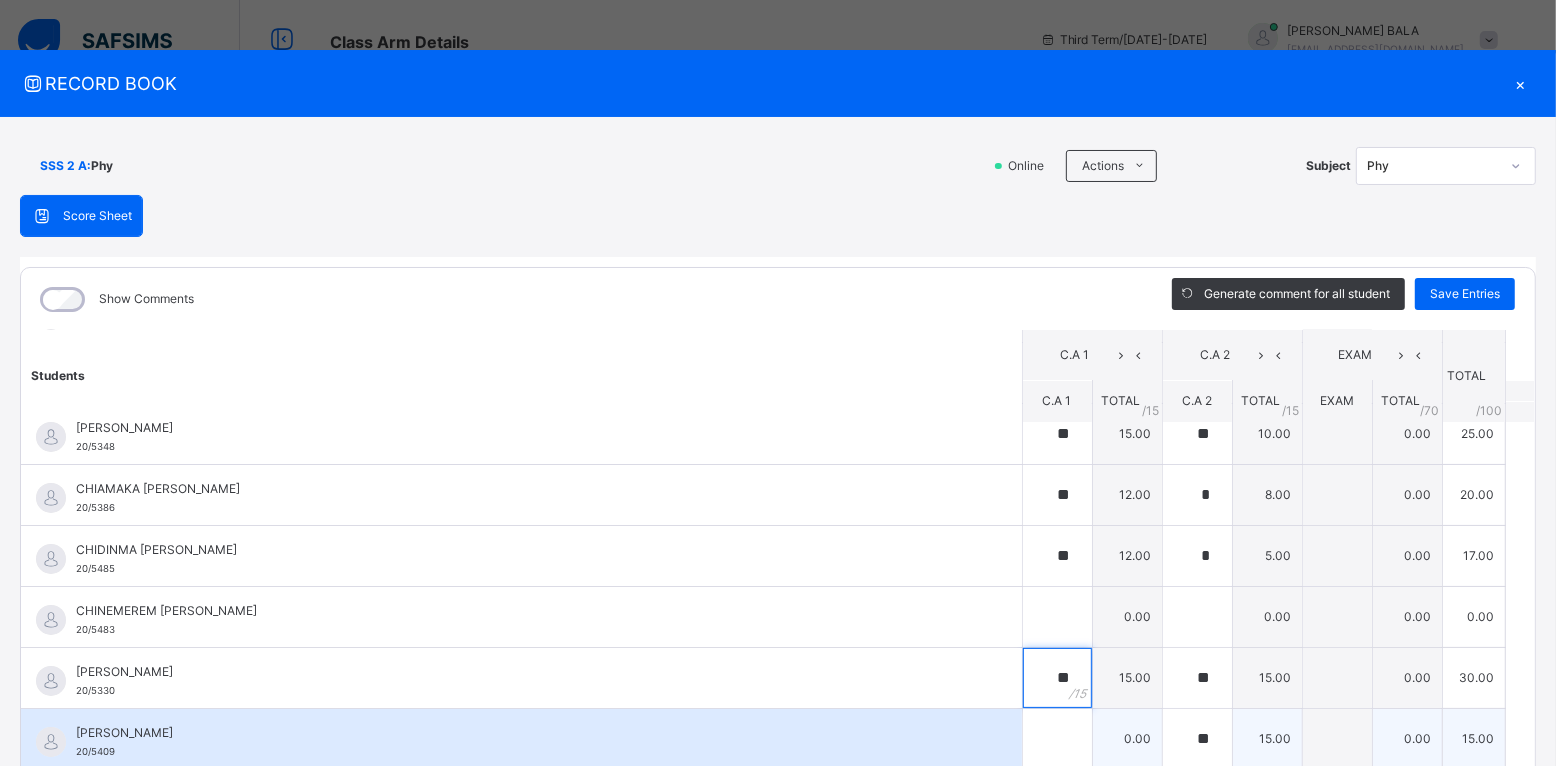 type on "**" 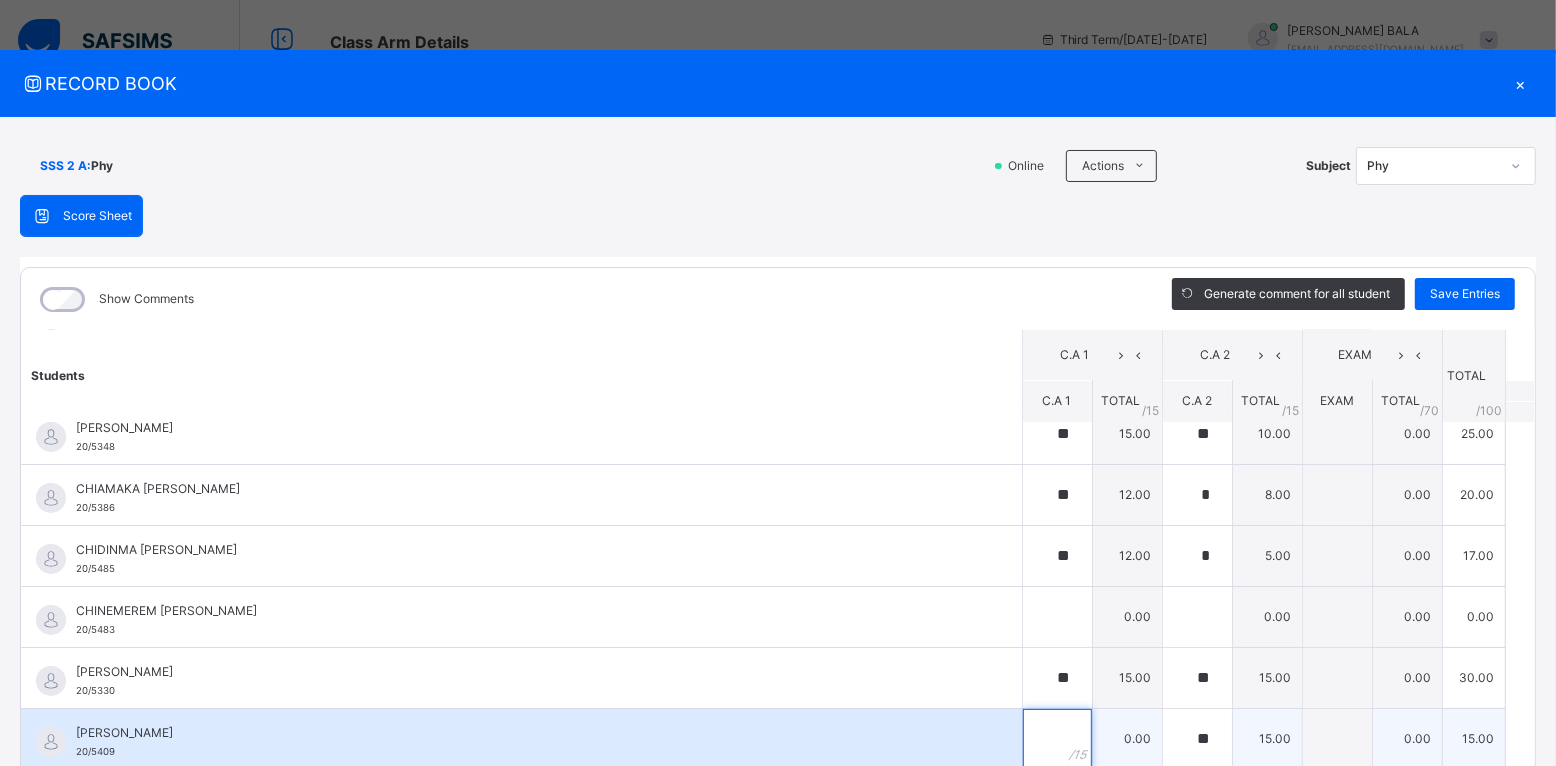 click at bounding box center (1057, 739) 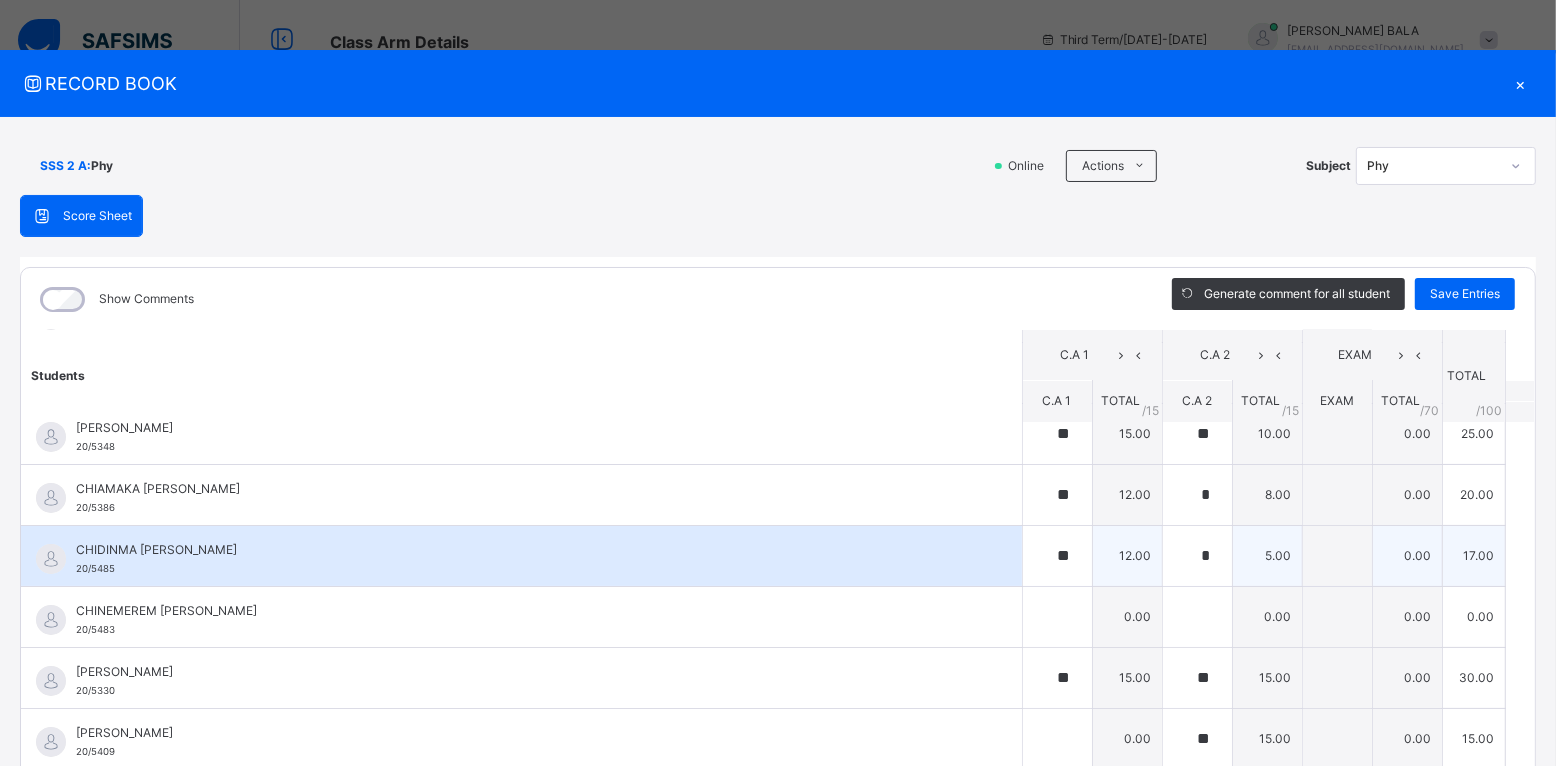click on "CHIDINMA [PERSON_NAME] 20/5485" at bounding box center [521, 556] 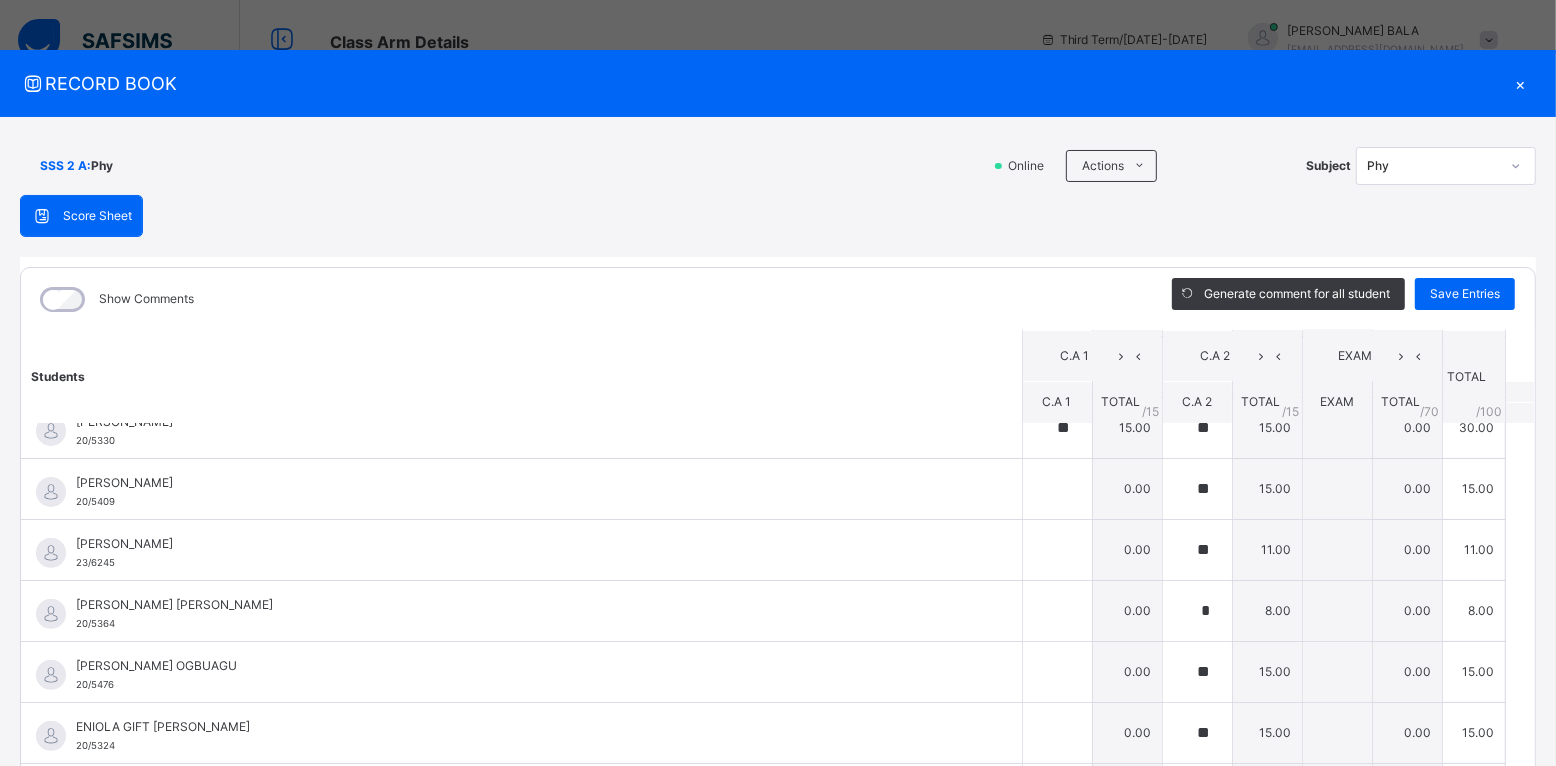scroll, scrollTop: 525, scrollLeft: 0, axis: vertical 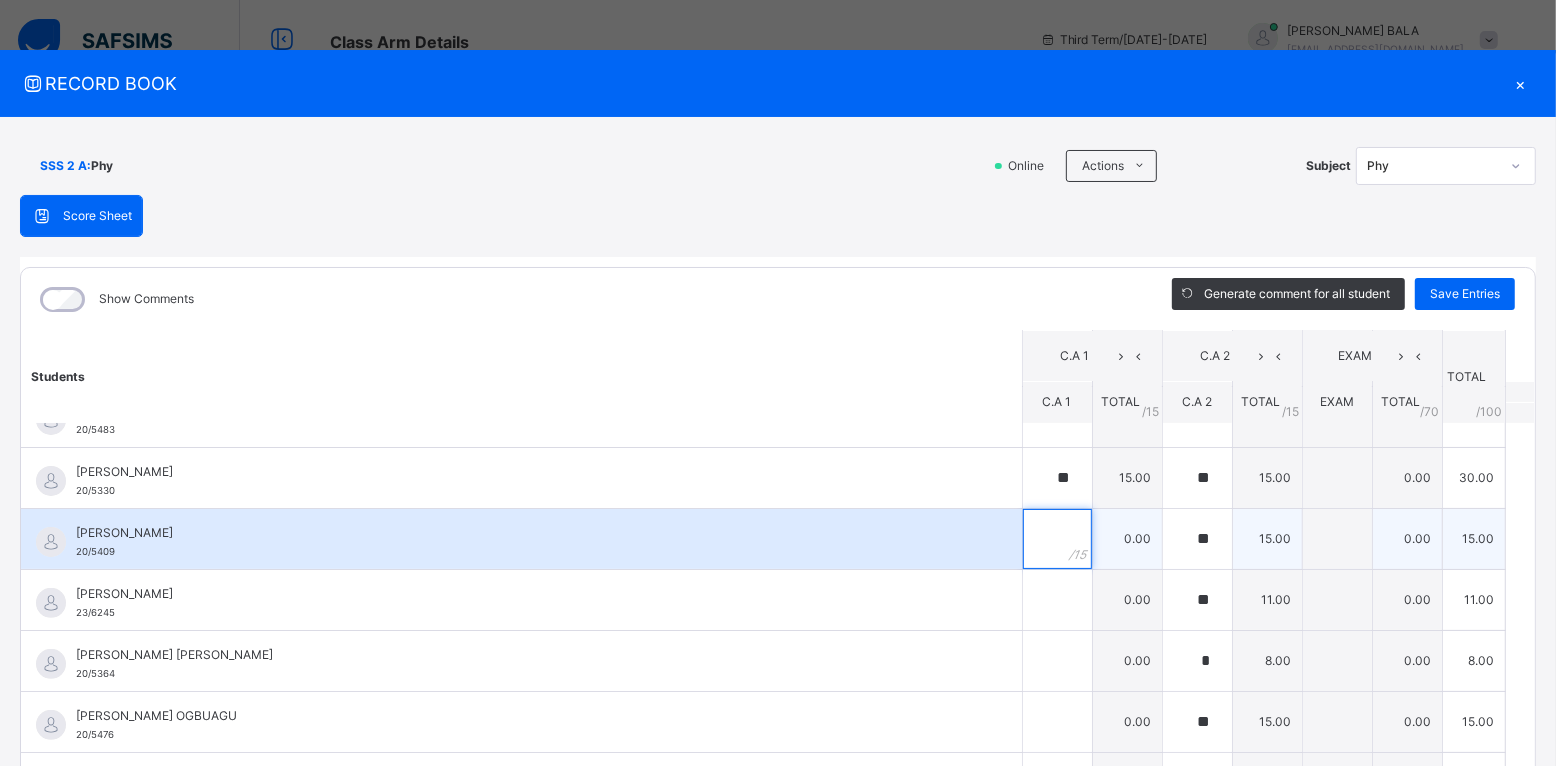 click at bounding box center [1057, 539] 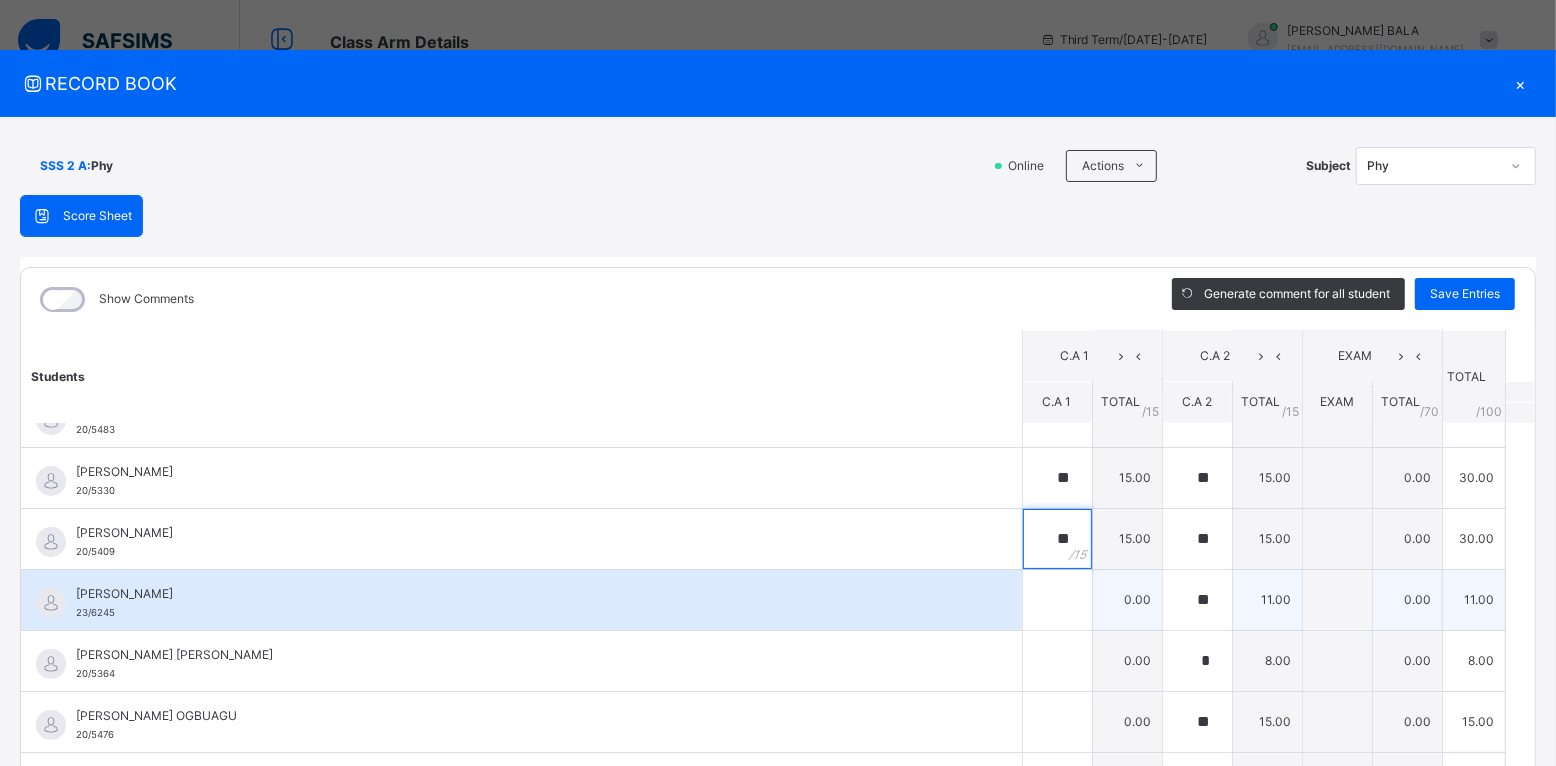 type on "**" 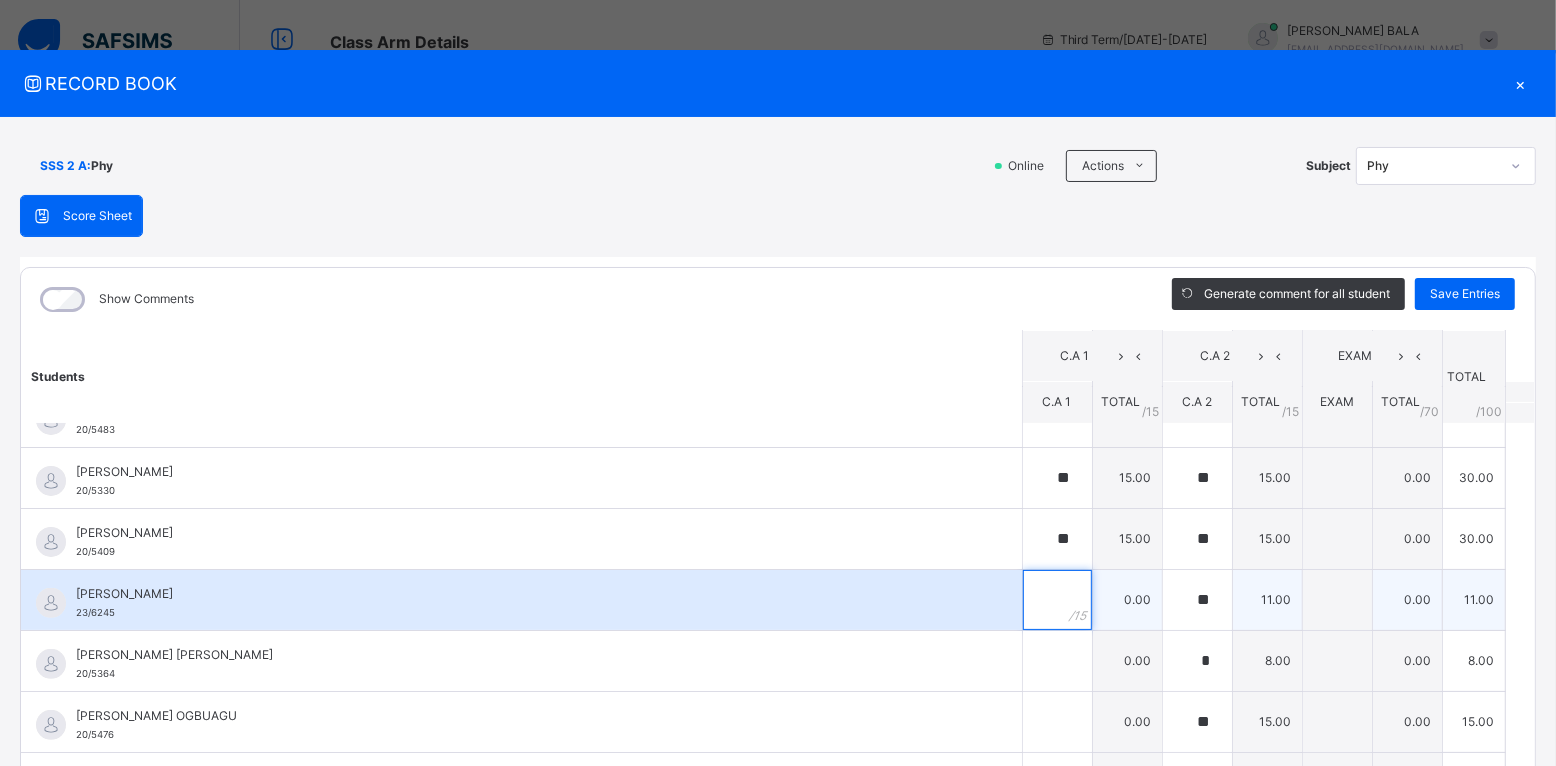 click at bounding box center [1057, 600] 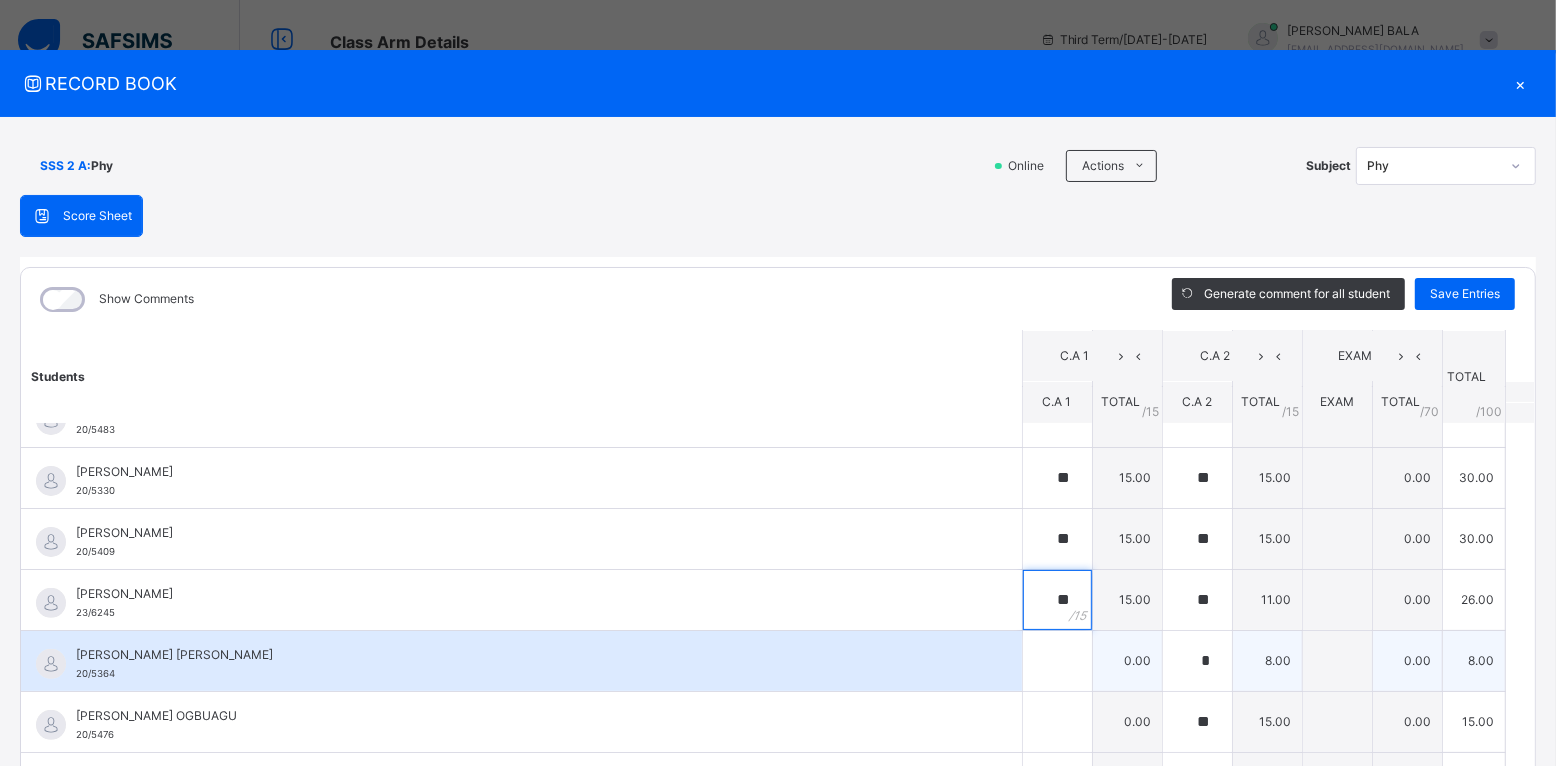type on "**" 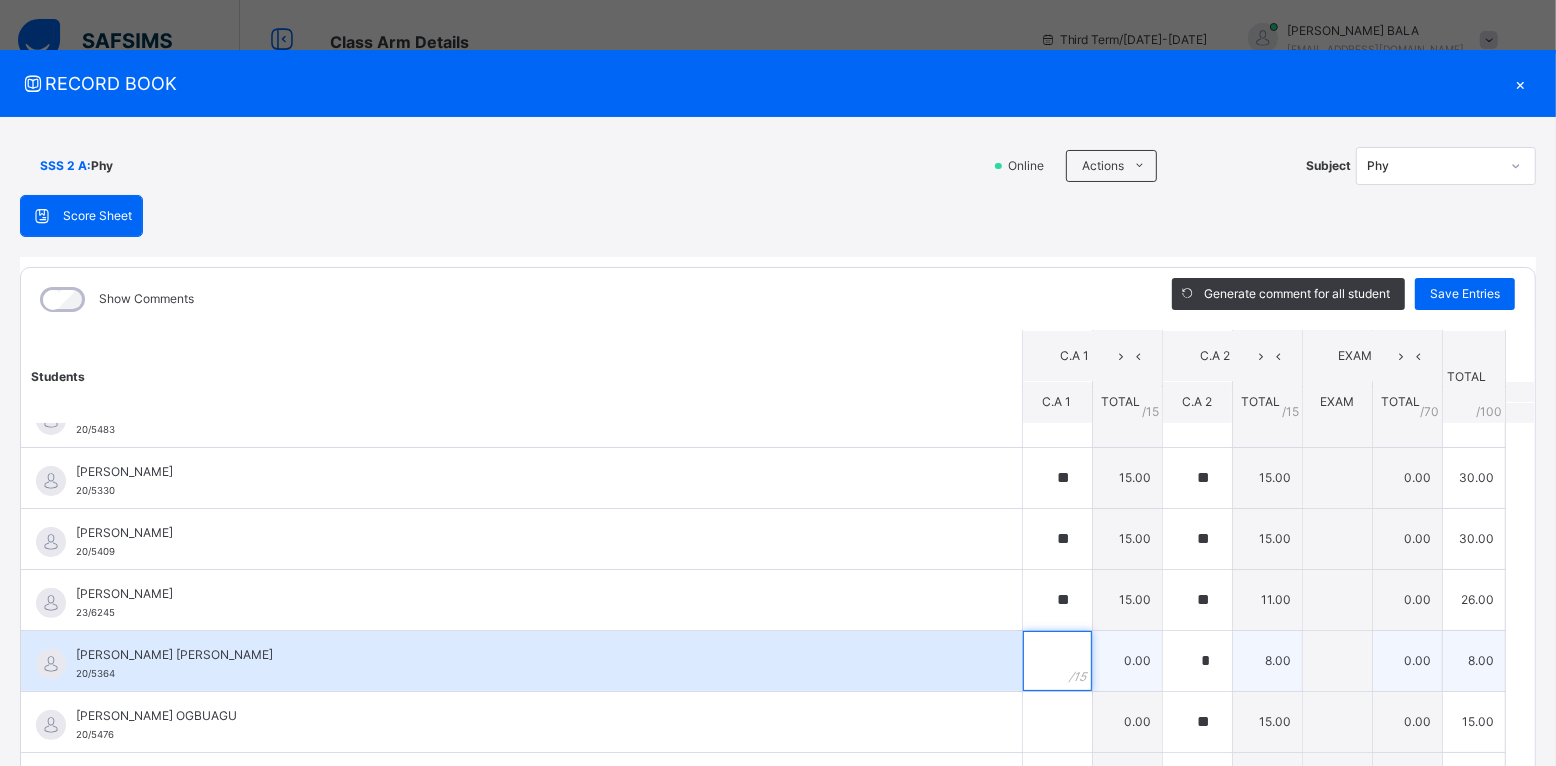 click at bounding box center [1057, 661] 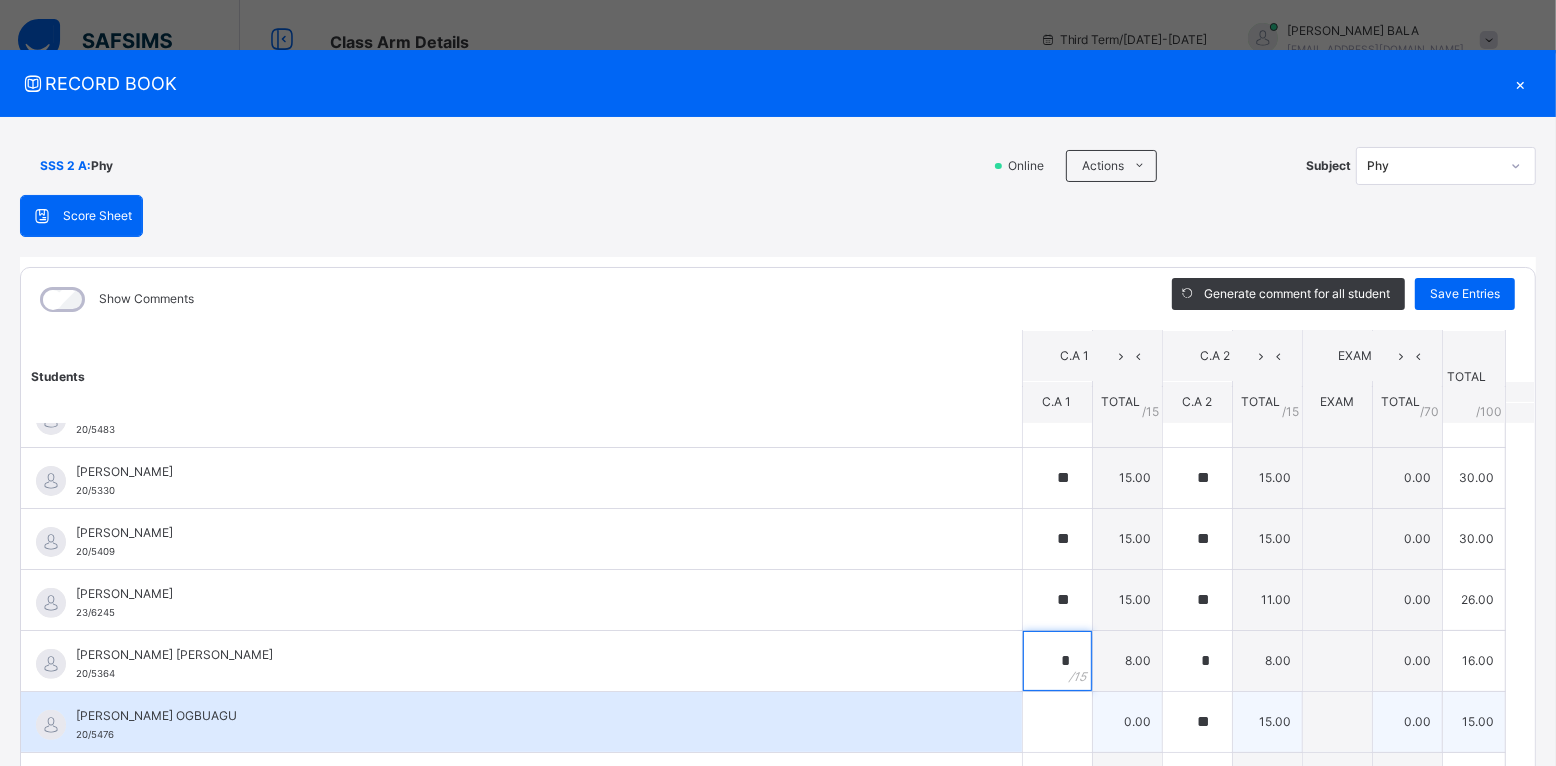 type on "*" 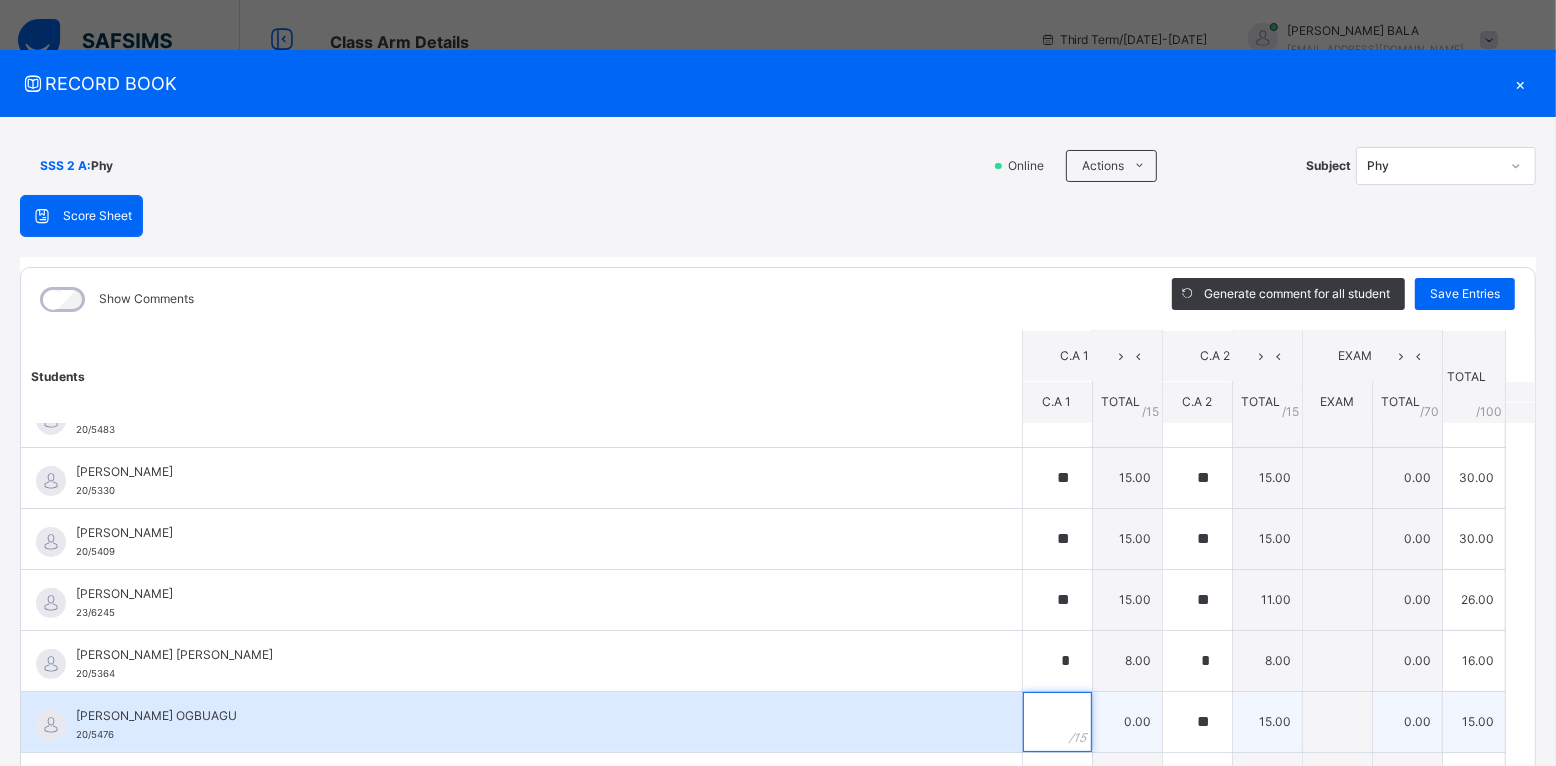 click at bounding box center (1057, 722) 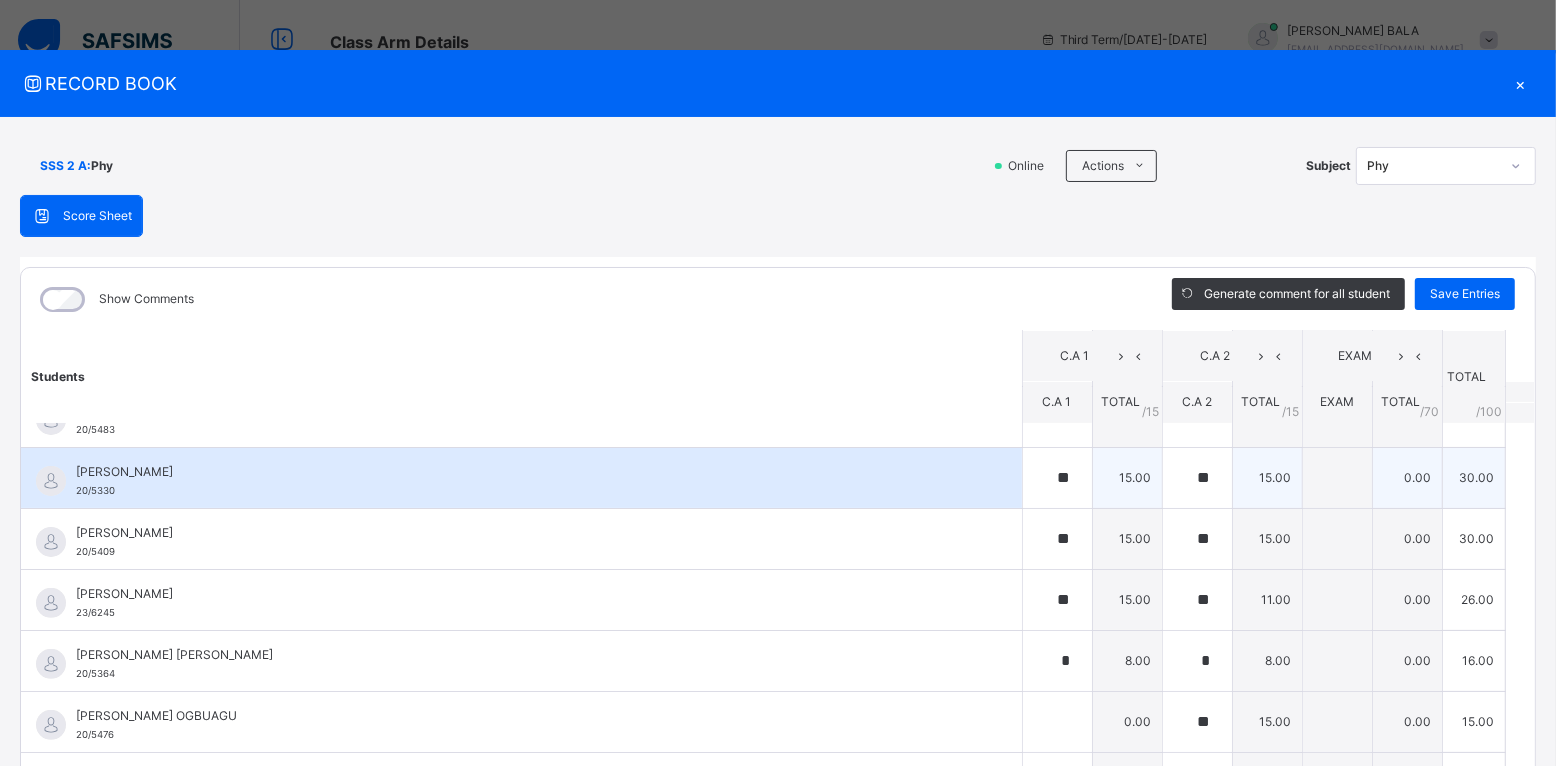 click on "[PERSON_NAME] 20/5330" at bounding box center [526, 481] 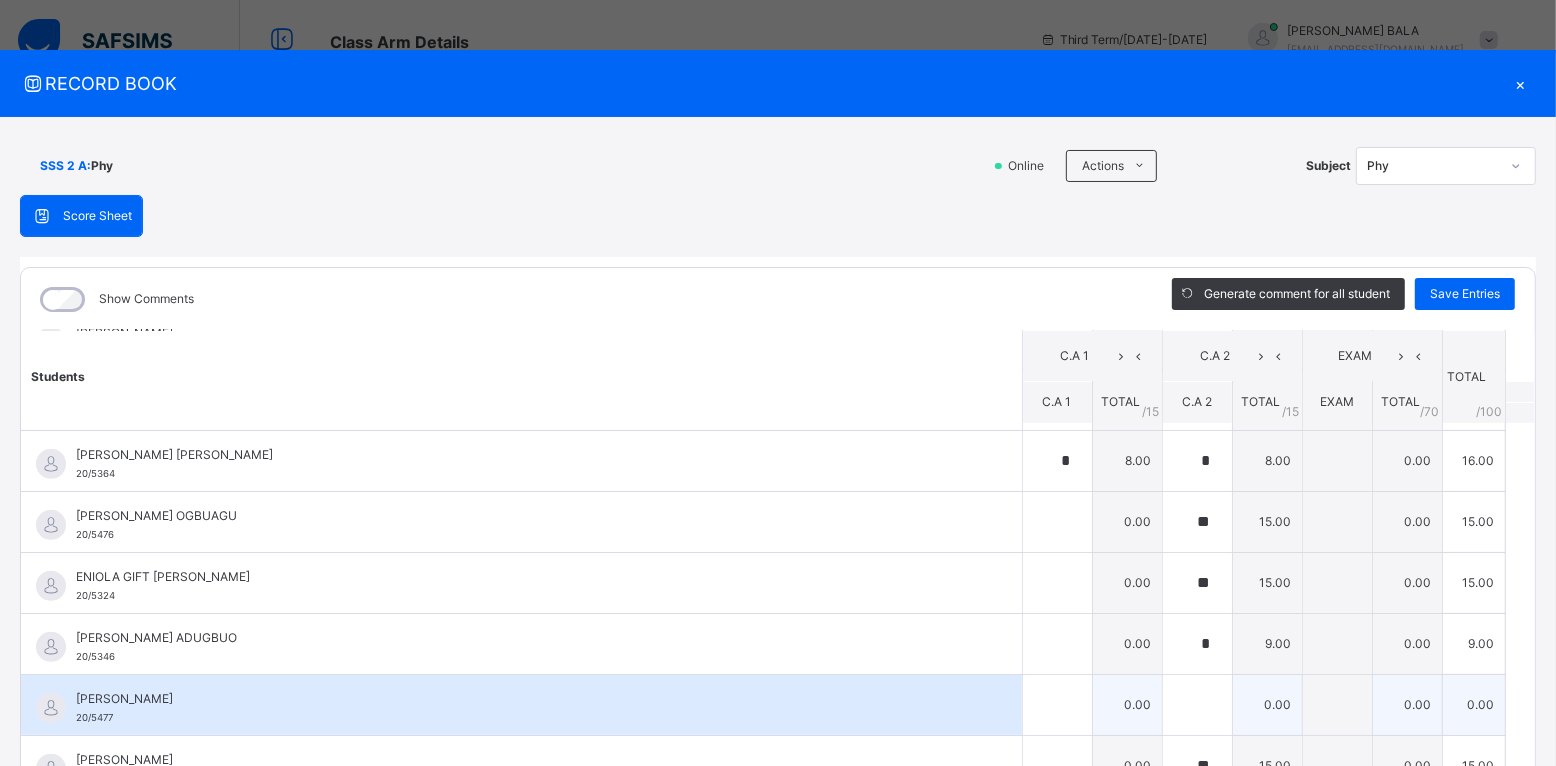 scroll, scrollTop: 675, scrollLeft: 0, axis: vertical 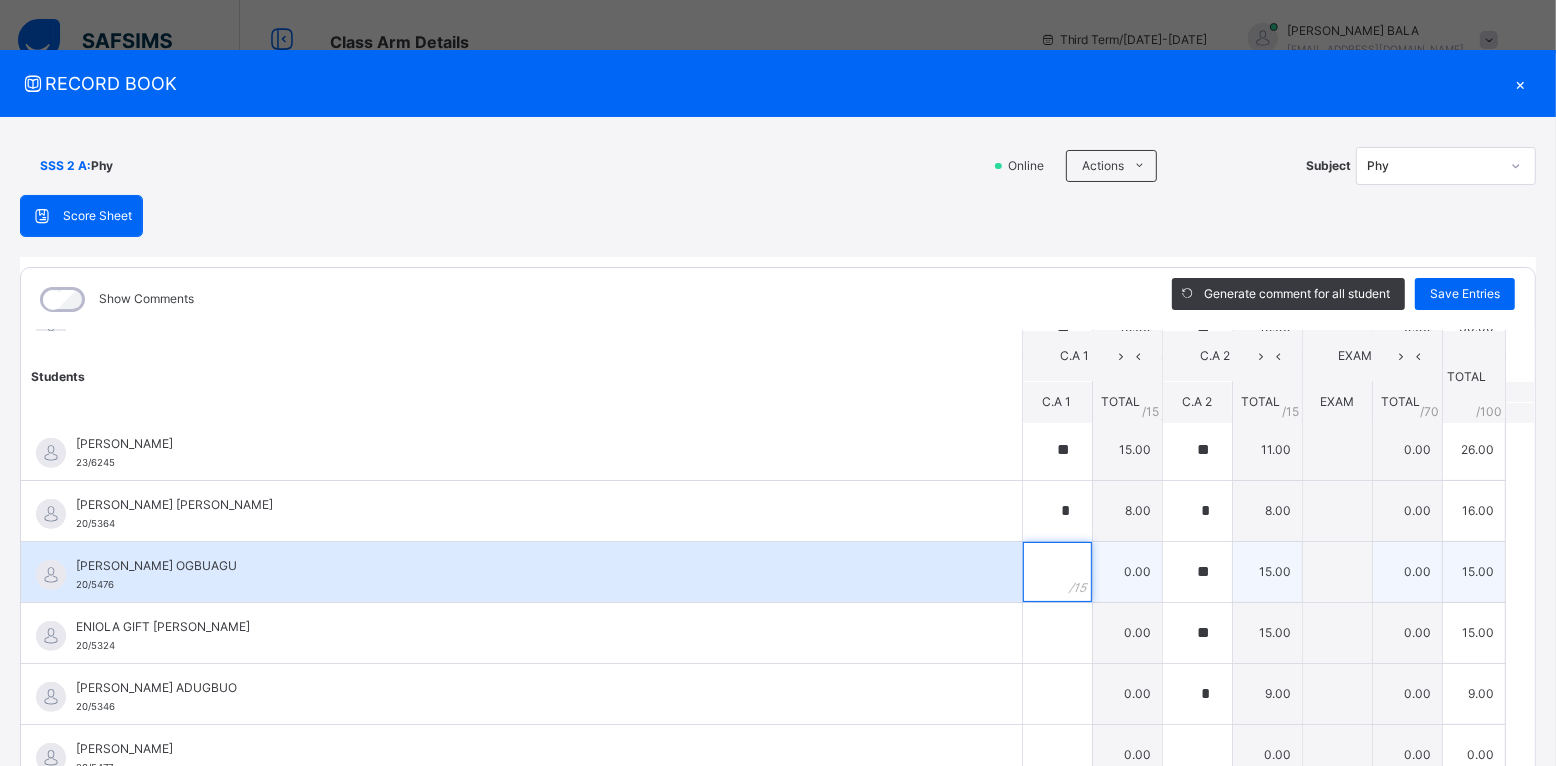 click at bounding box center (1057, 572) 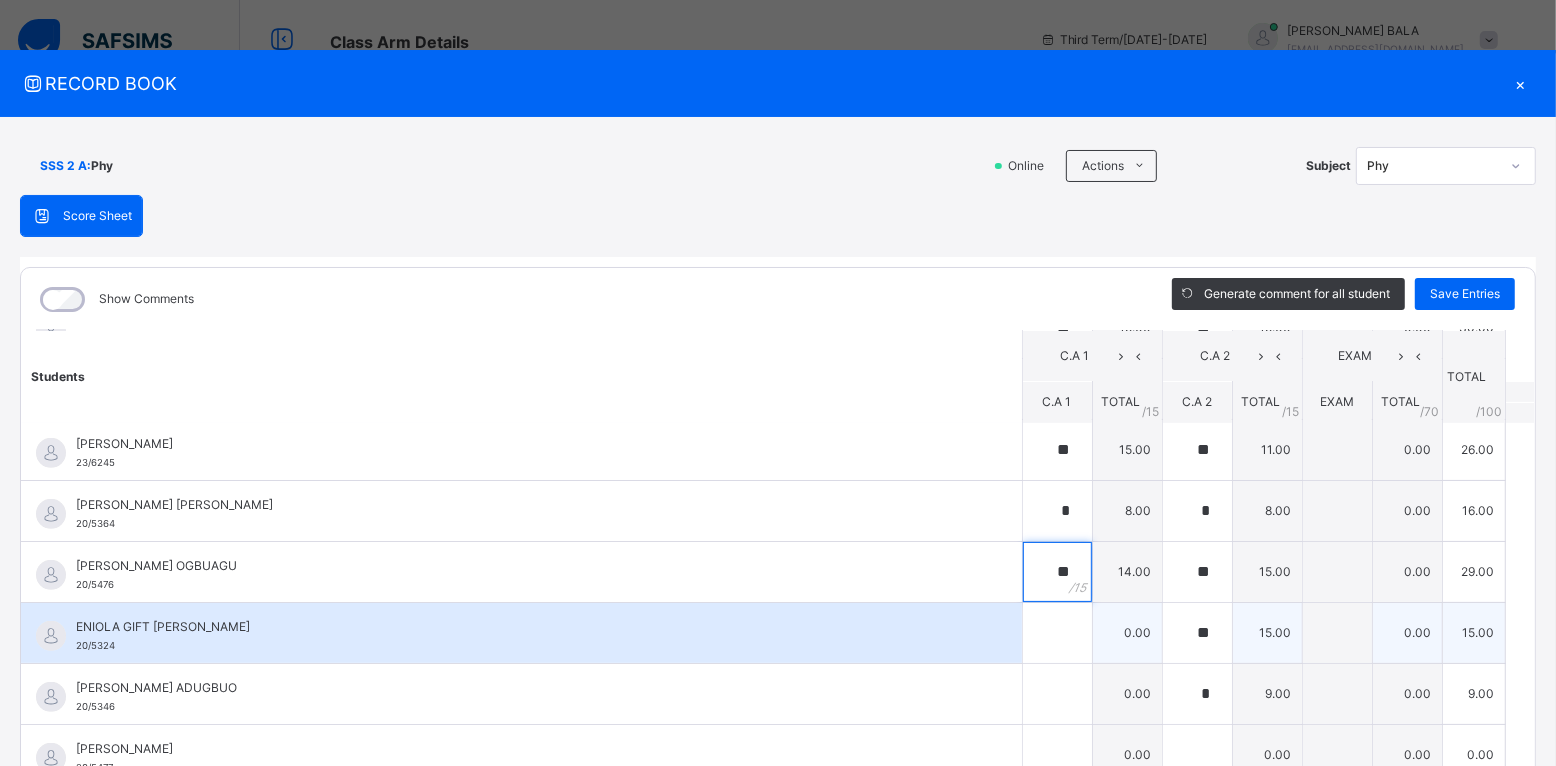 type on "**" 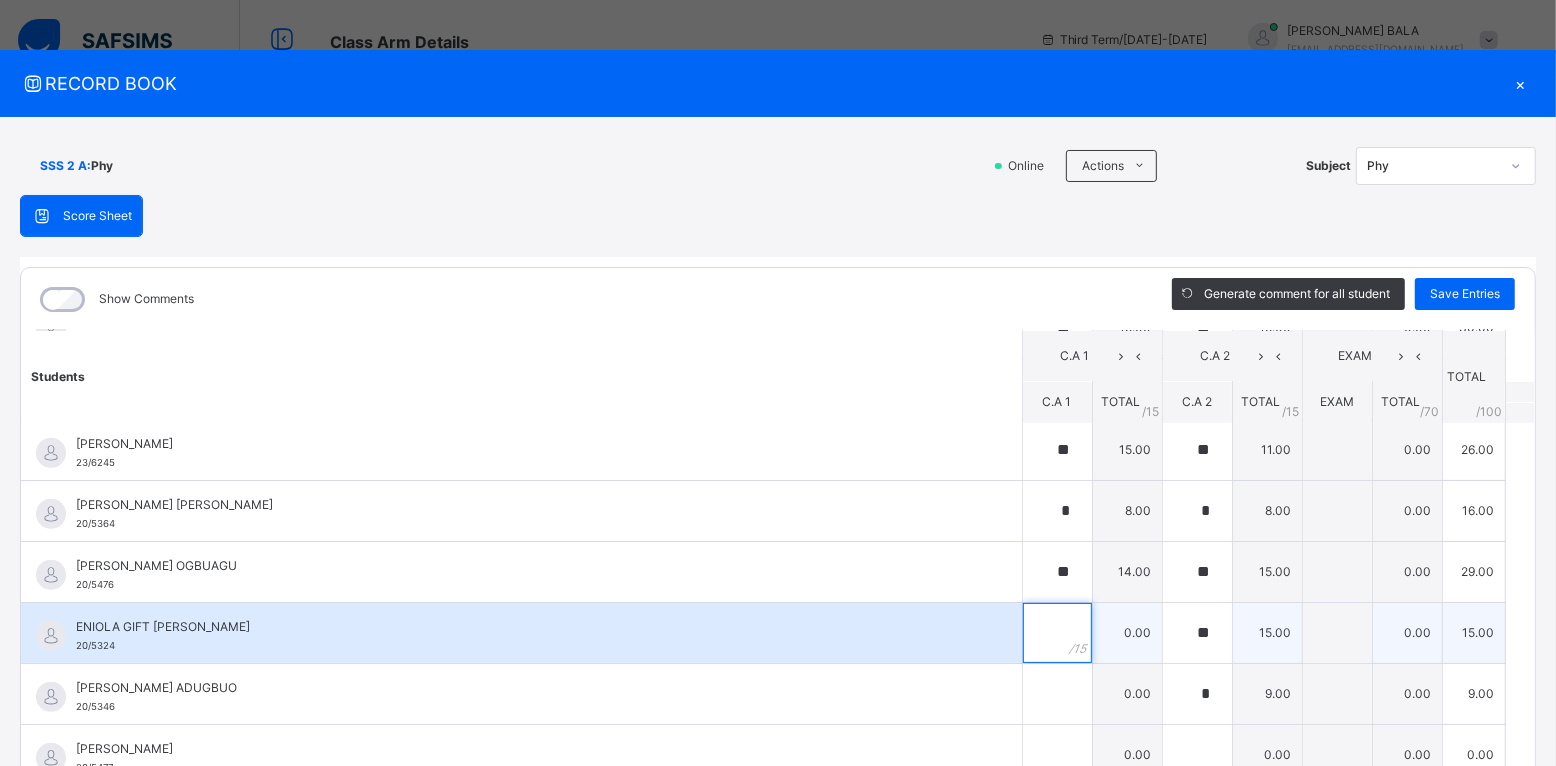 click at bounding box center (1057, 633) 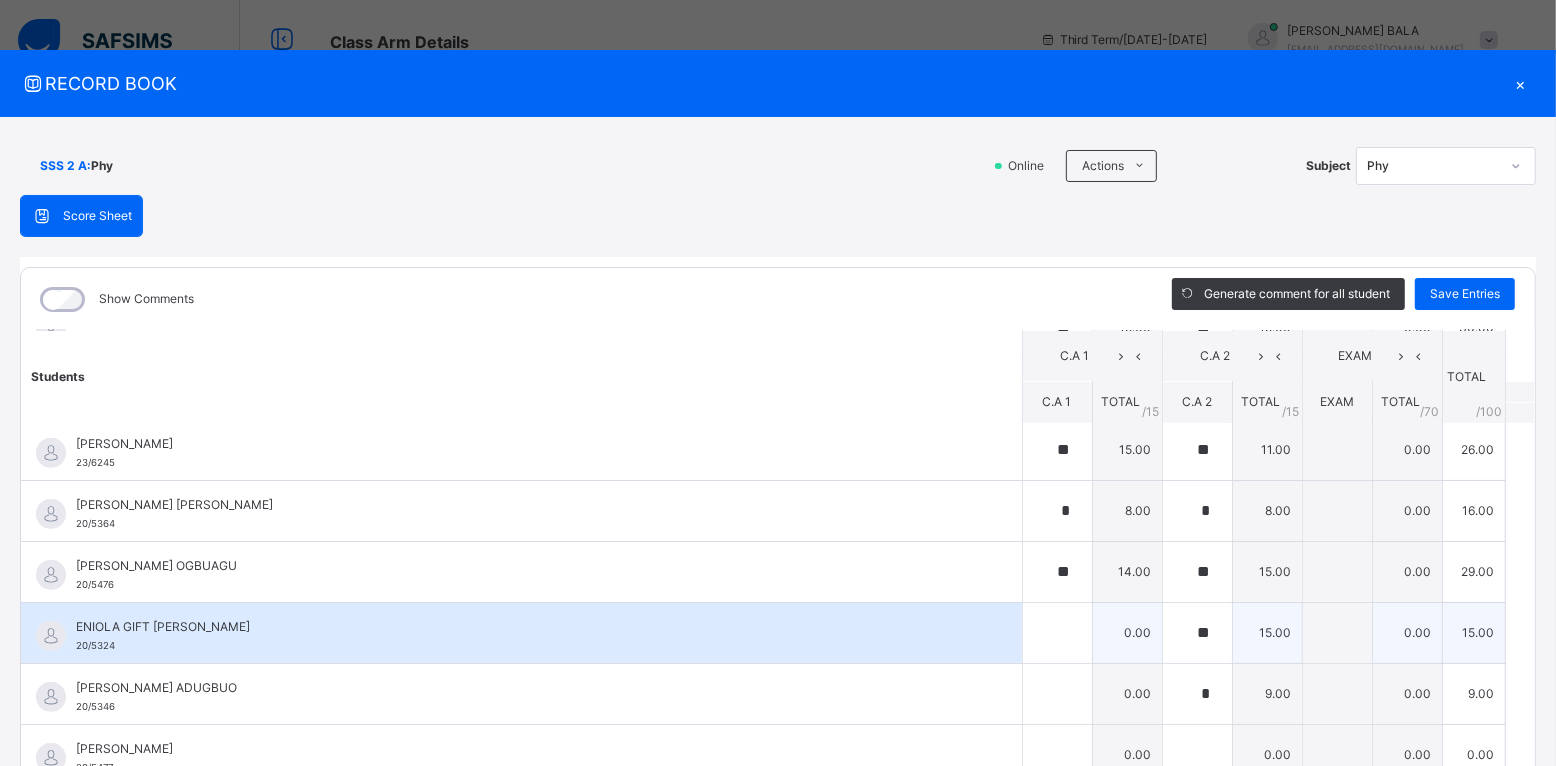 click at bounding box center [1057, 633] 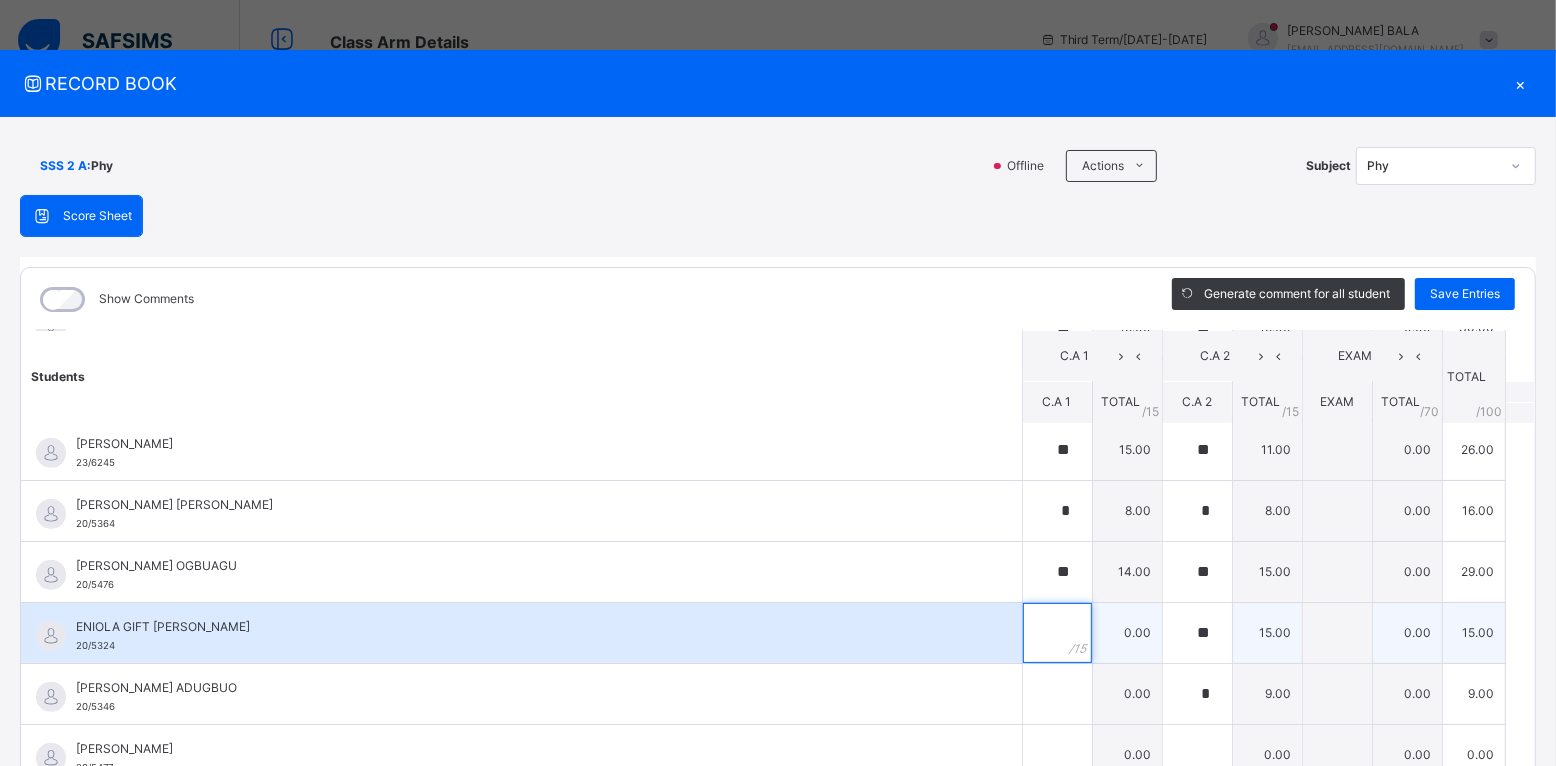click at bounding box center [1057, 633] 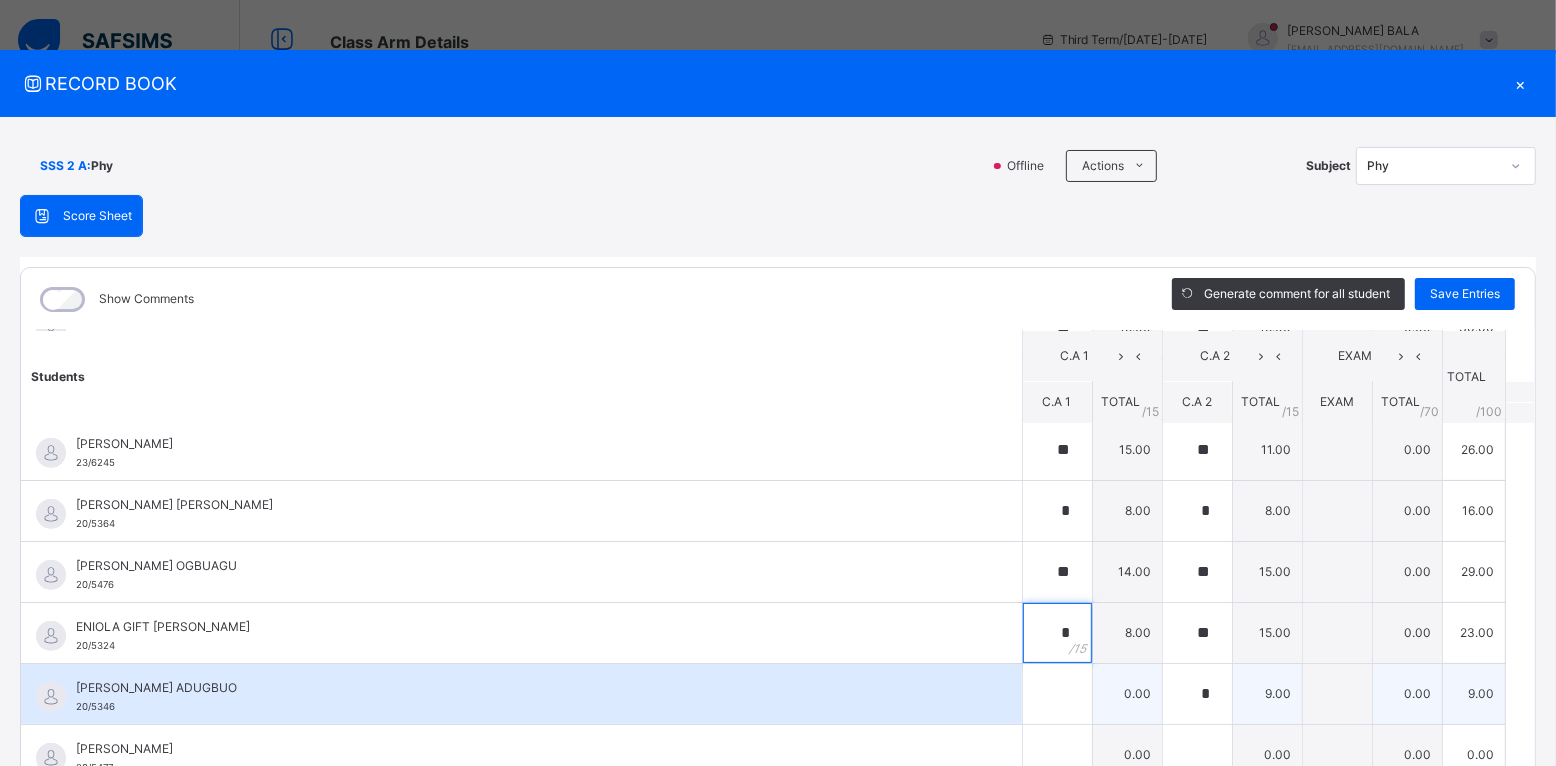 type on "*" 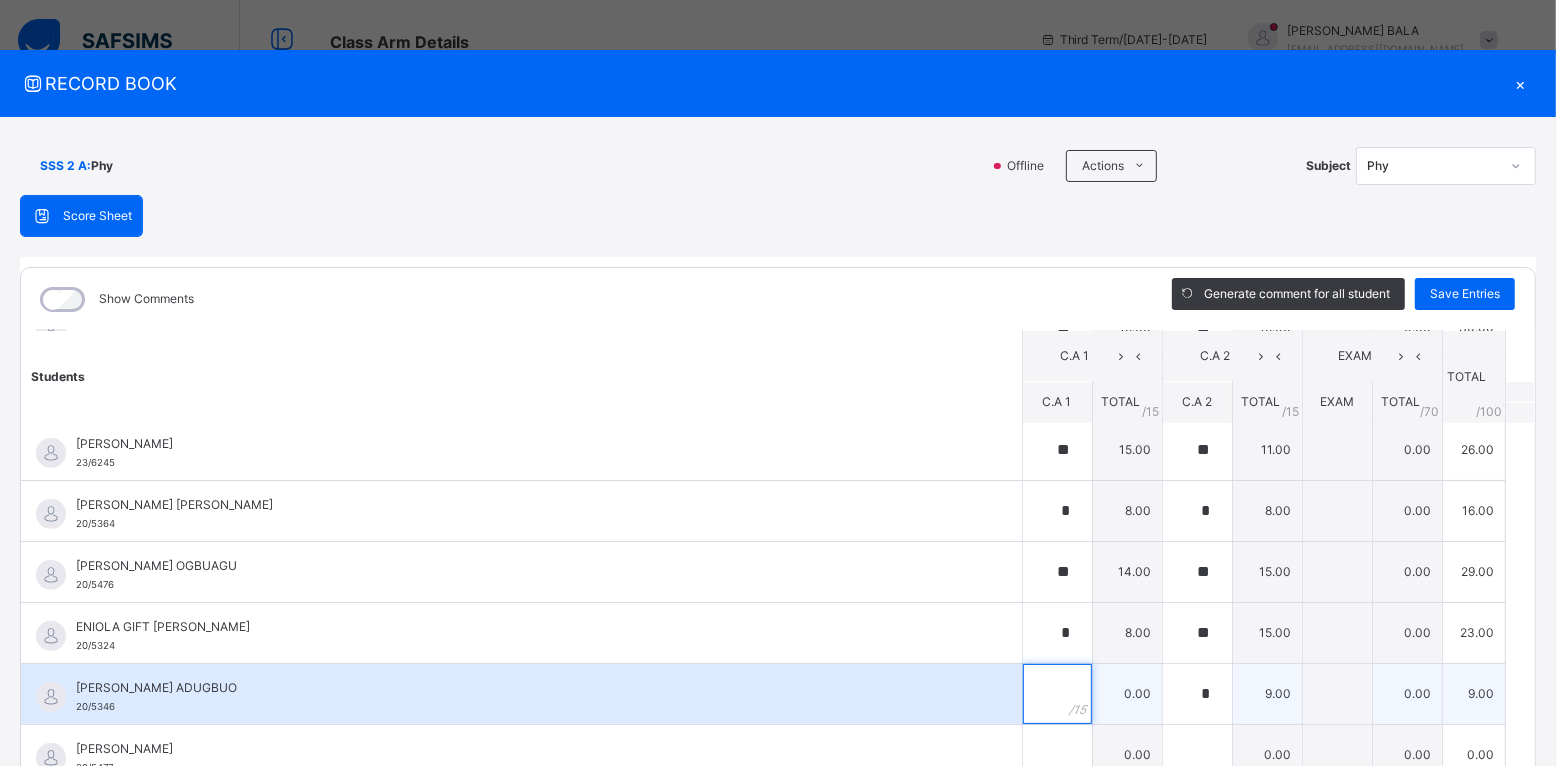 click at bounding box center [1057, 694] 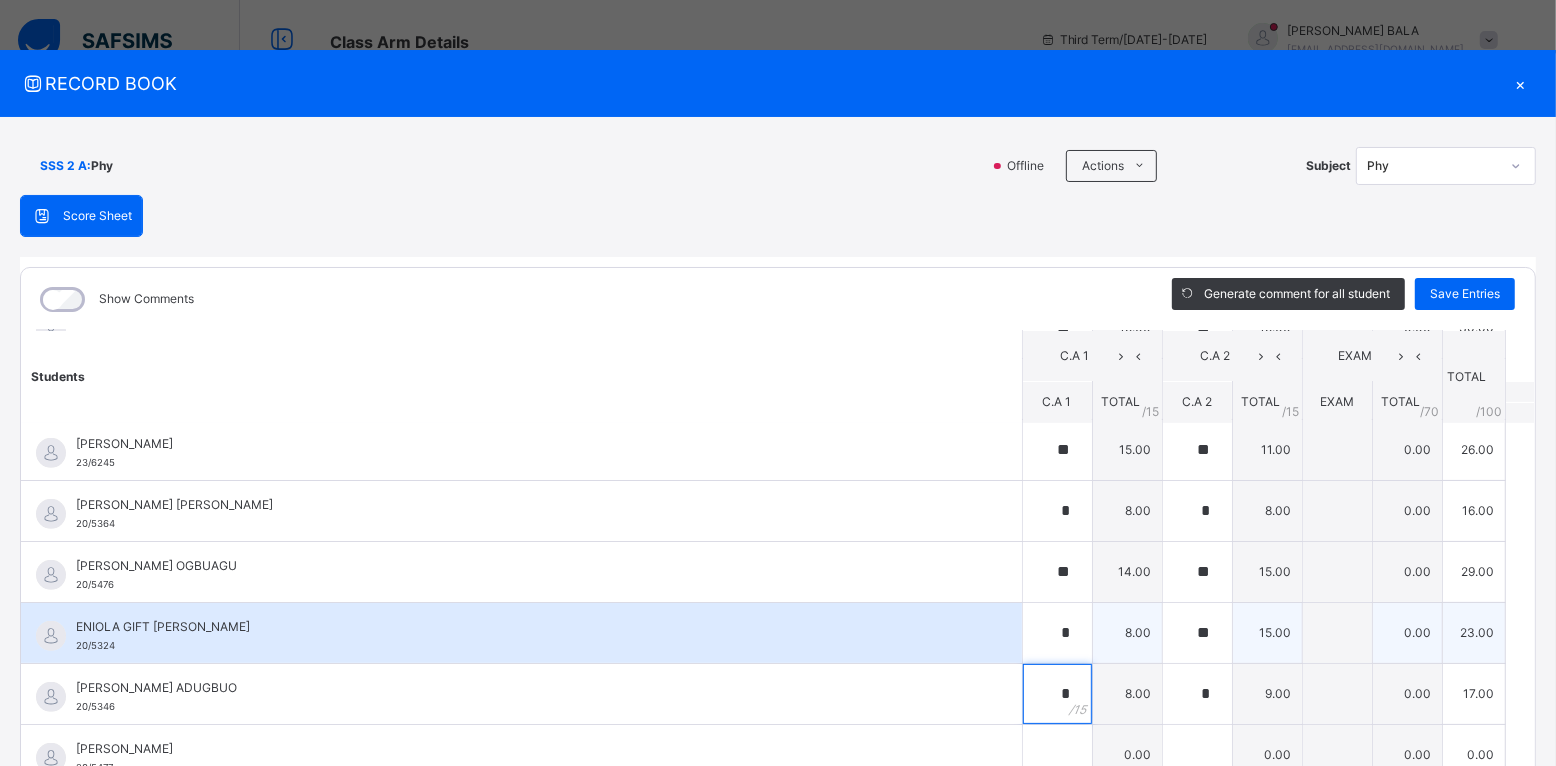 type on "*" 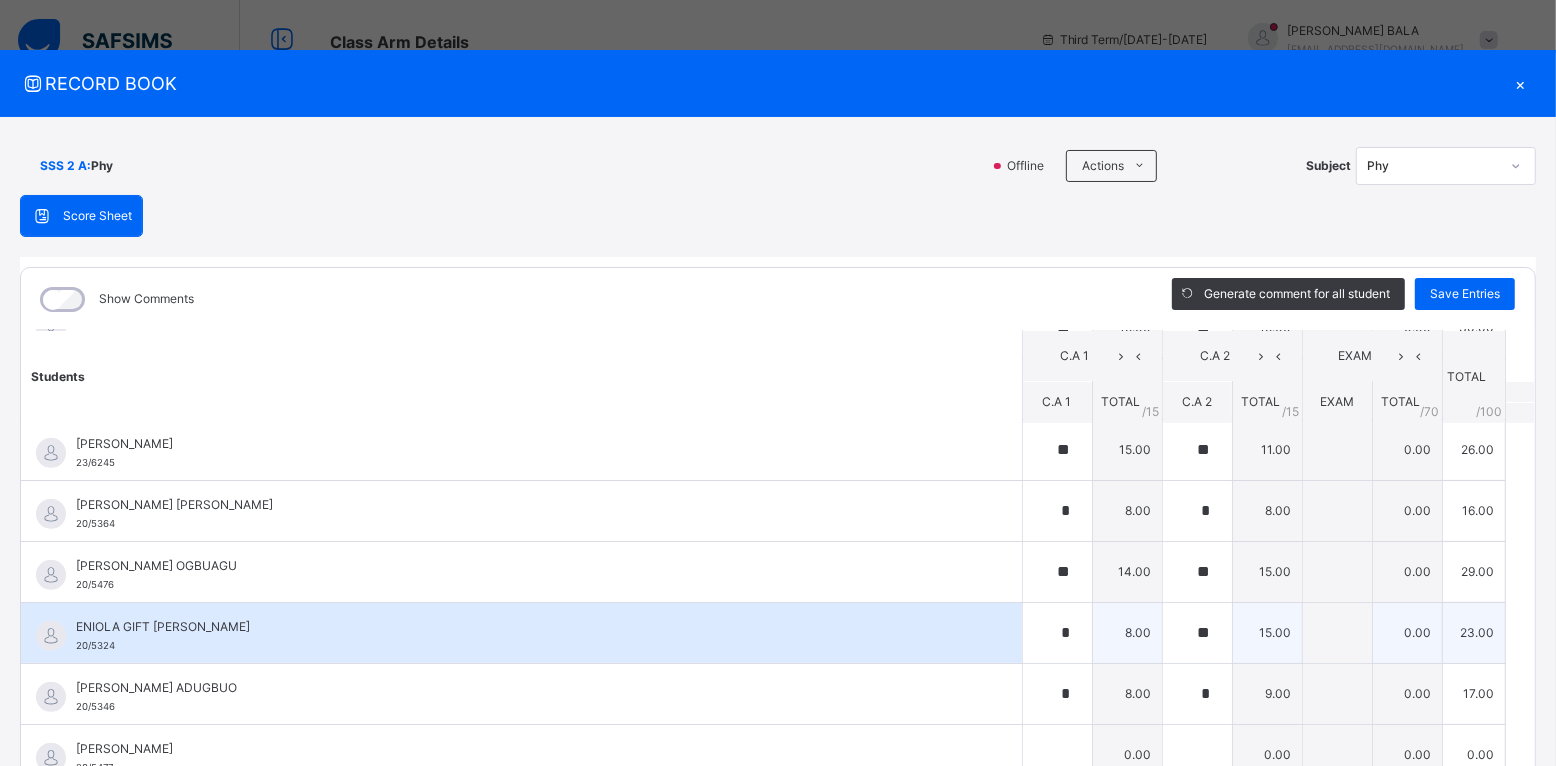 click on "ENIOLA GIFT [PERSON_NAME]" at bounding box center (526, 627) 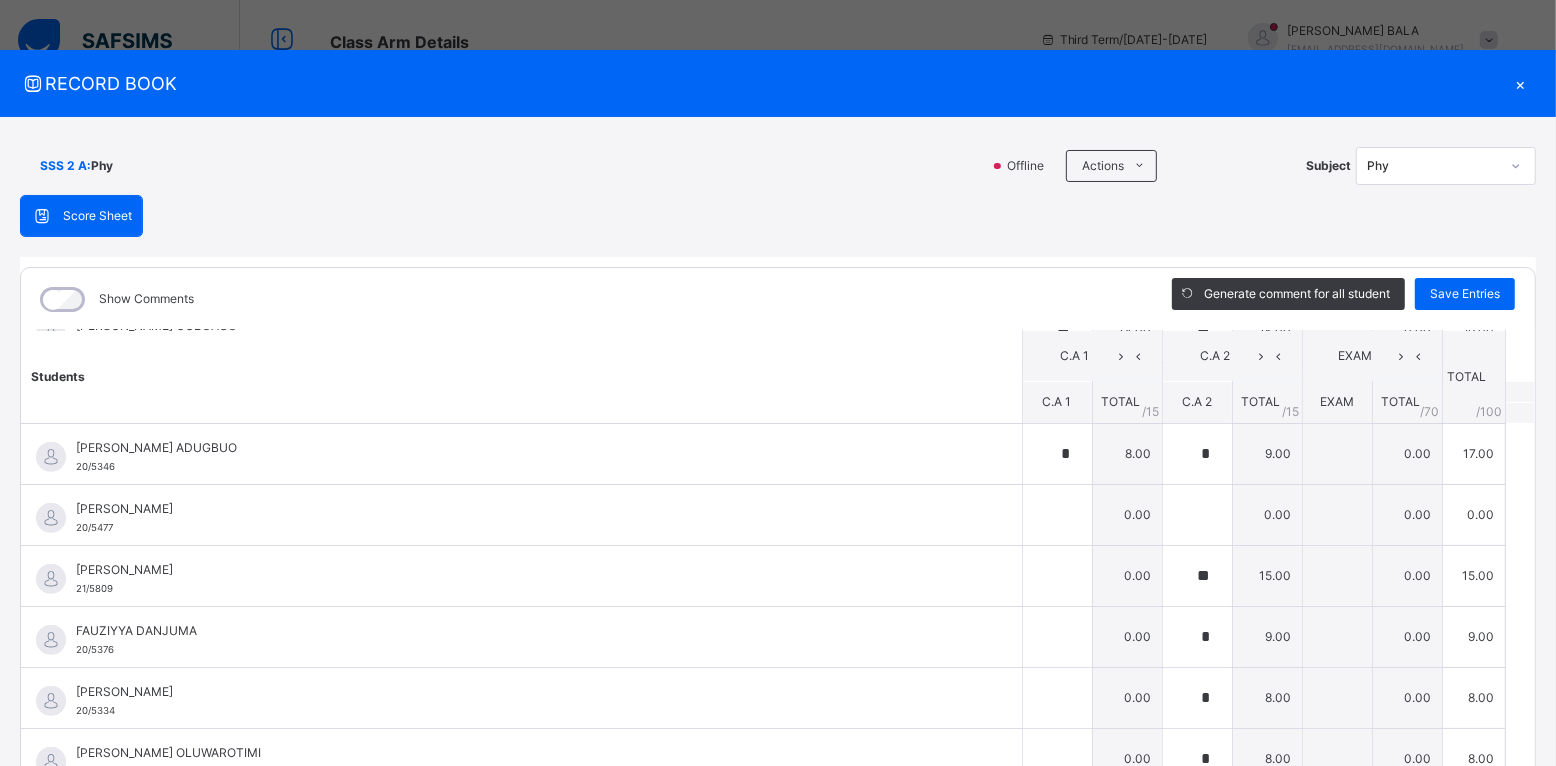 scroll, scrollTop: 925, scrollLeft: 0, axis: vertical 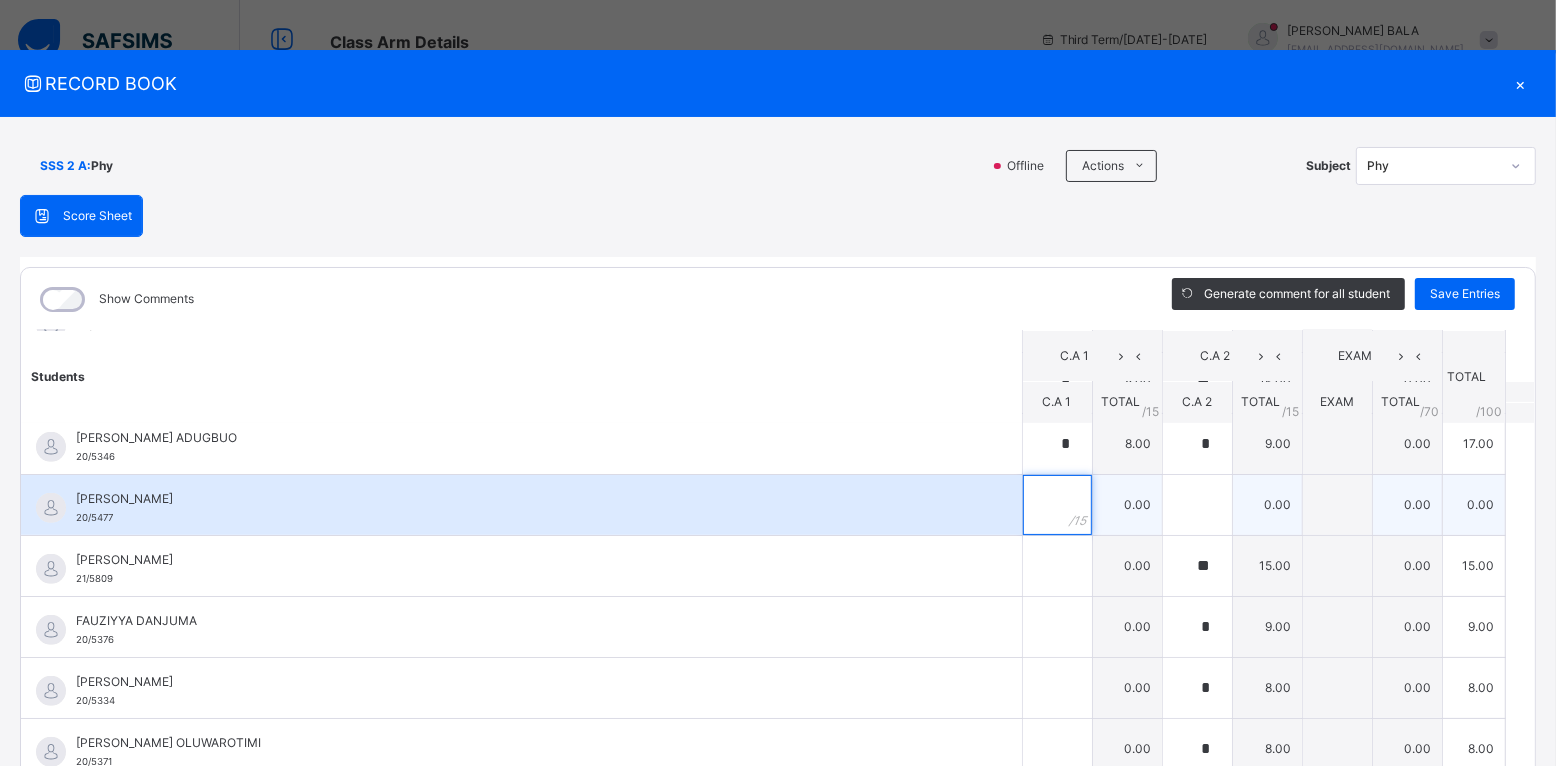 click at bounding box center (1057, 505) 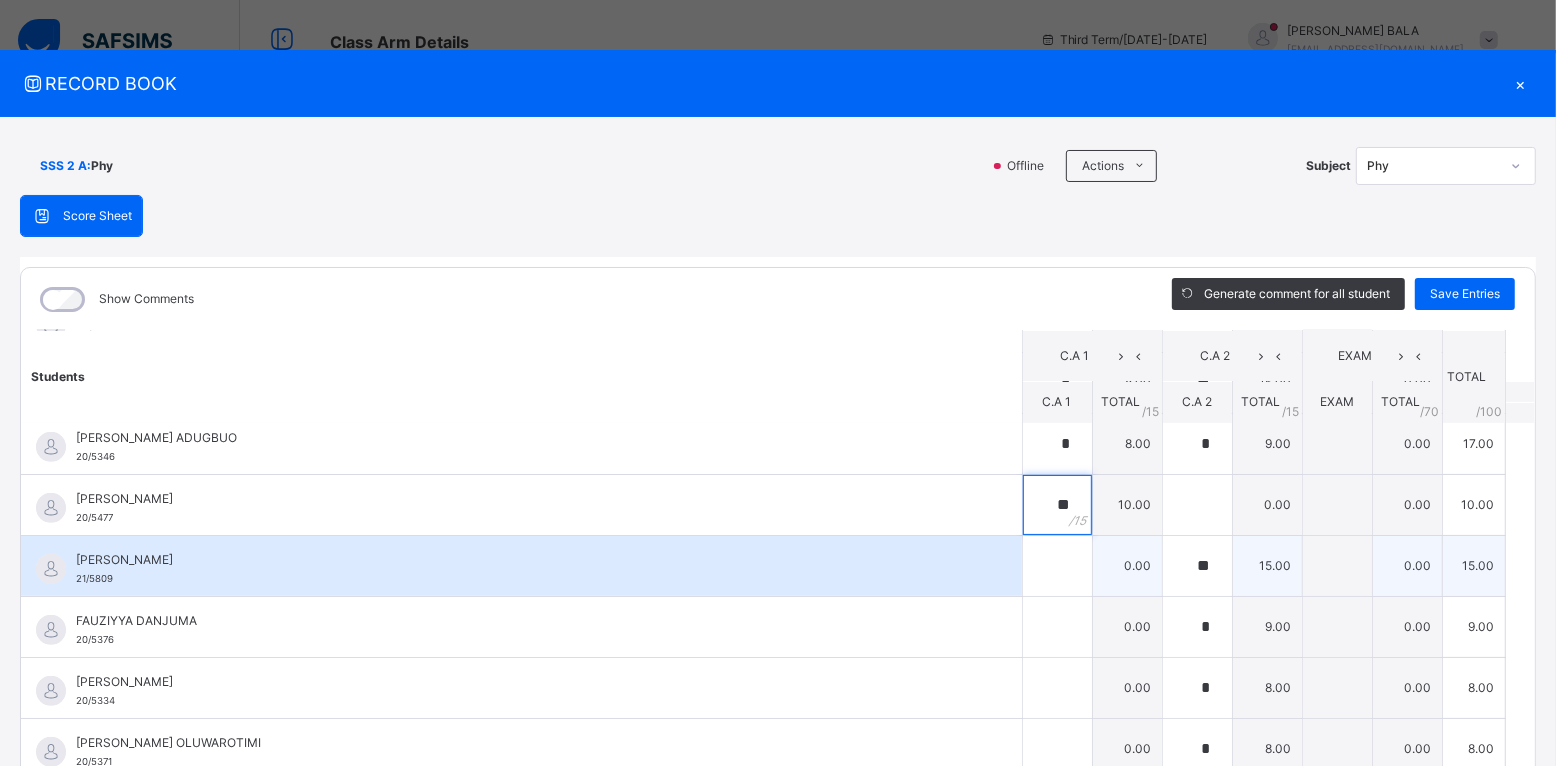 type on "**" 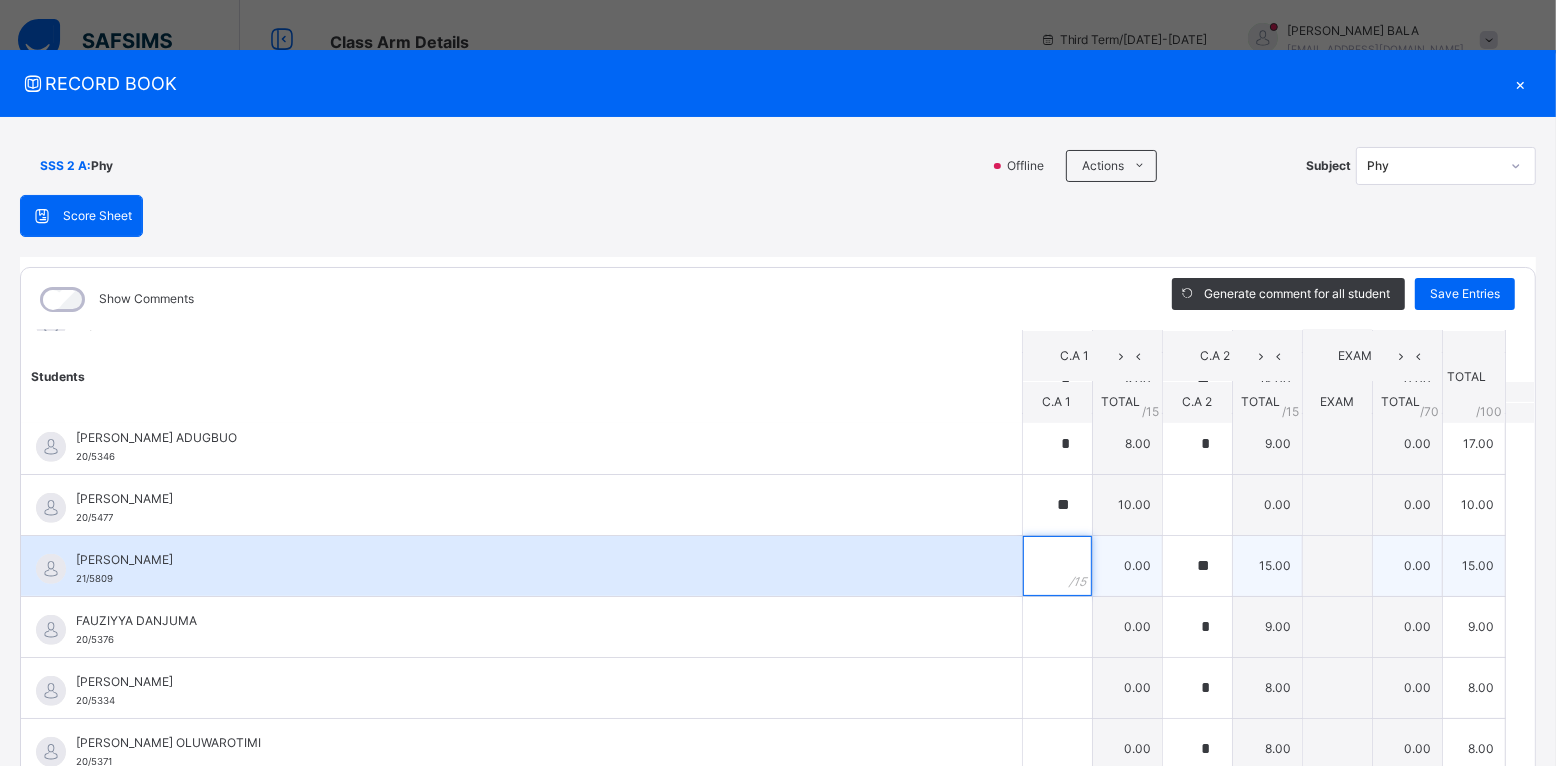 click at bounding box center (1057, 566) 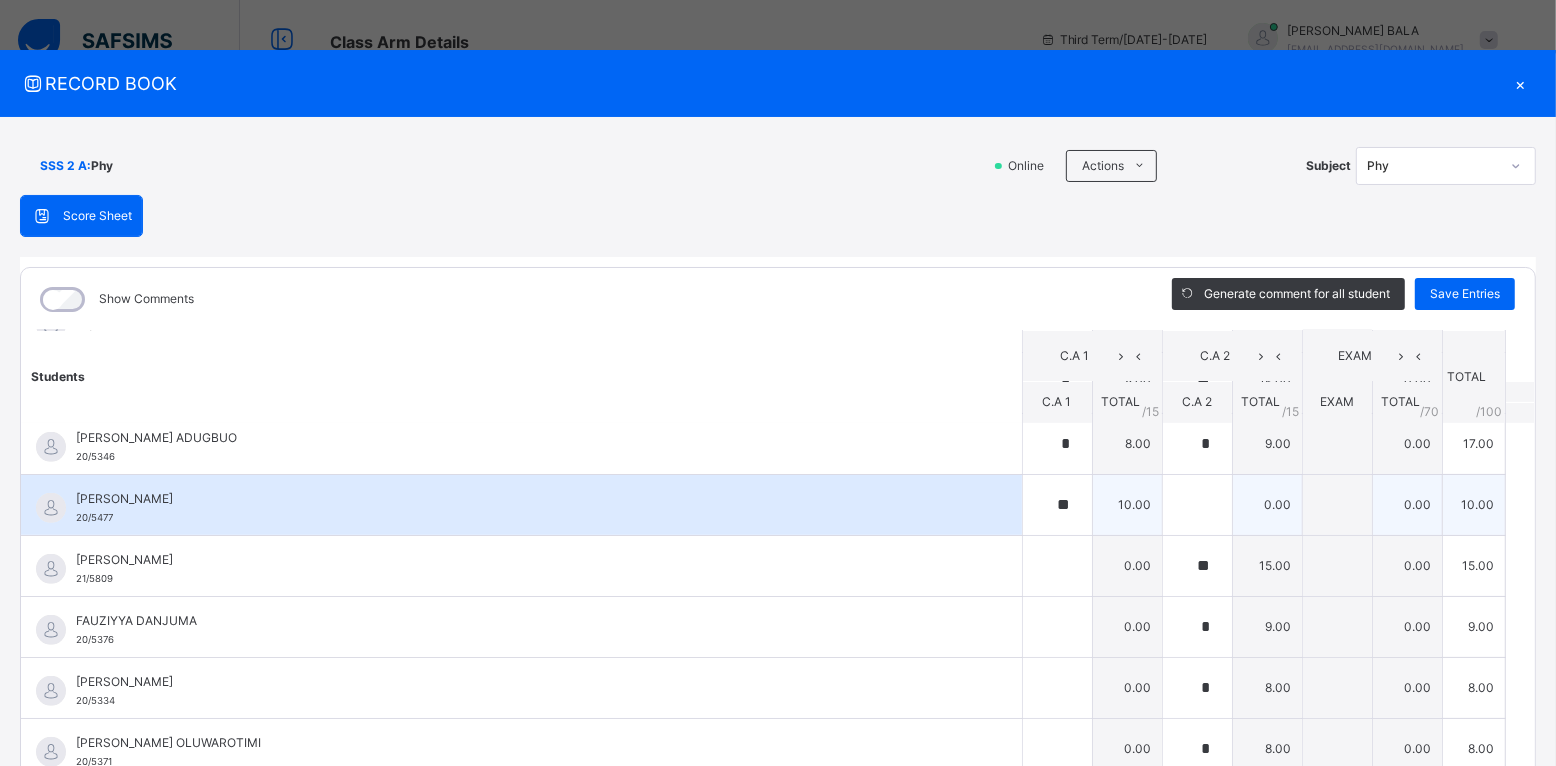 click on "0.00" at bounding box center [1267, 504] 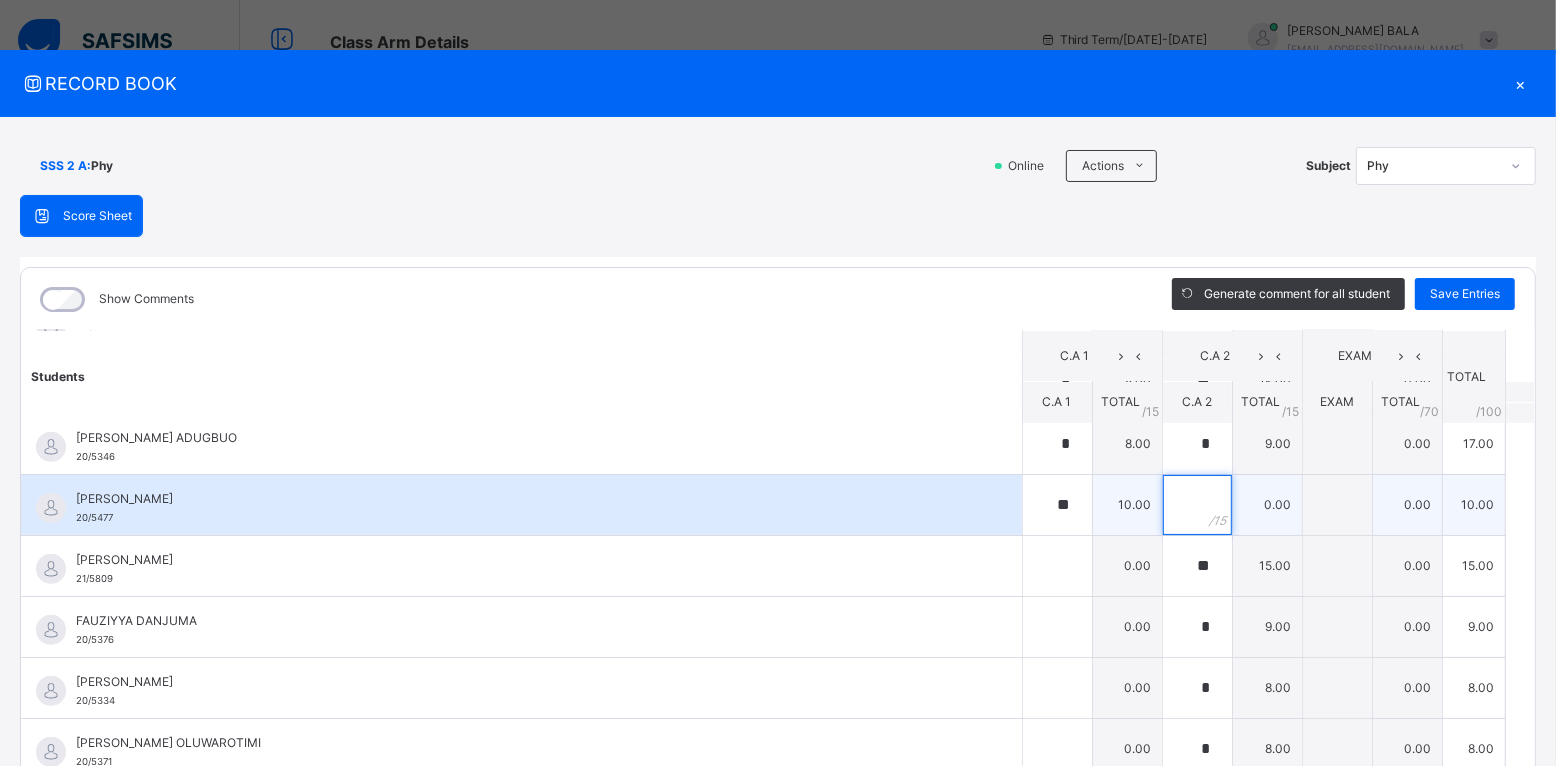 click at bounding box center [1197, 505] 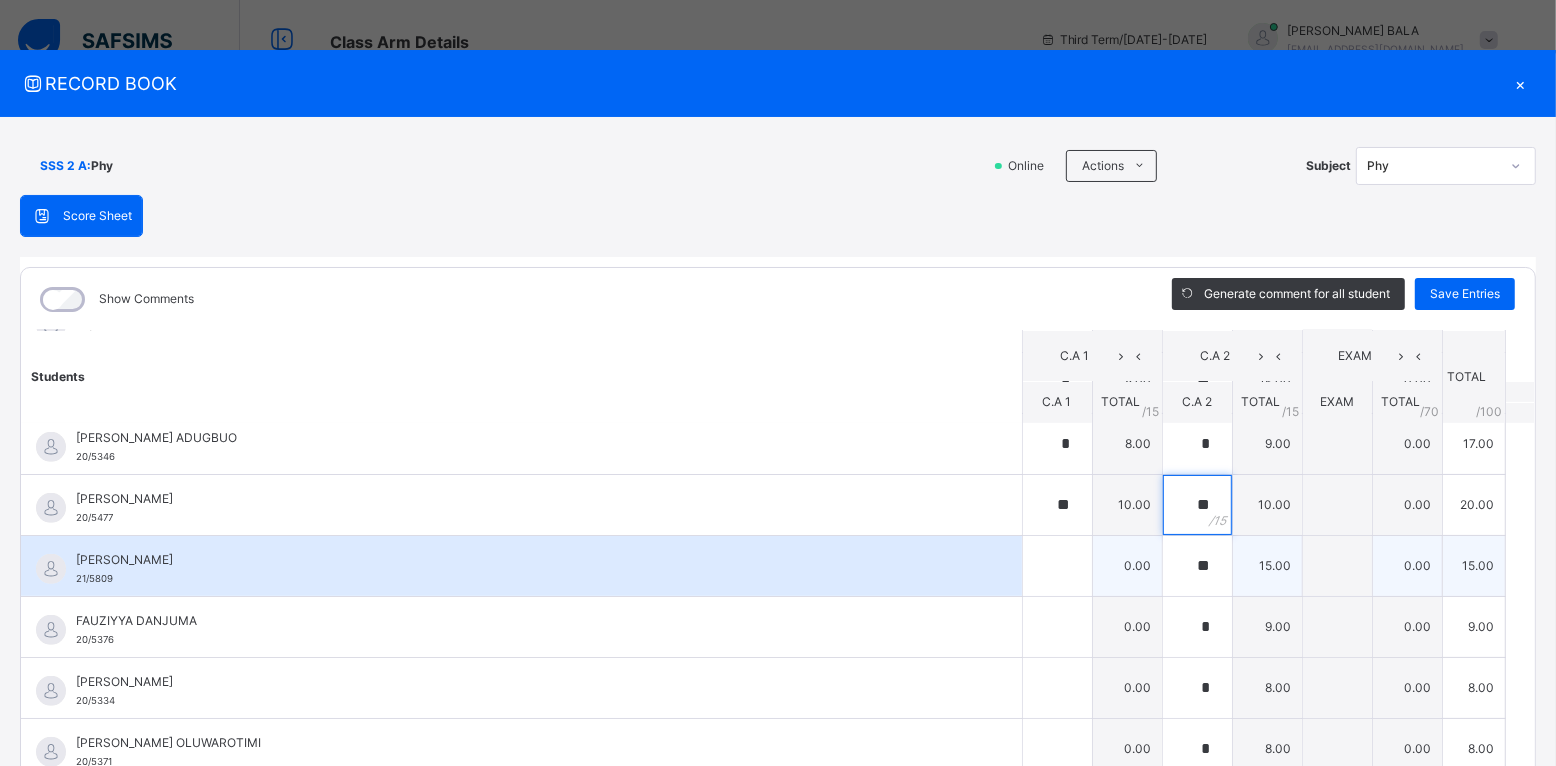 type on "**" 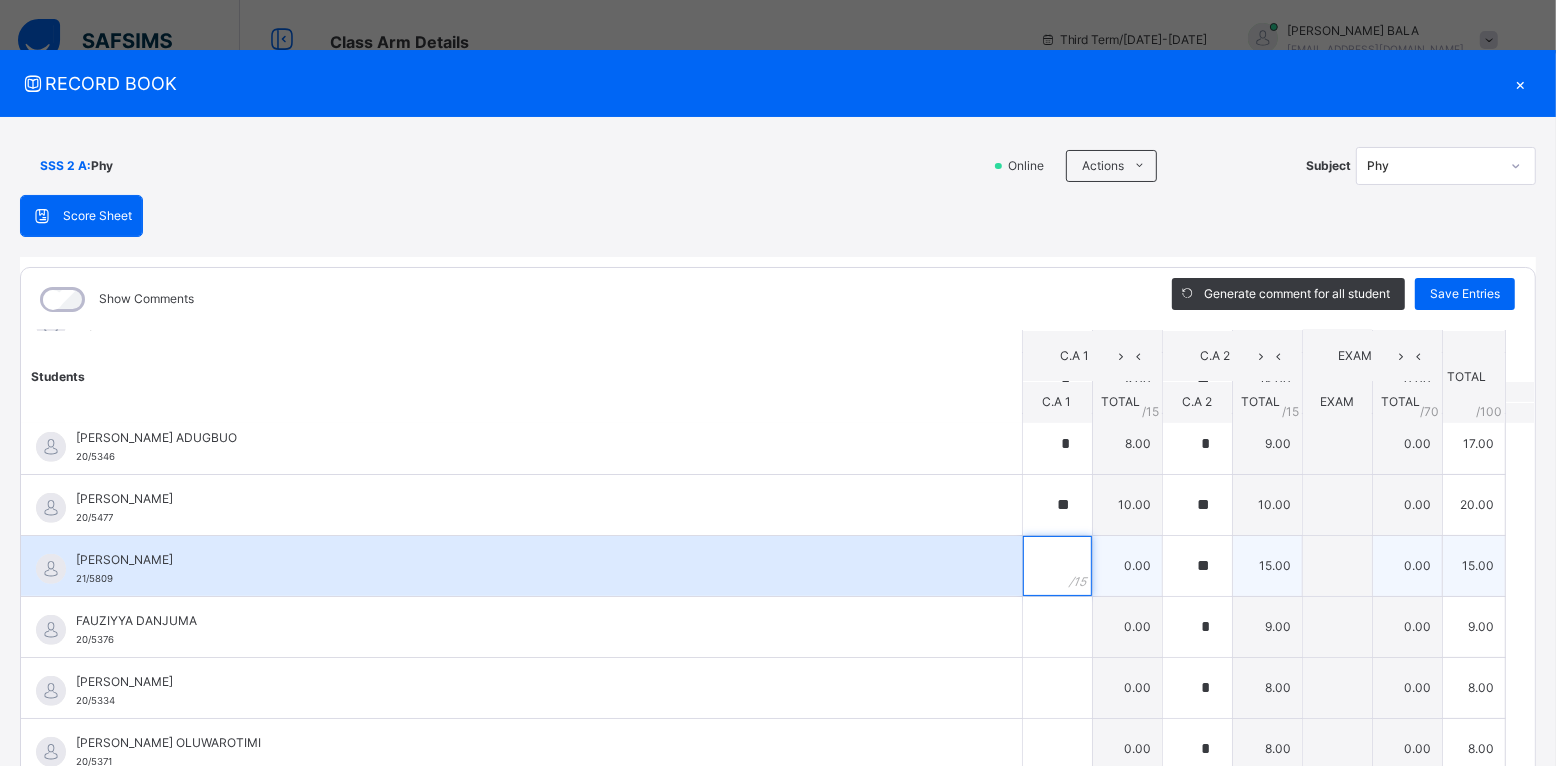 click at bounding box center [1057, 566] 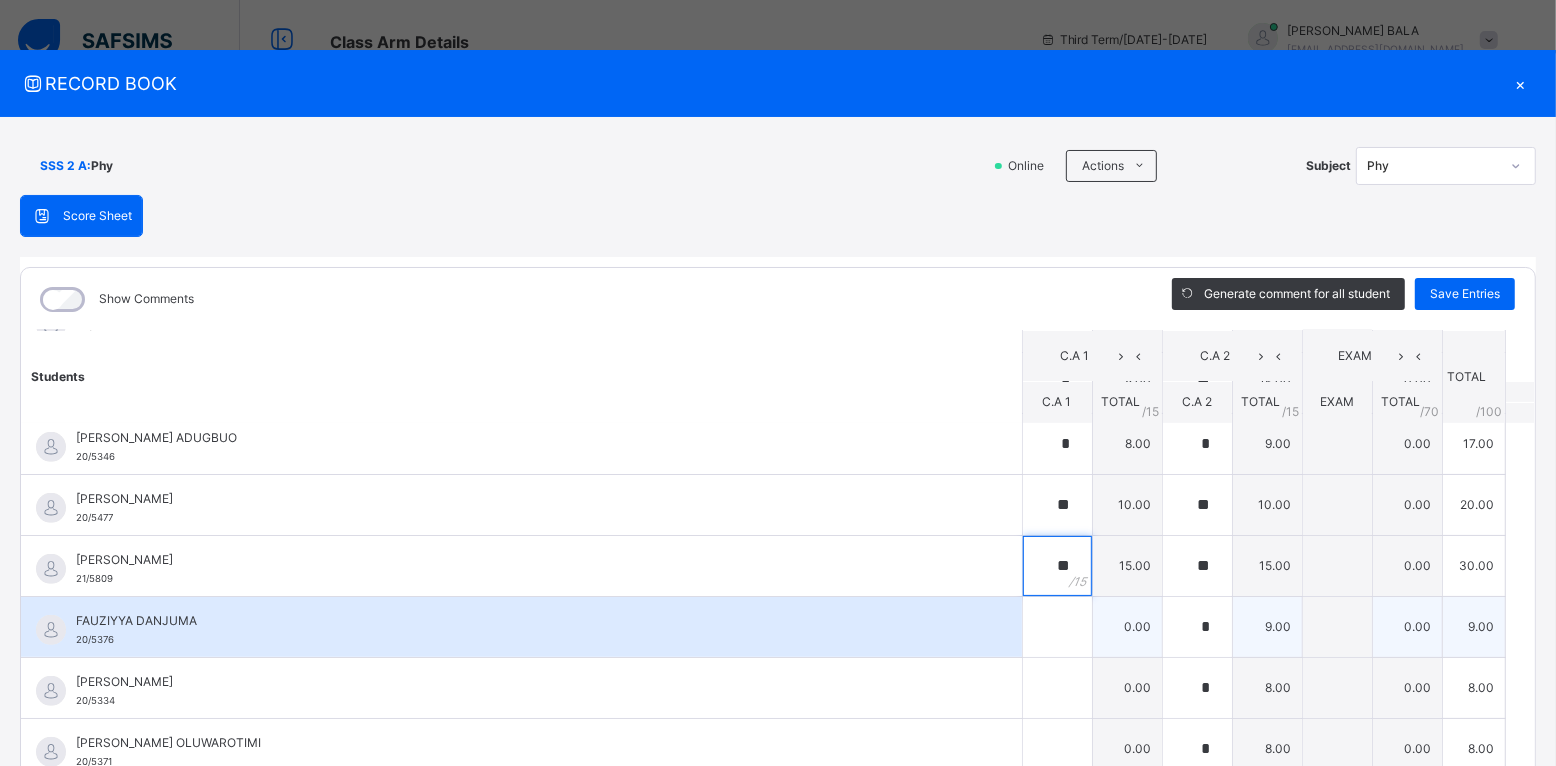 type on "**" 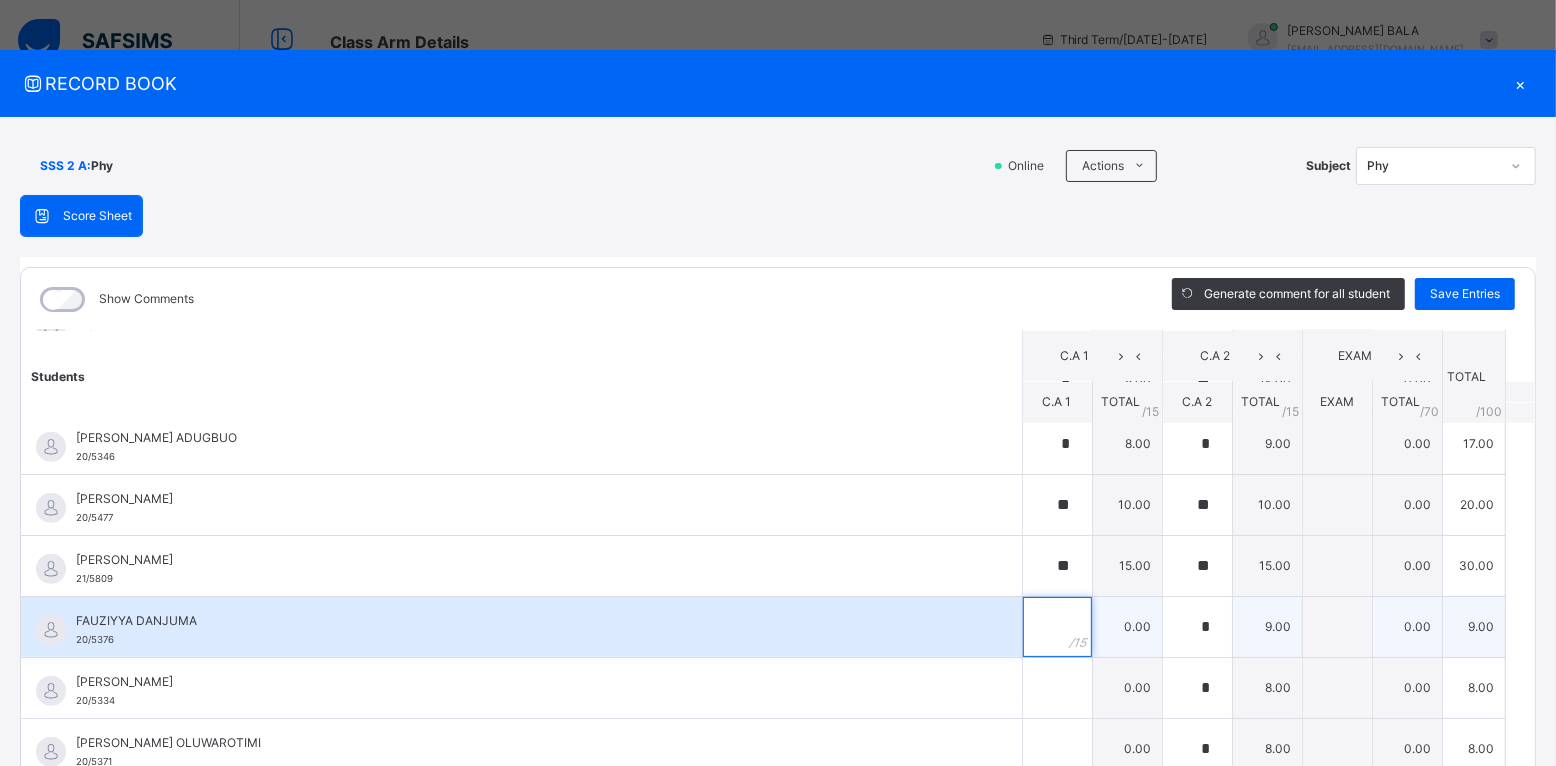 click at bounding box center (1057, 627) 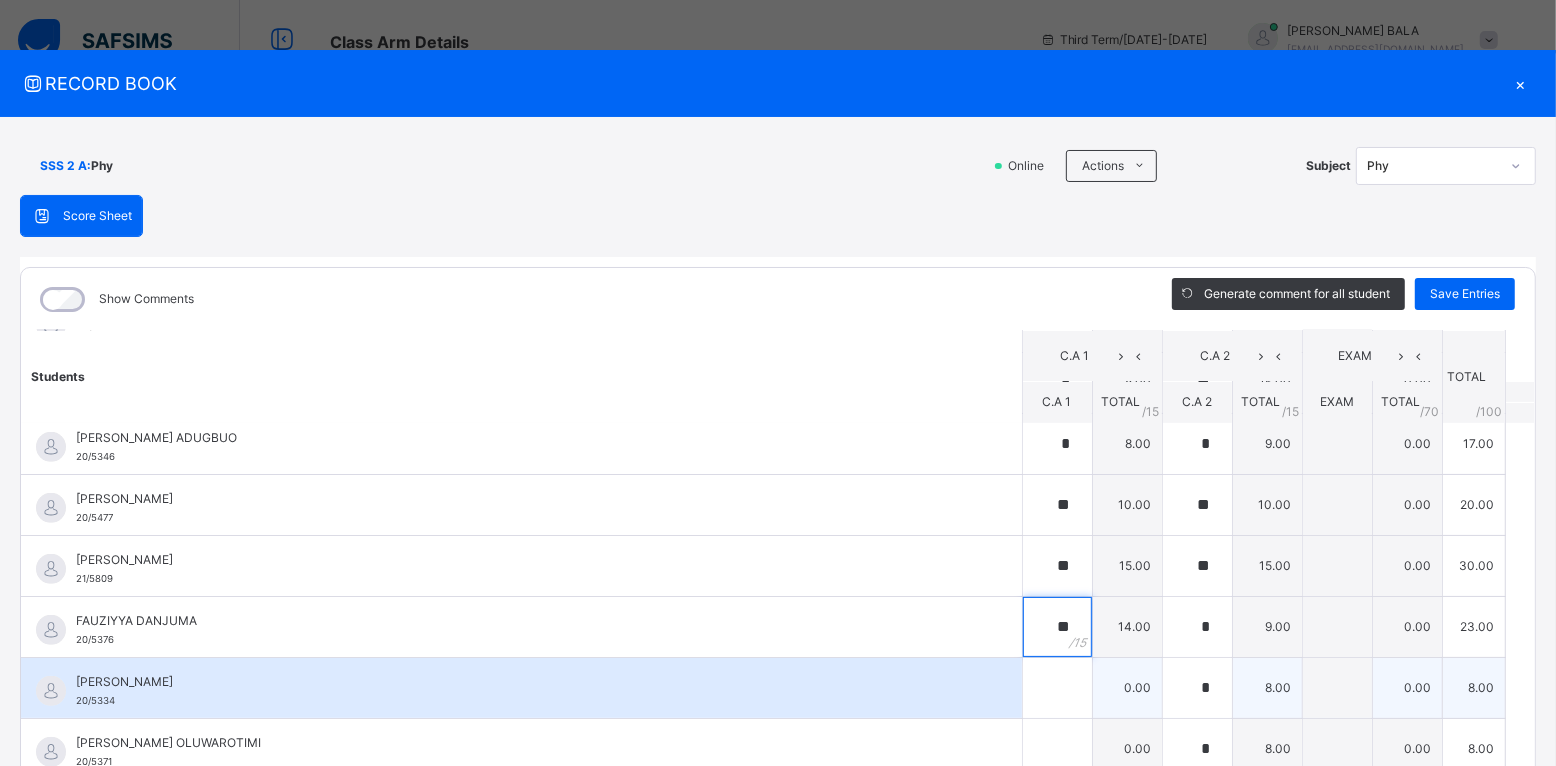 type on "**" 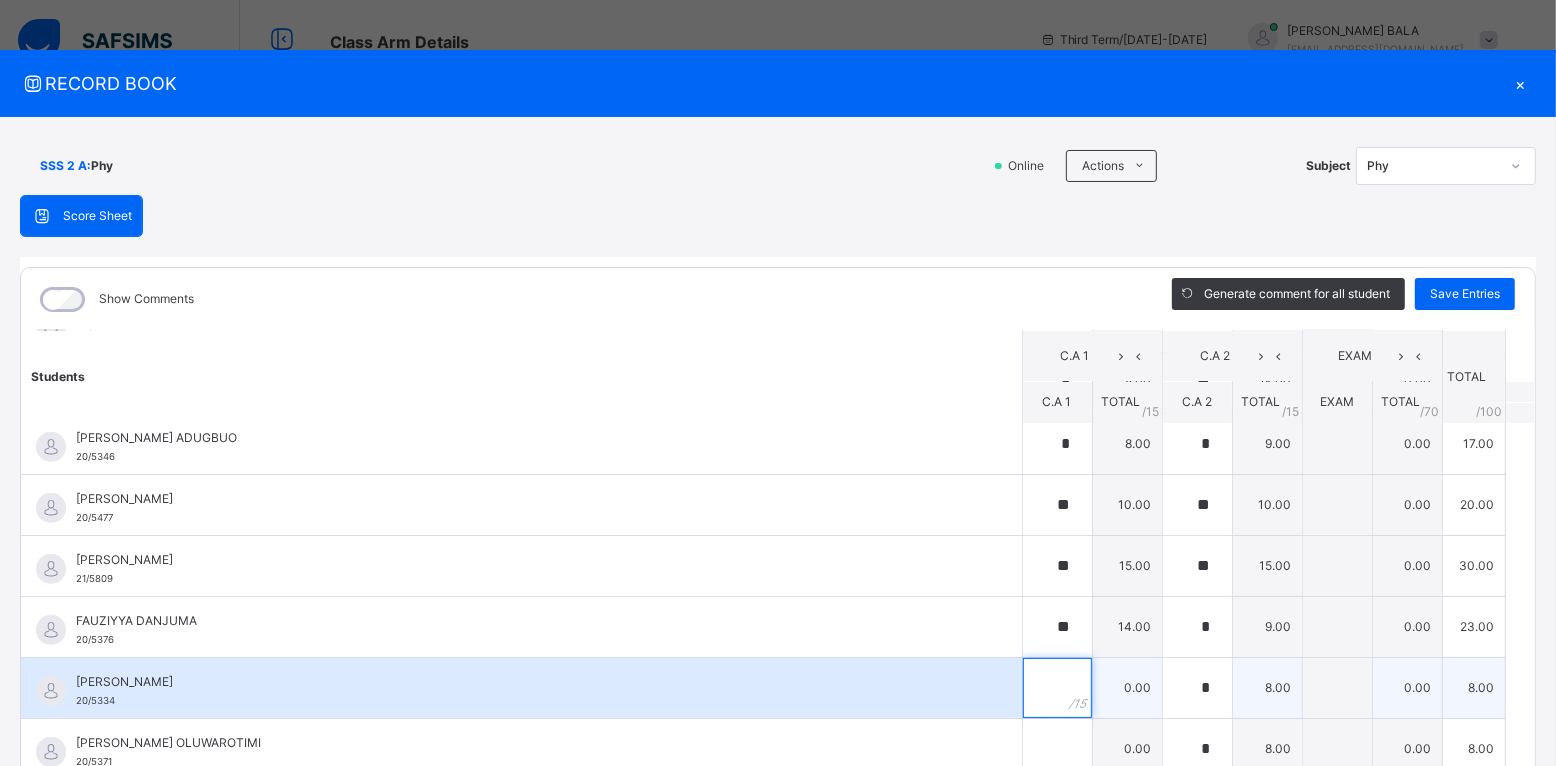 click at bounding box center [1057, 688] 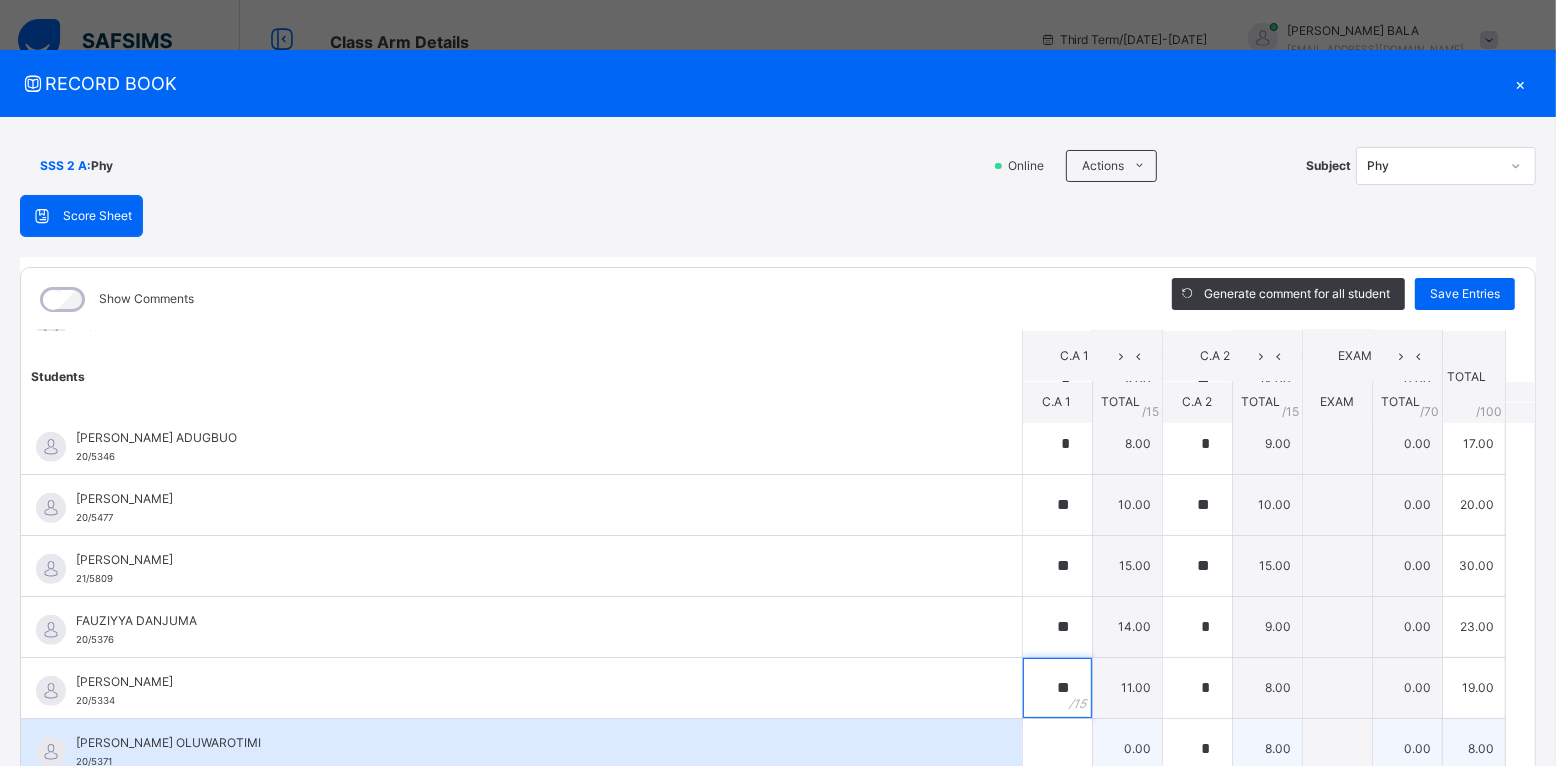 type on "**" 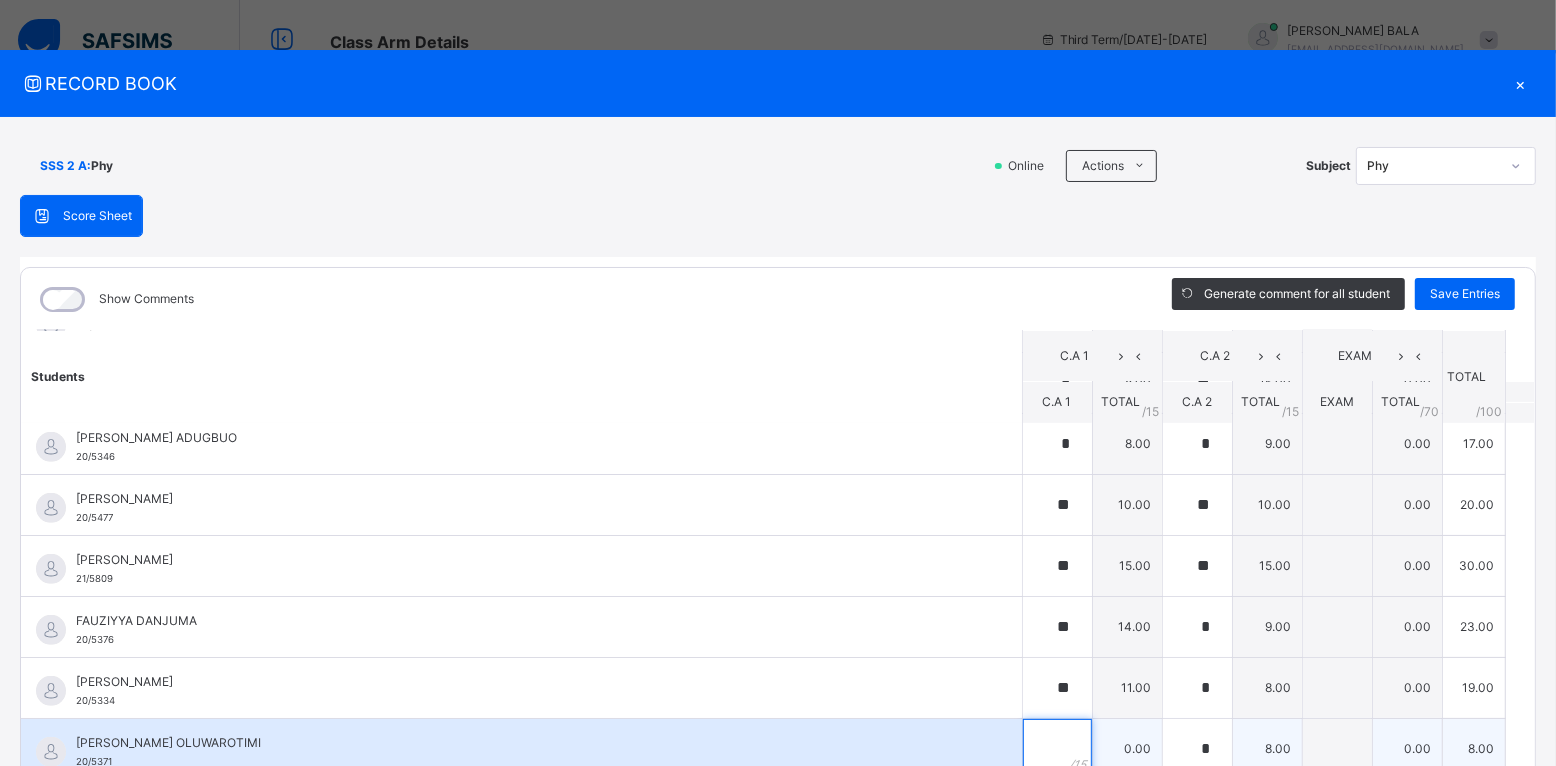 click at bounding box center (1057, 749) 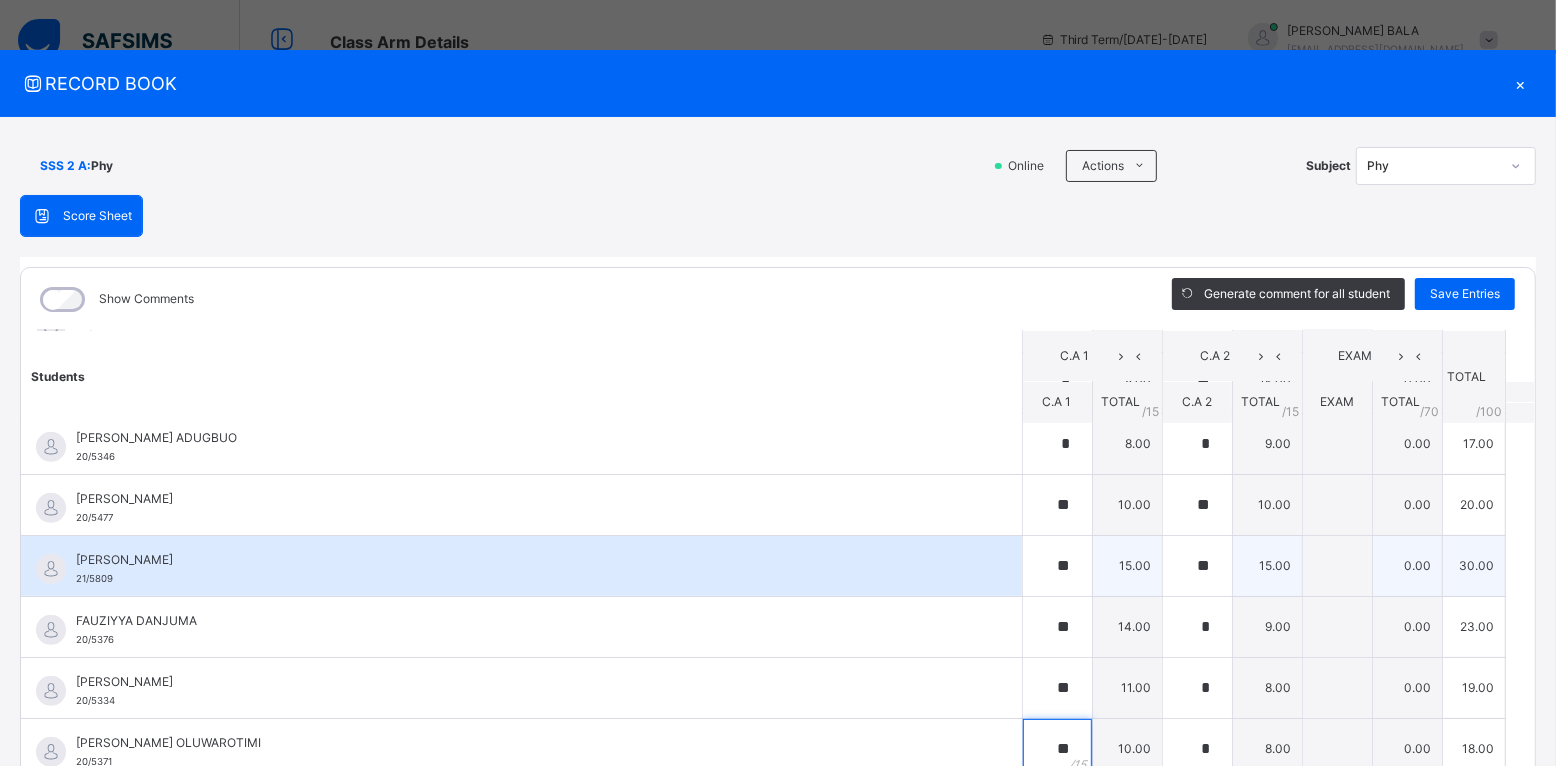 type on "**" 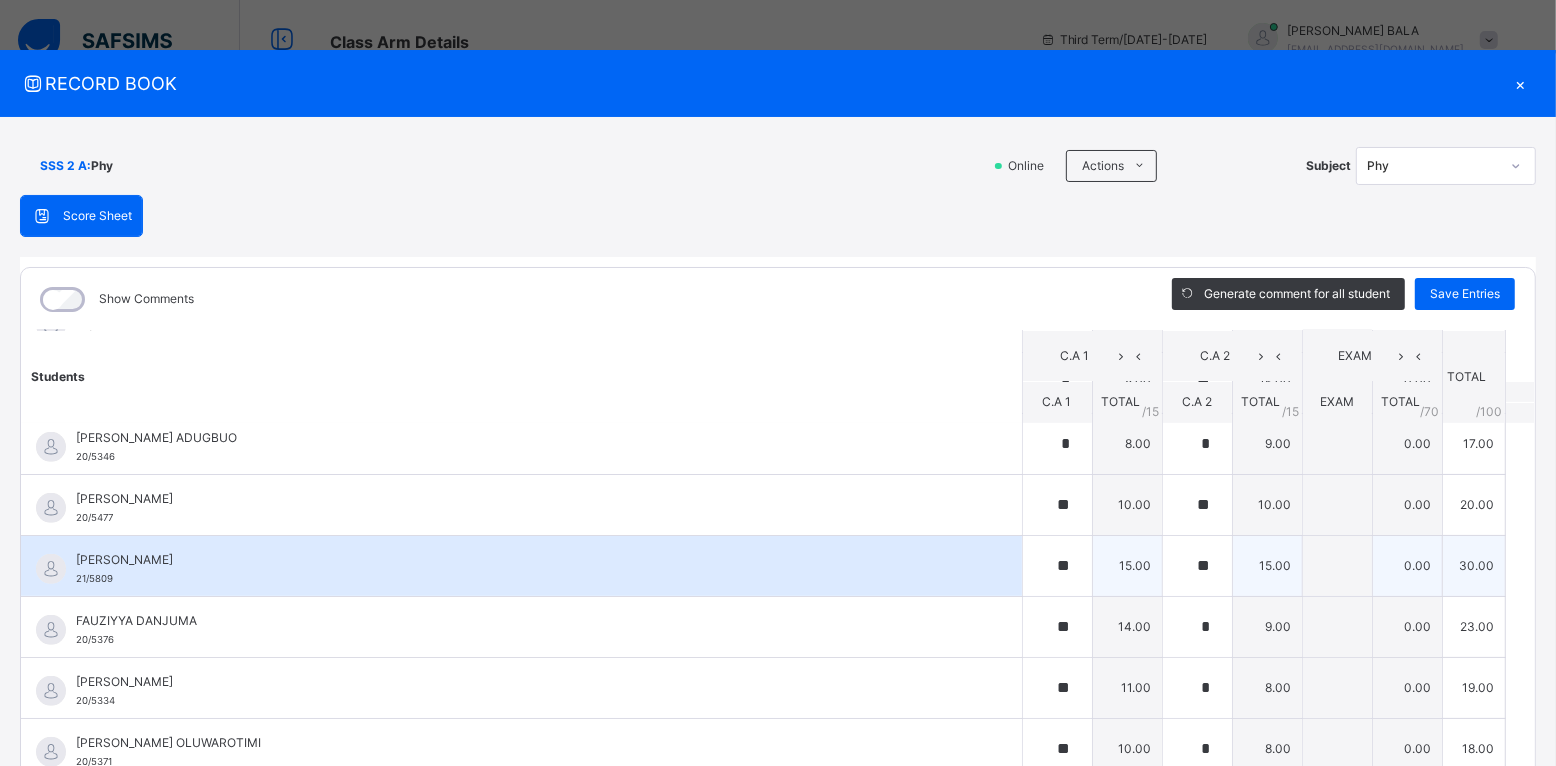 click on "[PERSON_NAME] SALISU 21/5809" at bounding box center [521, 566] 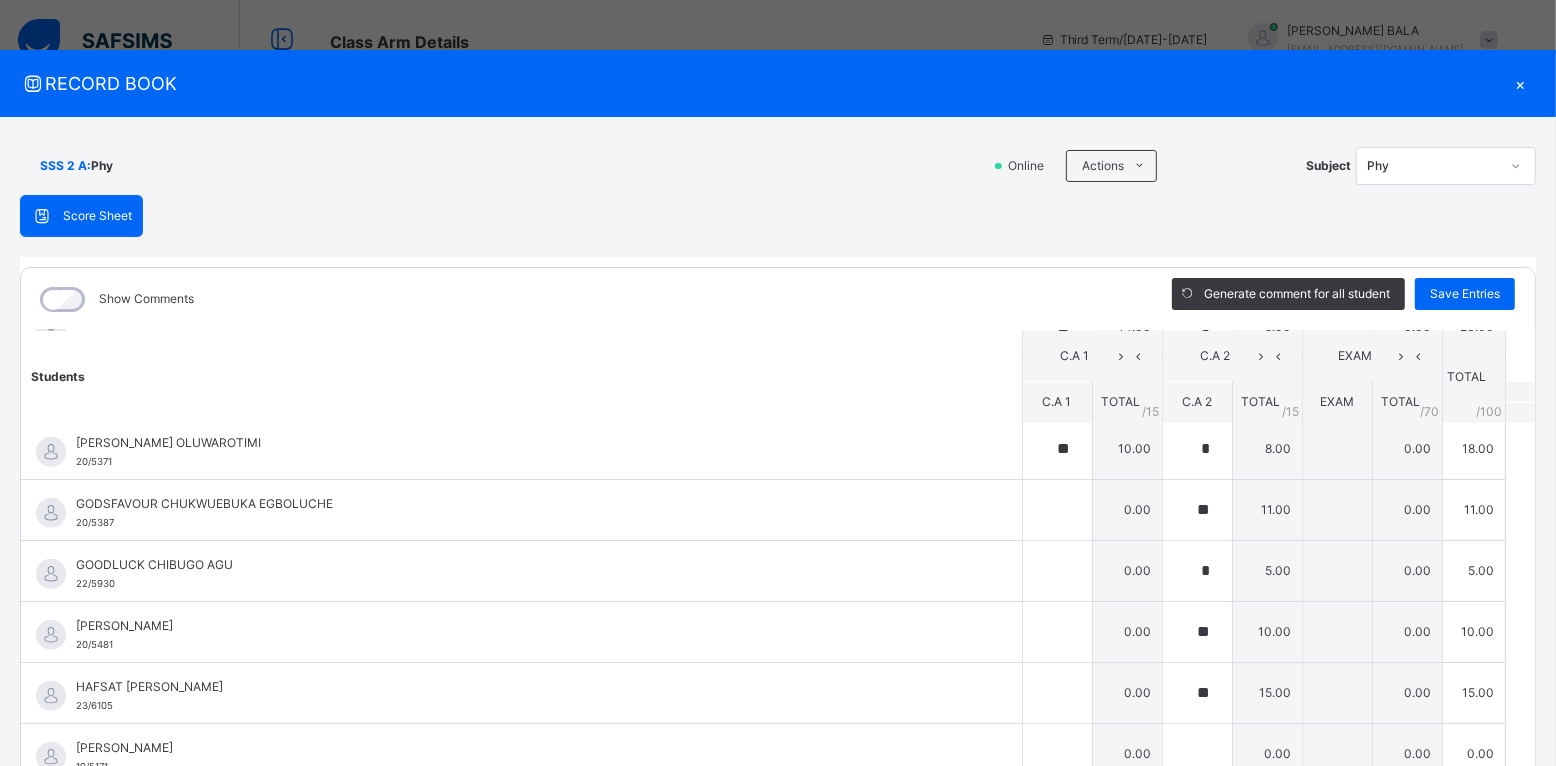 scroll, scrollTop: 1275, scrollLeft: 0, axis: vertical 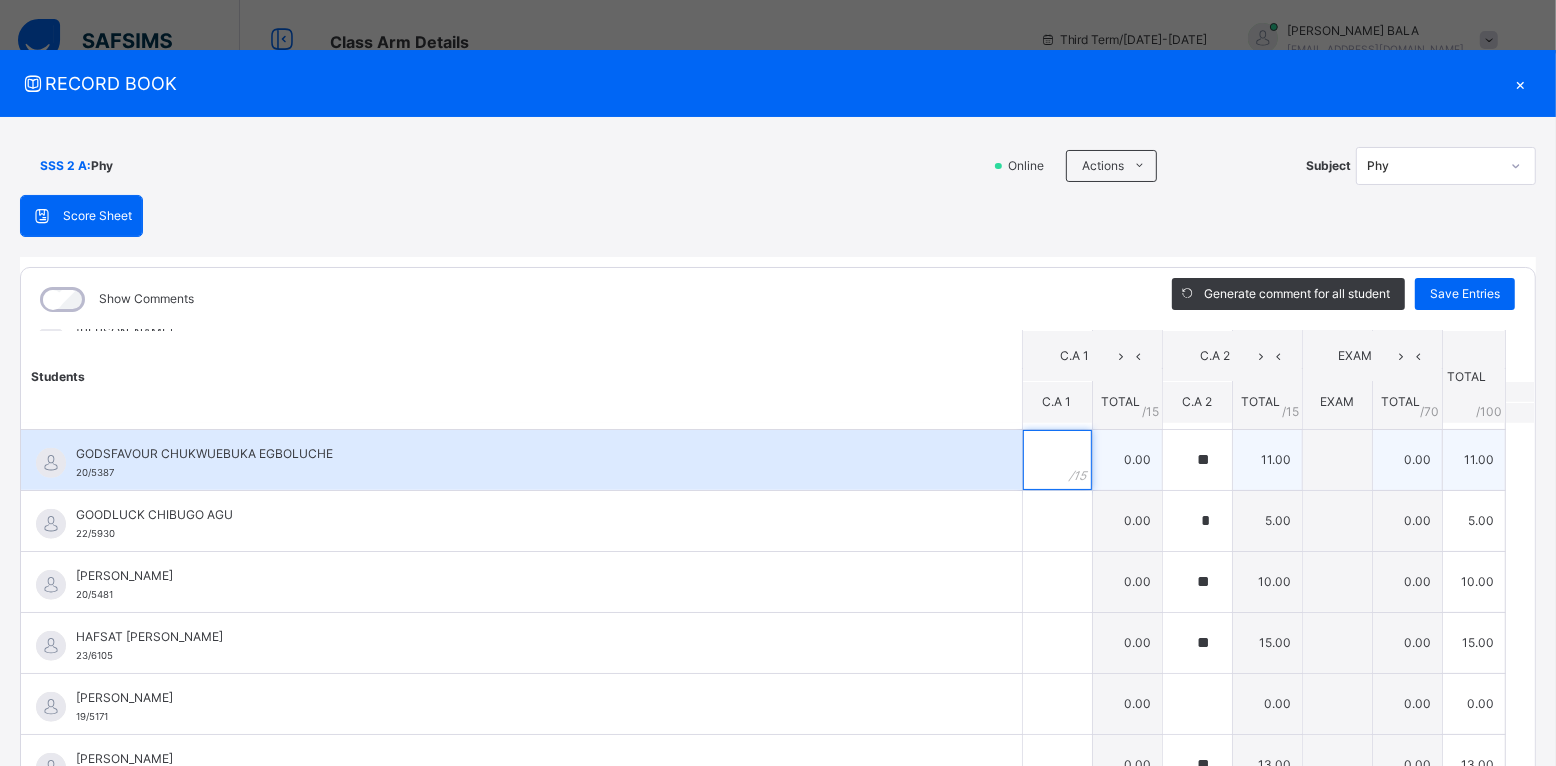 click at bounding box center (1057, 460) 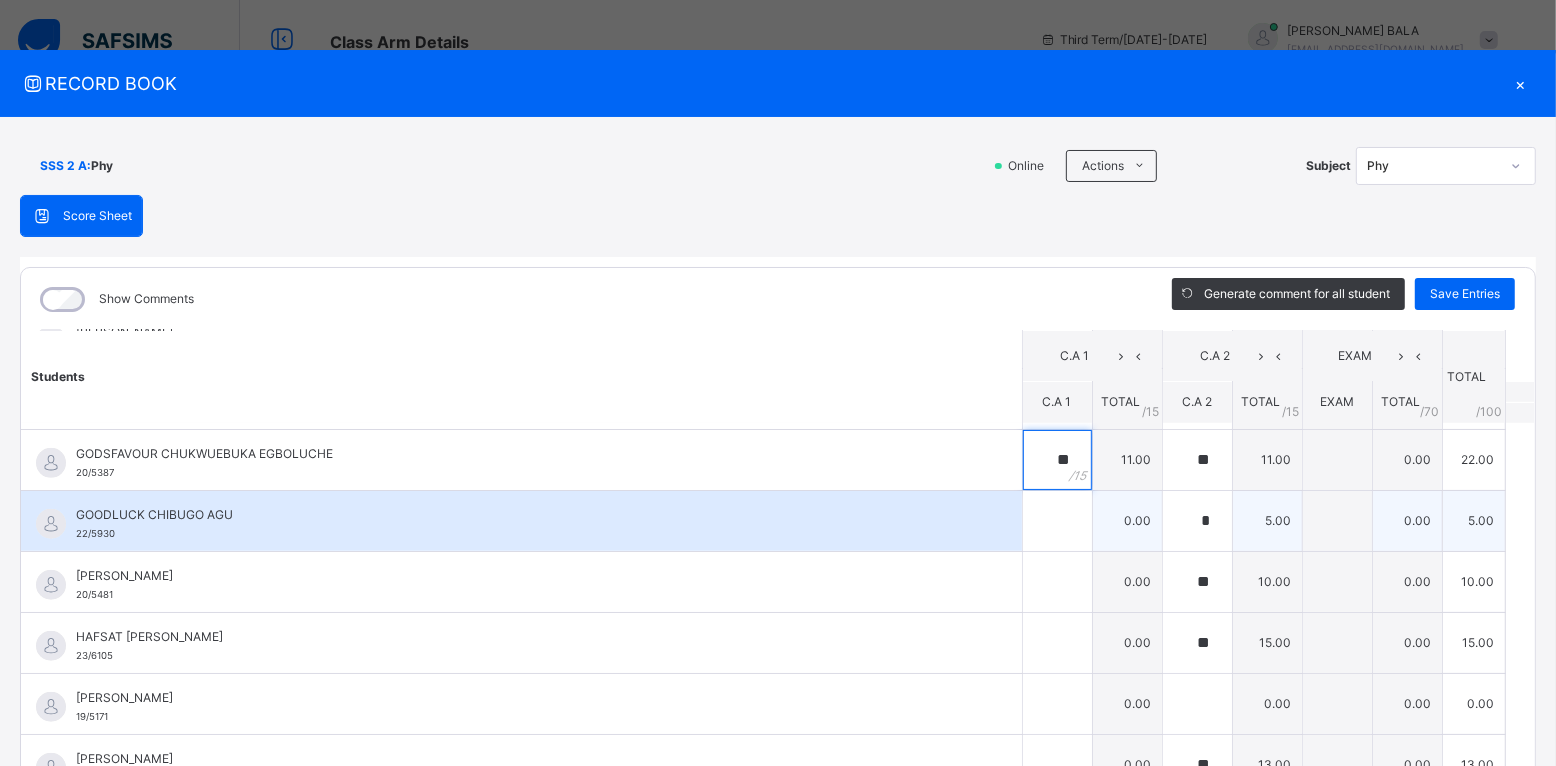 type on "**" 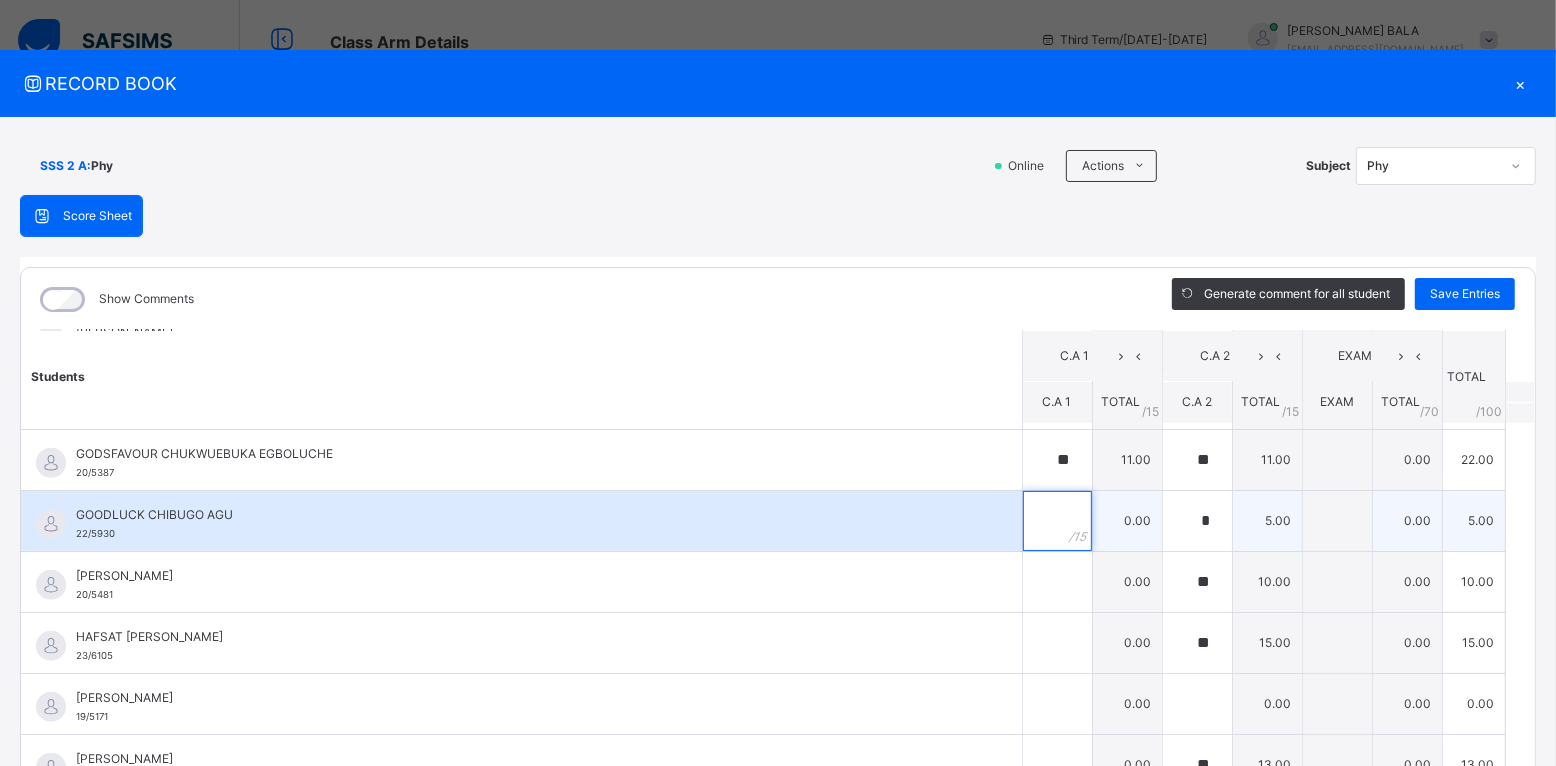 click at bounding box center [1057, 521] 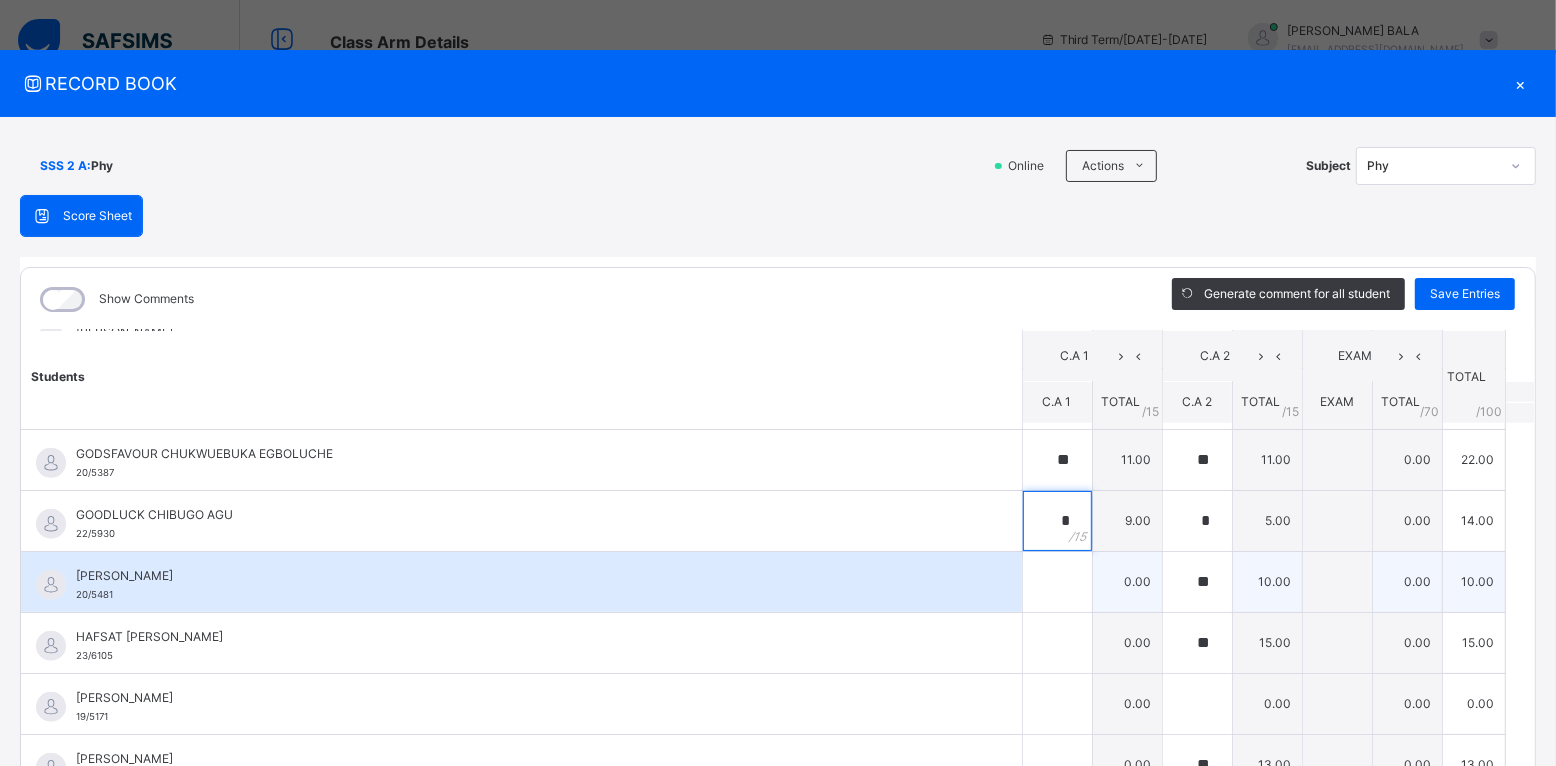 type on "*" 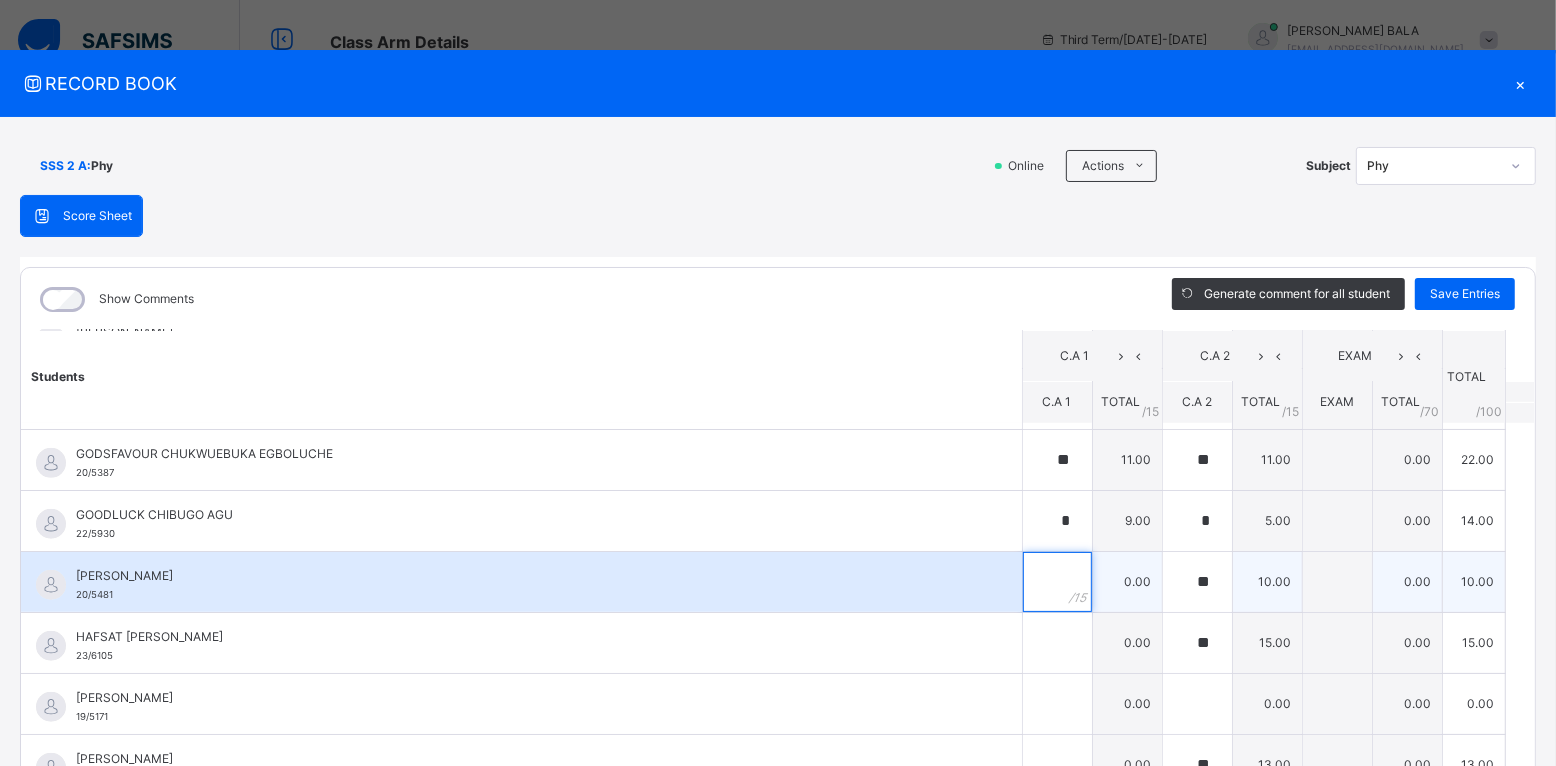 drag, startPoint x: 1027, startPoint y: 572, endPoint x: 1028, endPoint y: 582, distance: 10.049875 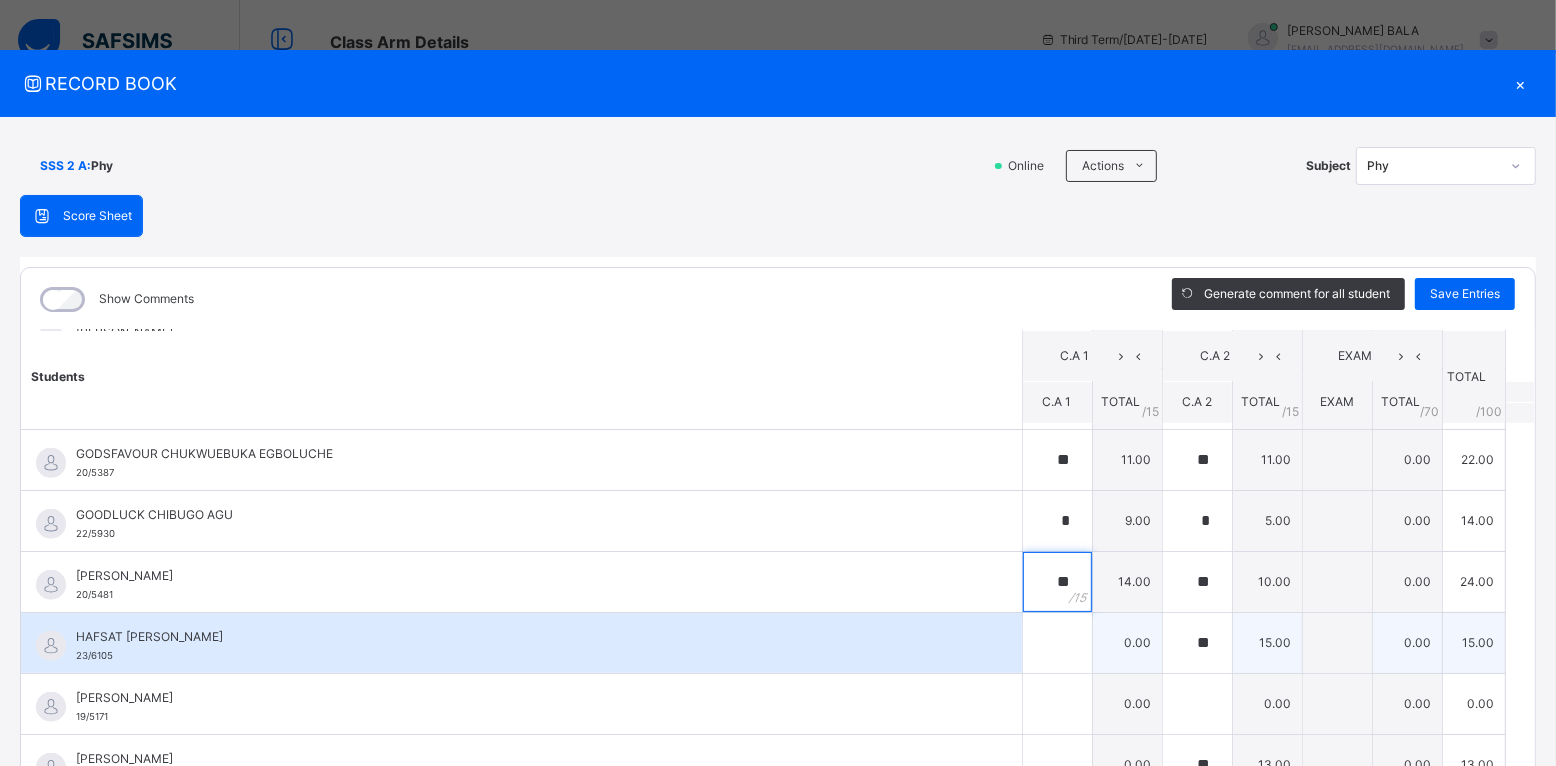 type on "**" 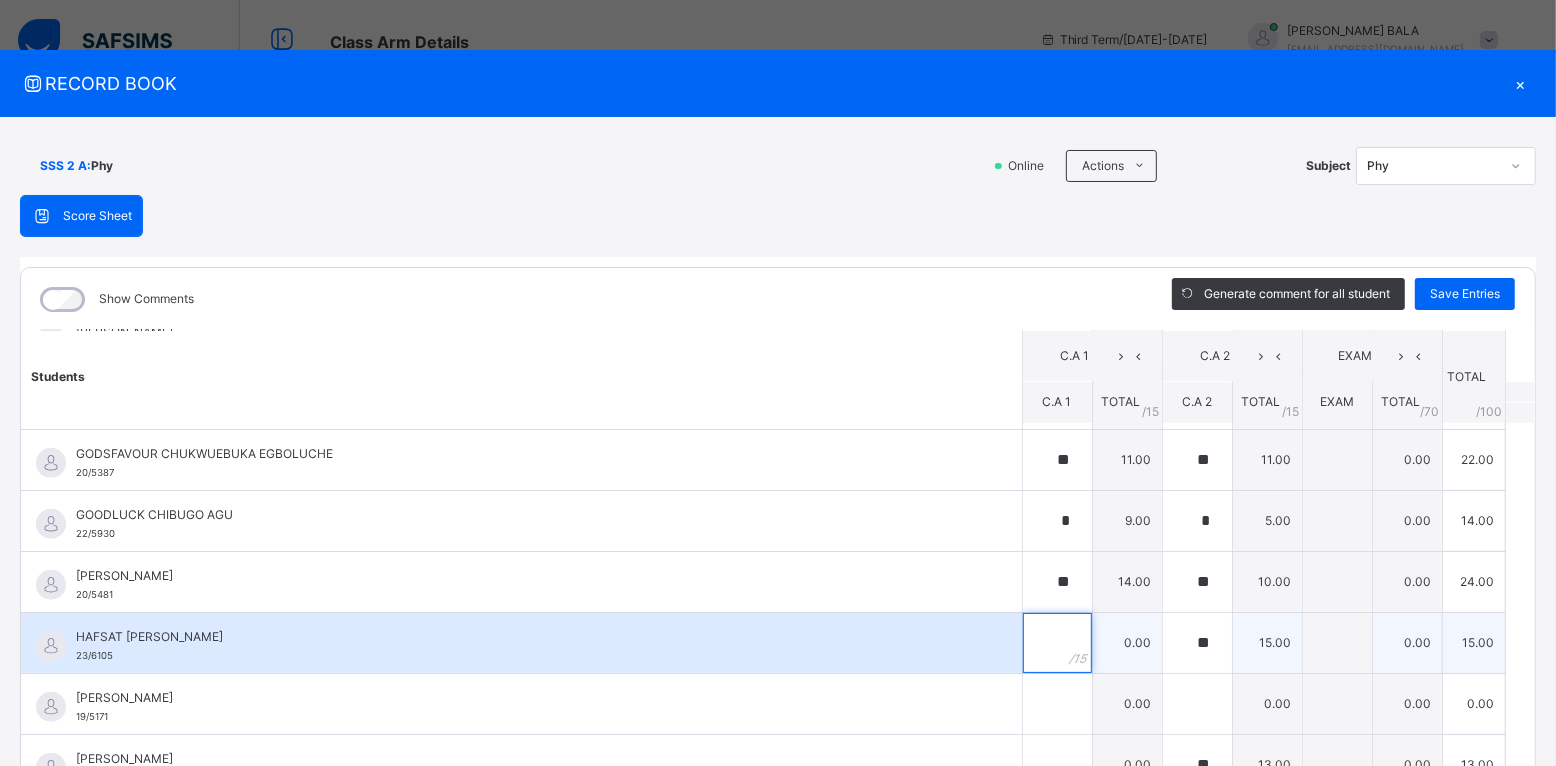 click at bounding box center (1057, 643) 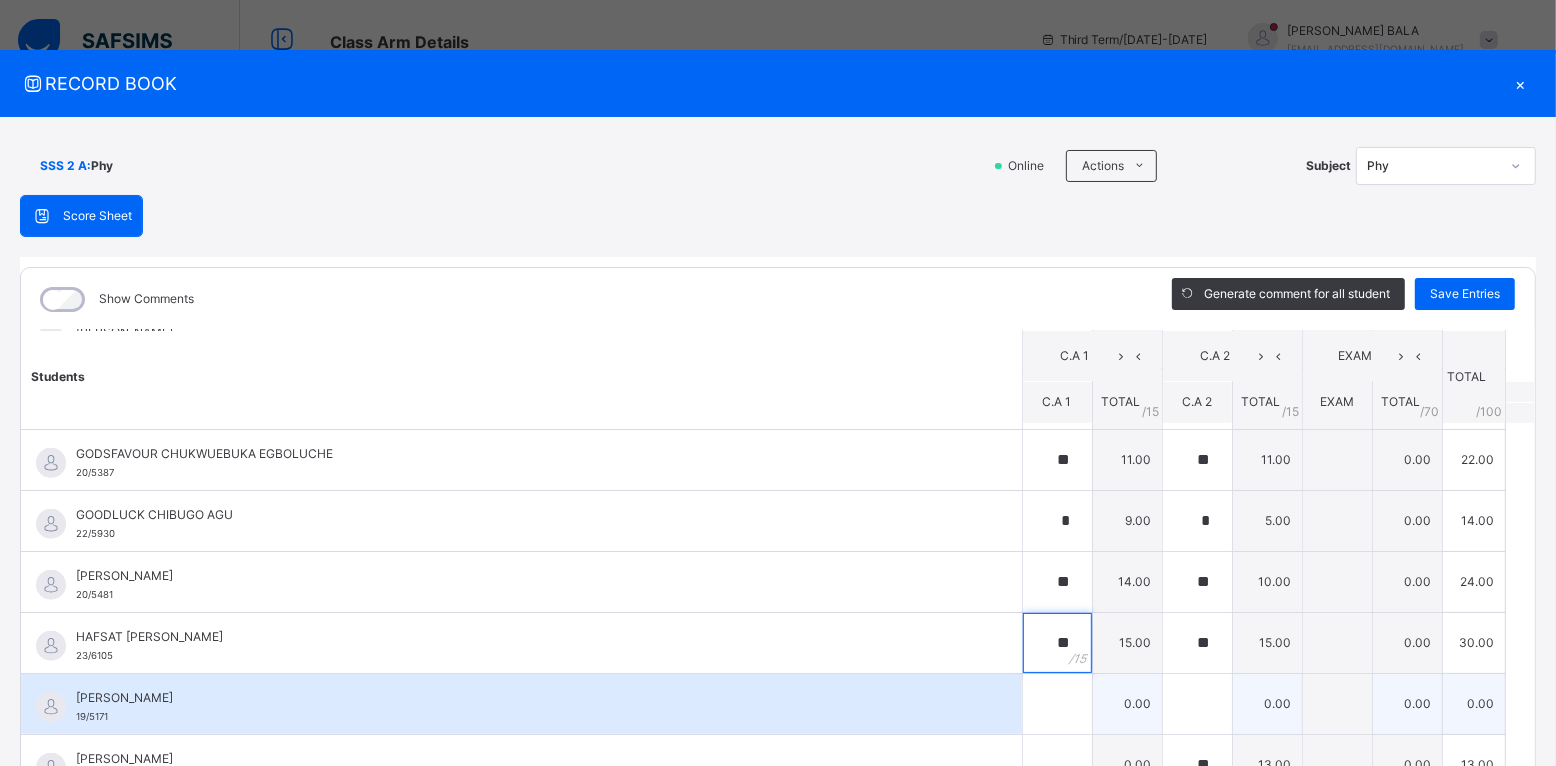 type on "**" 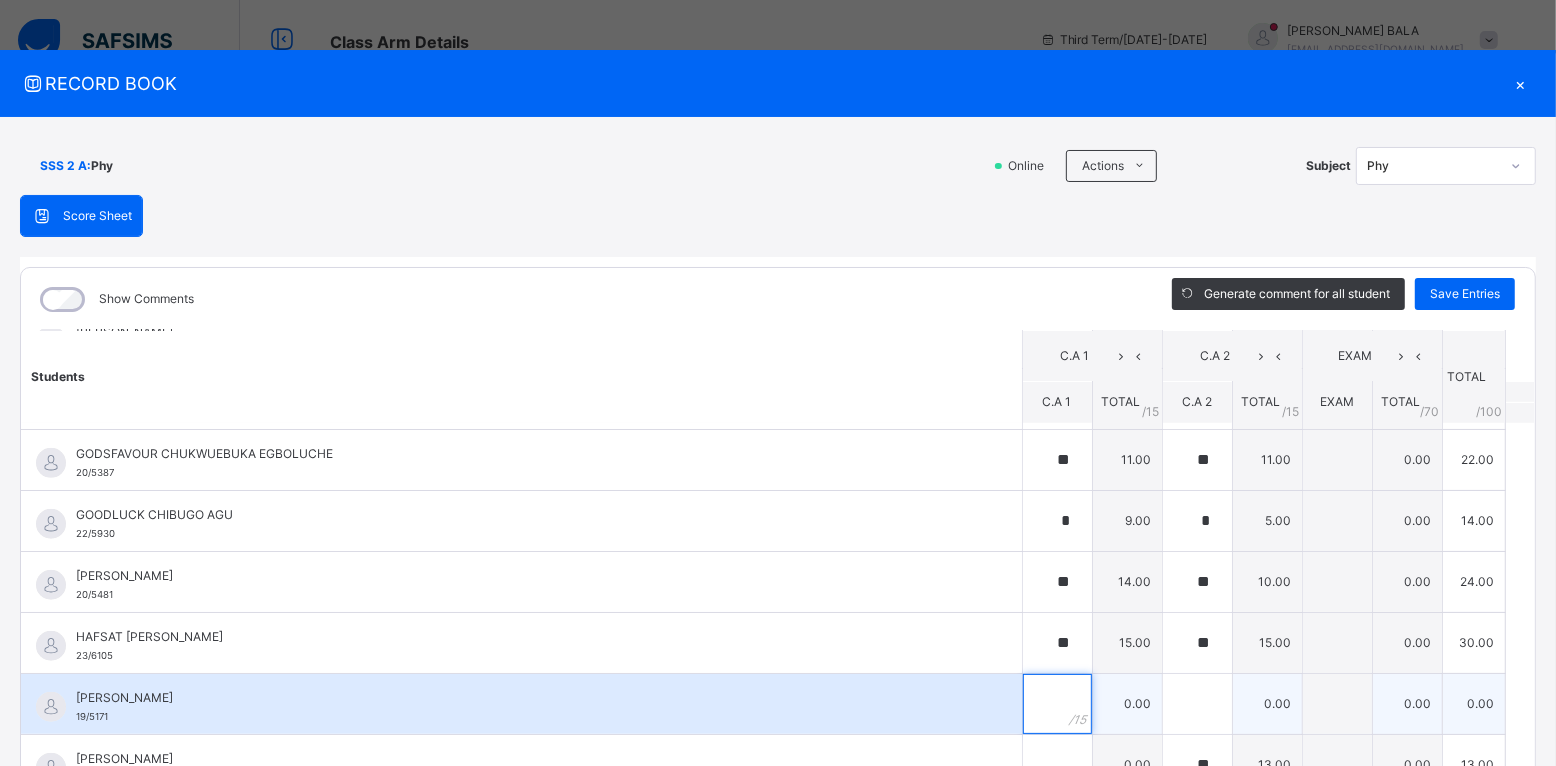 click at bounding box center [1057, 704] 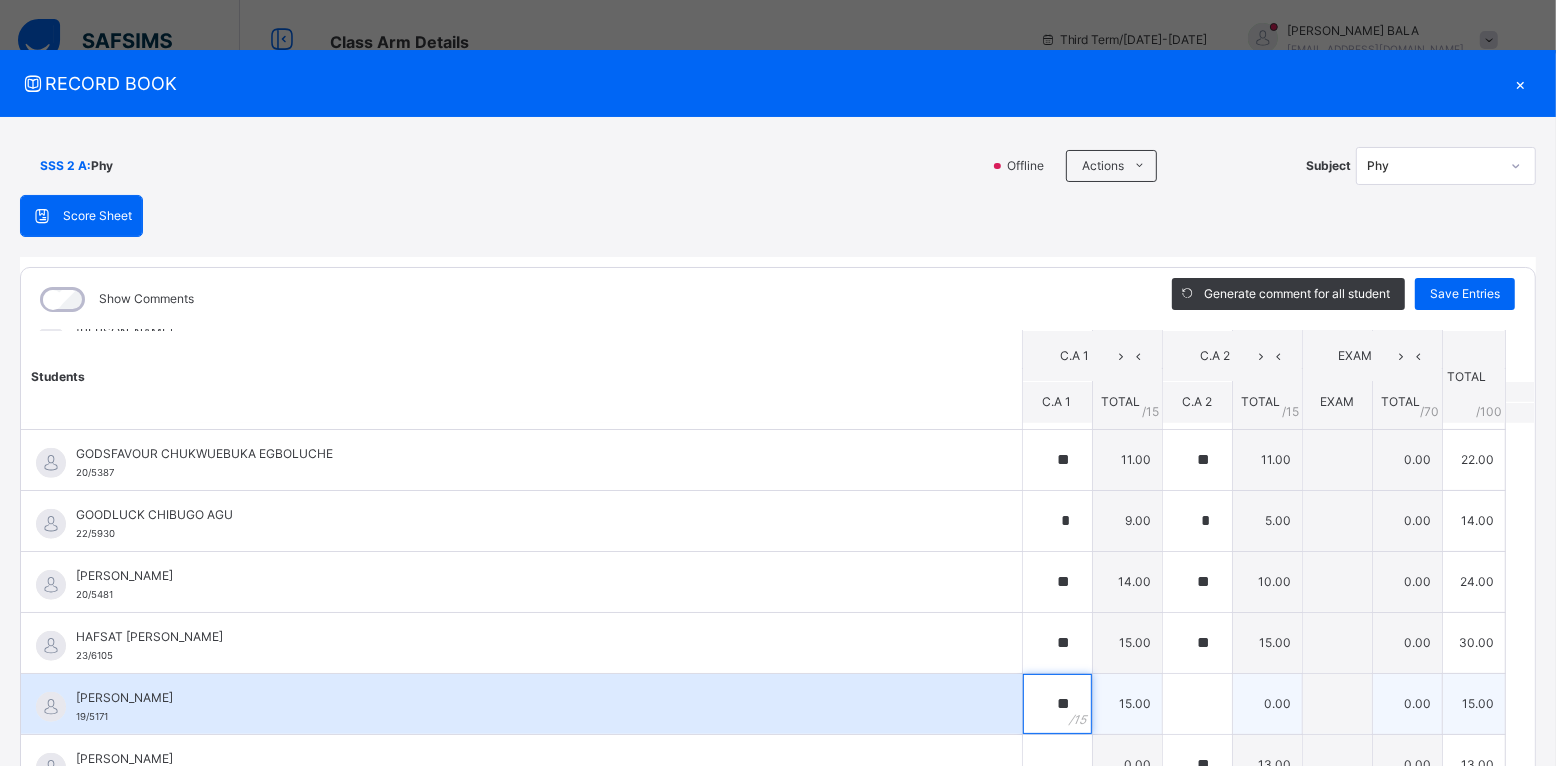 type on "*" 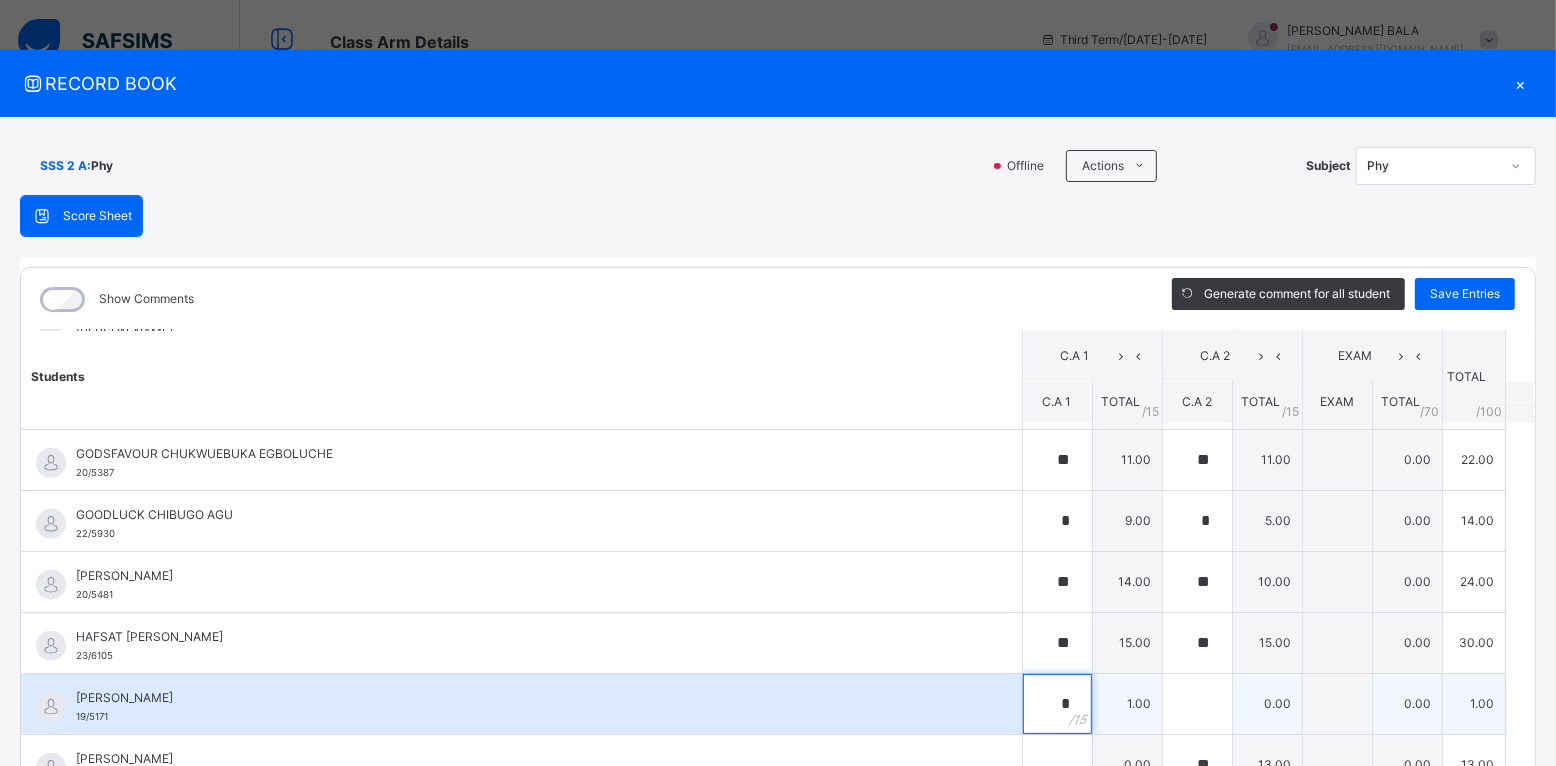type 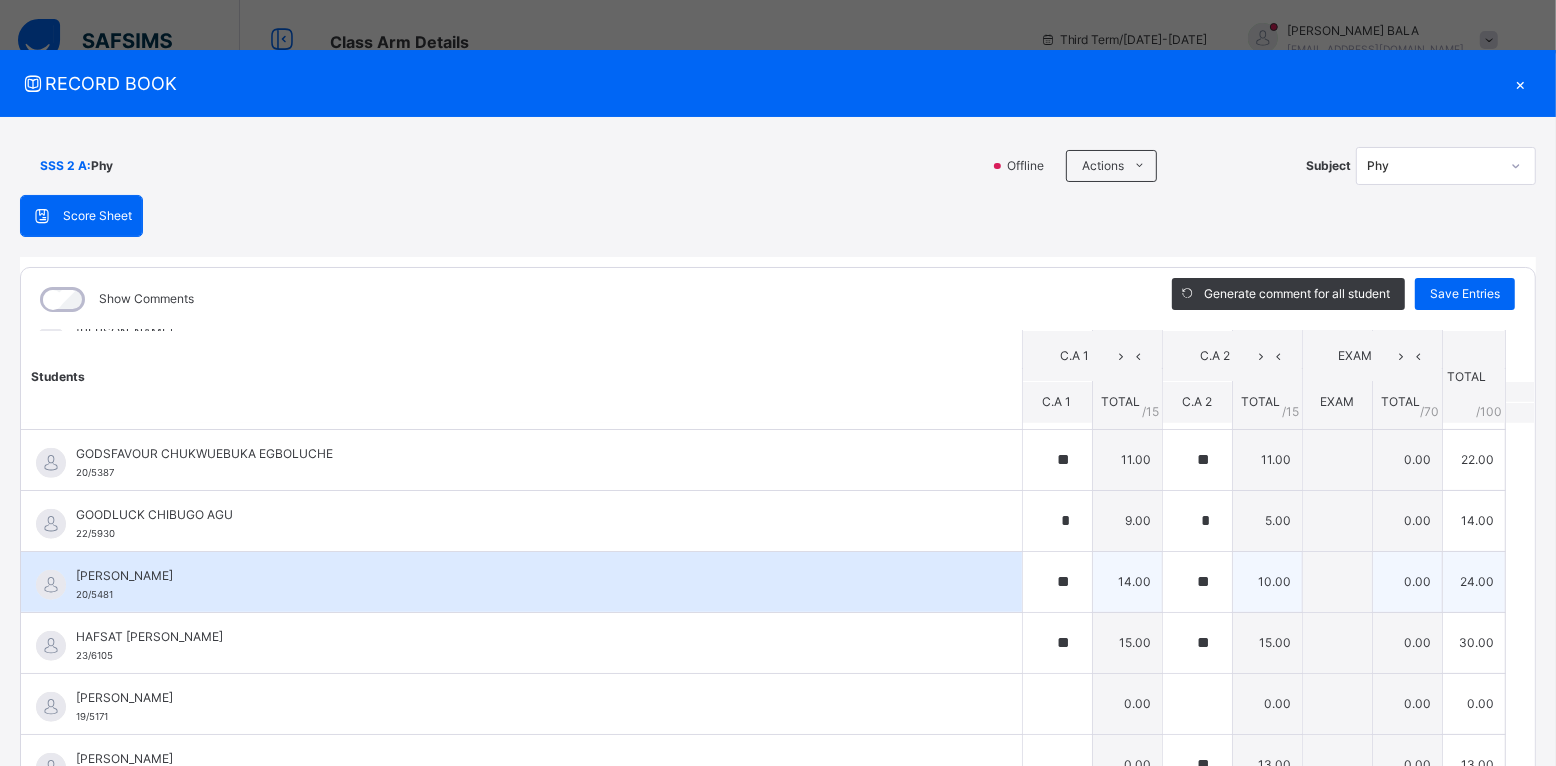 click on "[PERSON_NAME] 20/5481" at bounding box center [526, 585] 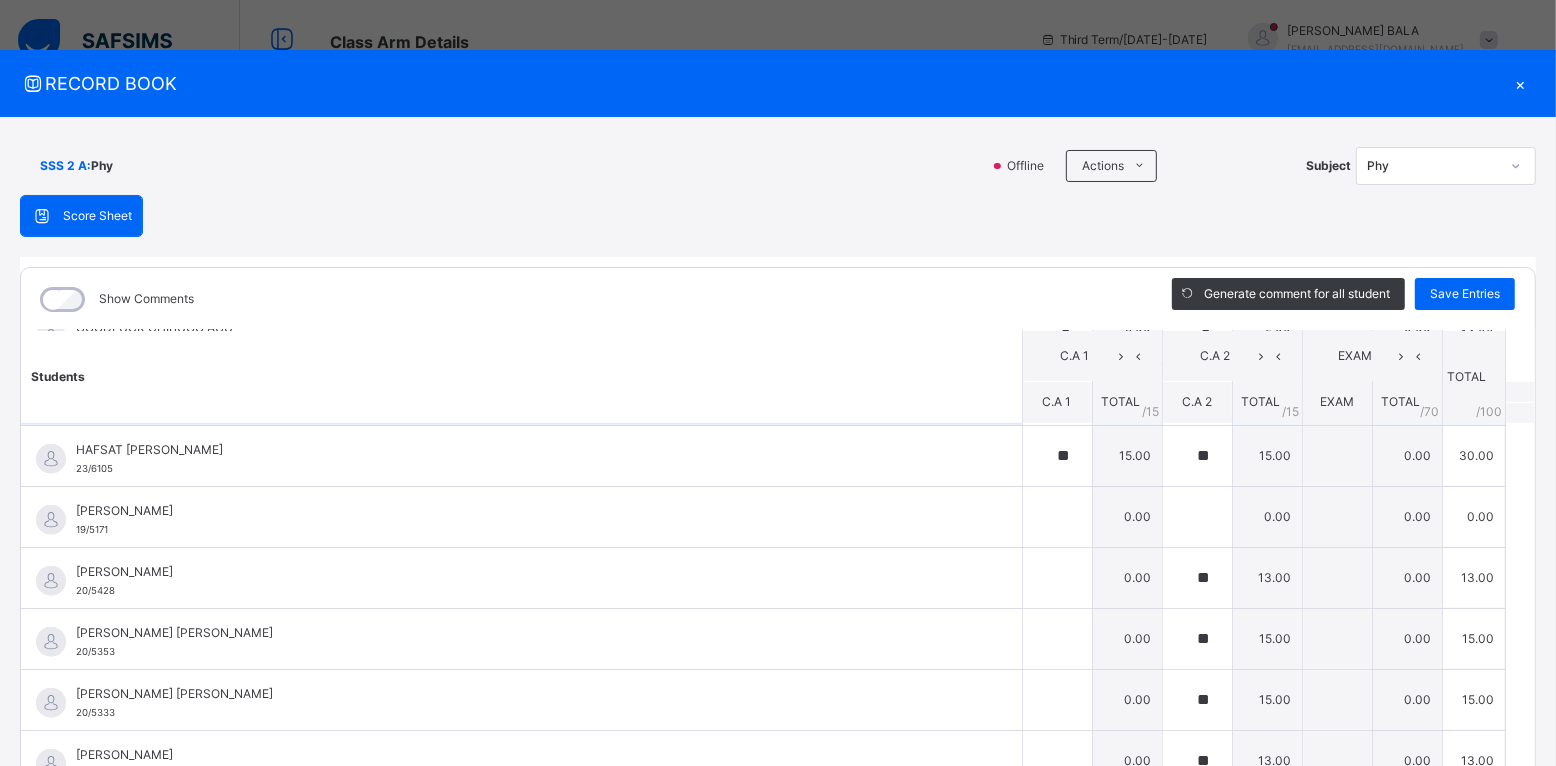 scroll, scrollTop: 1475, scrollLeft: 0, axis: vertical 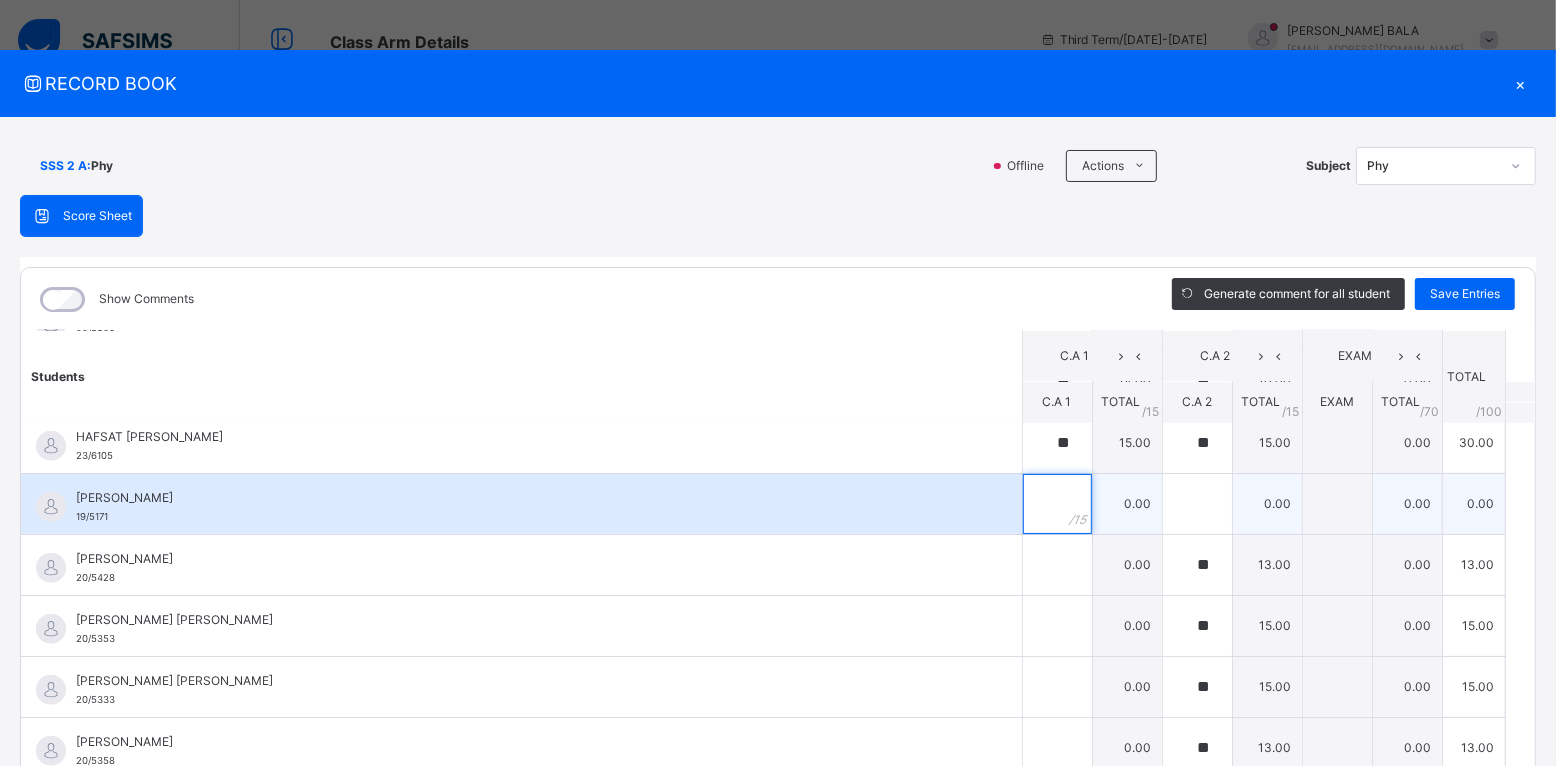 click at bounding box center [1057, 504] 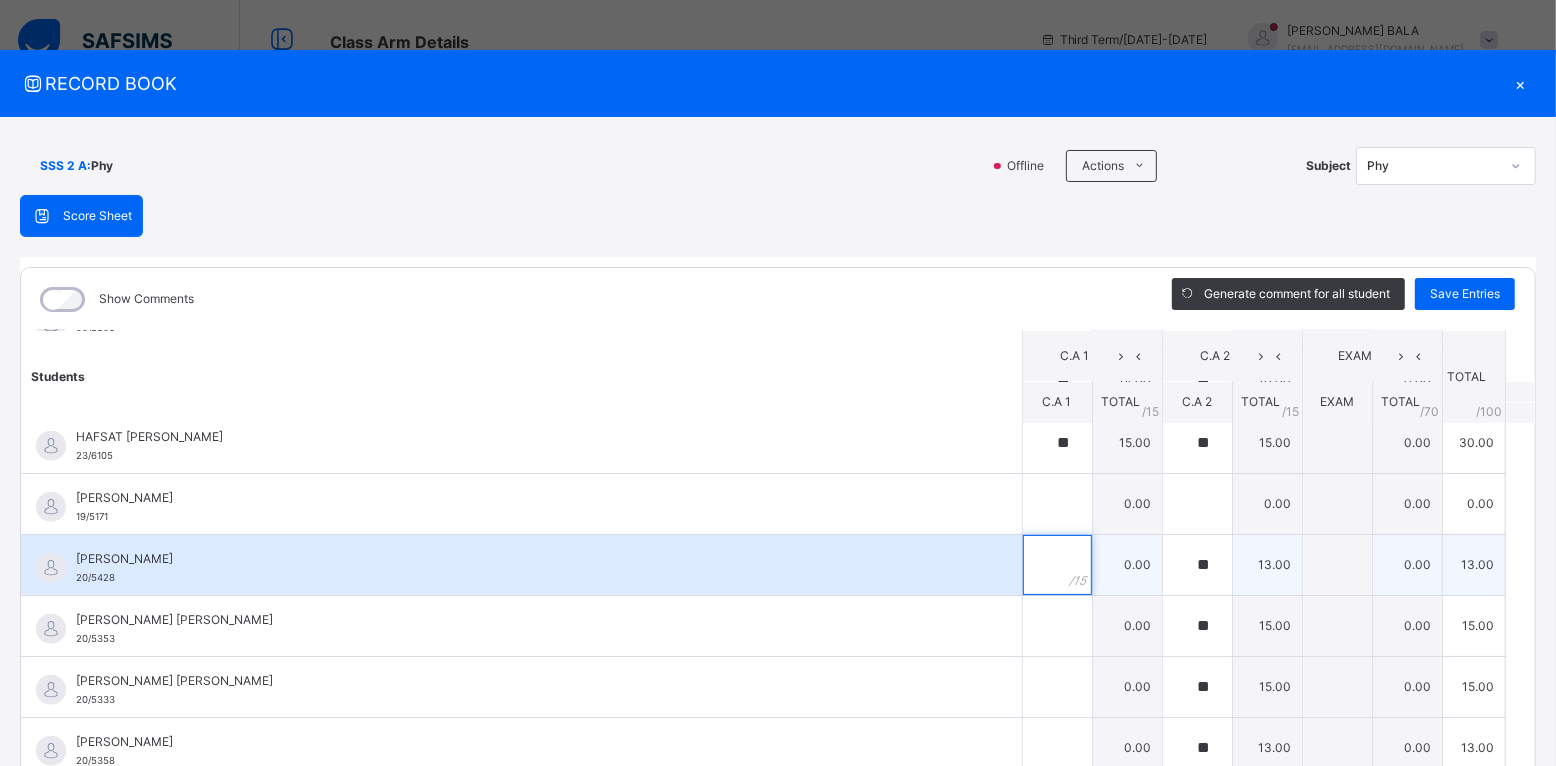 click at bounding box center [1057, 565] 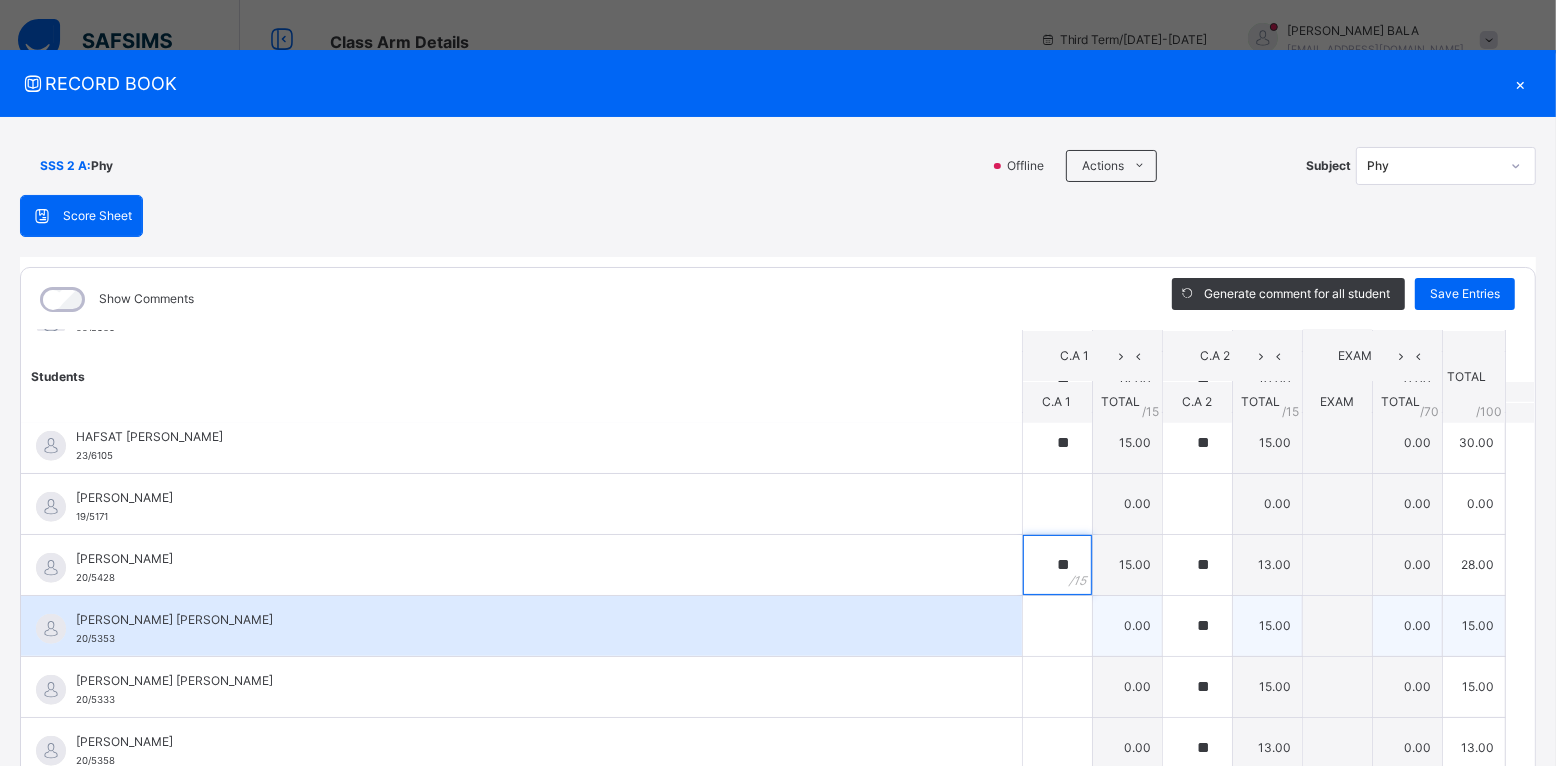 type on "**" 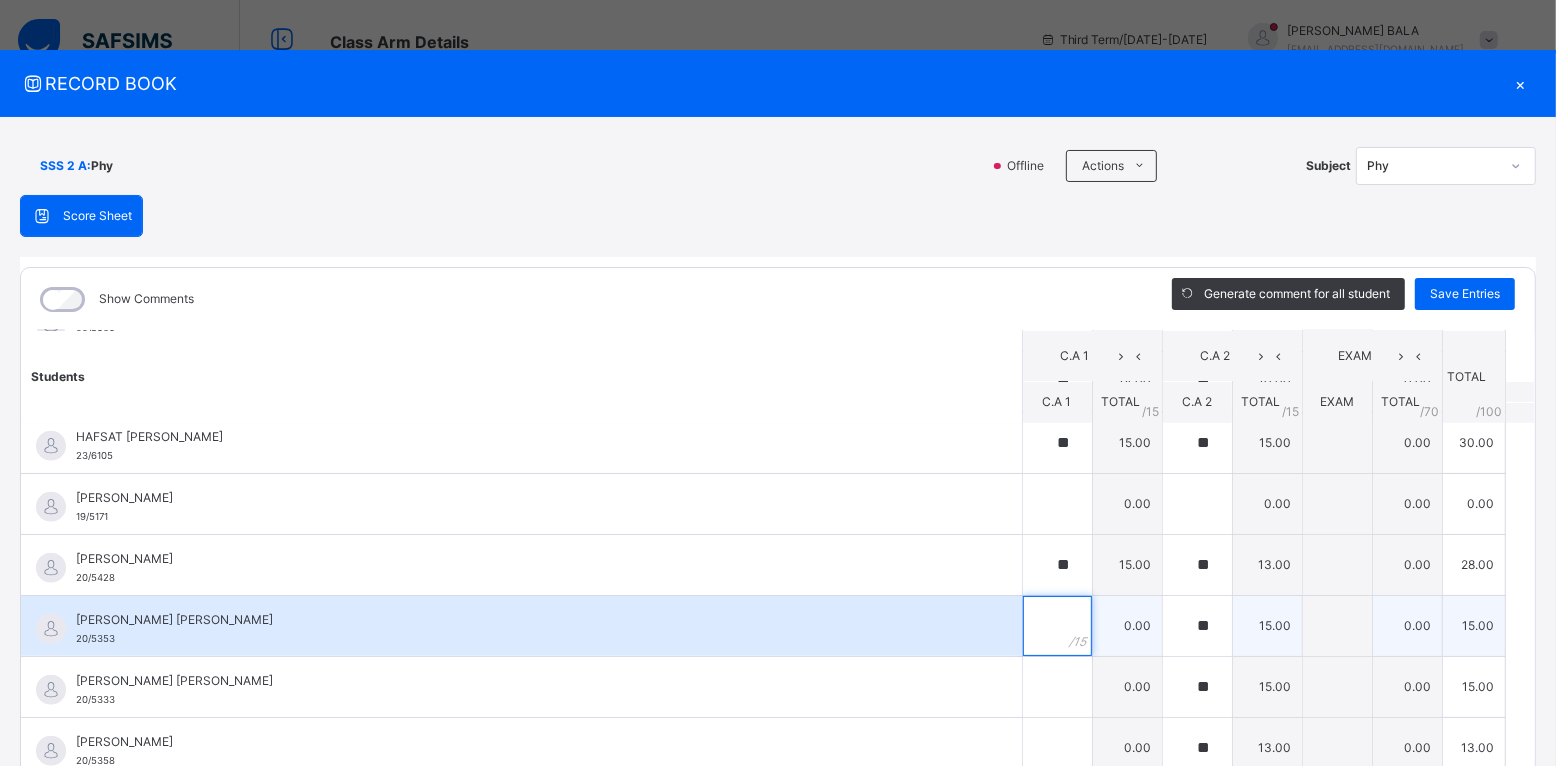 click at bounding box center [1057, 626] 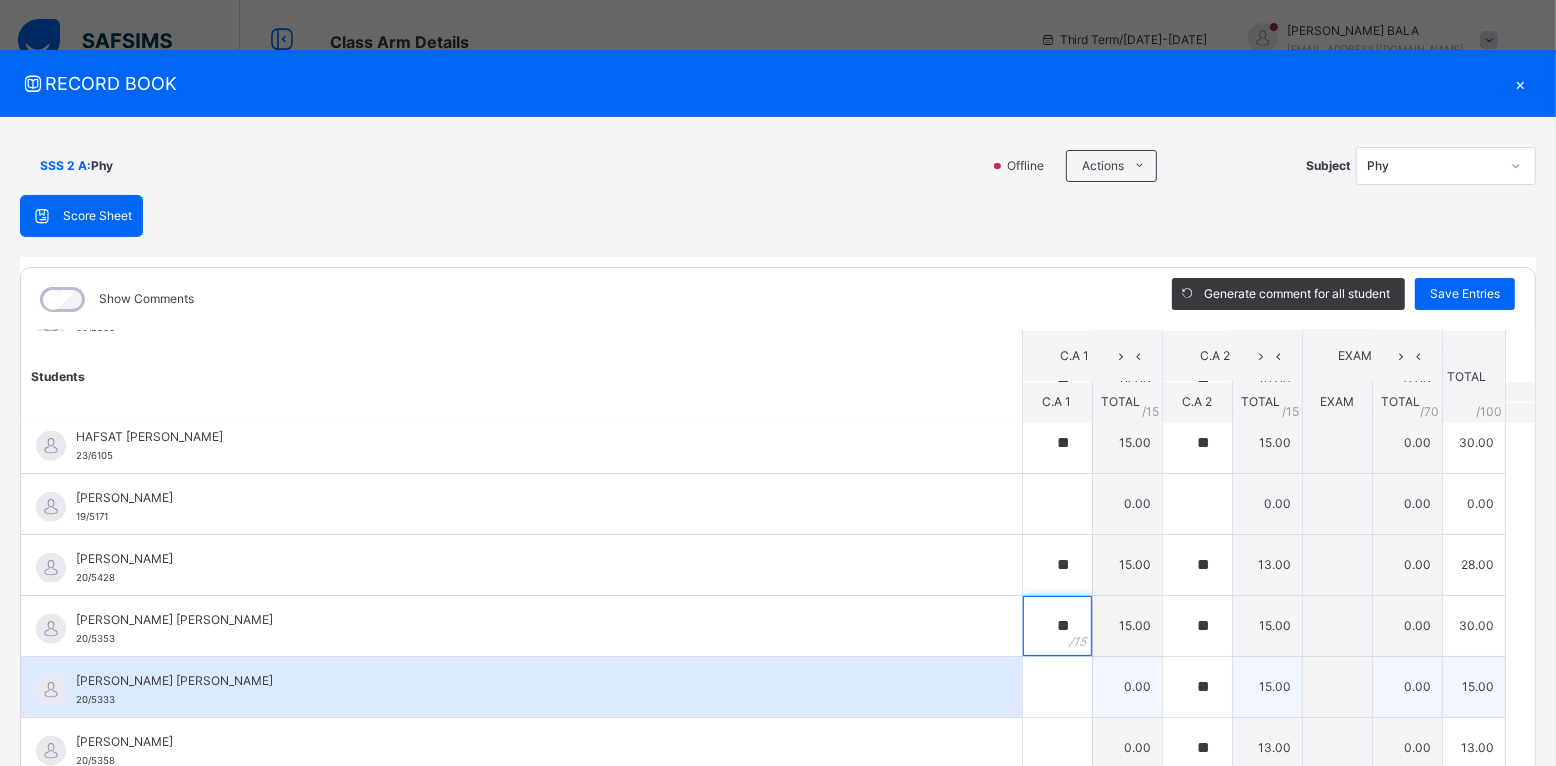 type on "**" 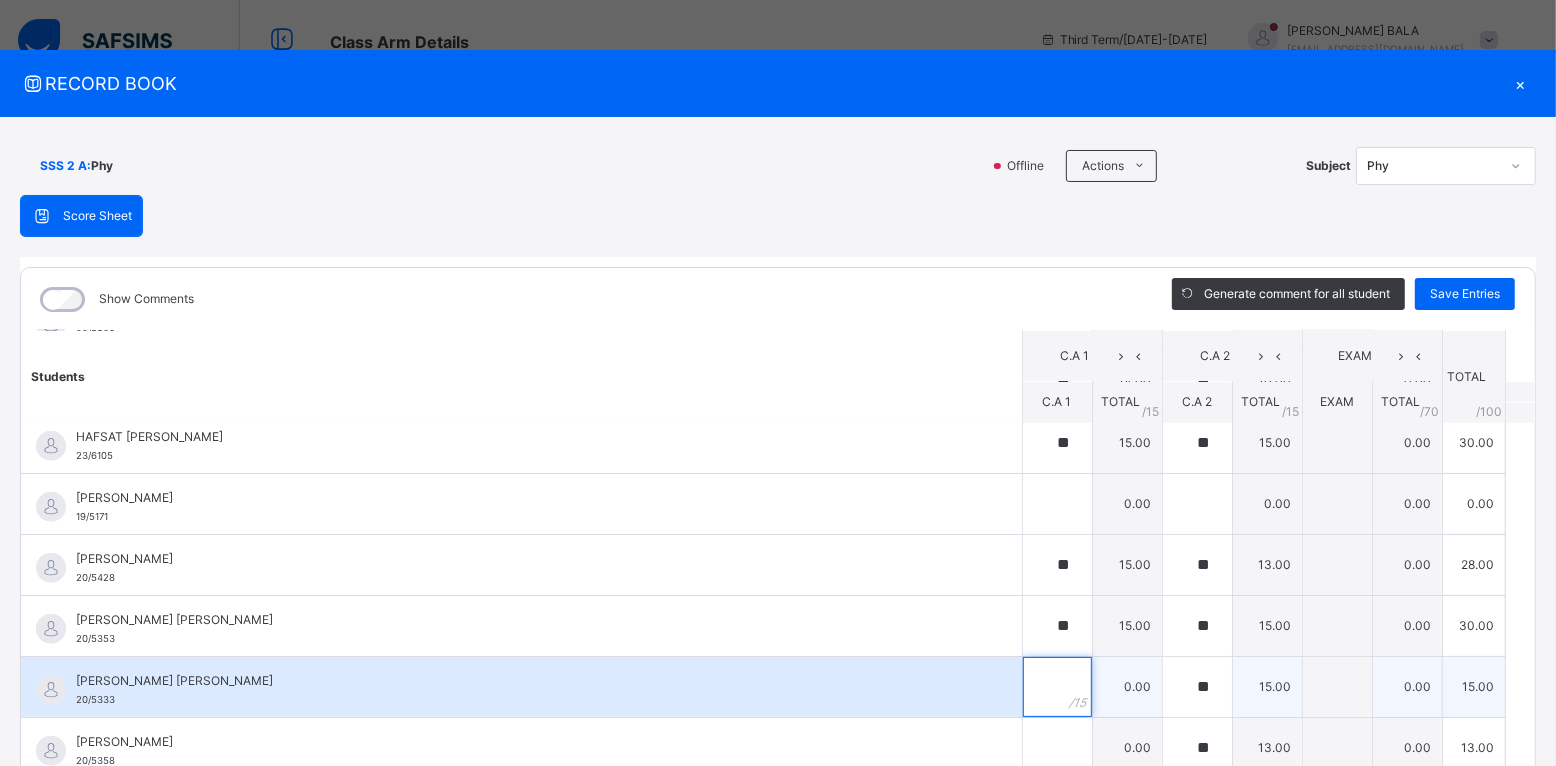 click at bounding box center [1057, 687] 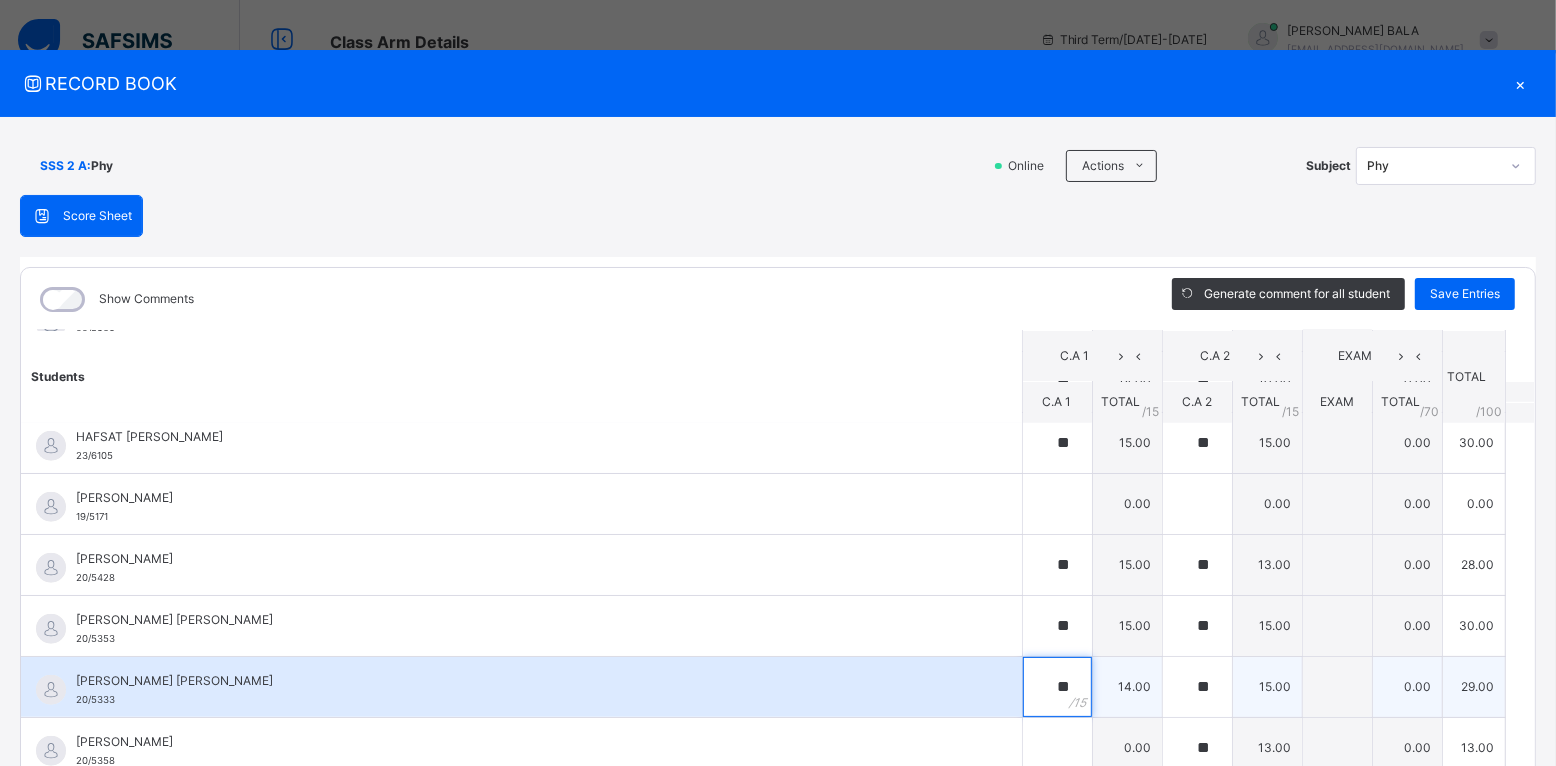 type on "**" 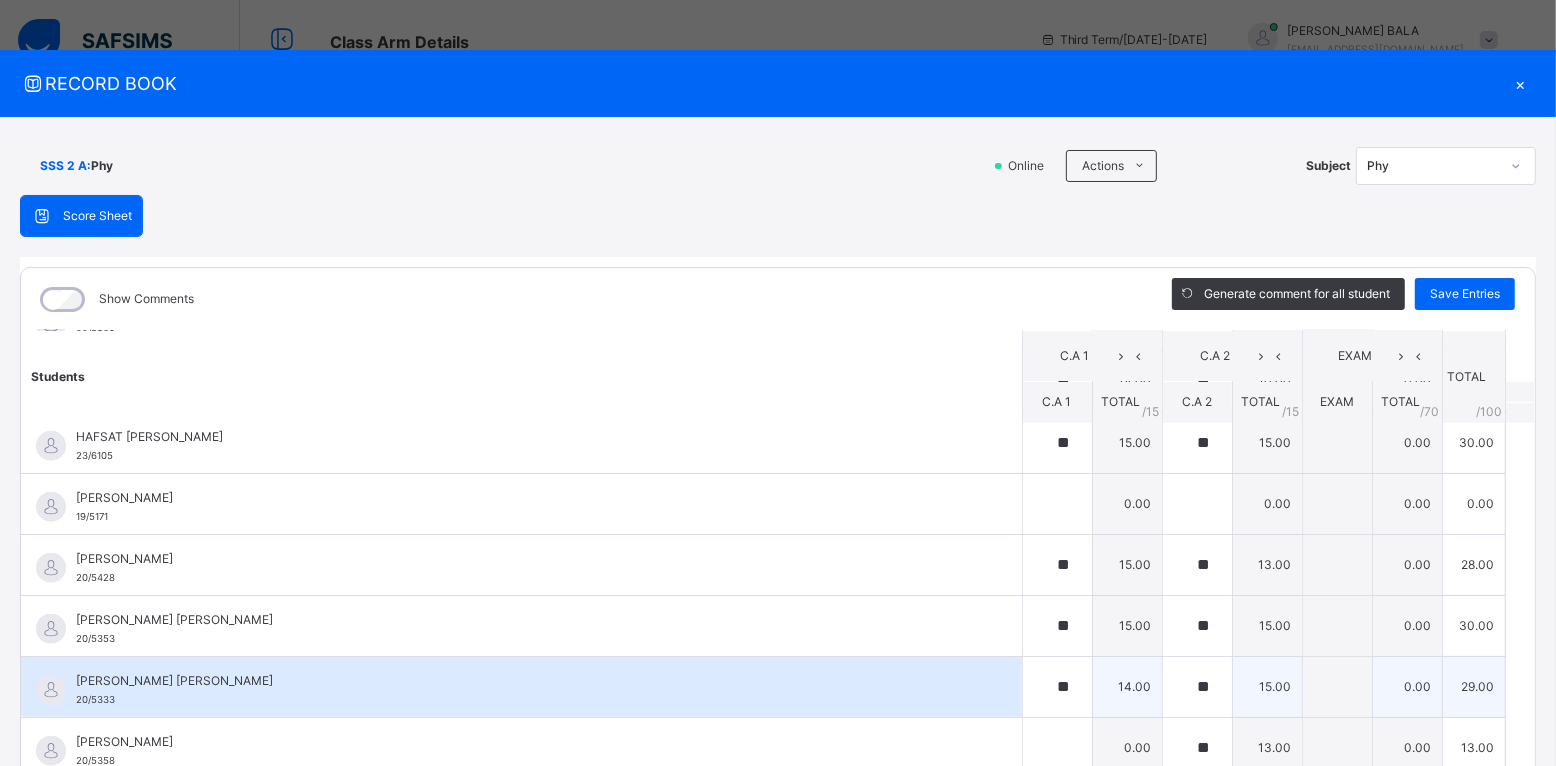 click on "[PERSON_NAME] [PERSON_NAME] 20/5333" at bounding box center (521, 687) 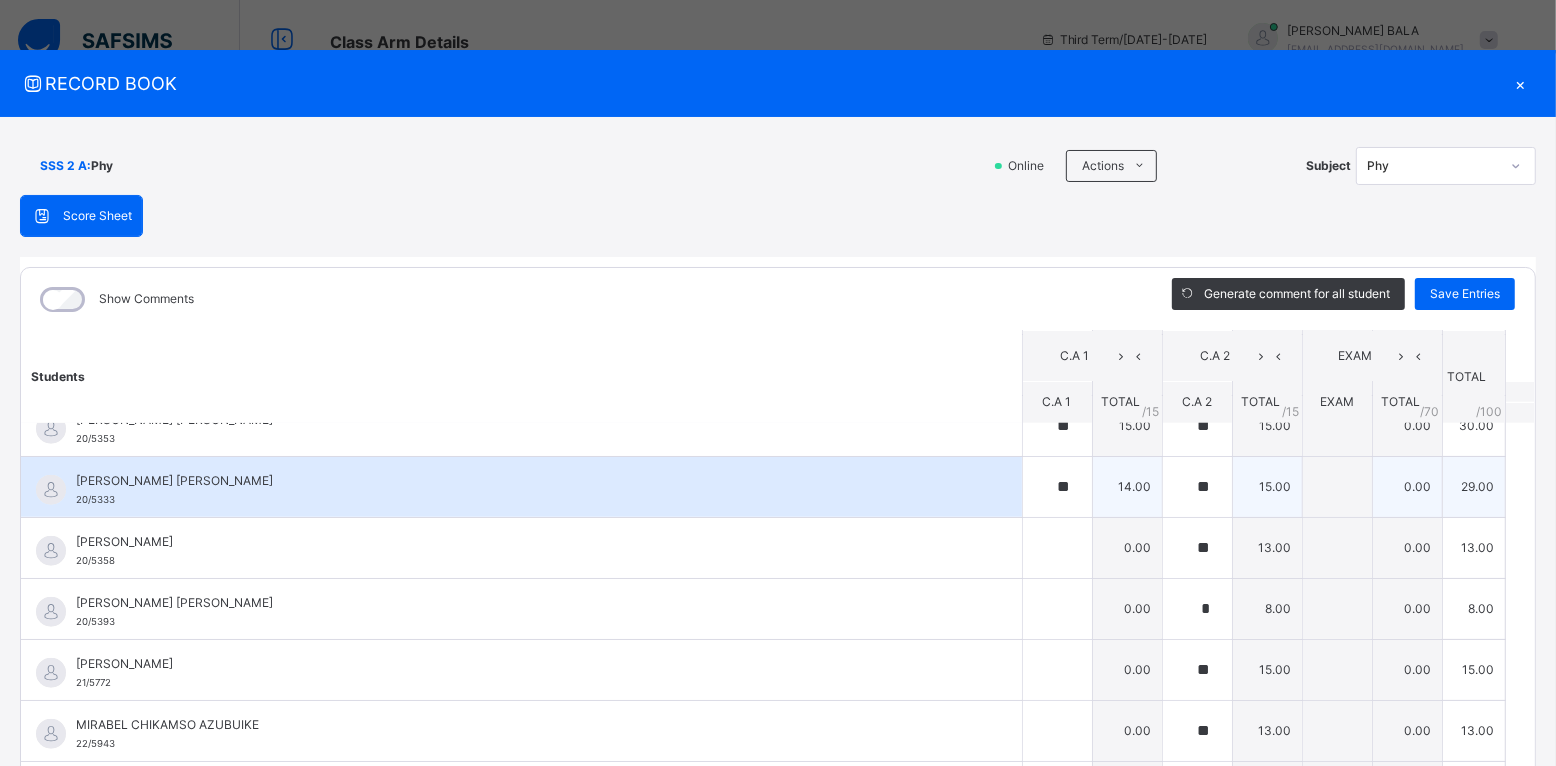 scroll, scrollTop: 1725, scrollLeft: 0, axis: vertical 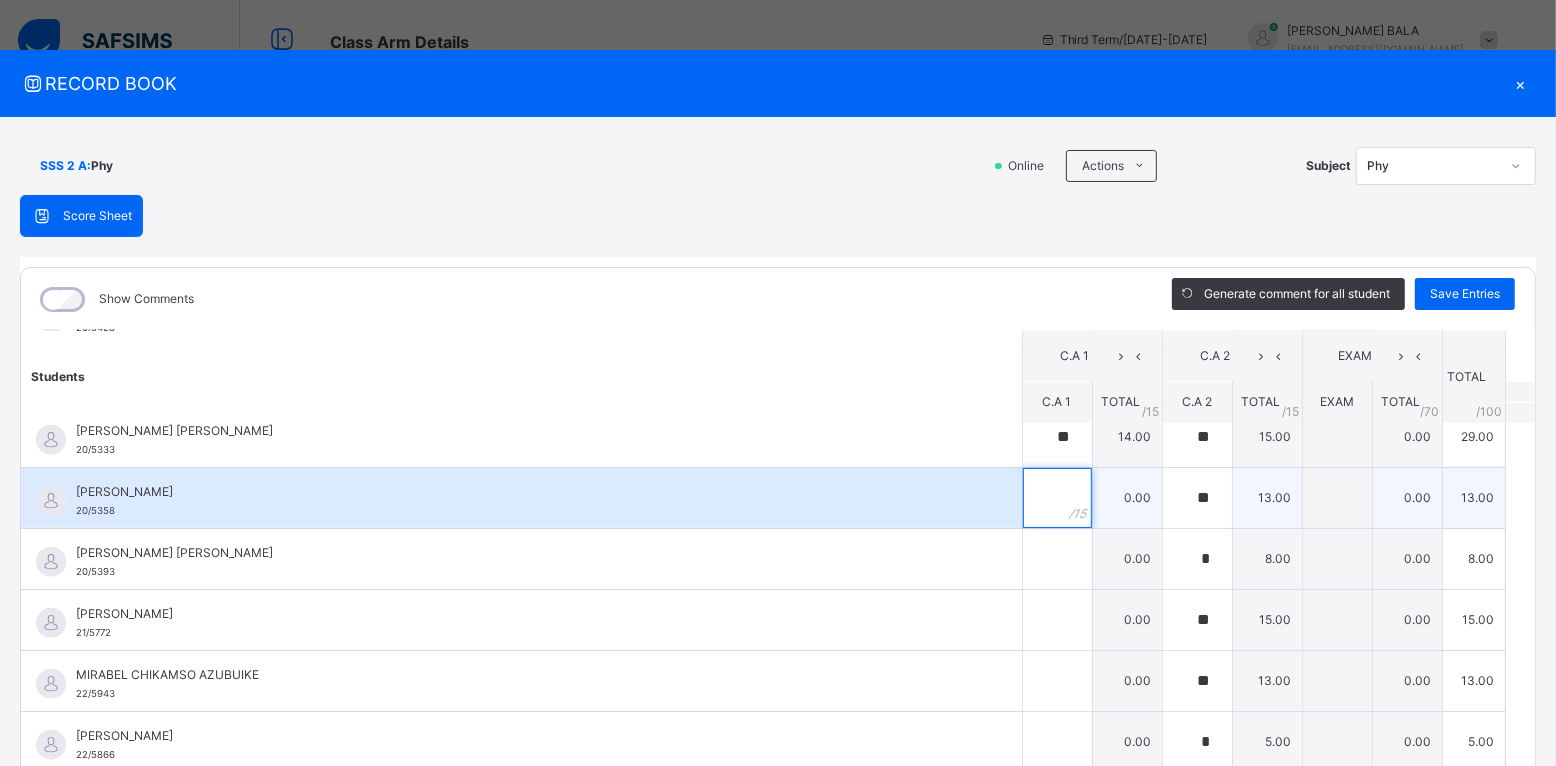 click at bounding box center [1057, 498] 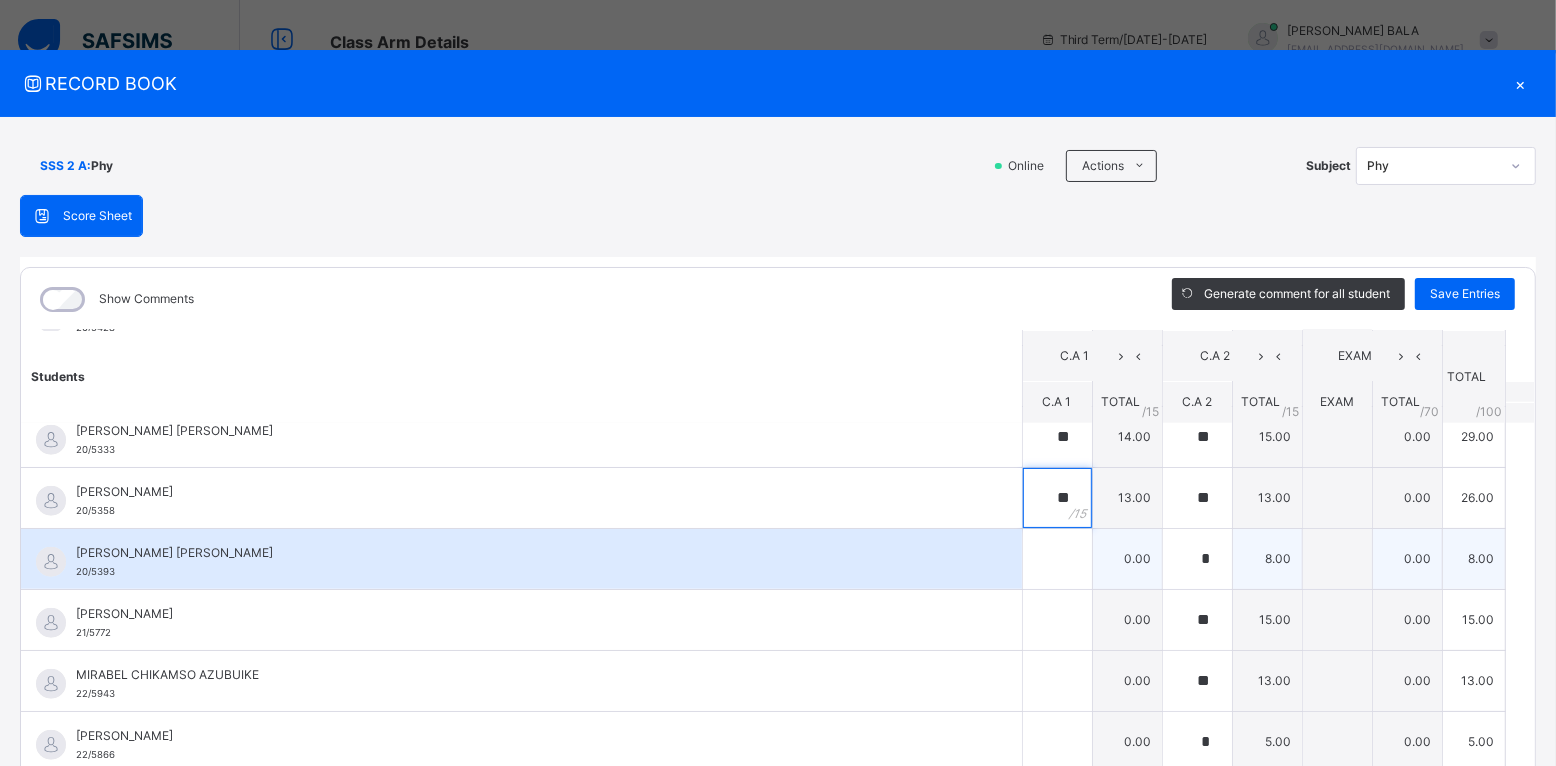 type on "**" 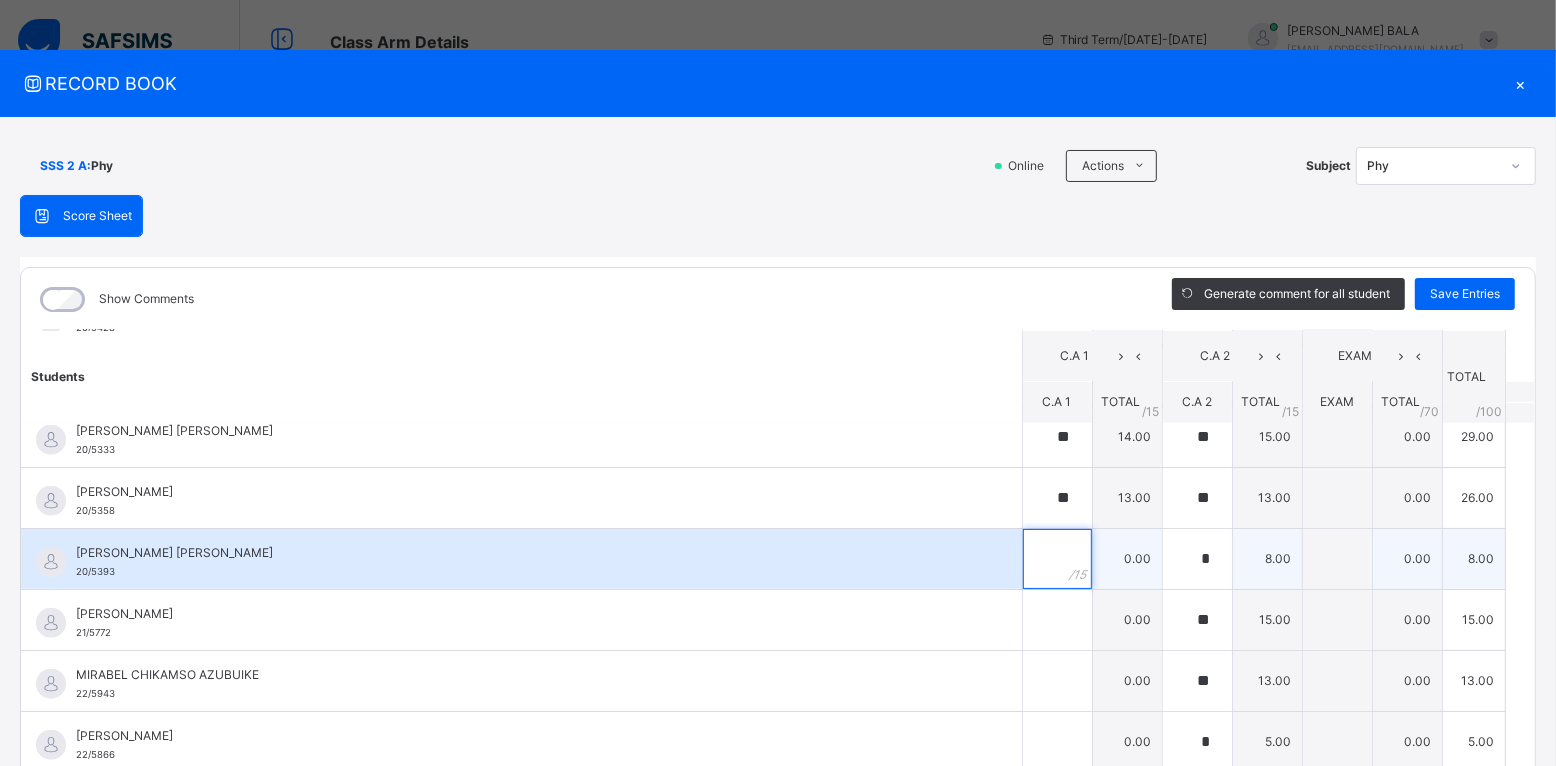 click at bounding box center [1057, 559] 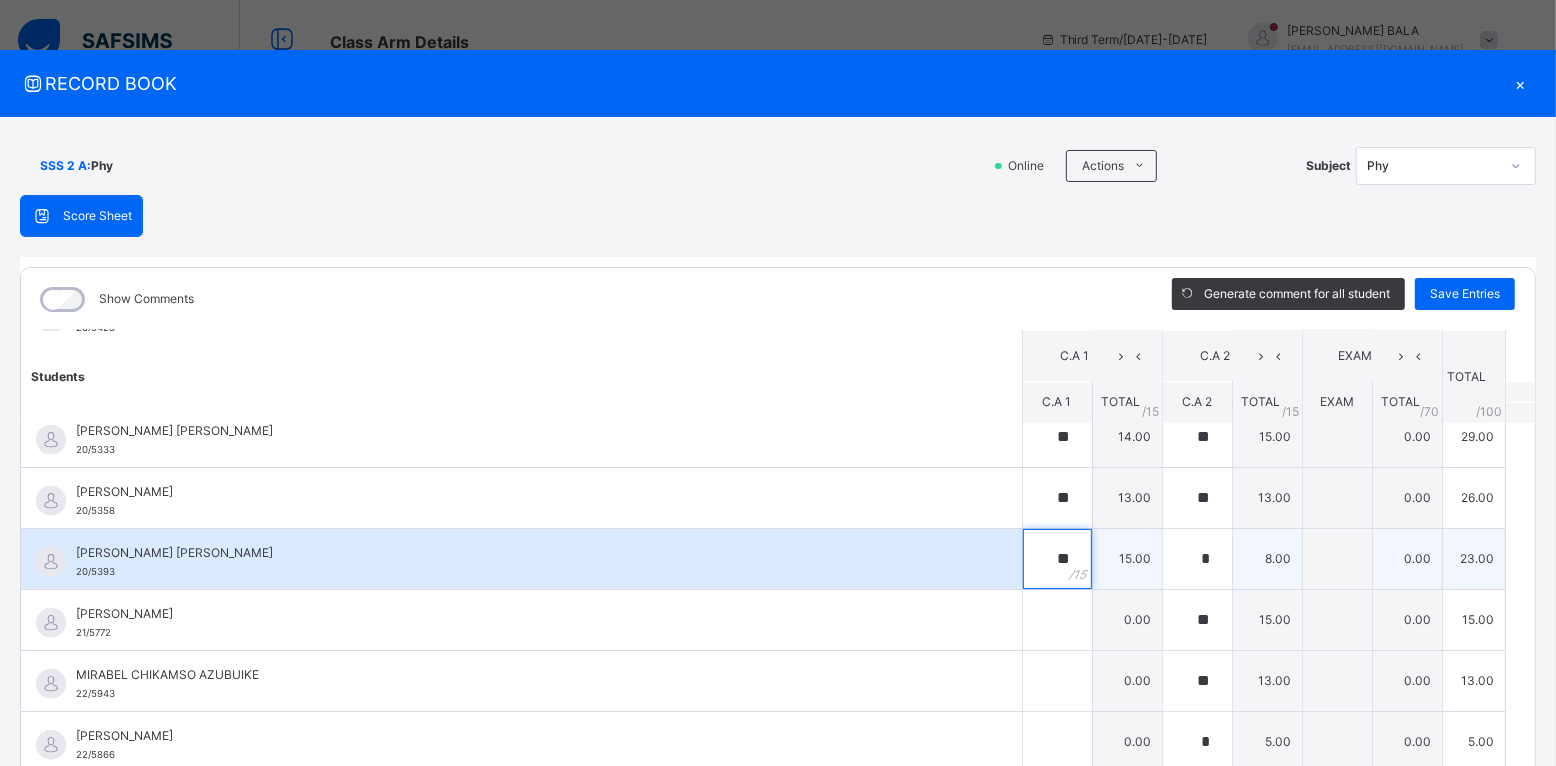 type on "**" 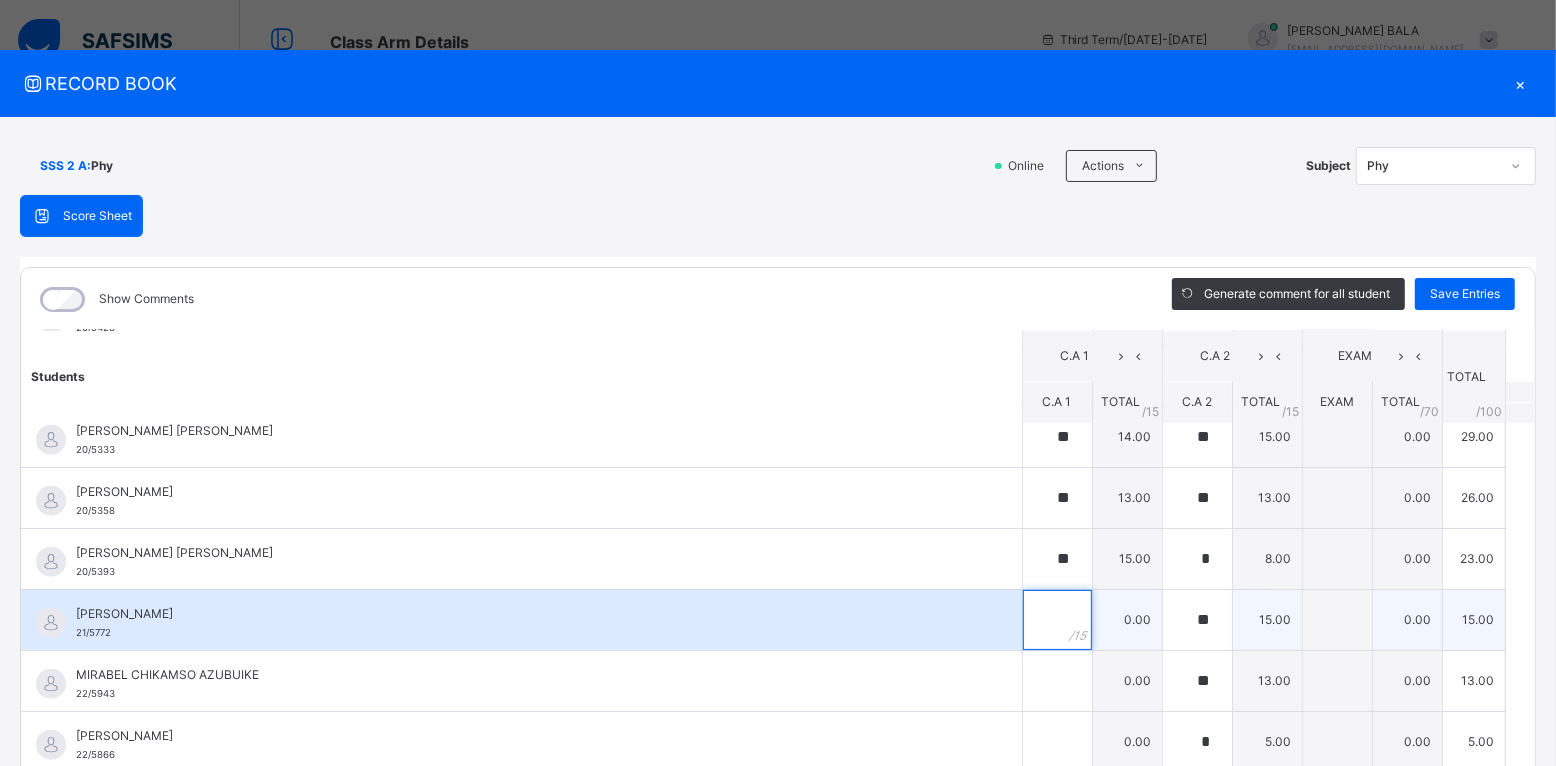 click at bounding box center [1057, 620] 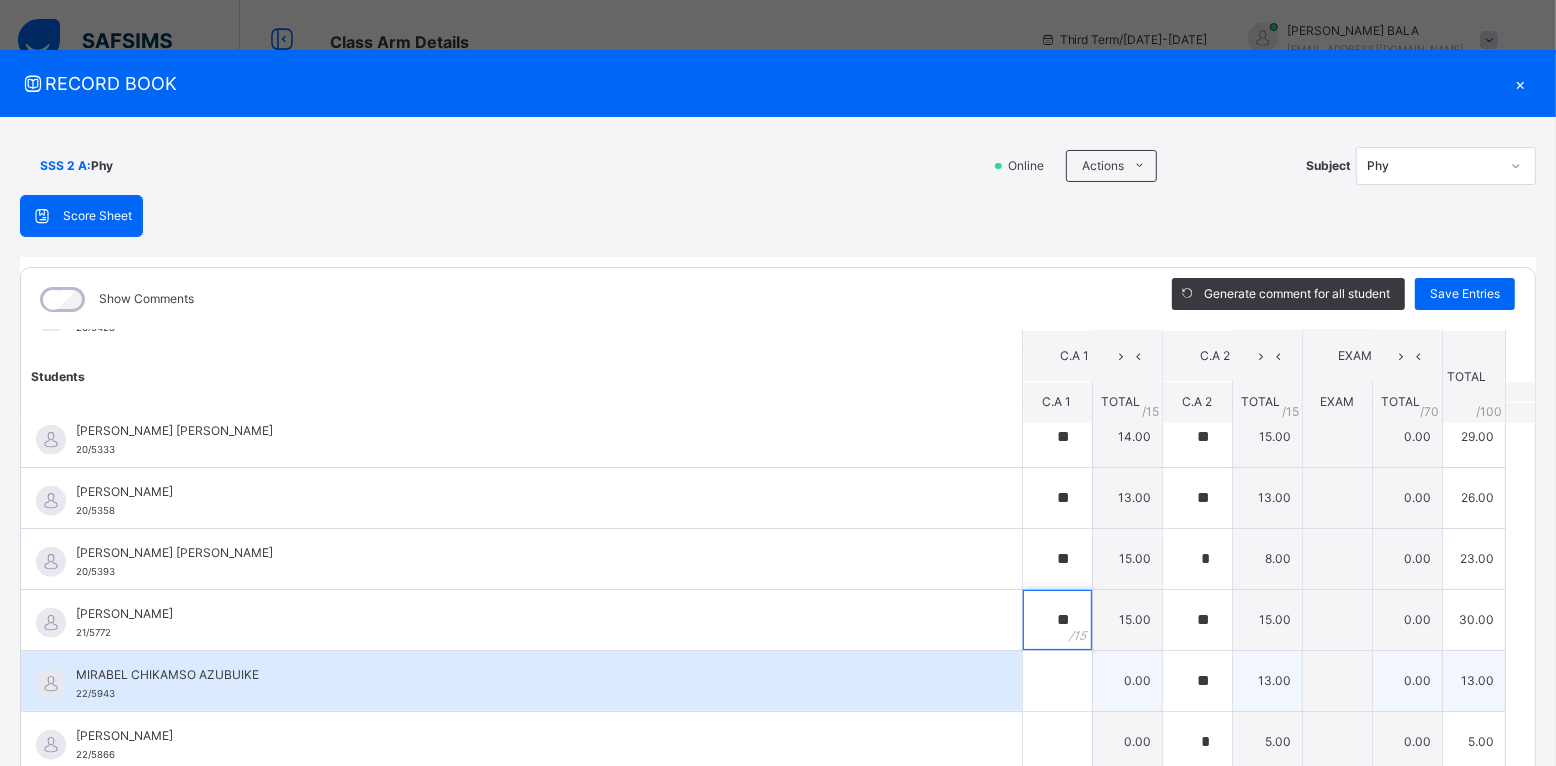 type on "**" 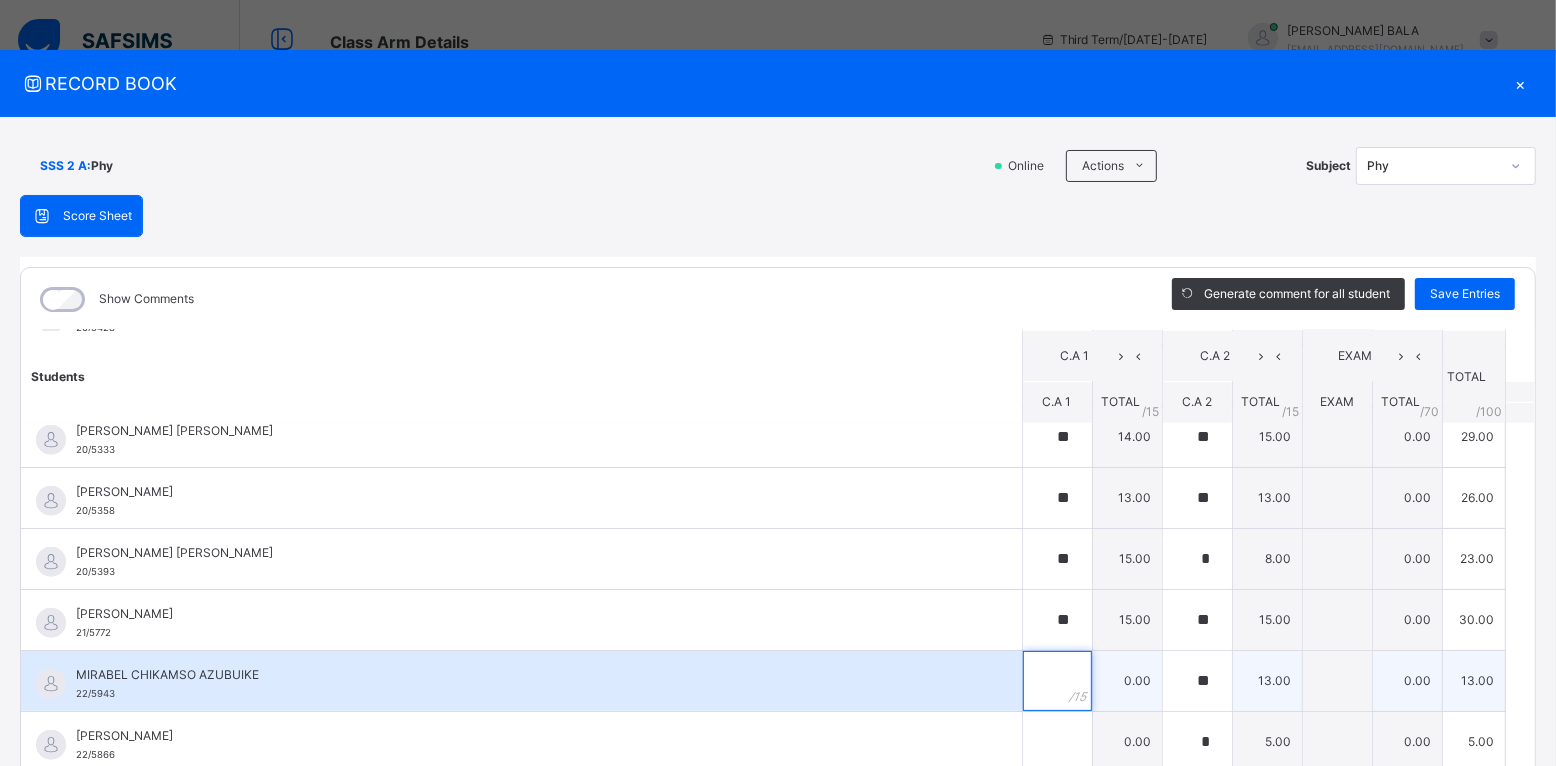 click at bounding box center (1057, 681) 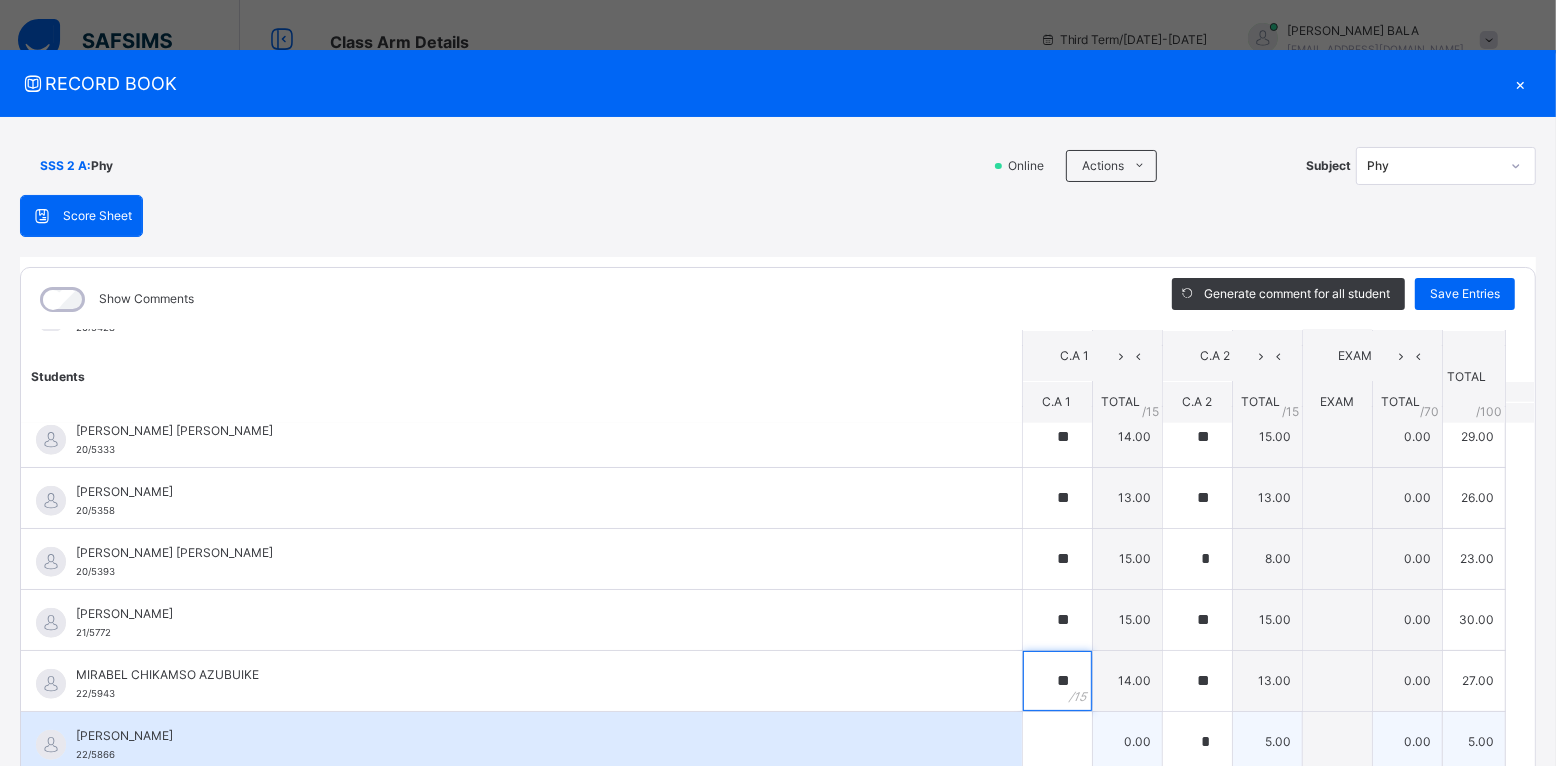 type on "**" 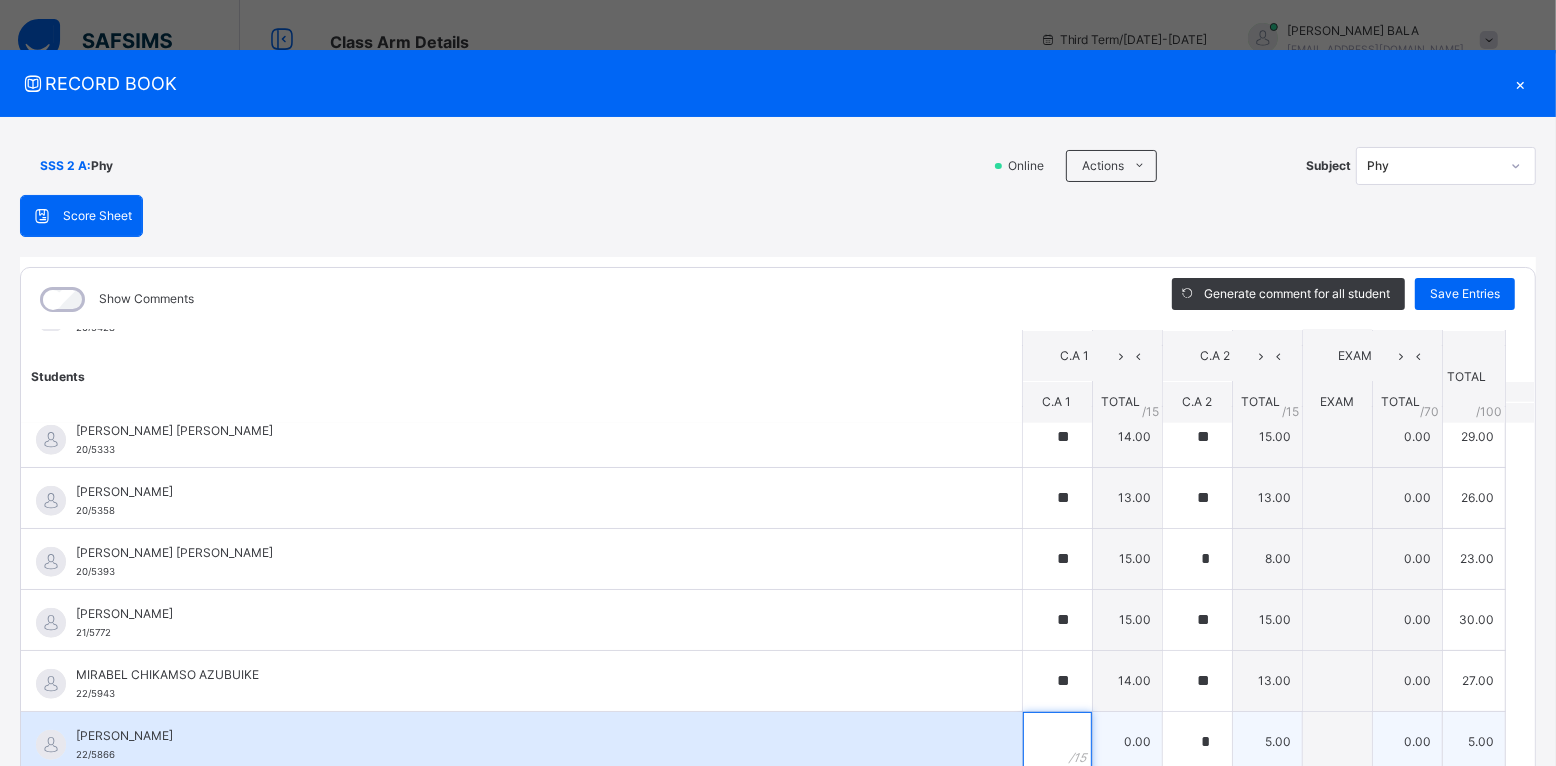 click at bounding box center [1057, 742] 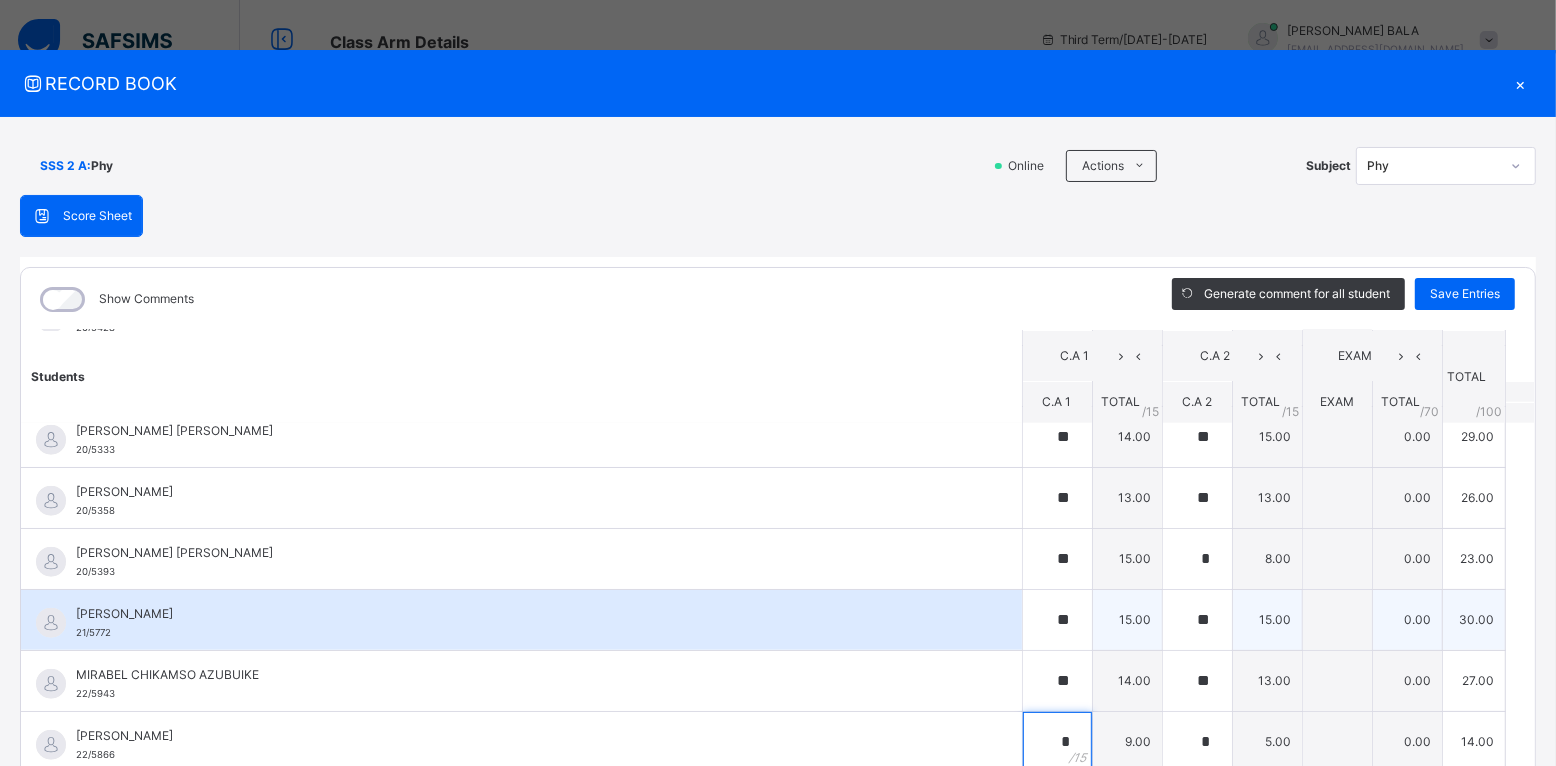 type on "*" 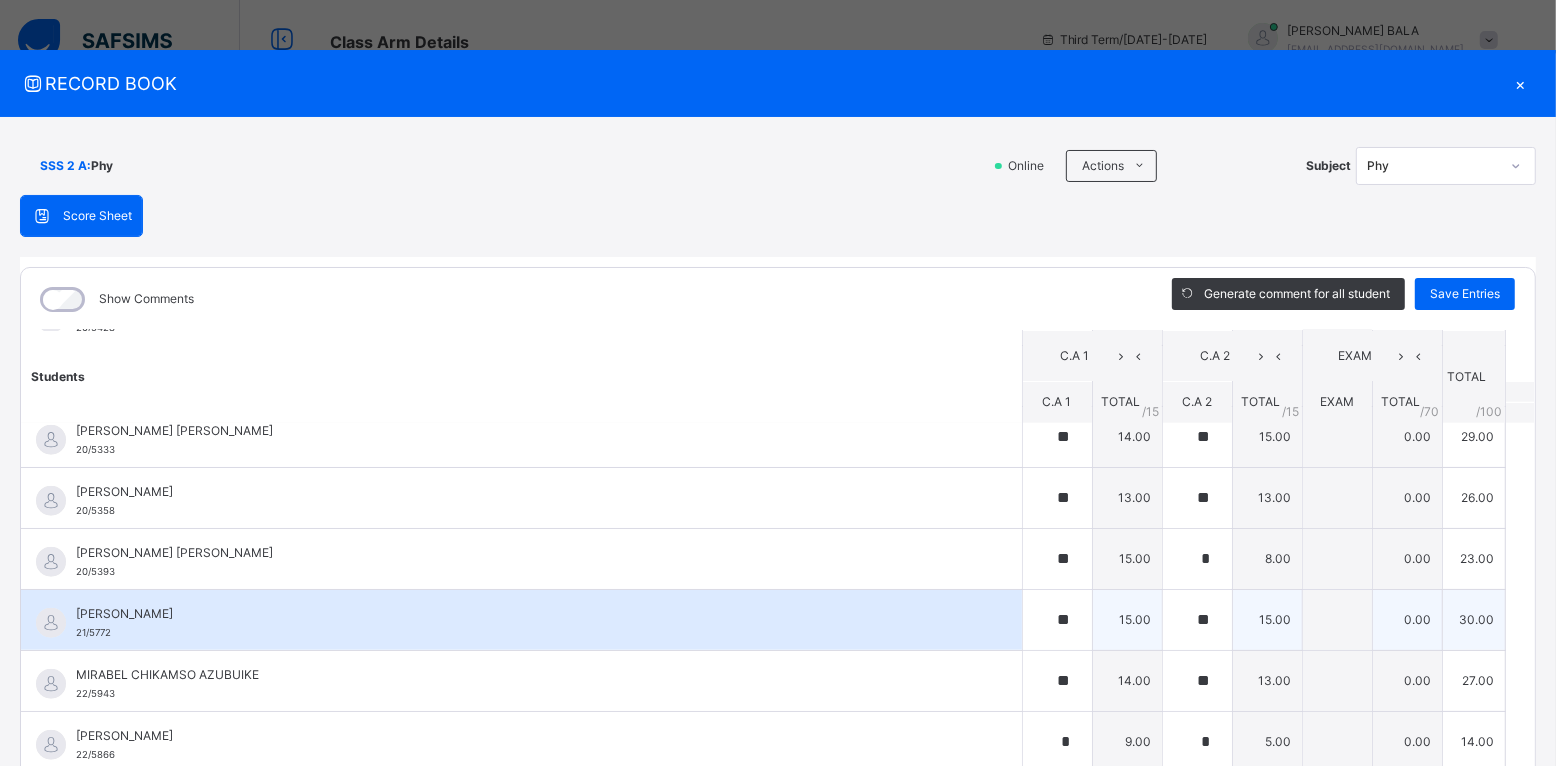 click on "[PERSON_NAME] 21/5772 [PERSON_NAME] 21/5772" at bounding box center (521, 619) 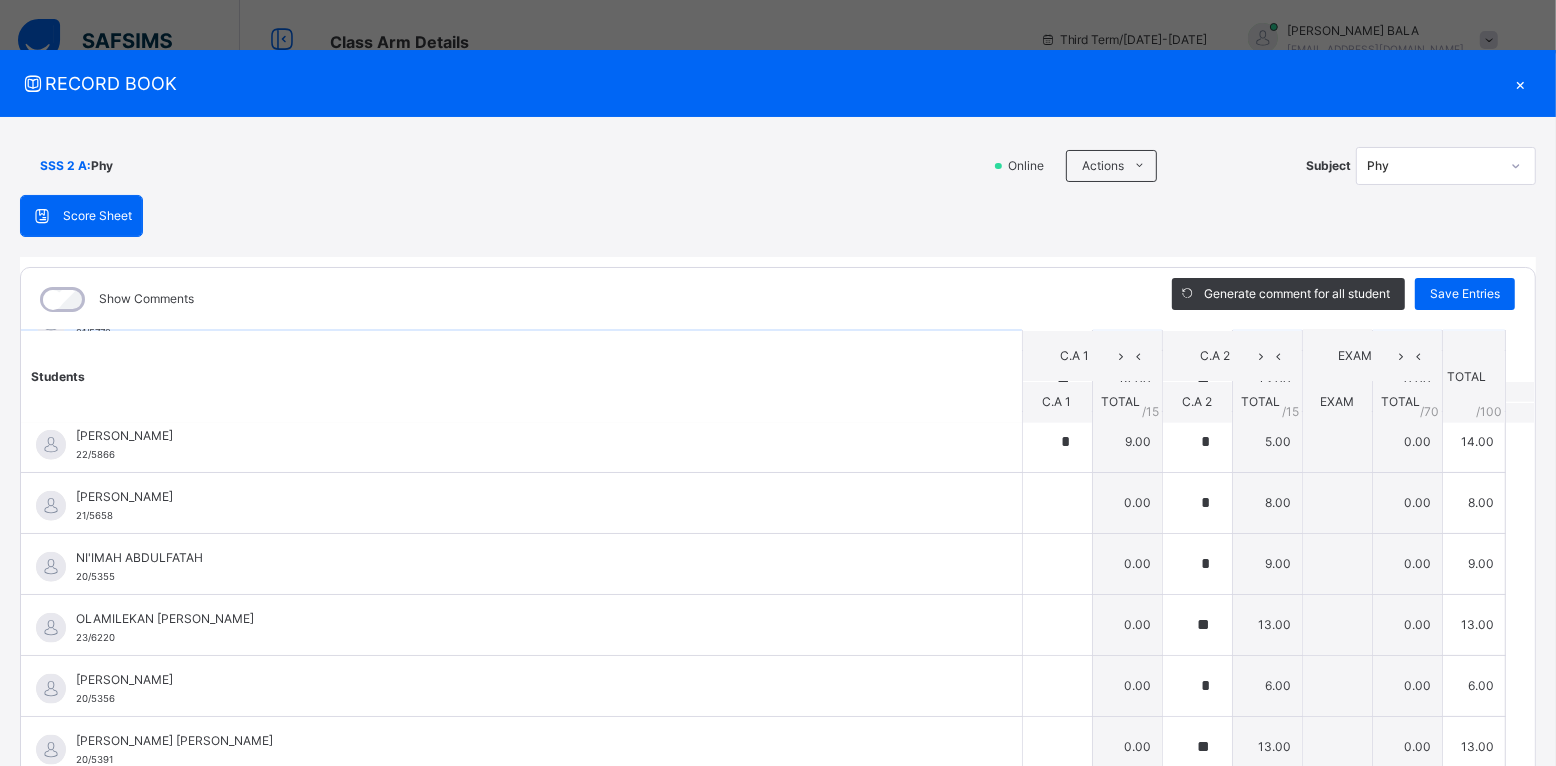 scroll, scrollTop: 2075, scrollLeft: 0, axis: vertical 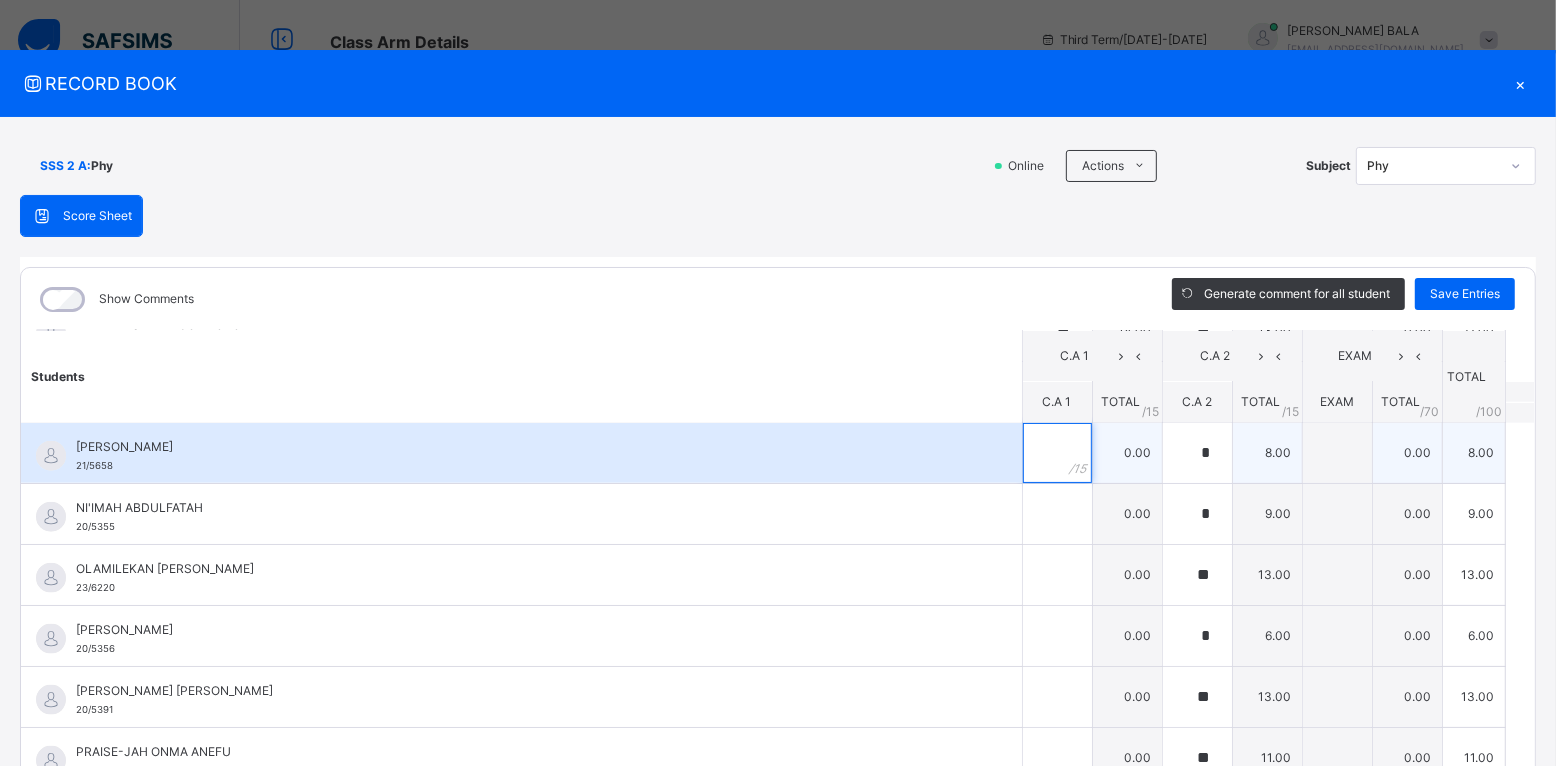 click at bounding box center (1057, 453) 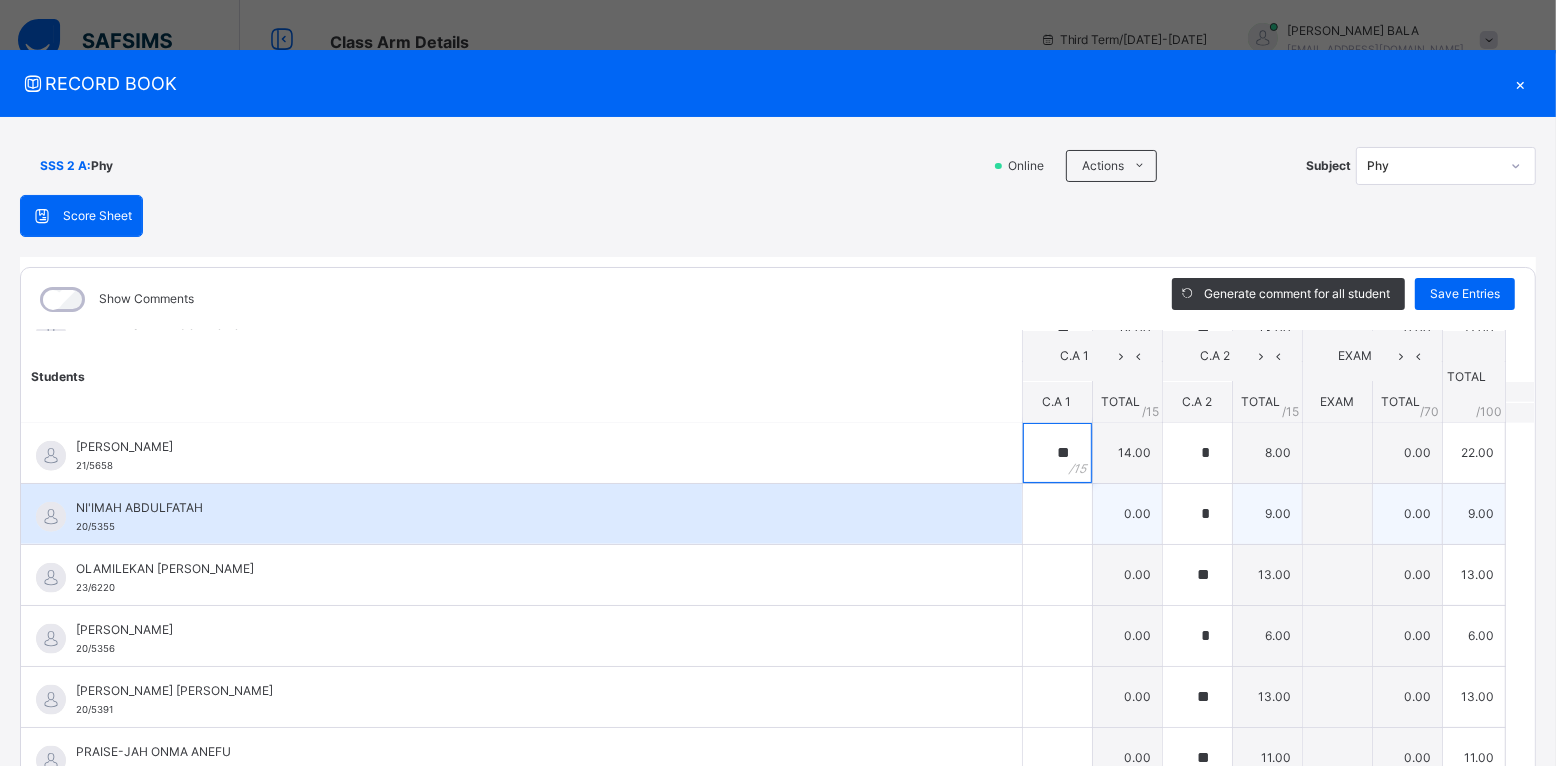 type on "**" 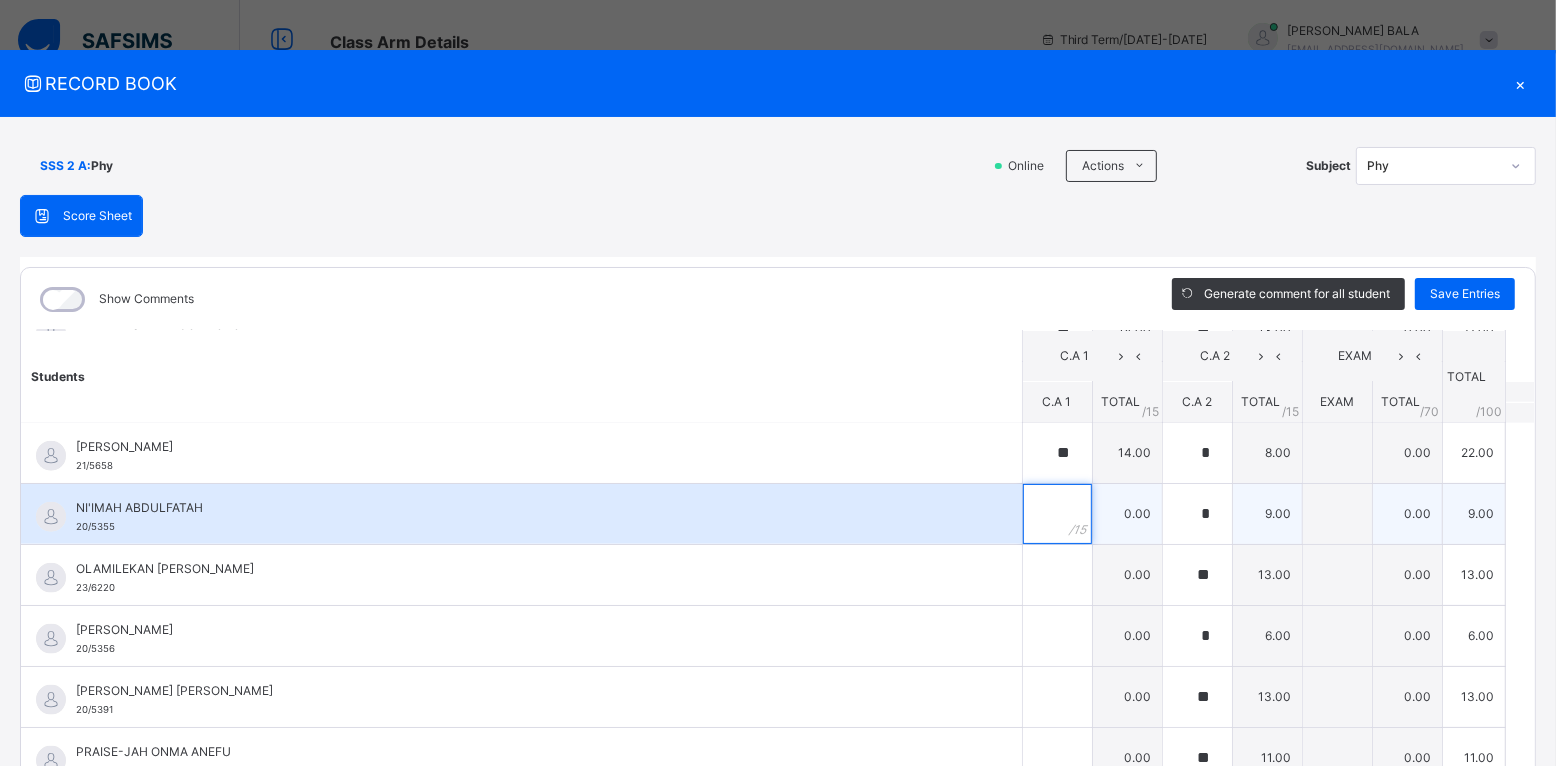 click at bounding box center (1057, 514) 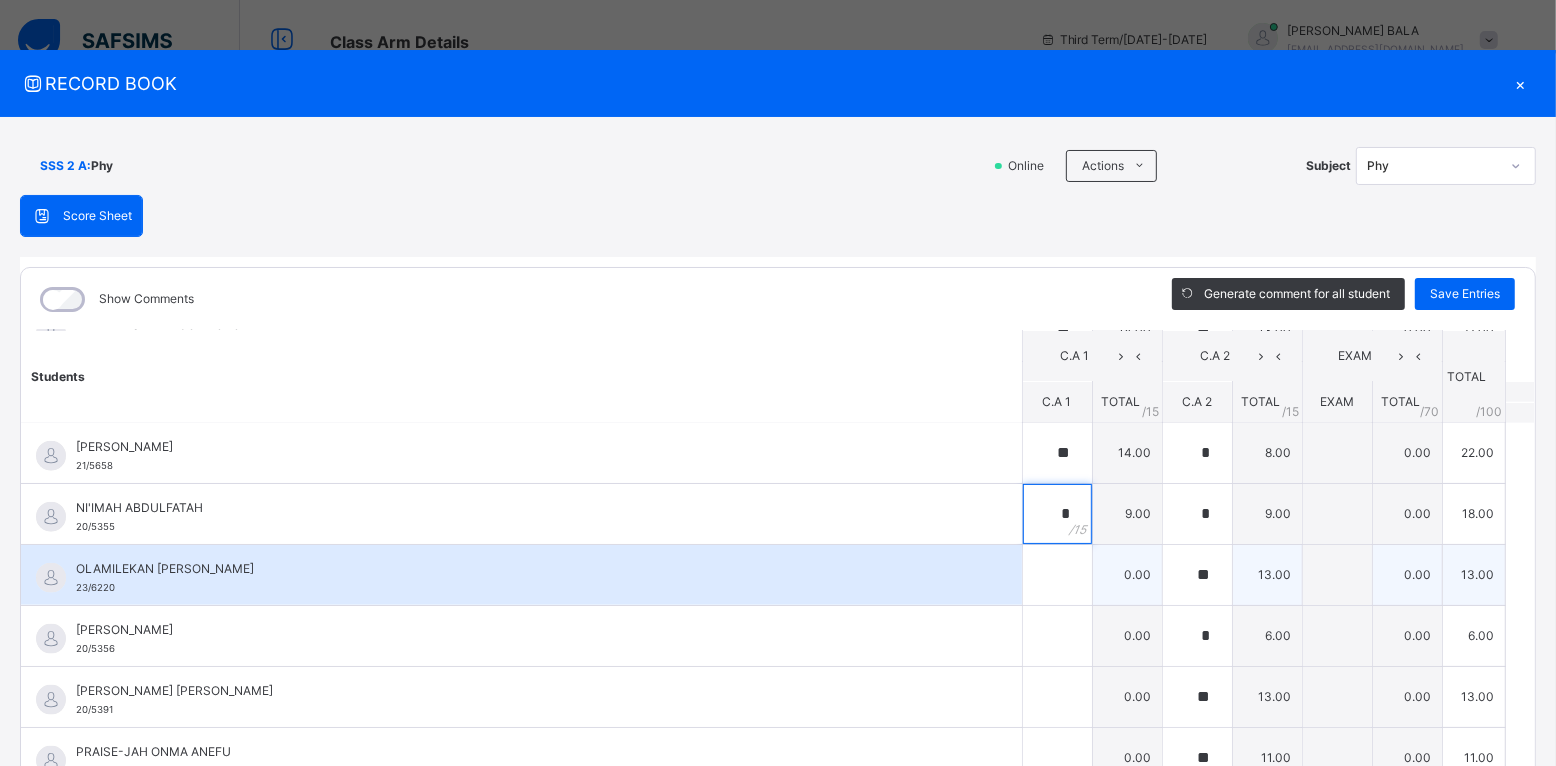 type on "*" 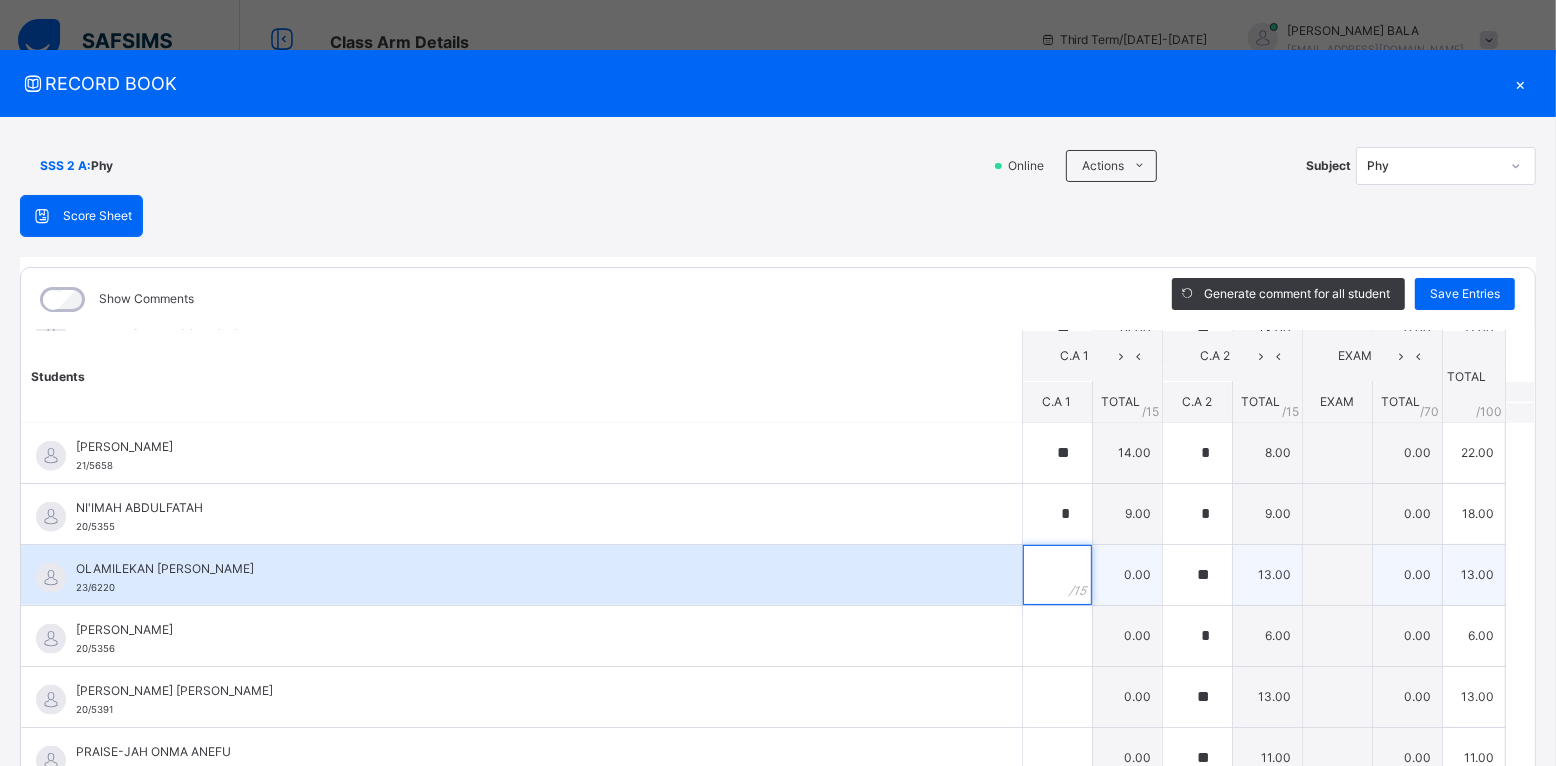 click at bounding box center [1057, 575] 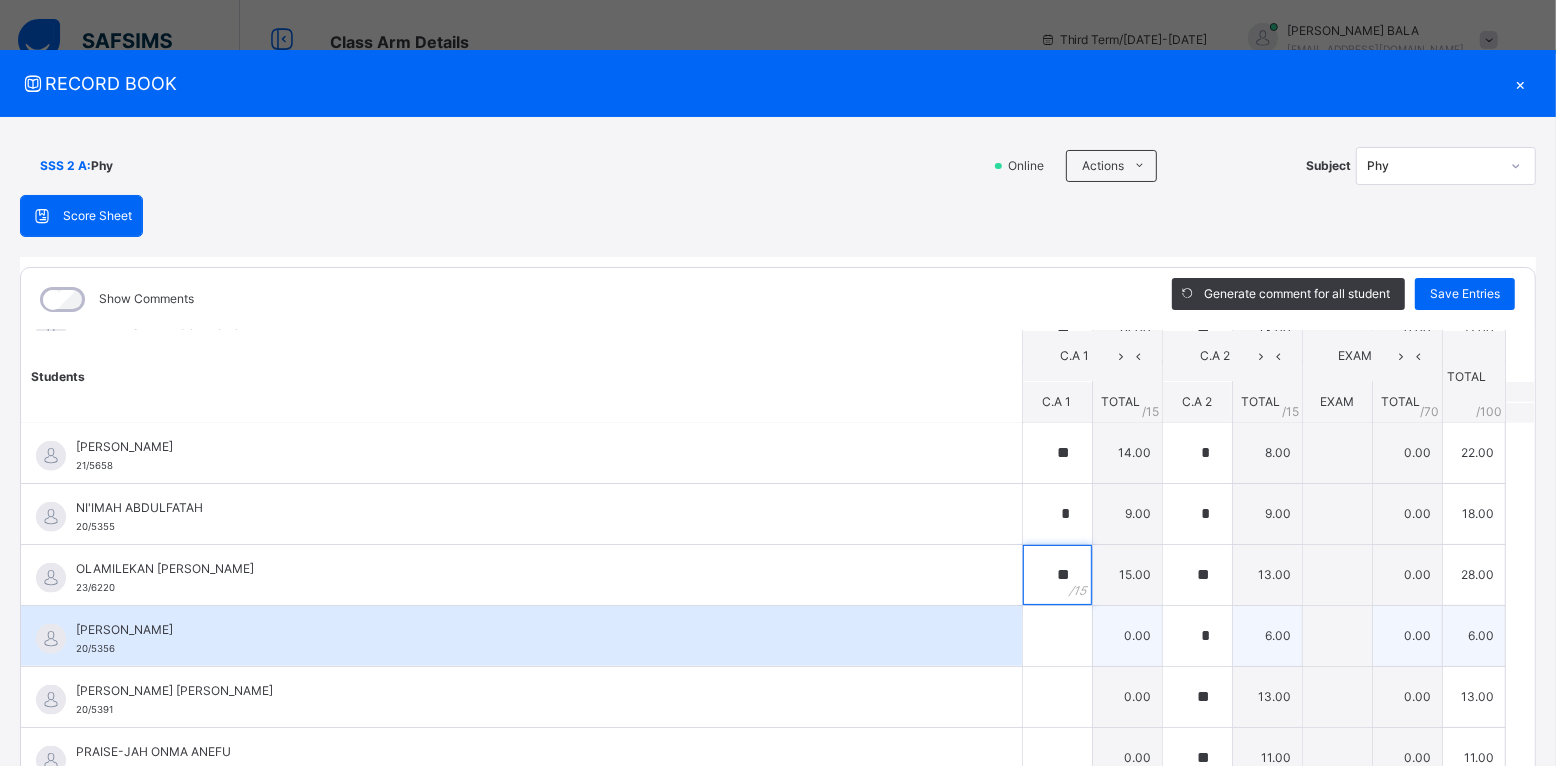 type on "**" 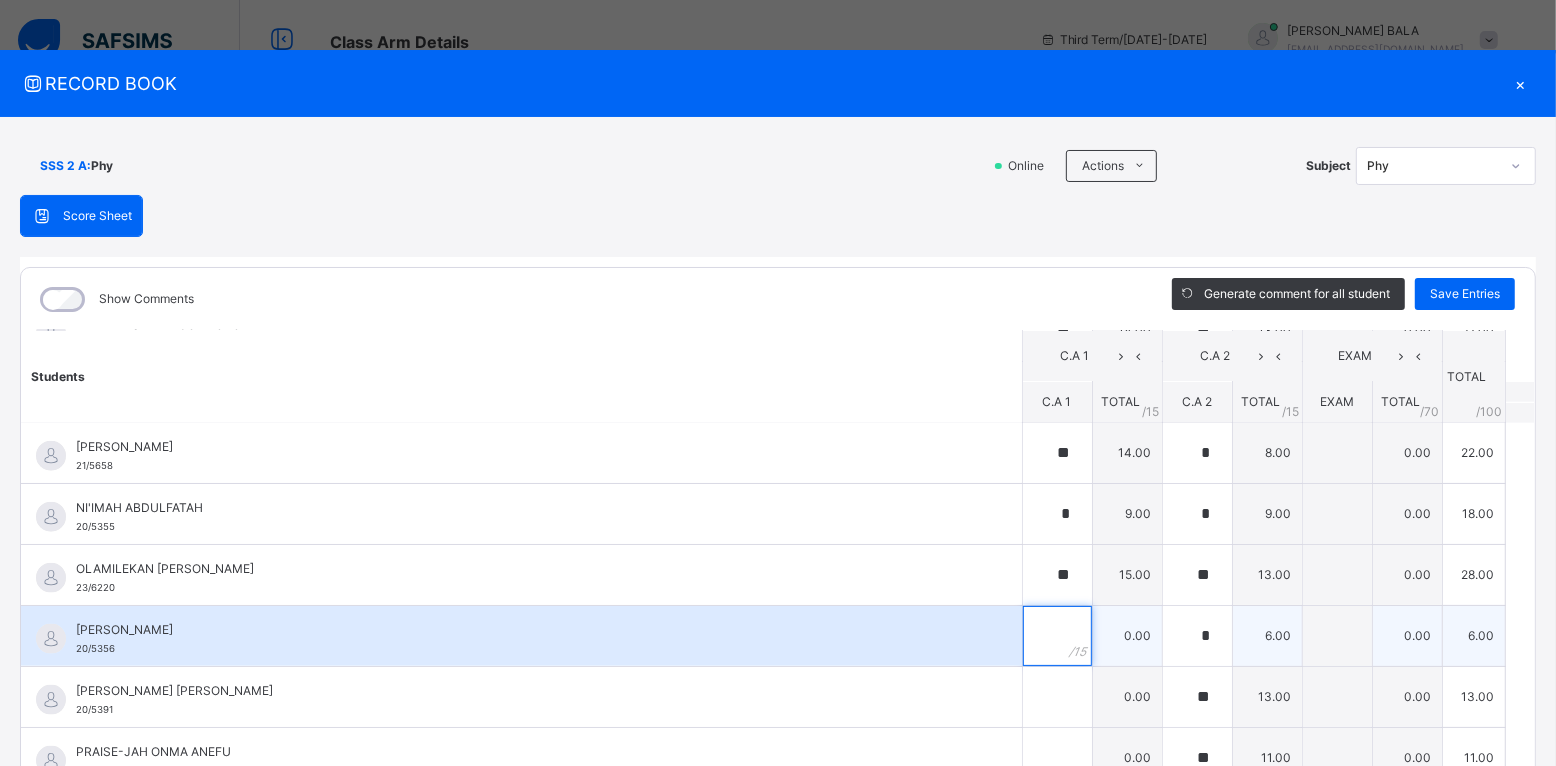 click at bounding box center (1057, 636) 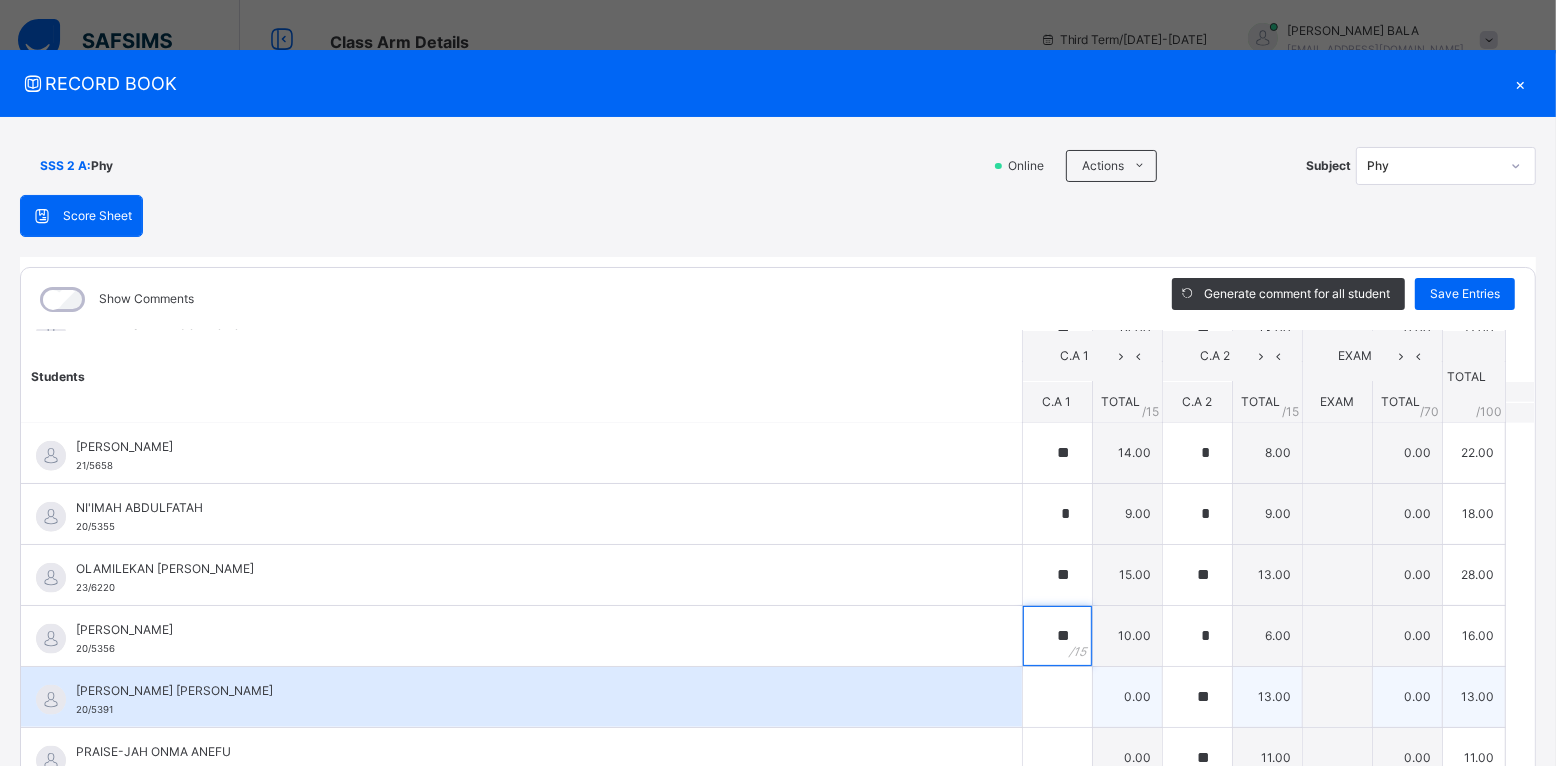 type on "**" 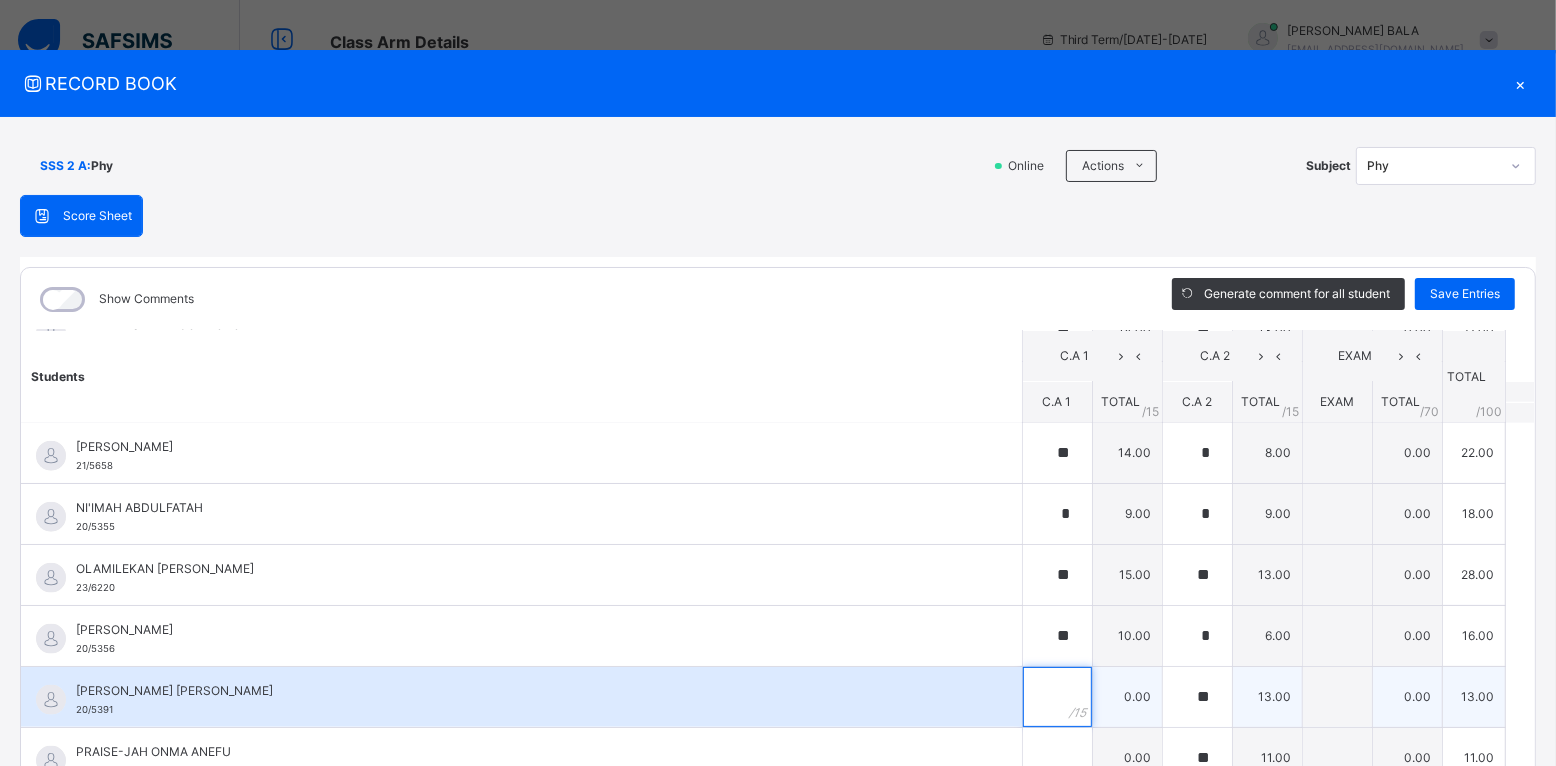click at bounding box center [1057, 697] 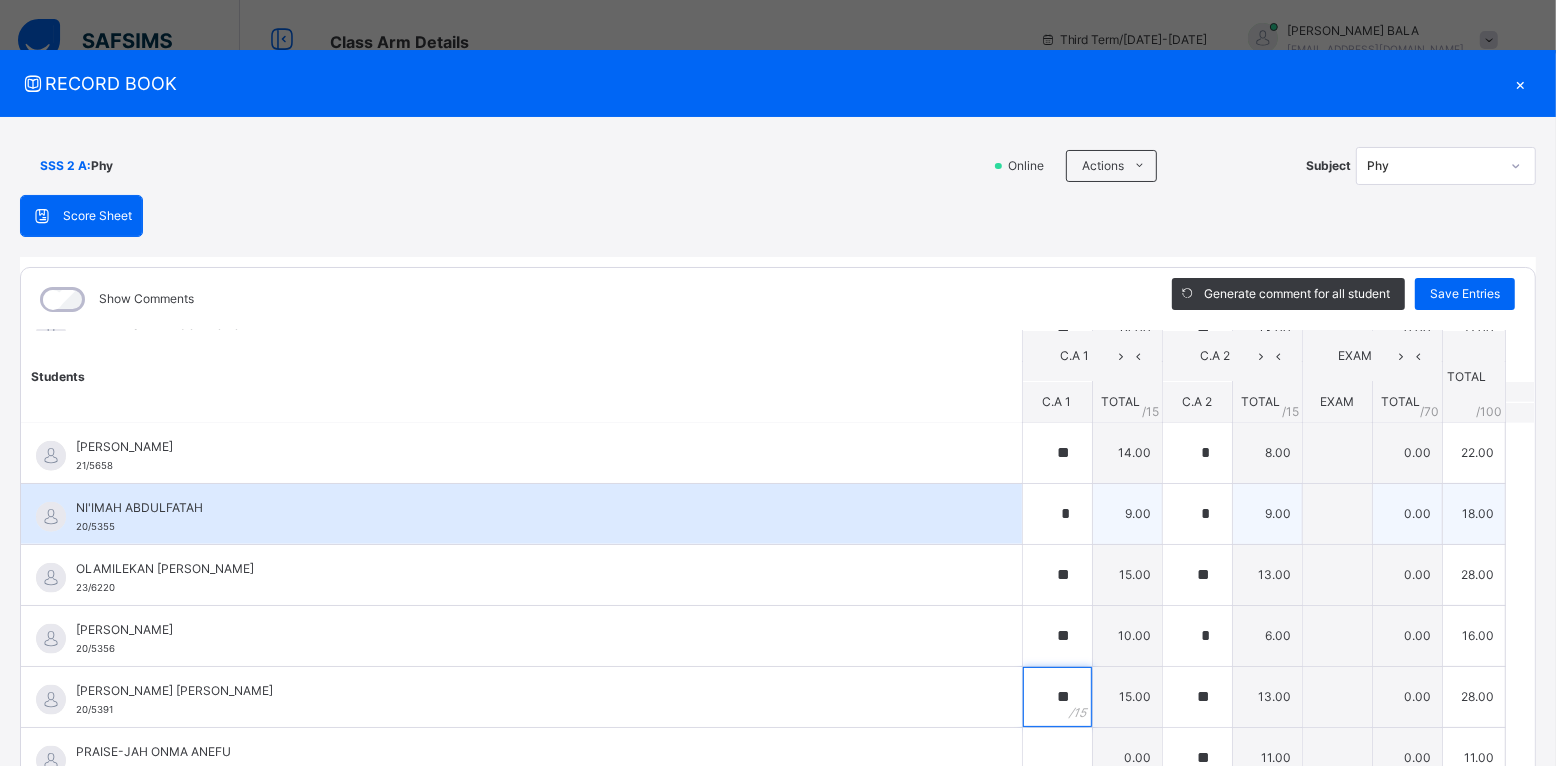 type on "**" 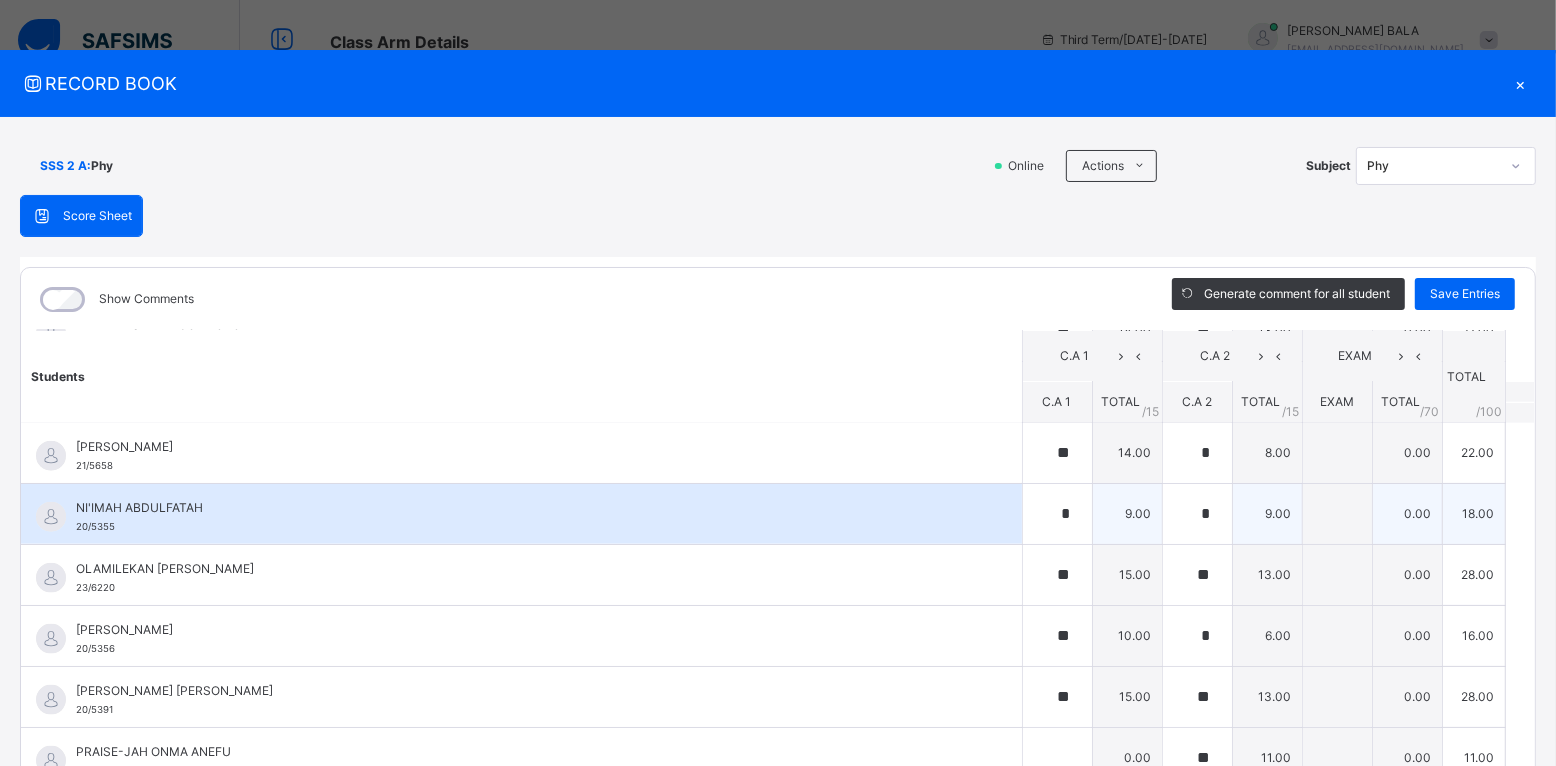 click on "NI'IMAH  ABDULFATAH 20/5355" at bounding box center (521, 514) 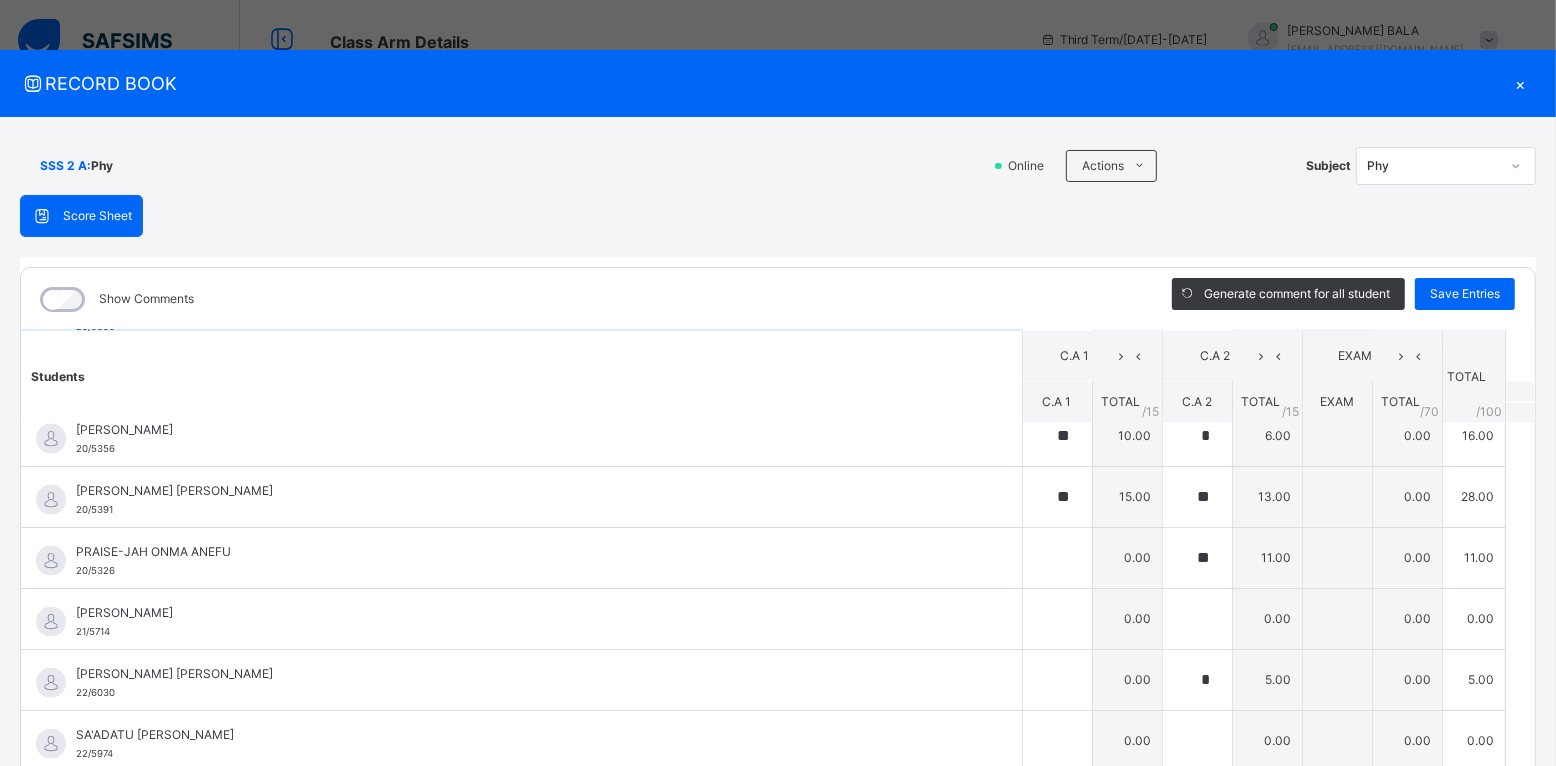click on "[PERSON_NAME] OLUWAPELUMI BAMMEKE 19/5144 [PERSON_NAME] OLUWAPELUMI BAMMEKE 19/5144 * 8.00 ** 12.00 0.00 20.00 Generate comment 0 / 250   ×   Subject Teacher’s Comment Generate and see in full the comment developed by the AI with an option to regenerate the comment [PERSON_NAME] OLUWAPELUMI BAMMEKE   19/5144   Total 20.00  / 100.00 [PERSON_NAME] Bot   Regenerate     Use this comment   [PERSON_NAME] ABBA 20/5441 [PERSON_NAME] ABBA 20/5441 * 9.00 0.00 0.00 9.00 Generate comment 0 / 250   ×   Subject Teacher’s Comment Generate and see in full the comment developed by the AI with an option to regenerate the comment JS [PERSON_NAME] ABBA   20/5441   Total 9.00  / 100.00 [PERSON_NAME] Bot   Regenerate     Use this comment   [PERSON_NAME] 20/5373 [PERSON_NAME] 20/5373 ** 10.00 ** 15.00 0.00 25.00 Generate comment 0 / 250   ×   Subject Teacher’s Comment Generate and see in full the comment developed by the AI with an option to regenerate the comment JS [PERSON_NAME]   20/5373   Total 25.00  / 100.00 [PERSON_NAME] Bot" at bounding box center (778, -236) 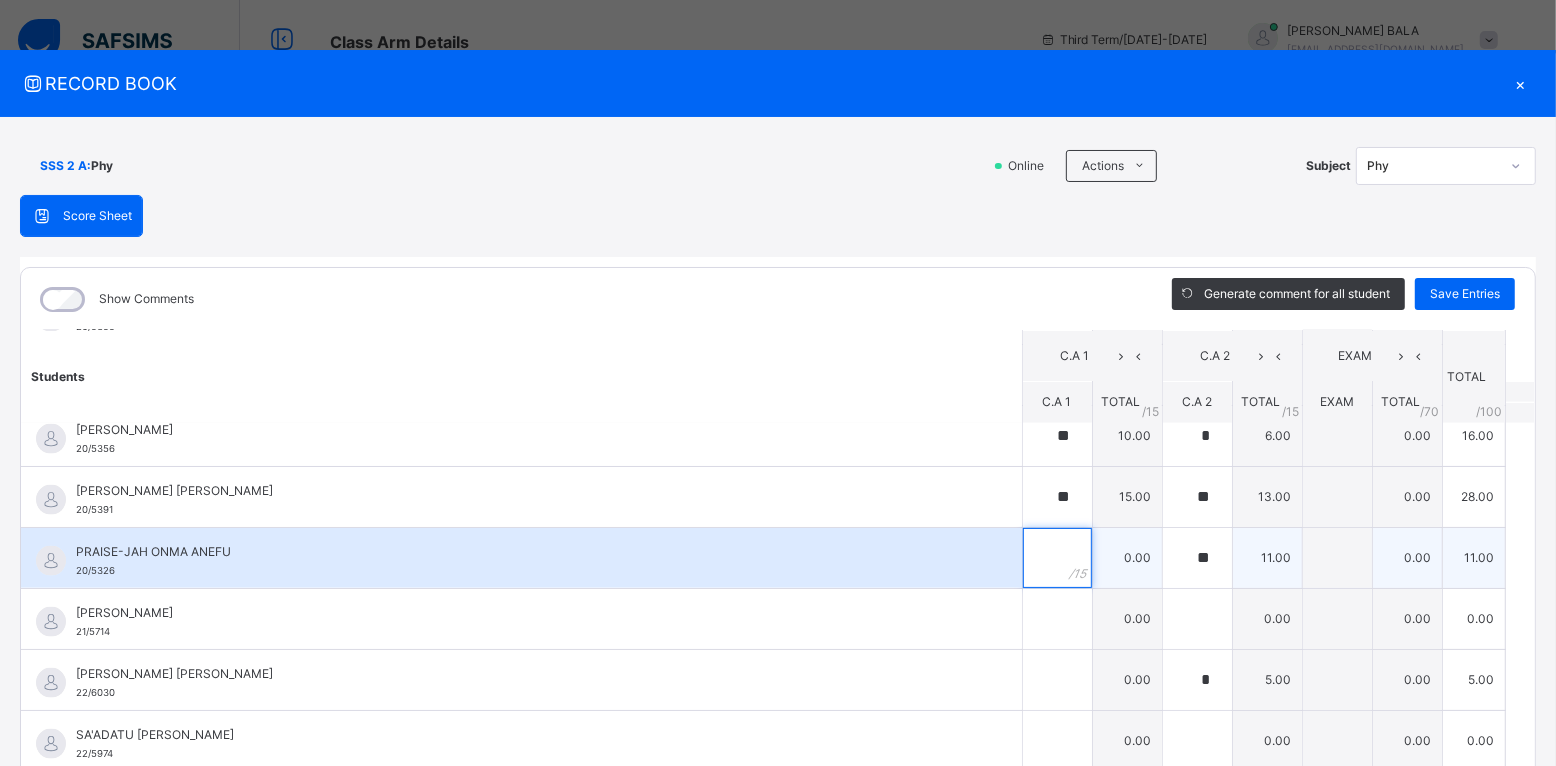 click at bounding box center [1057, 558] 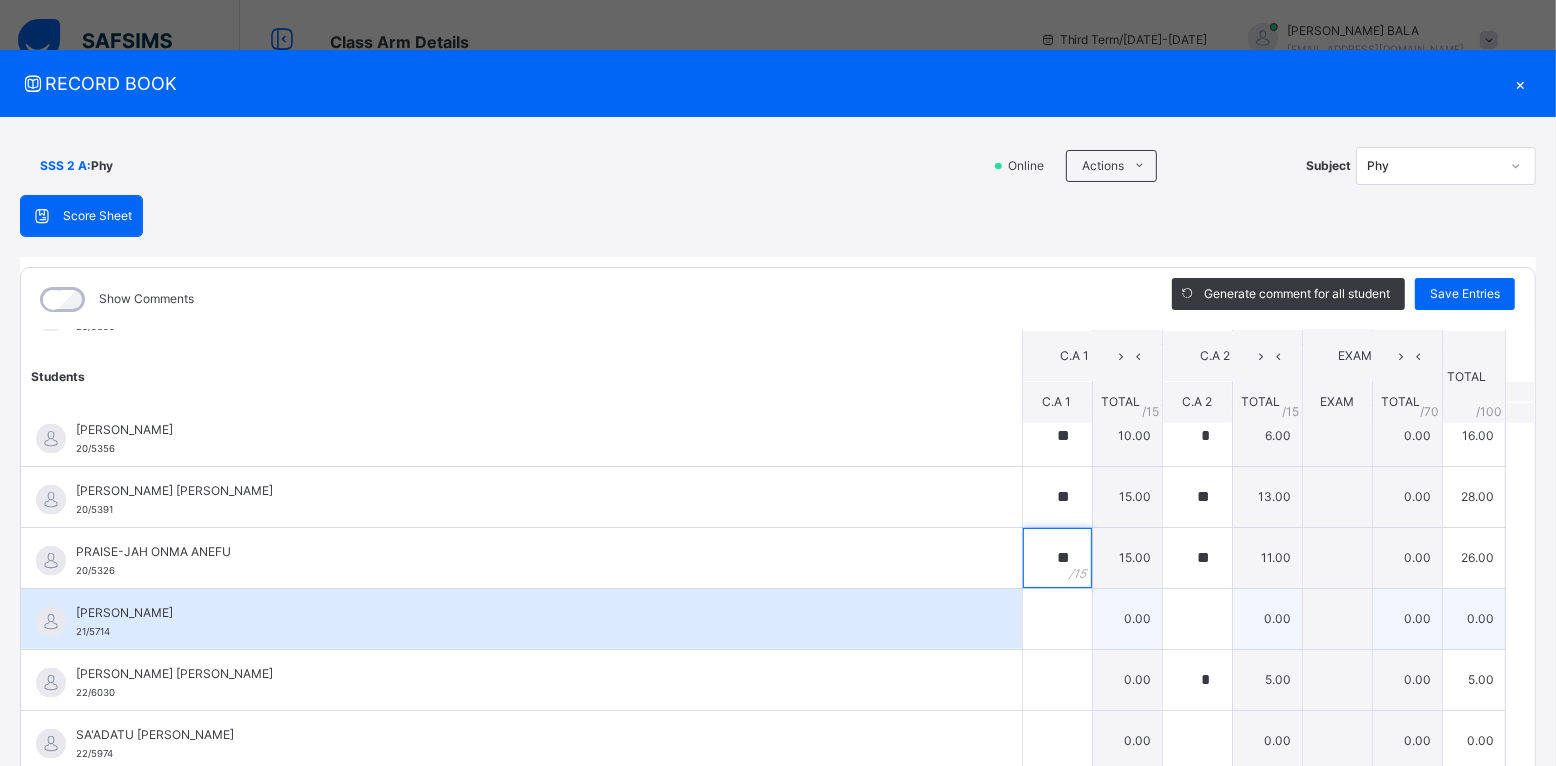 type on "**" 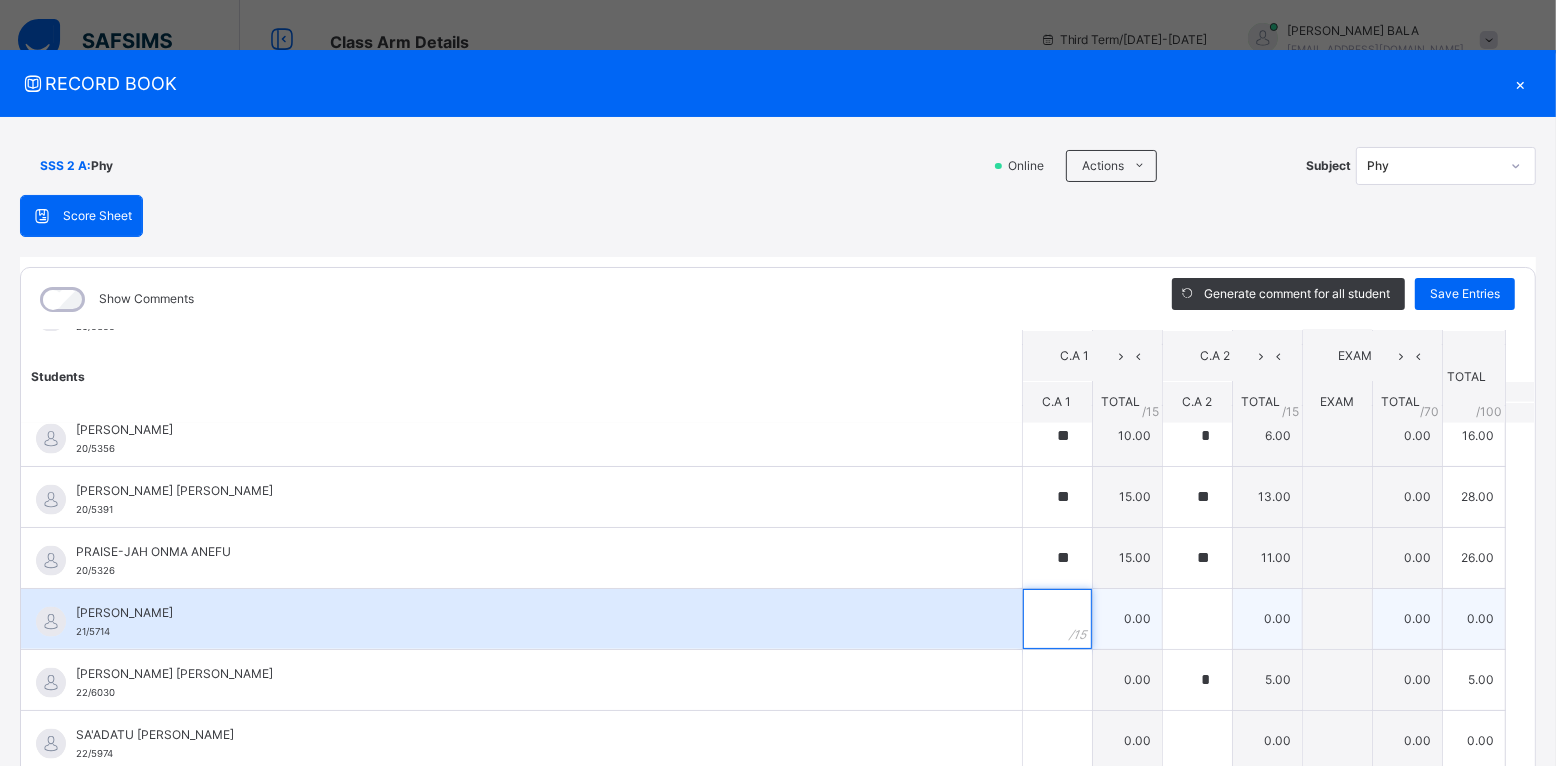 click at bounding box center [1057, 619] 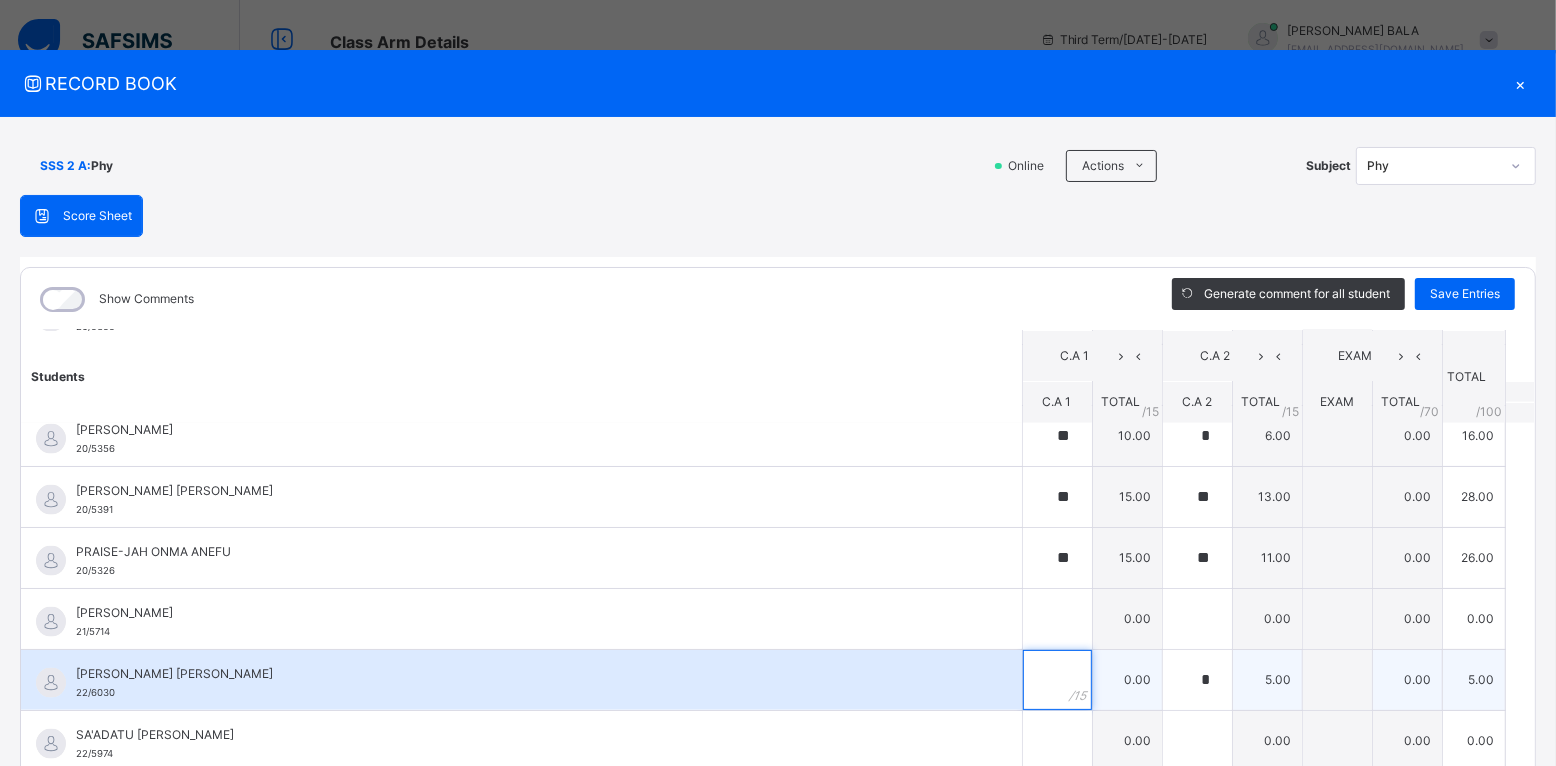 click at bounding box center (1057, 680) 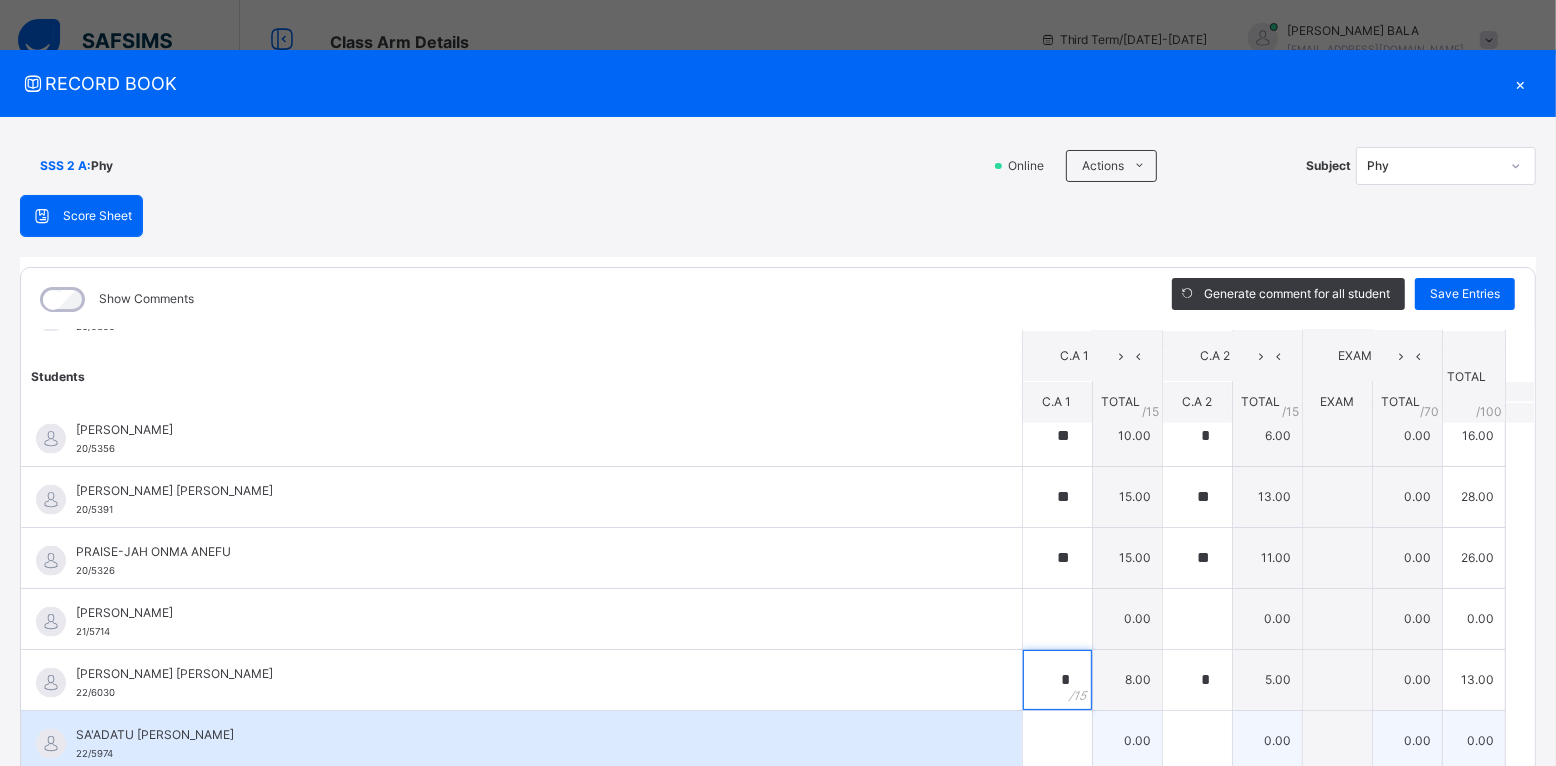 type on "*" 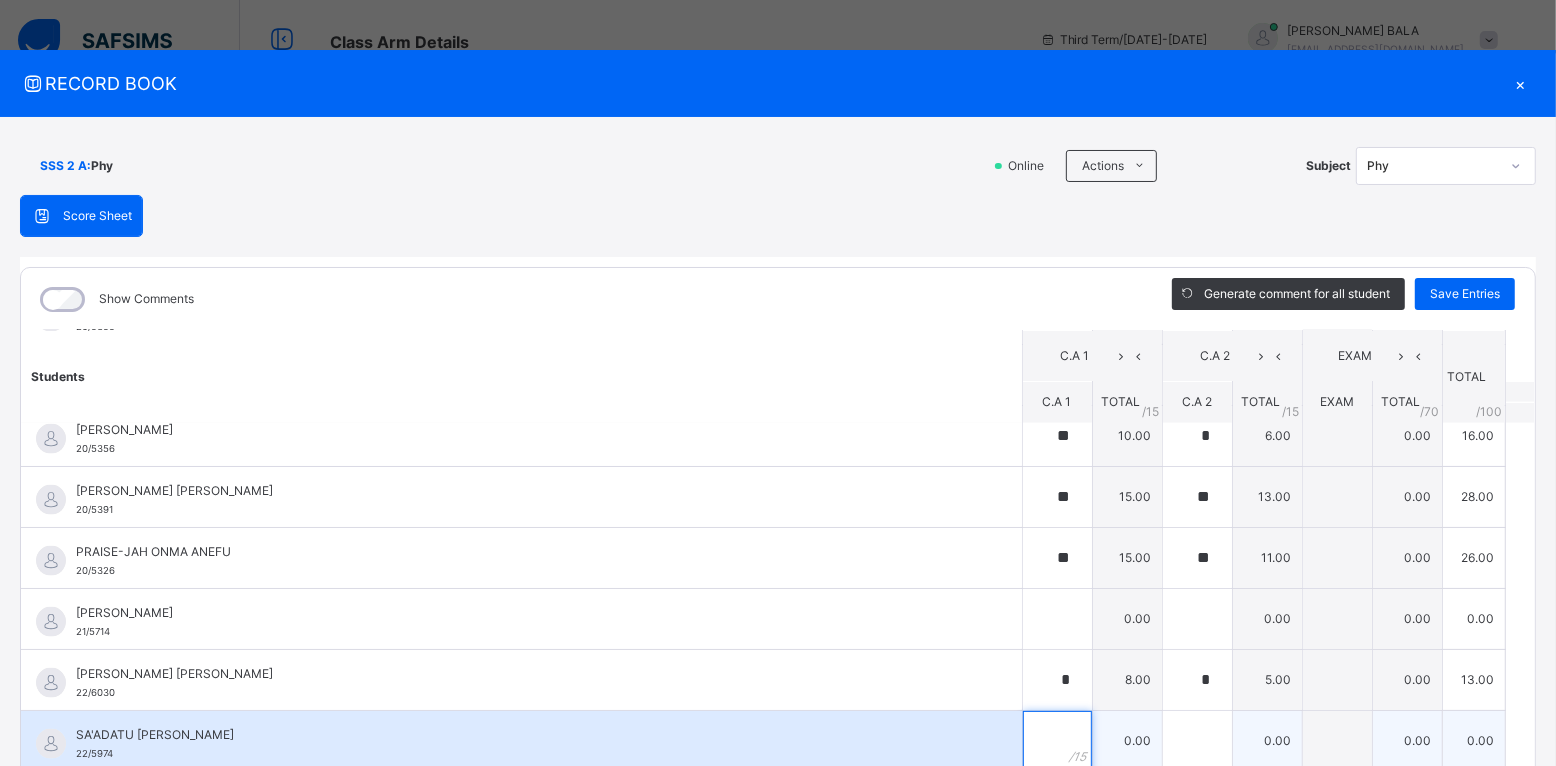 click at bounding box center (1057, 741) 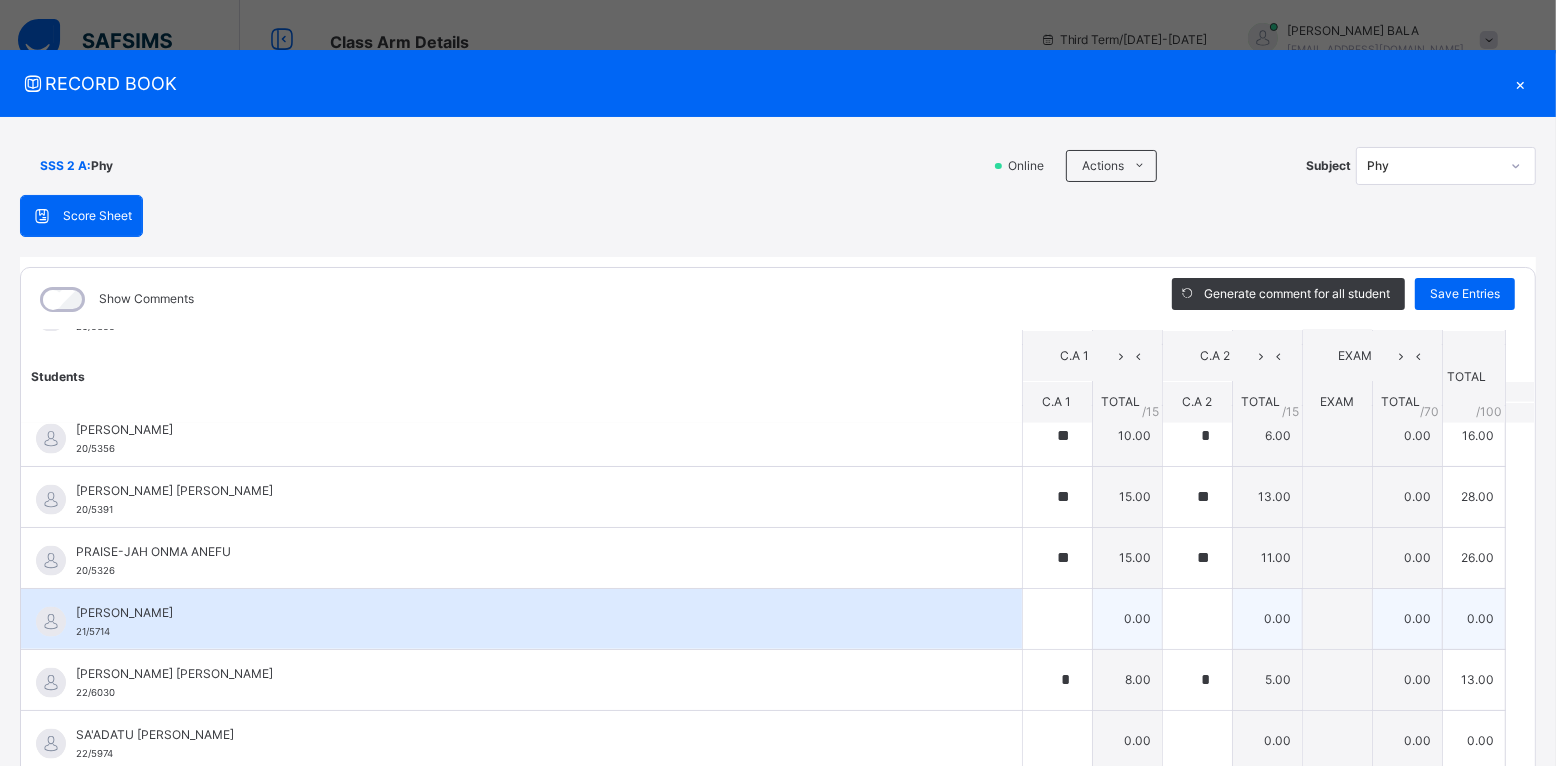 click on "[PERSON_NAME]" at bounding box center (526, 613) 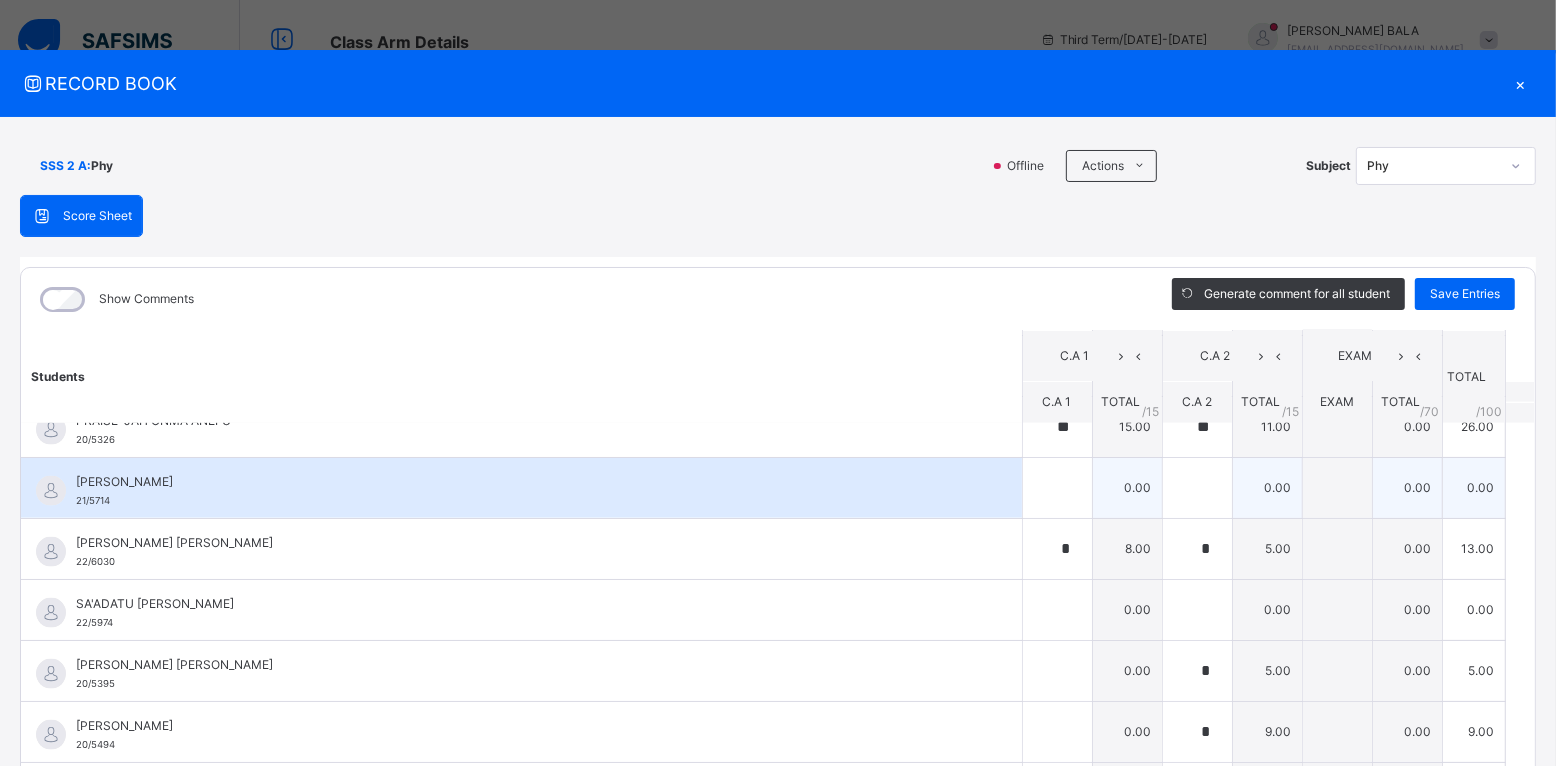 scroll, scrollTop: 2425, scrollLeft: 0, axis: vertical 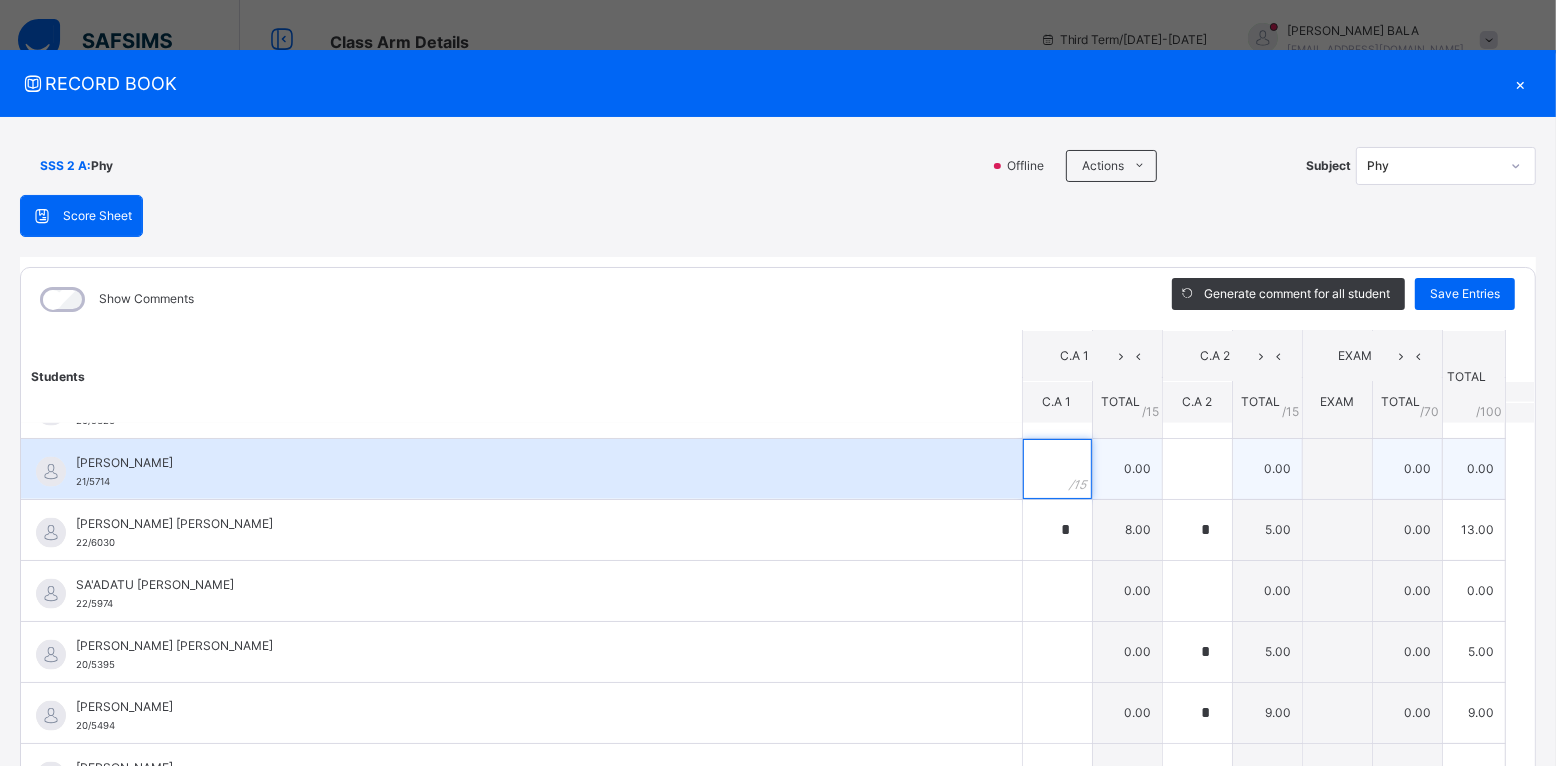 click at bounding box center [1057, 469] 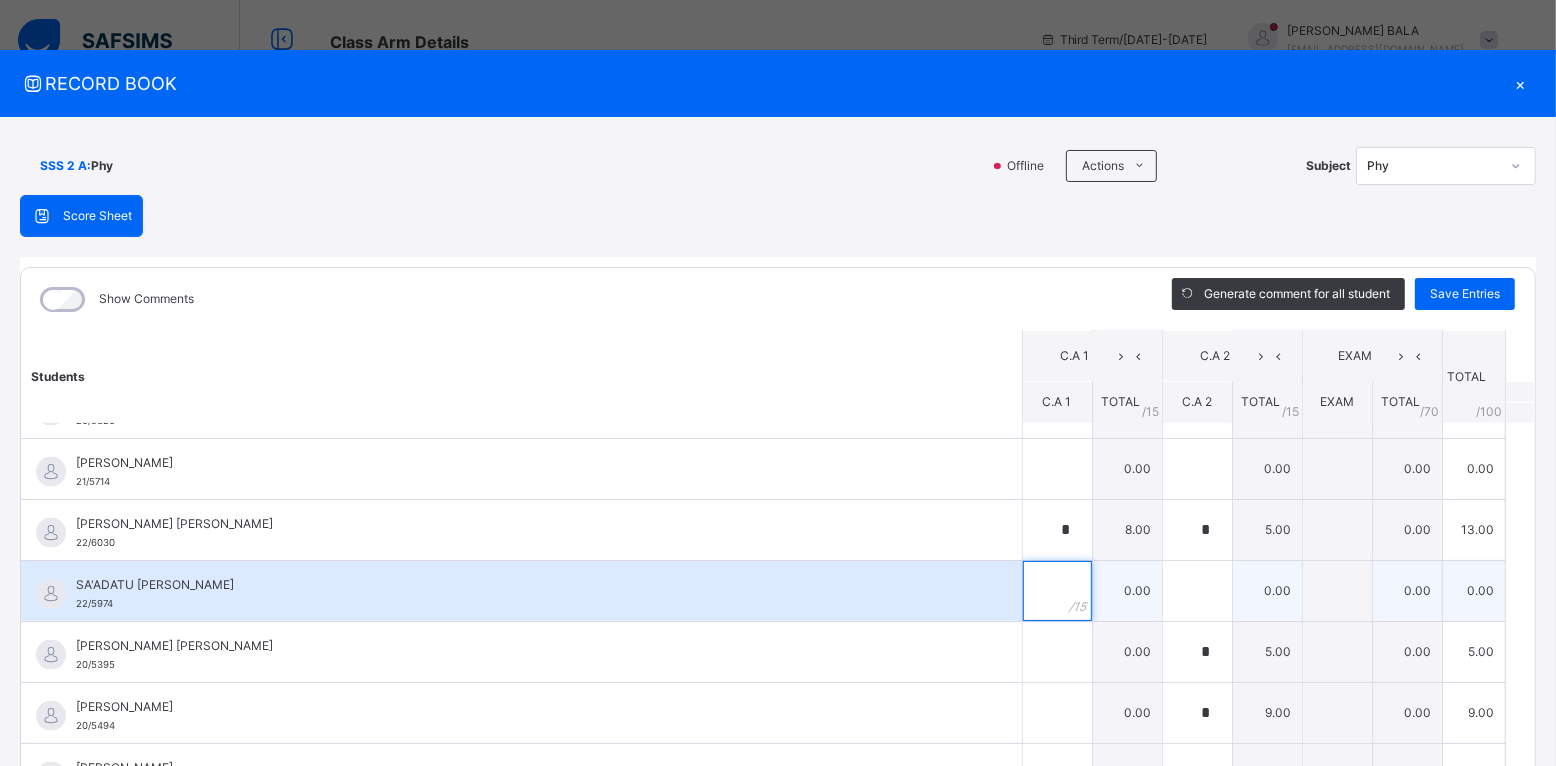 click at bounding box center [1057, 591] 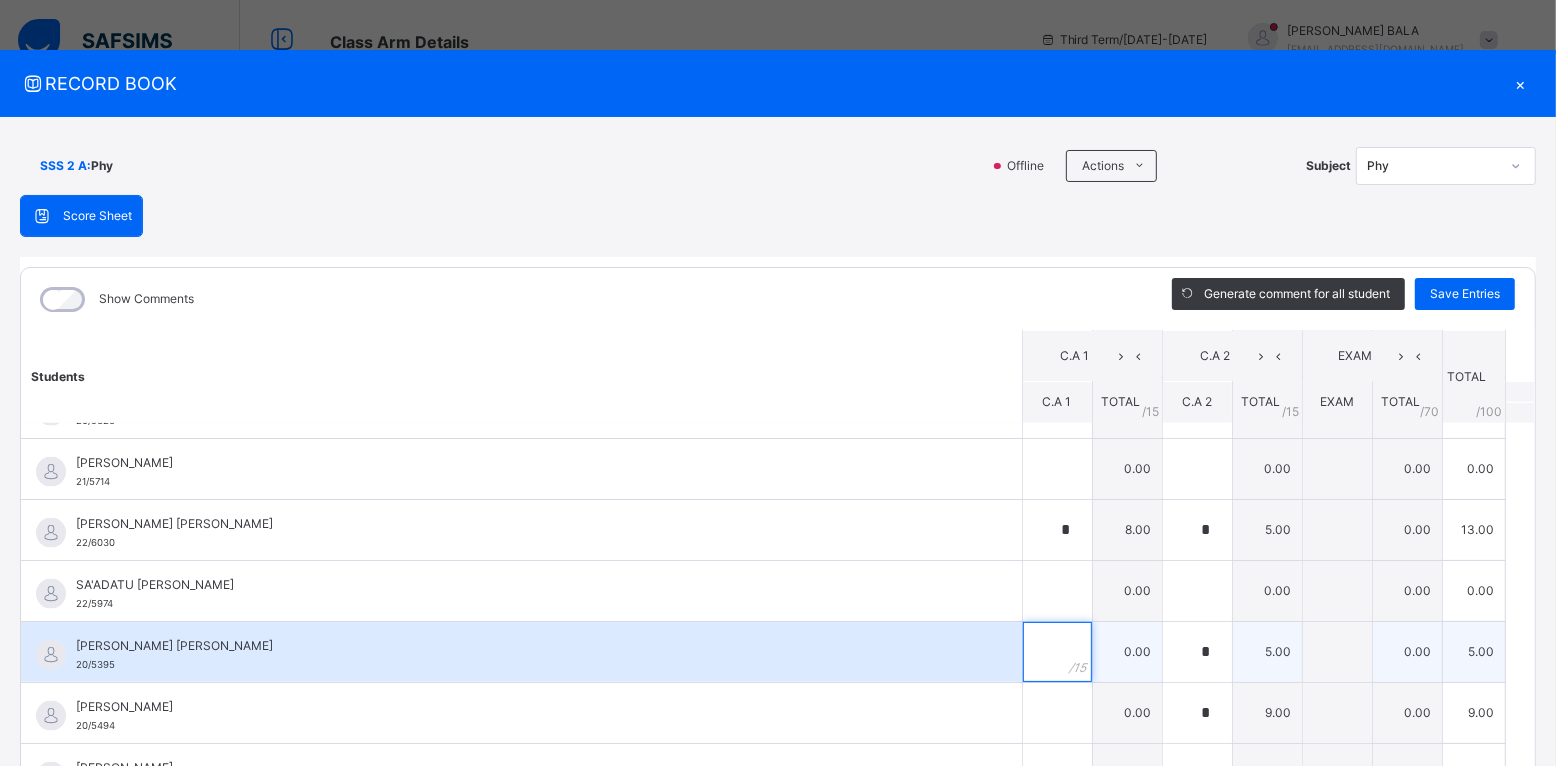 click at bounding box center [1057, 652] 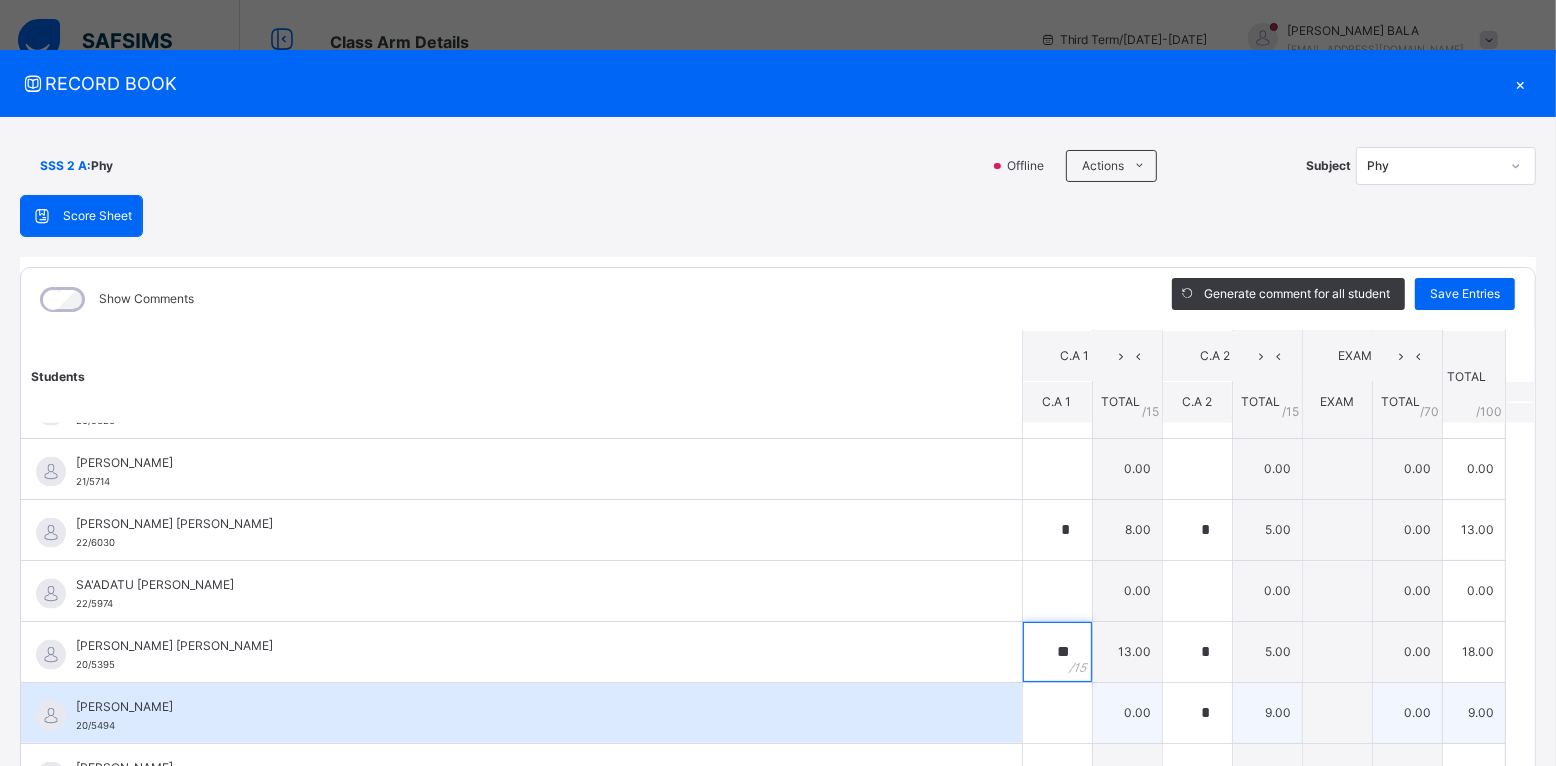 type on "**" 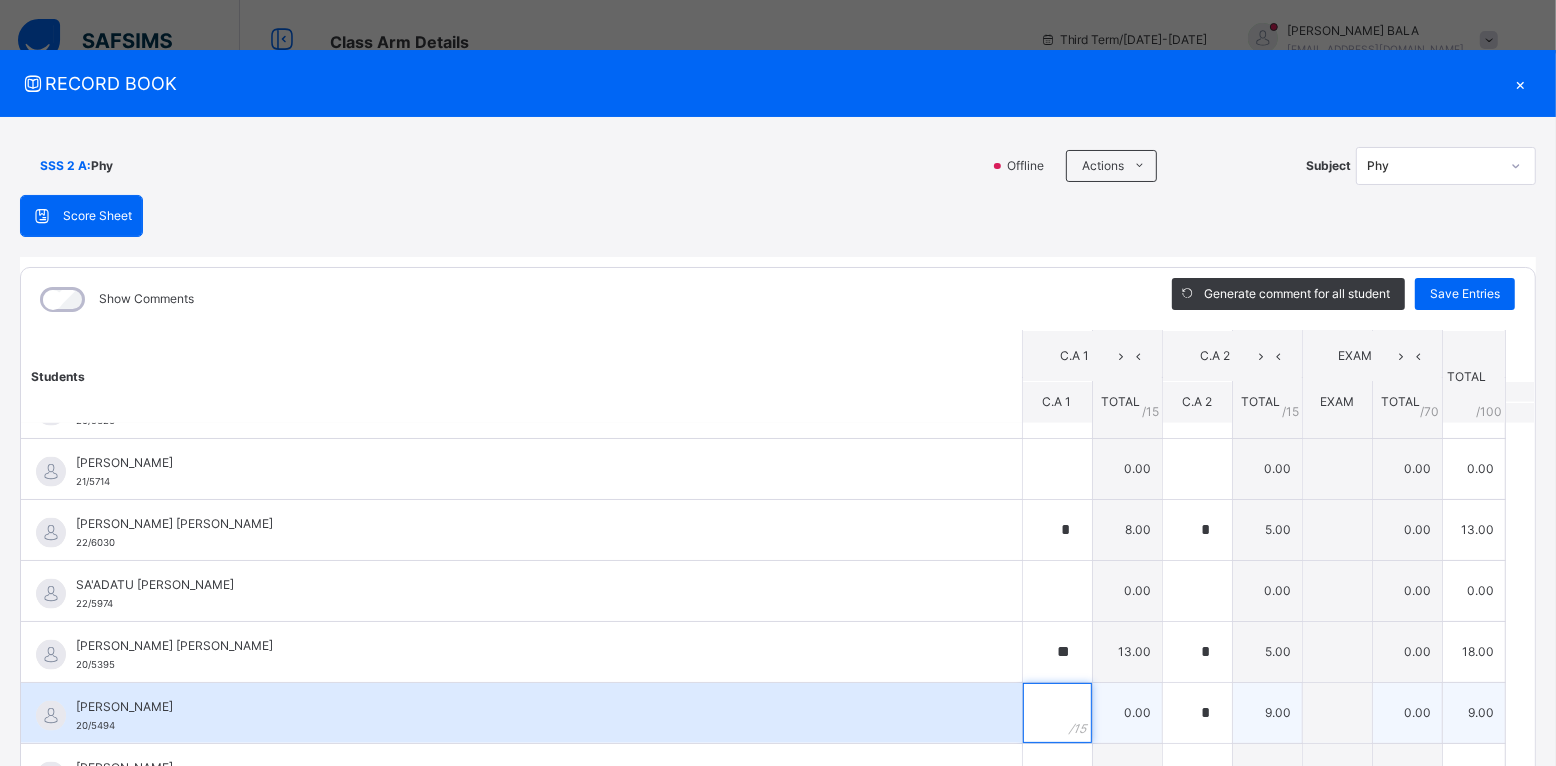 click at bounding box center (1057, 713) 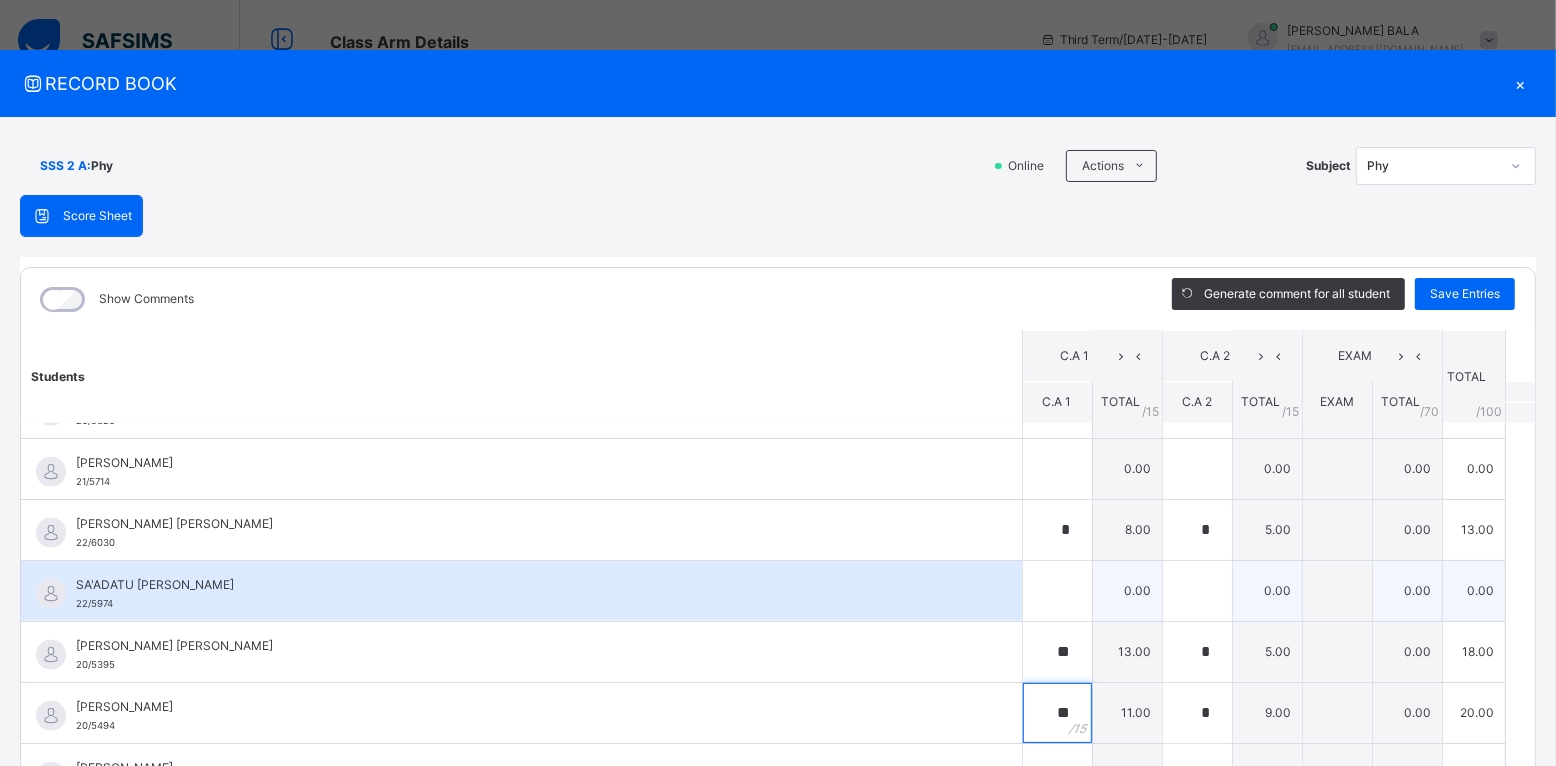 type on "**" 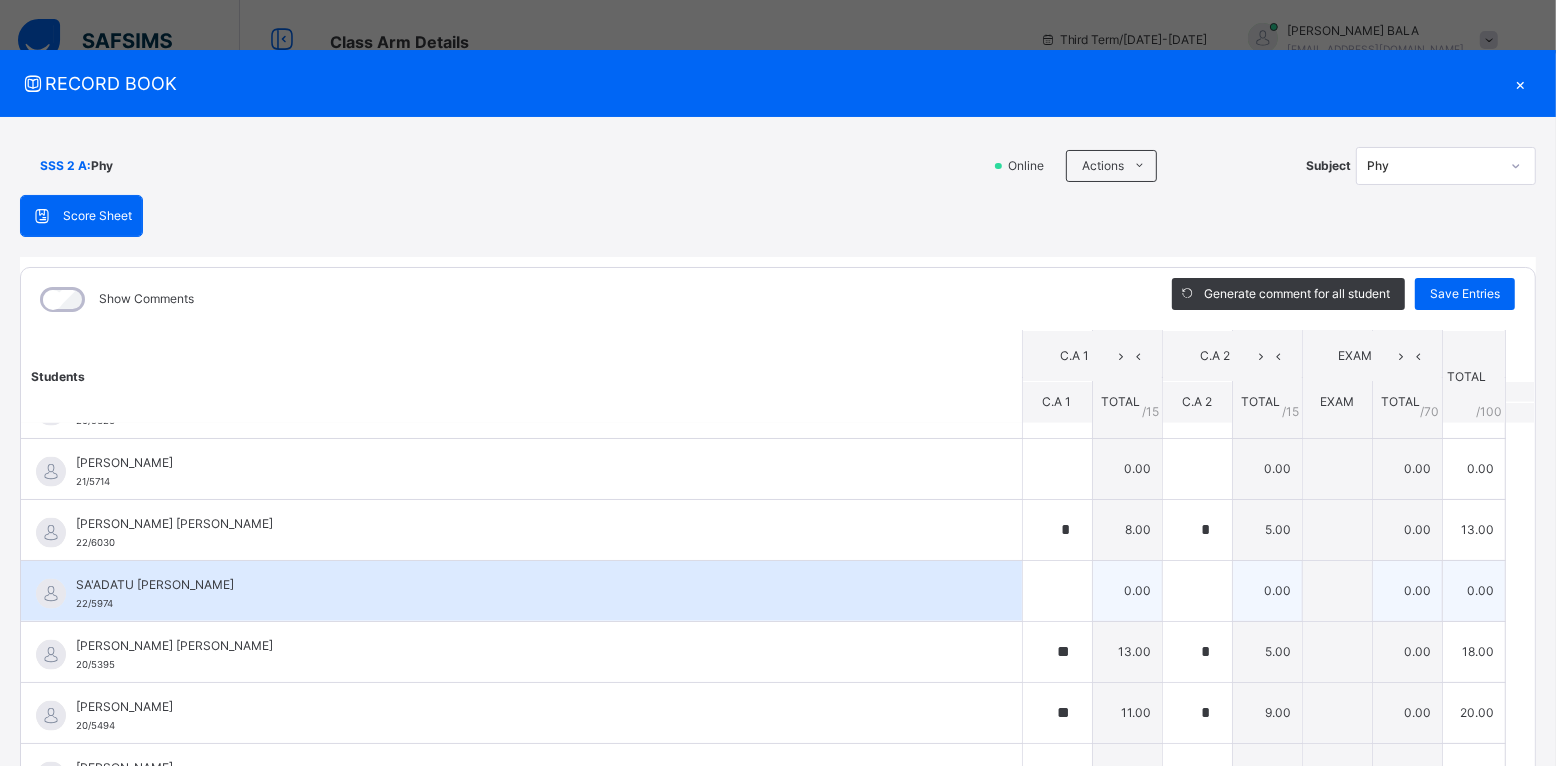 click on "SA'ADATU [PERSON_NAME] 22/5974" at bounding box center [521, 591] 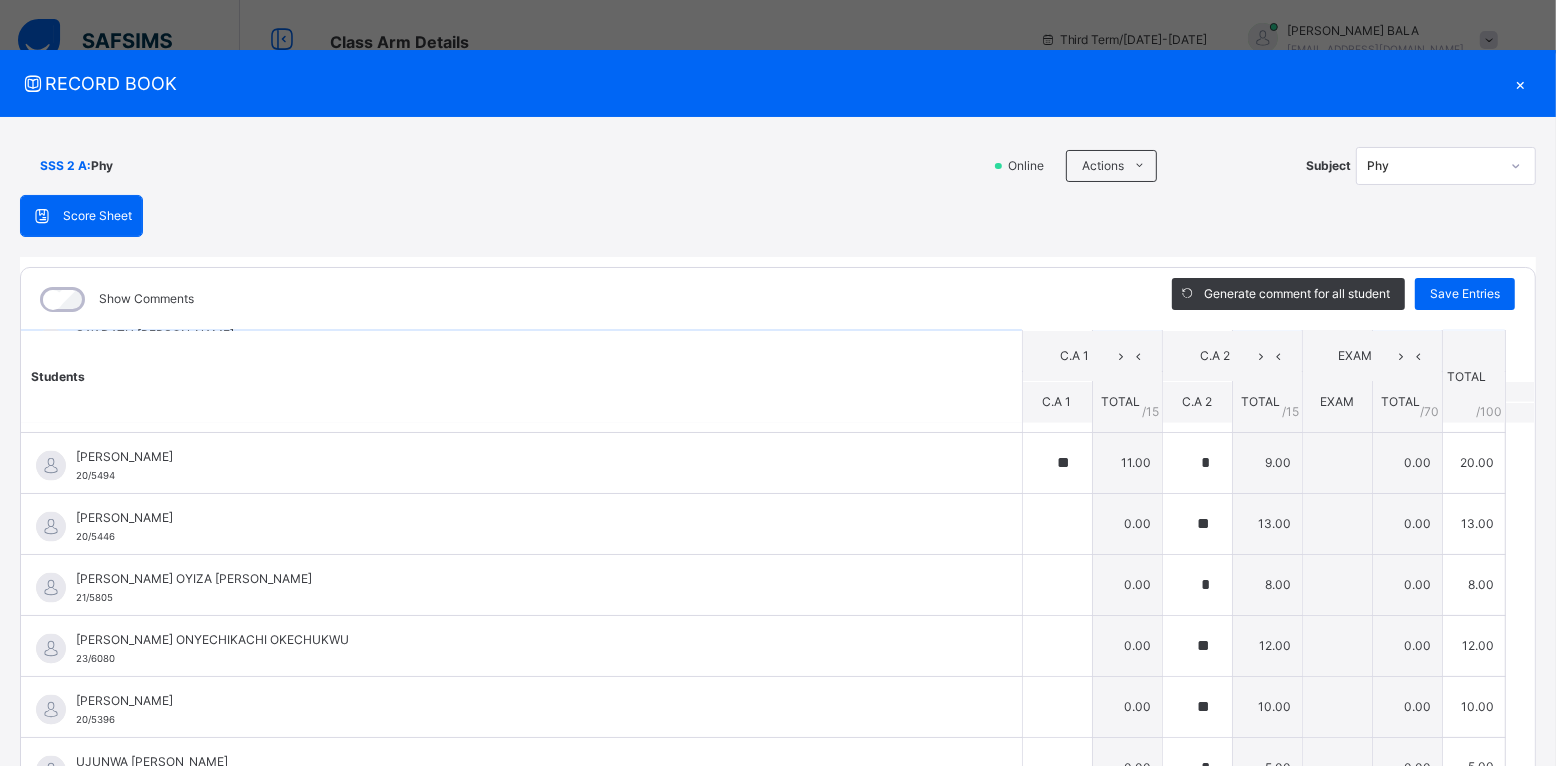 scroll, scrollTop: 2725, scrollLeft: 0, axis: vertical 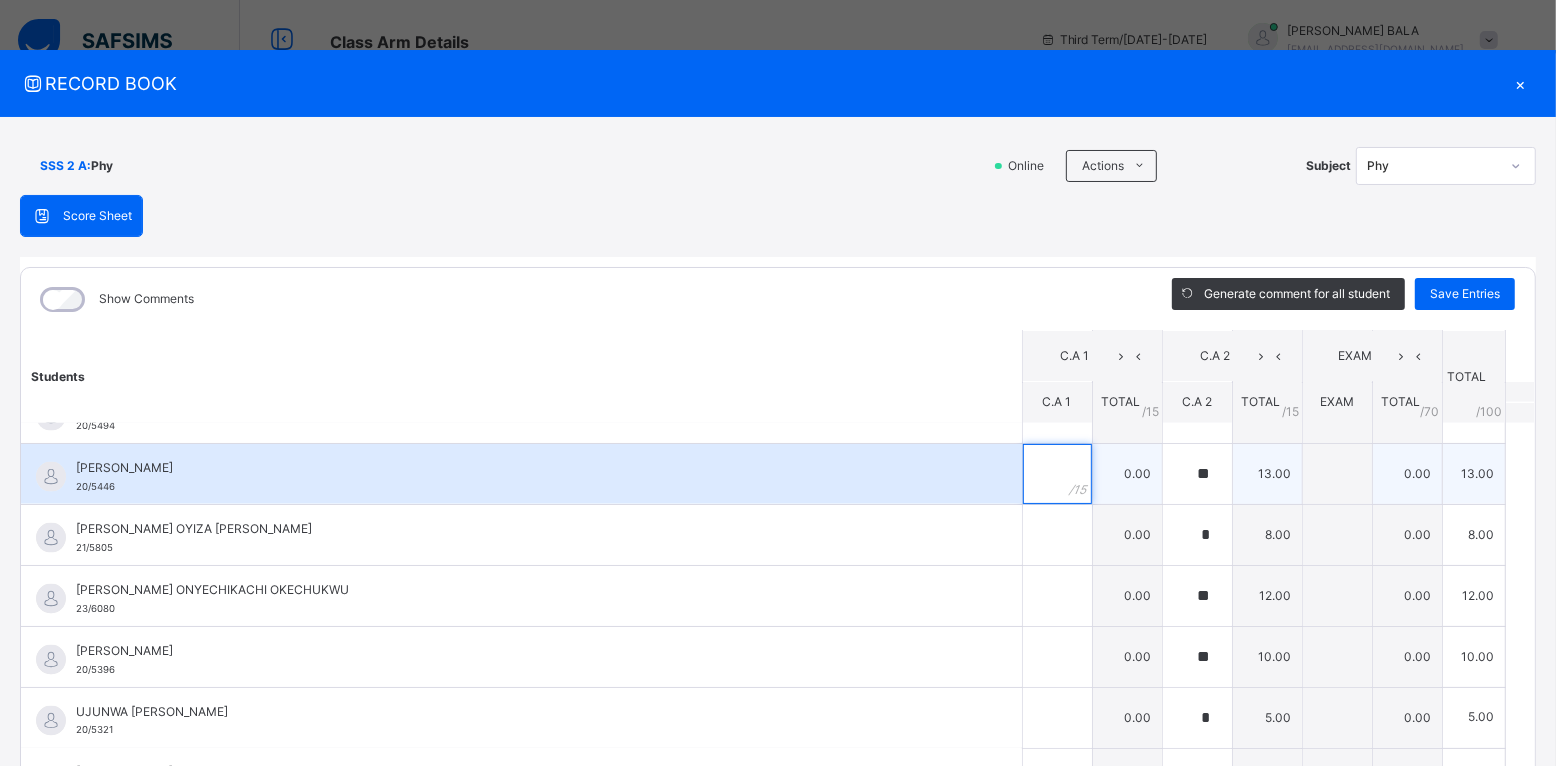 click at bounding box center [1057, 474] 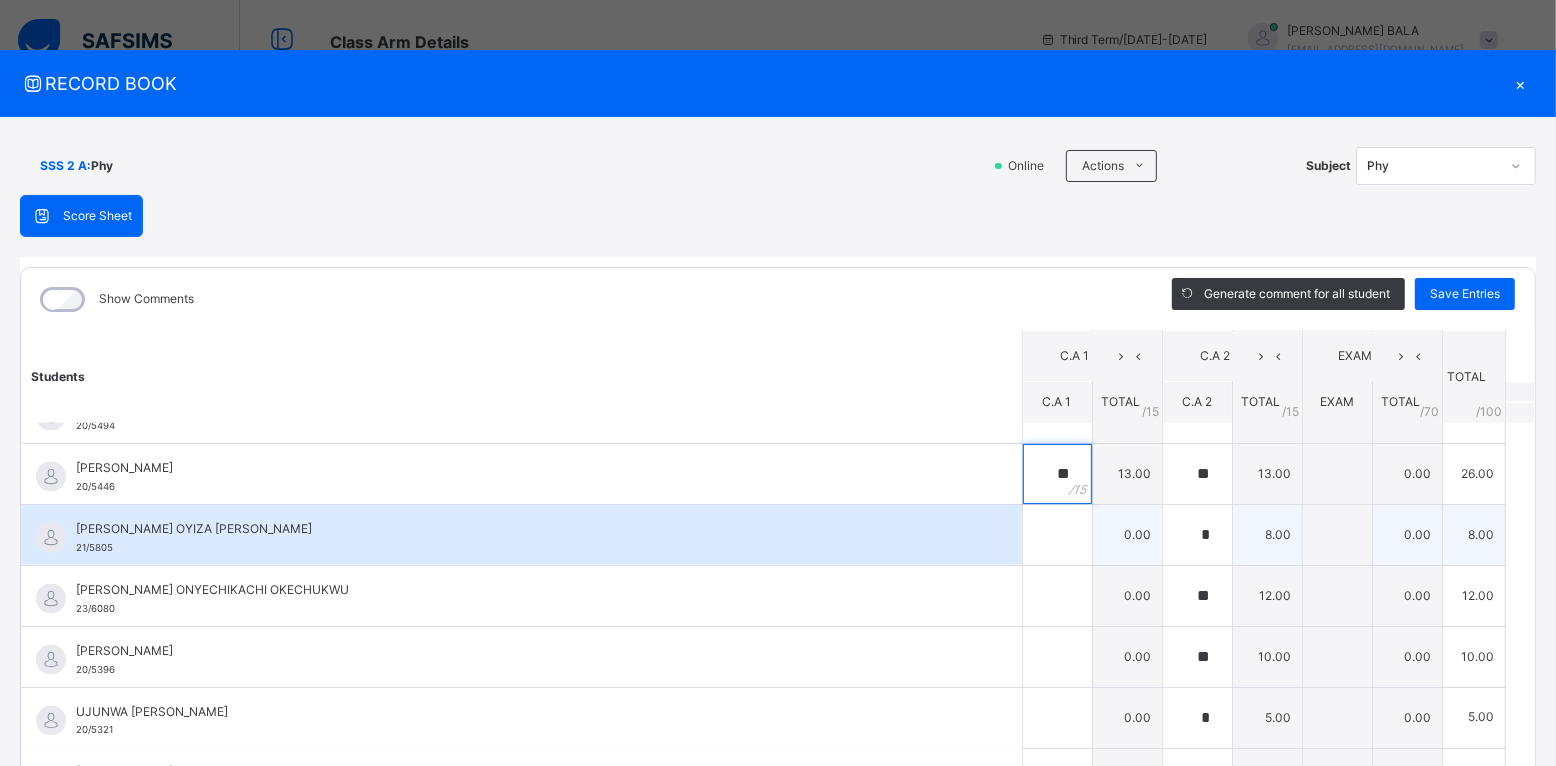type on "**" 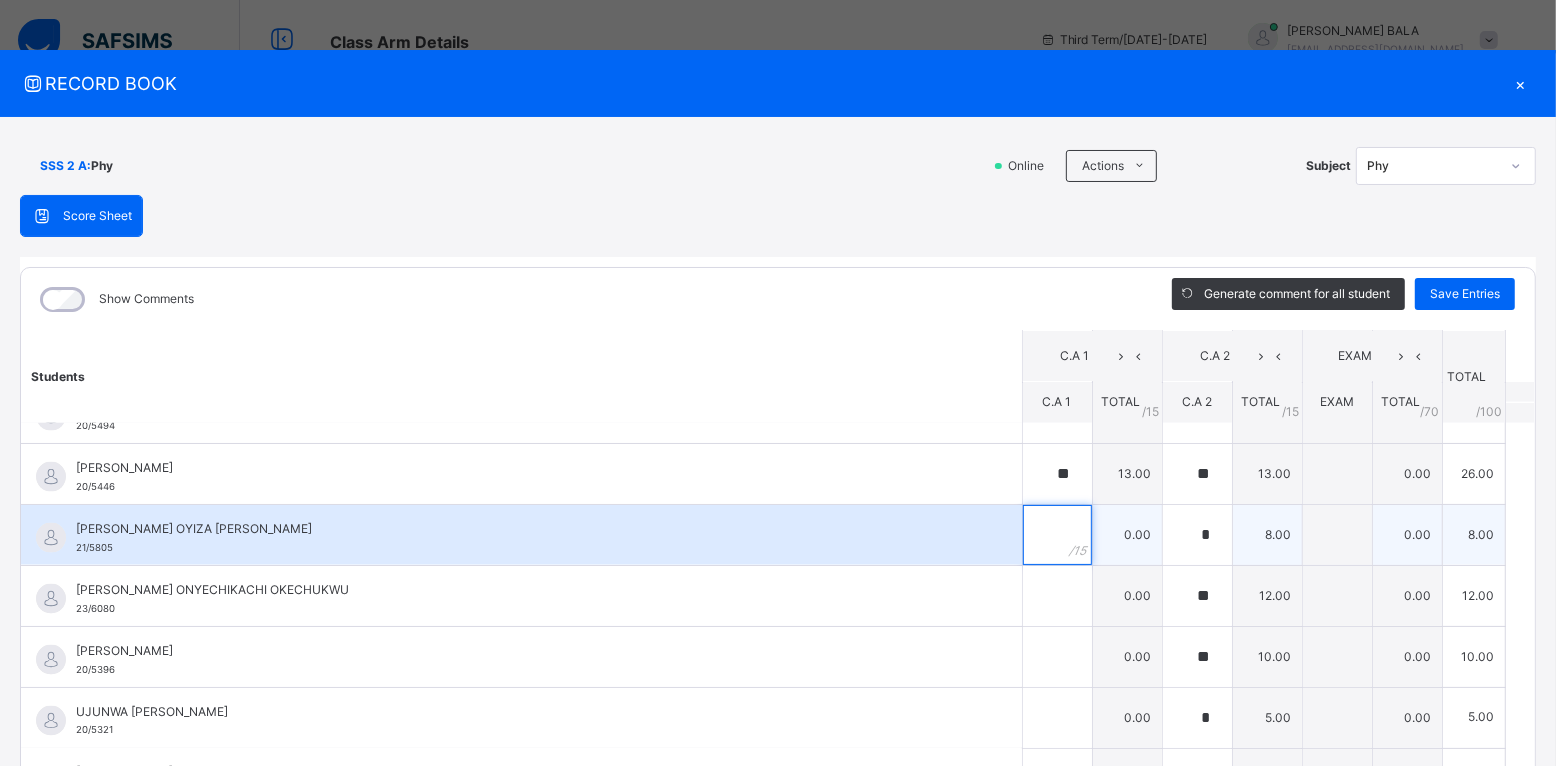 click at bounding box center (1057, 535) 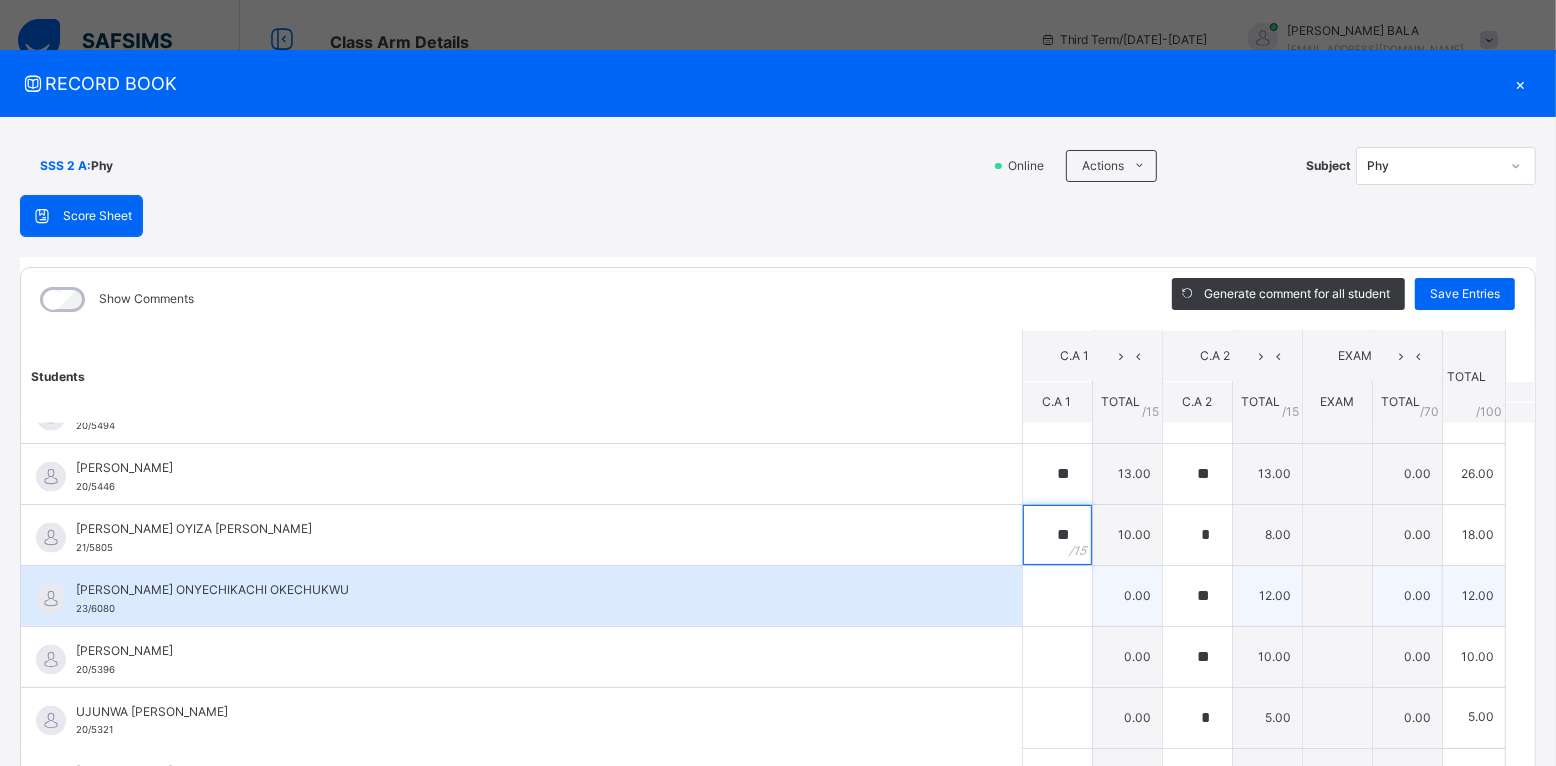 type on "**" 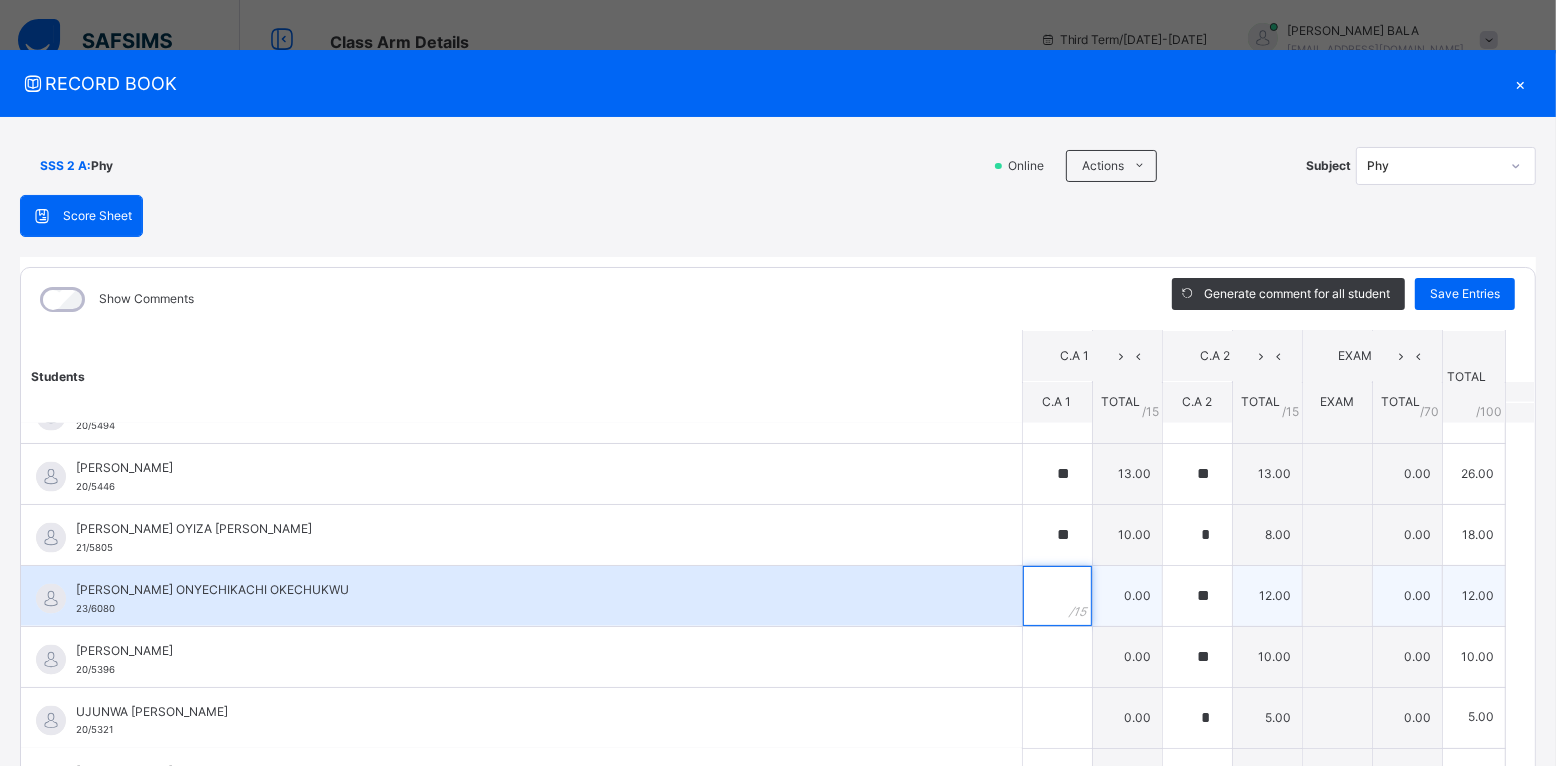 click at bounding box center [1057, 596] 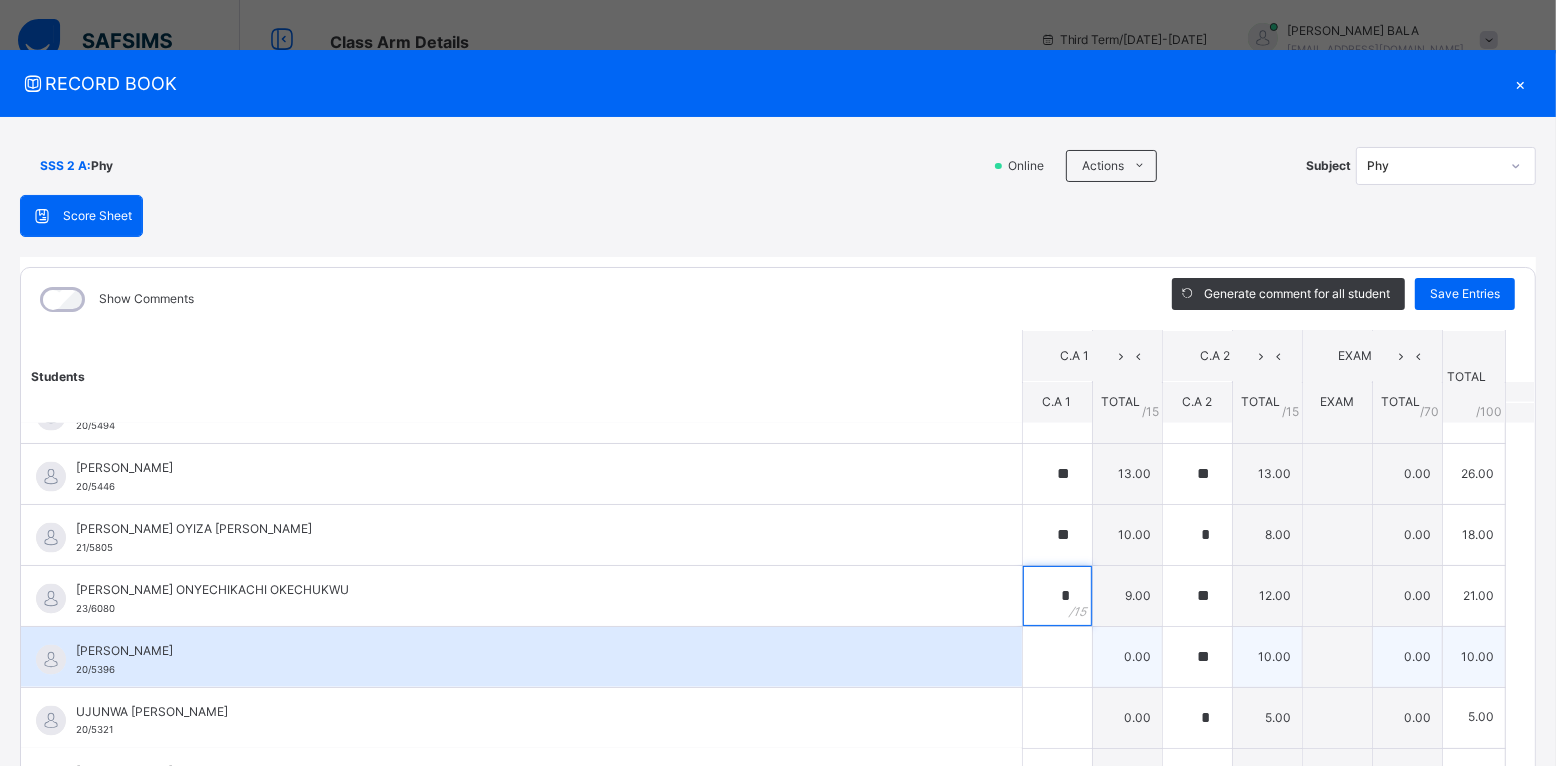 type on "*" 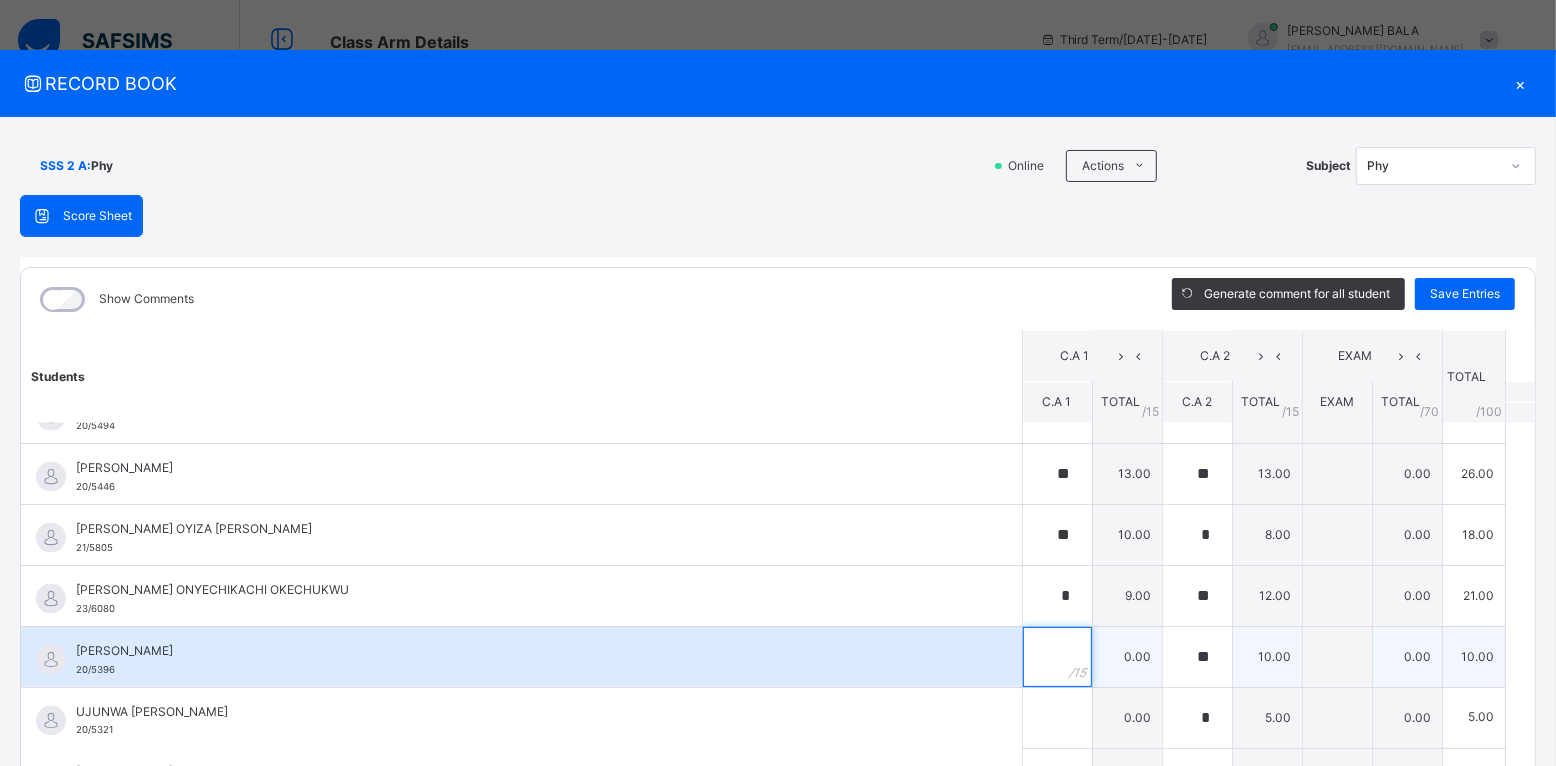 click at bounding box center (1057, 657) 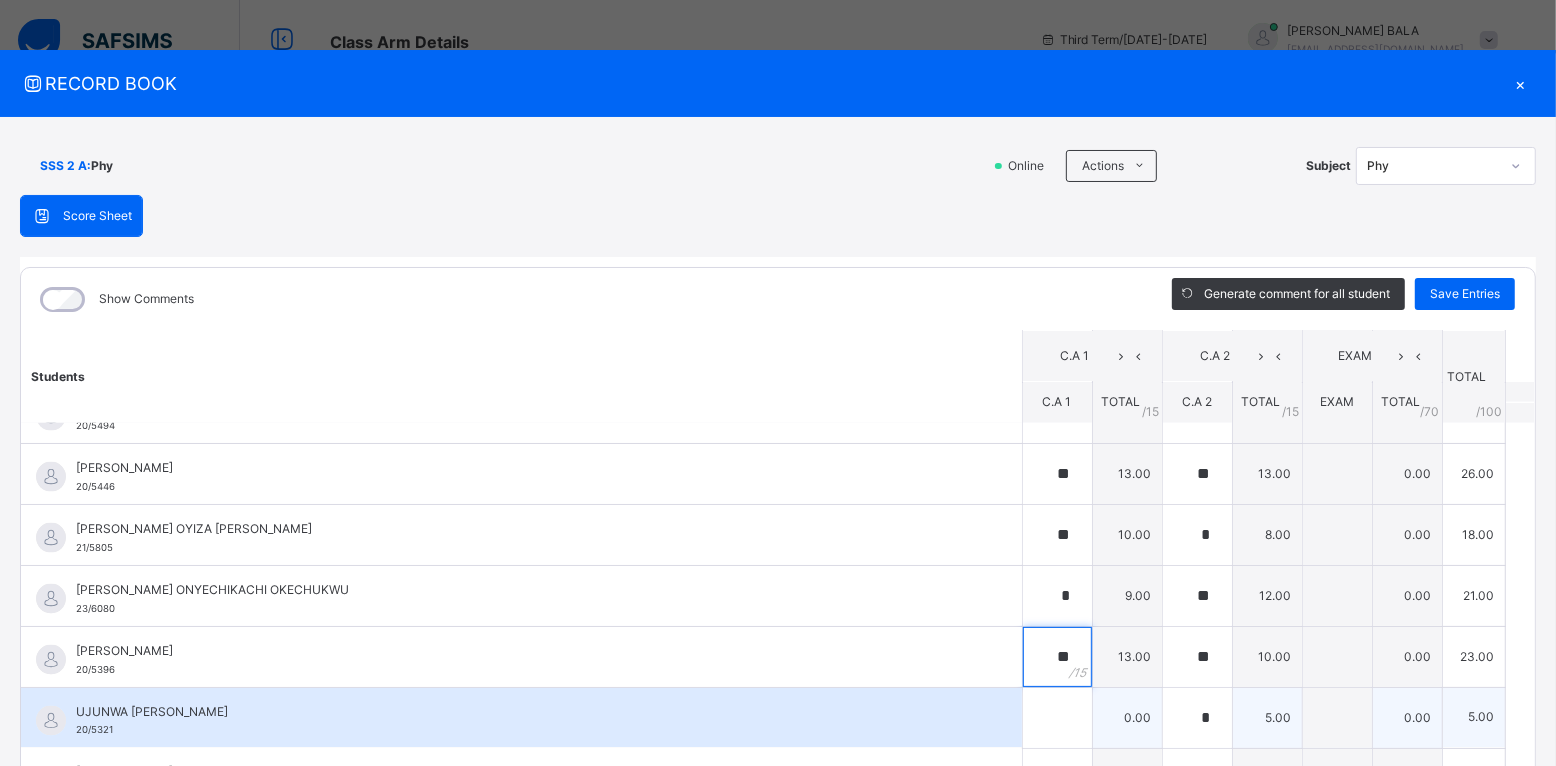 type on "**" 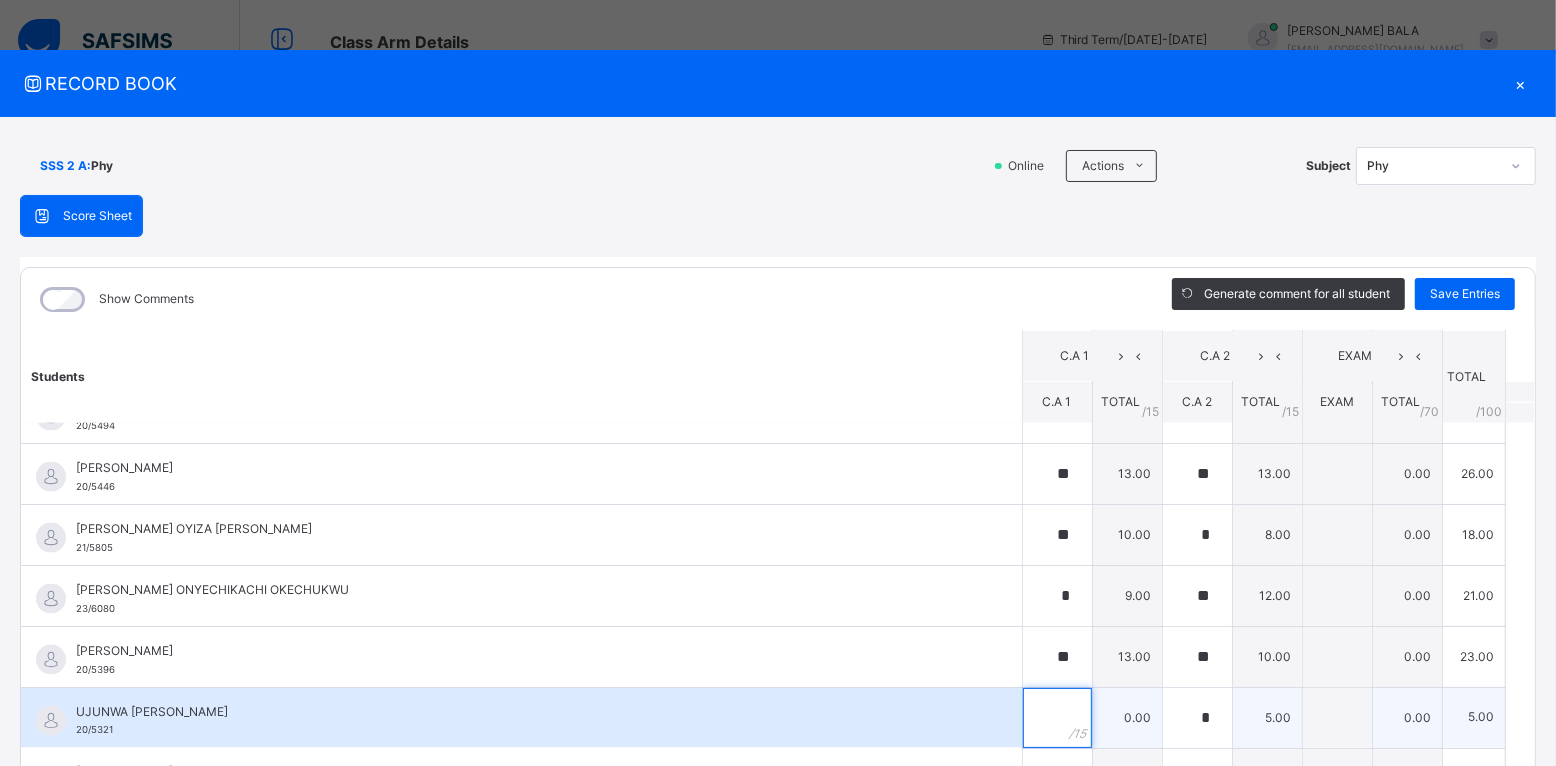 click at bounding box center [1057, 718] 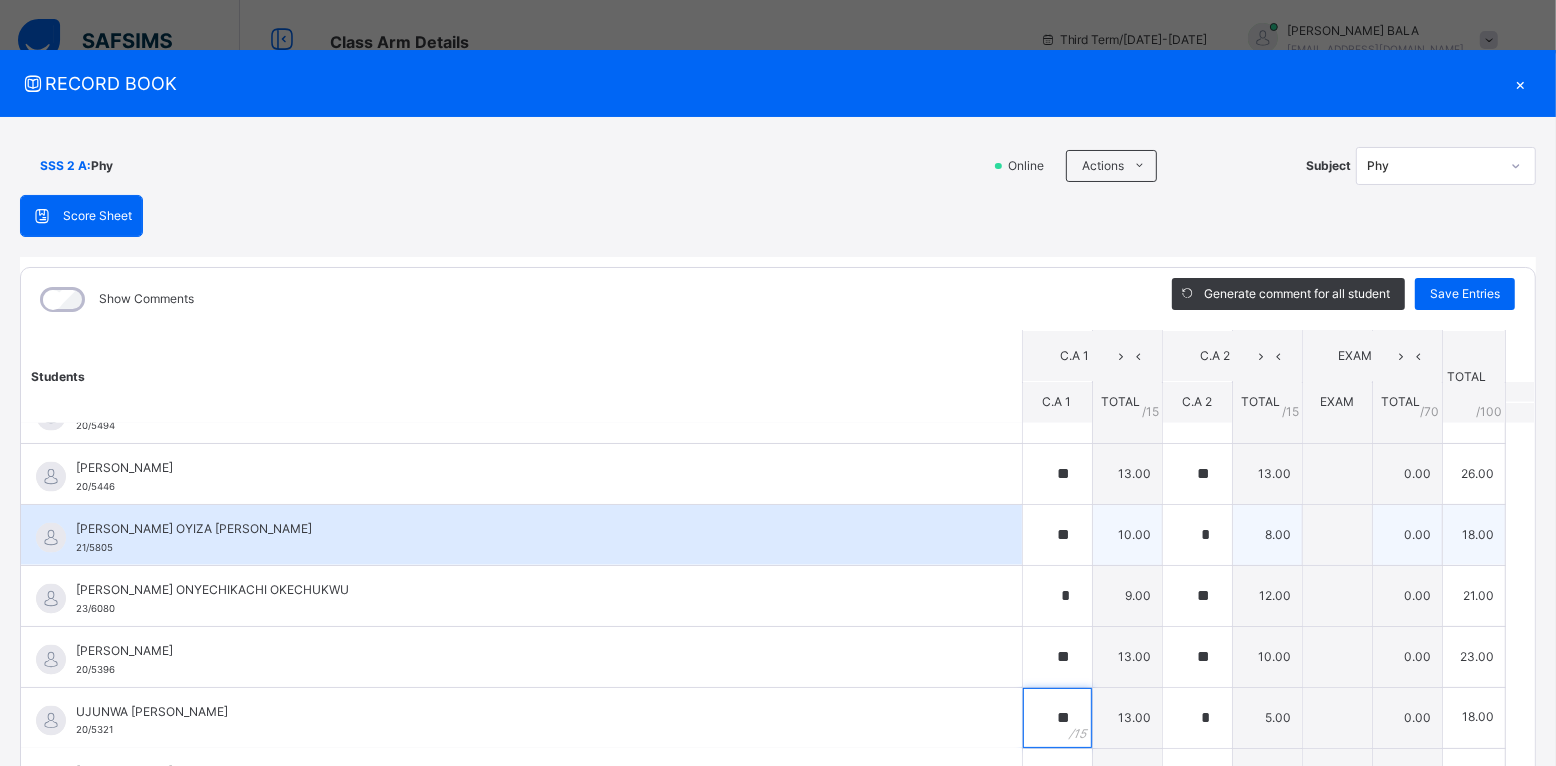 type on "**" 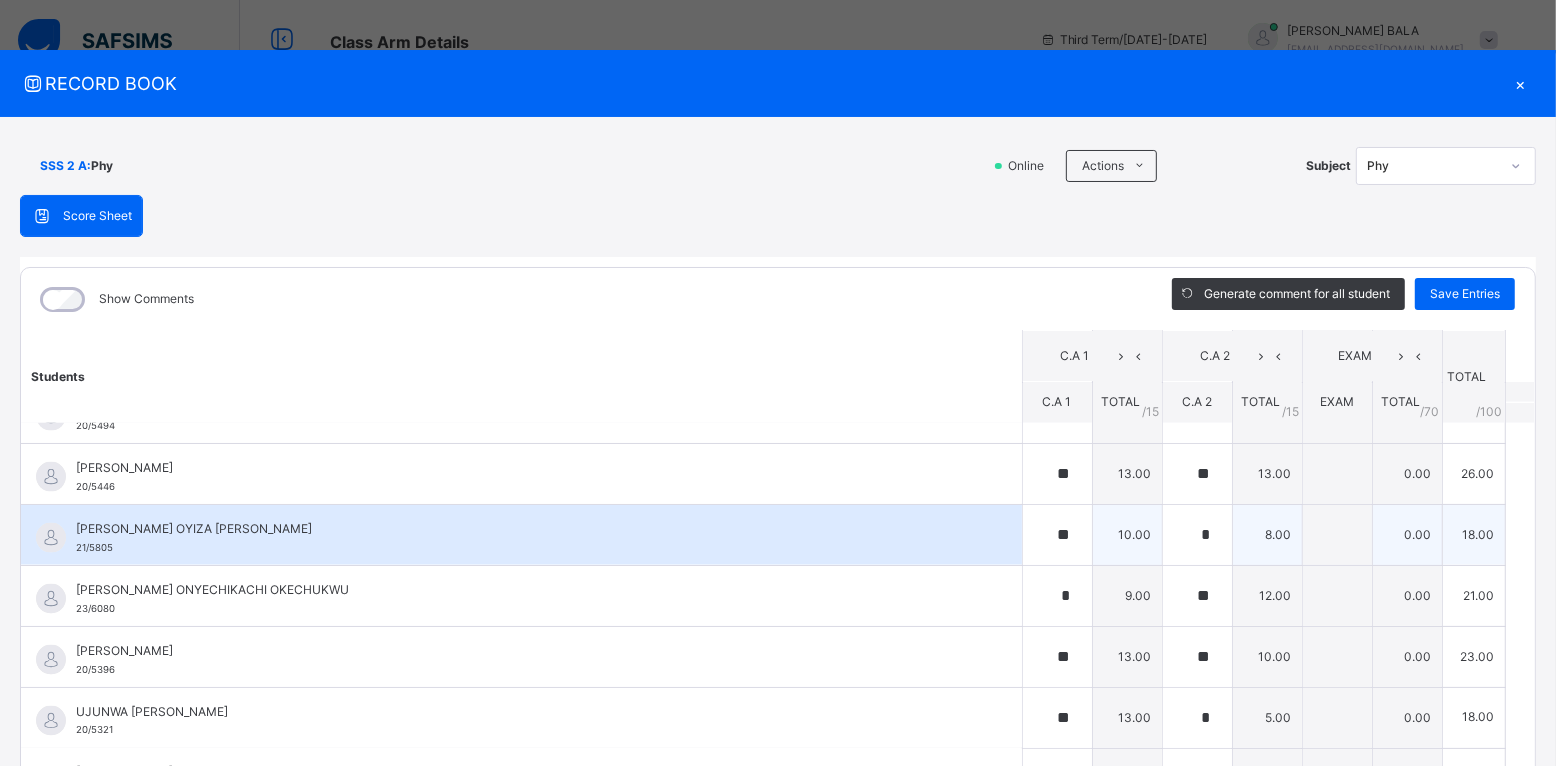 click on "[PERSON_NAME] OYIZA [PERSON_NAME] 21/5805" at bounding box center [526, 538] 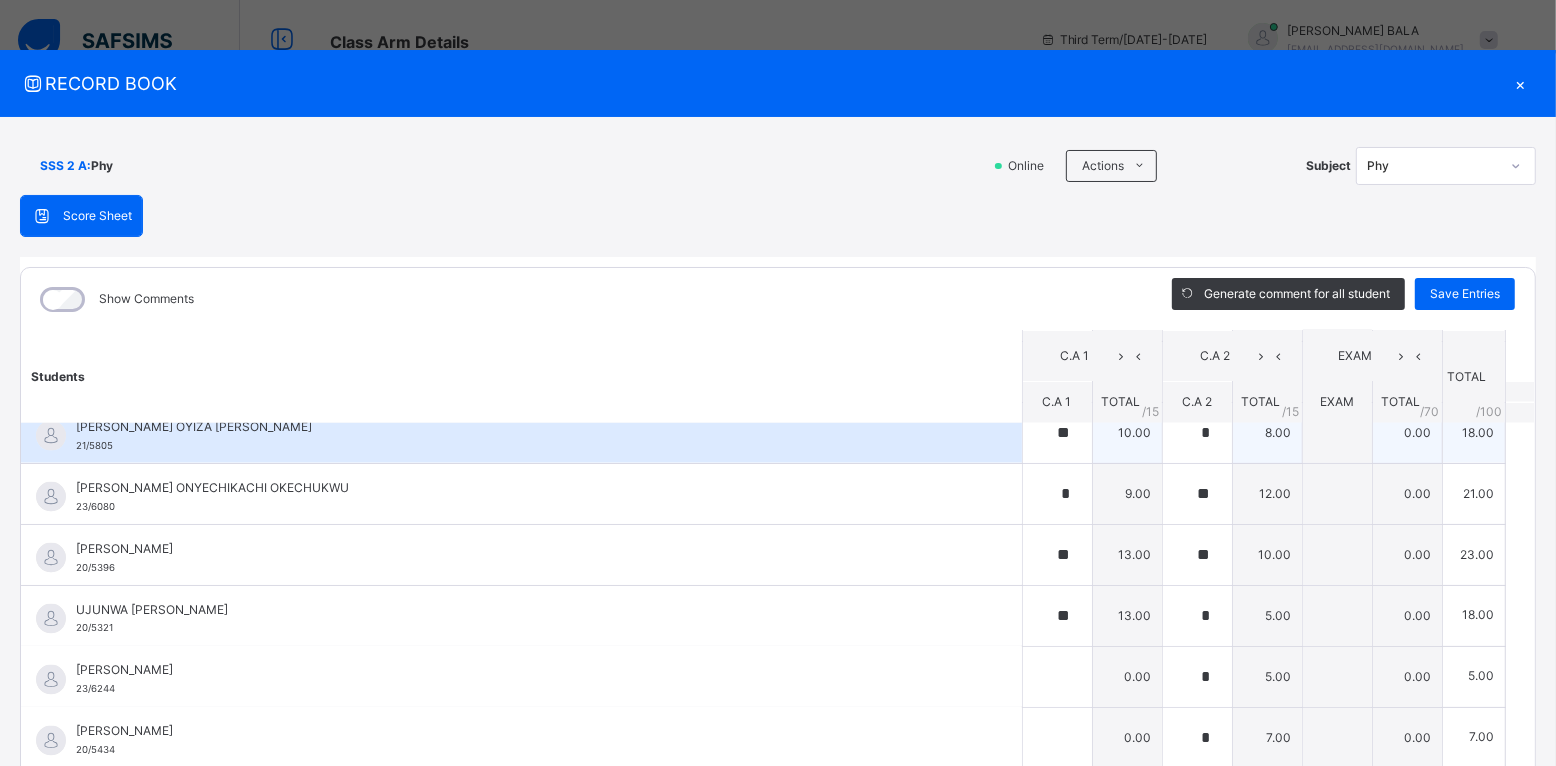 scroll, scrollTop: 2840, scrollLeft: 0, axis: vertical 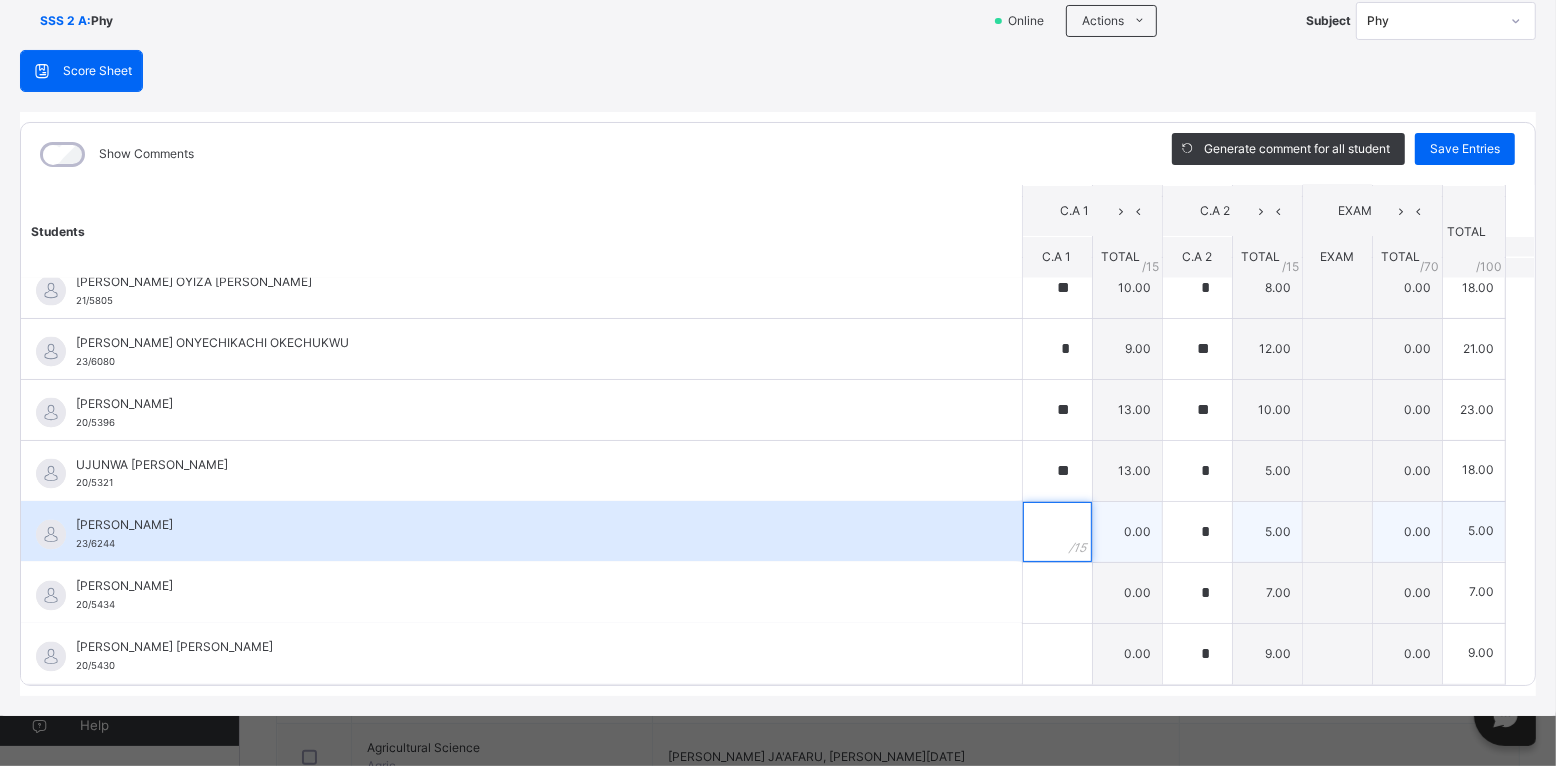 click at bounding box center (1057, 532) 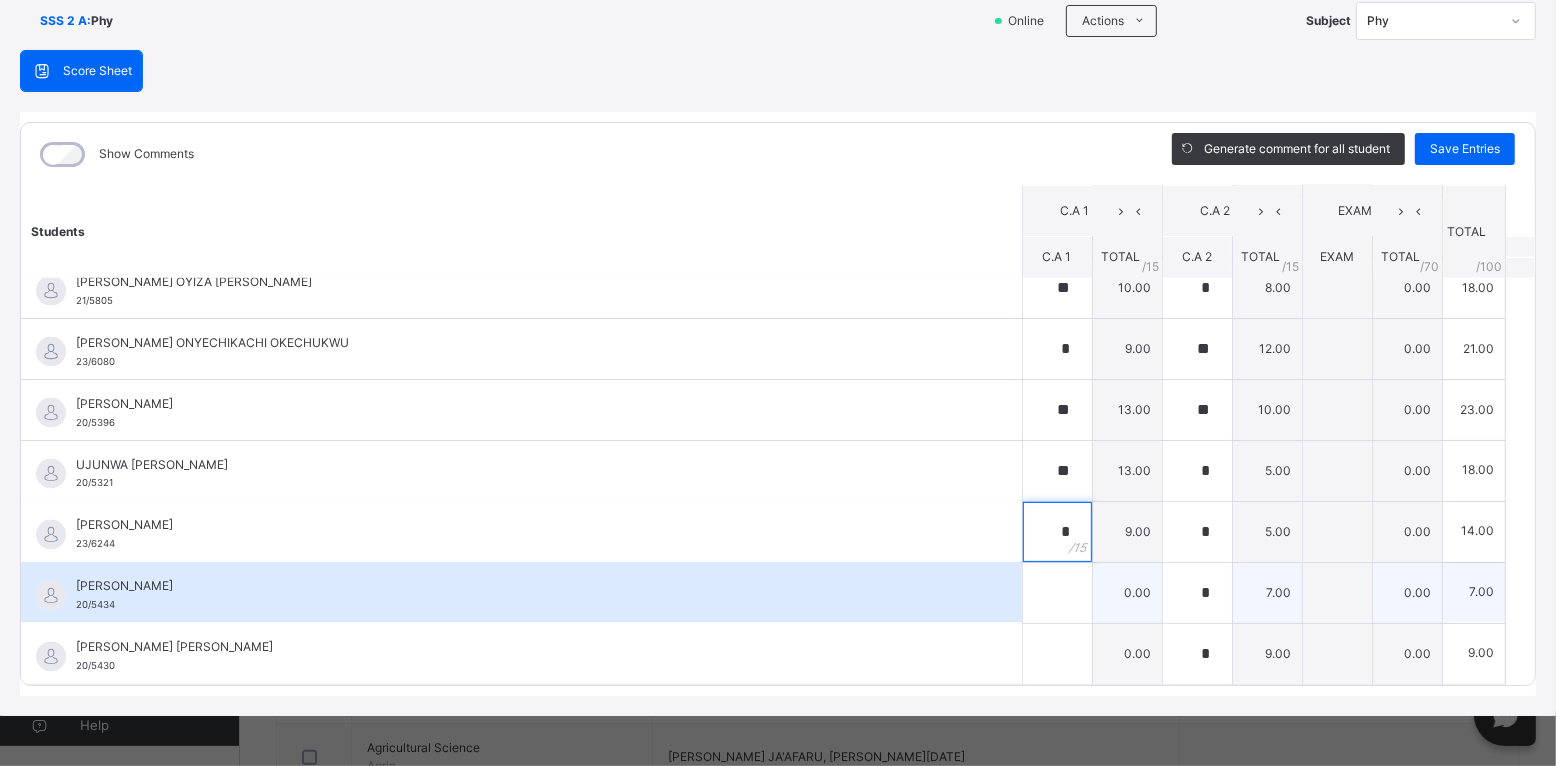 type on "*" 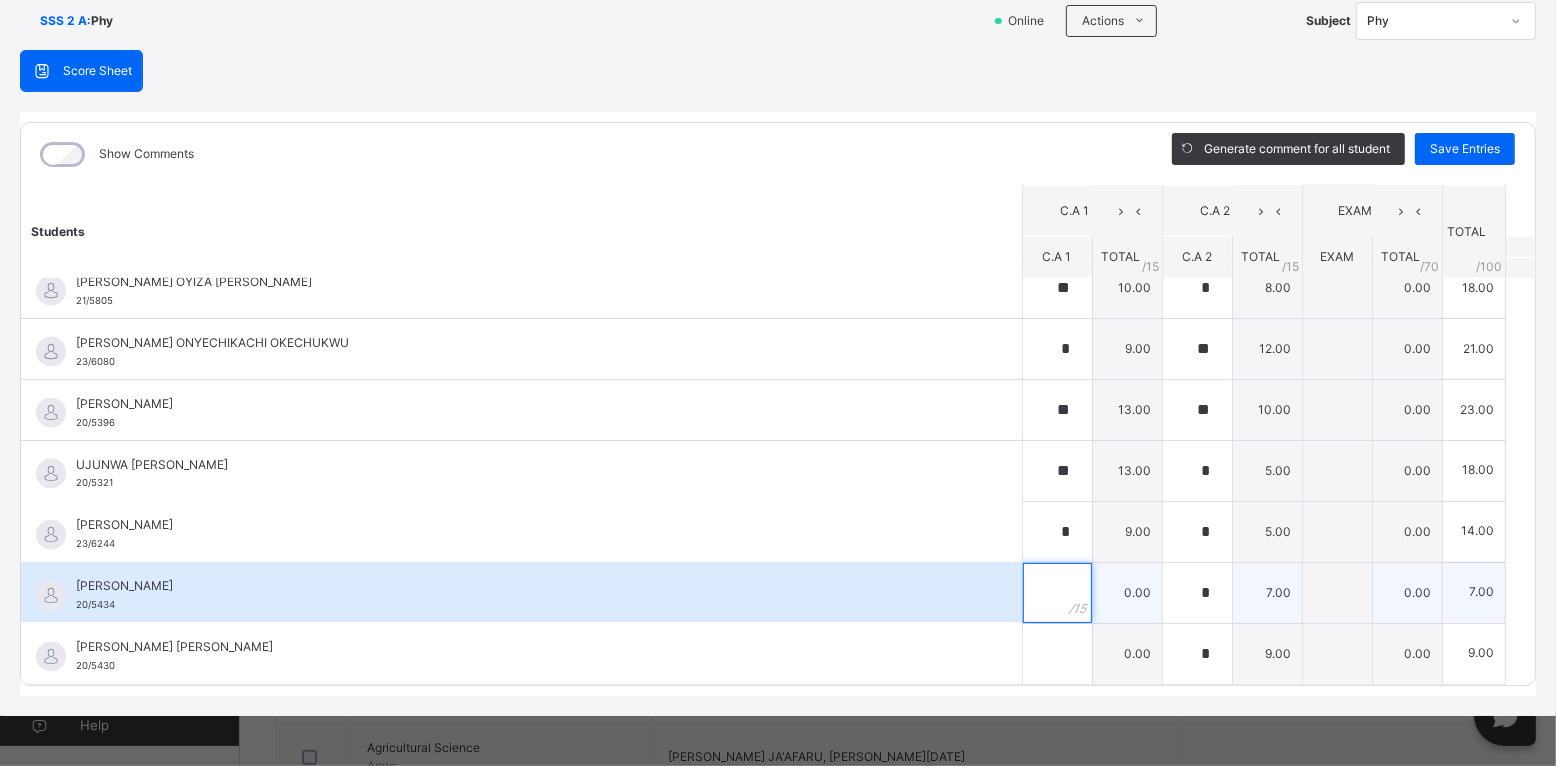 click at bounding box center [1057, 593] 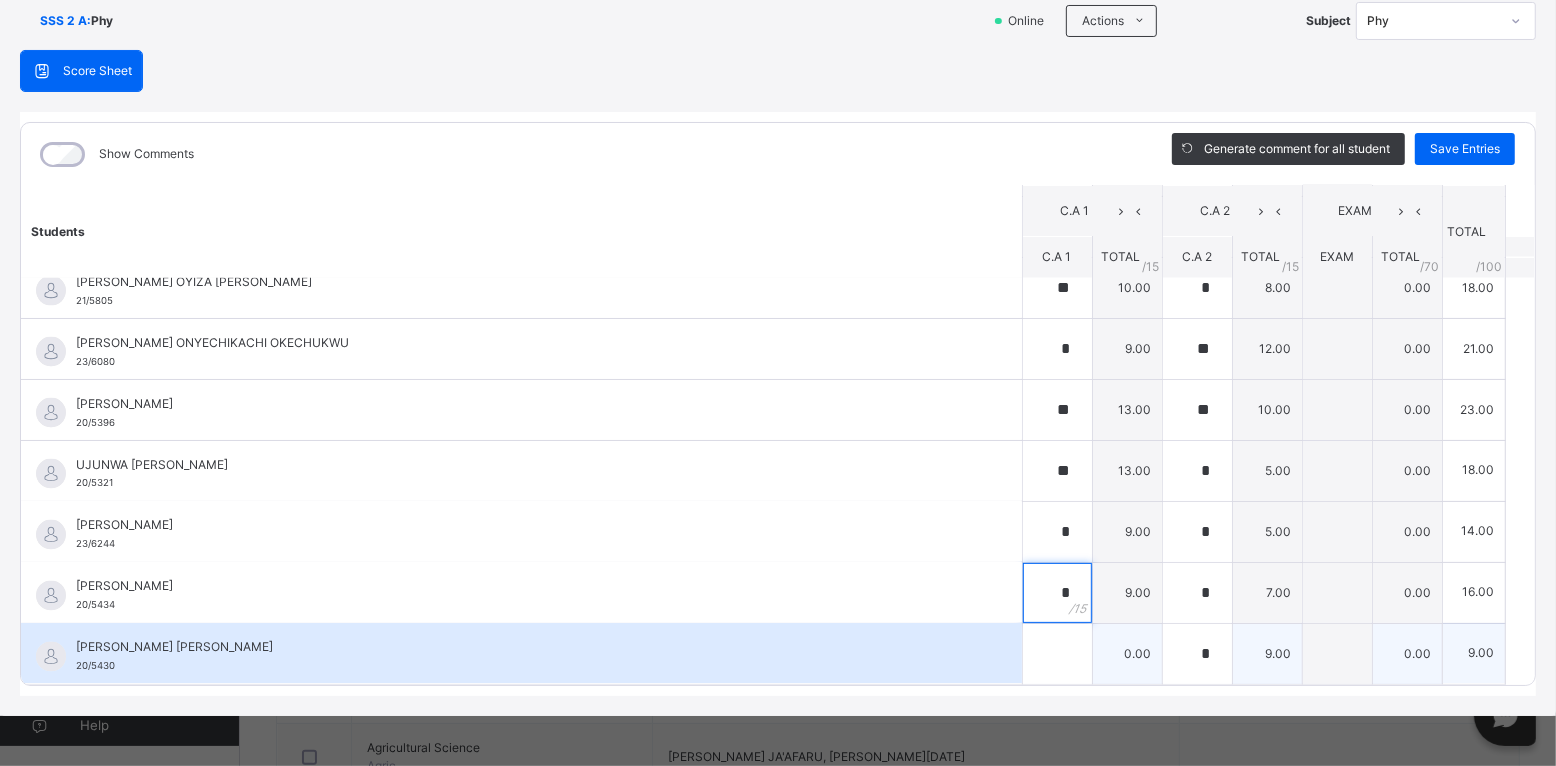 type on "*" 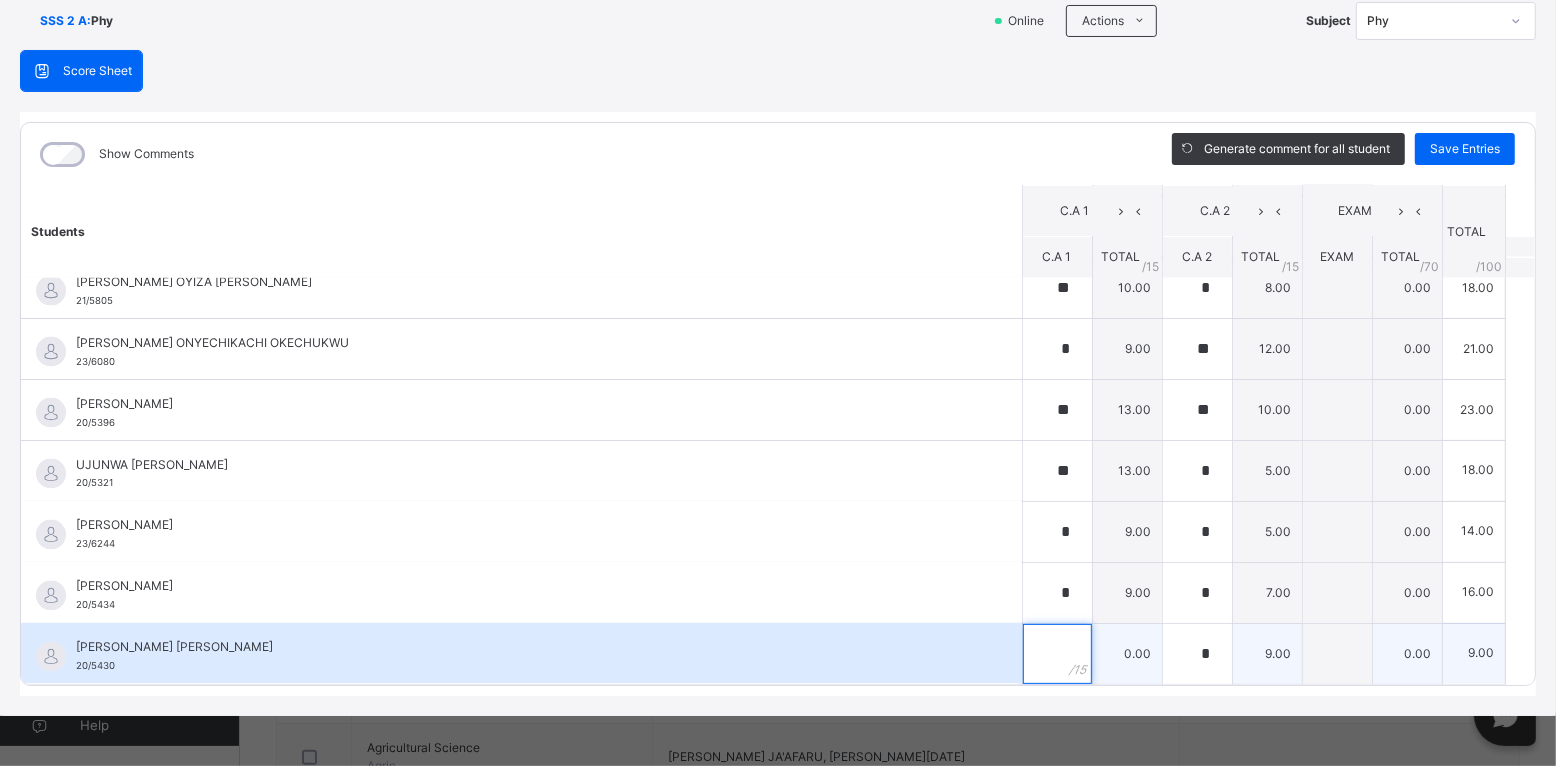 click at bounding box center (1057, 654) 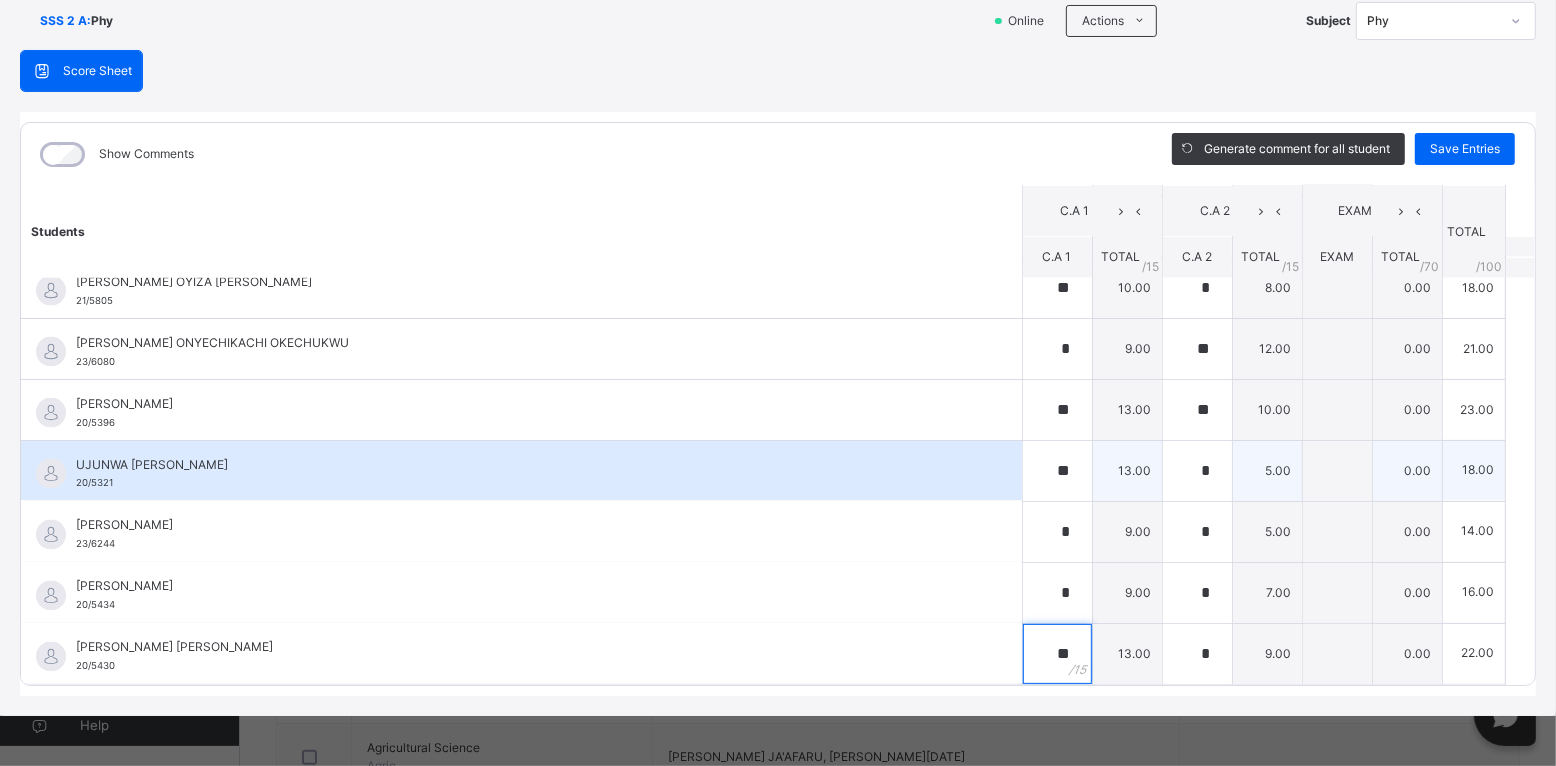 type on "**" 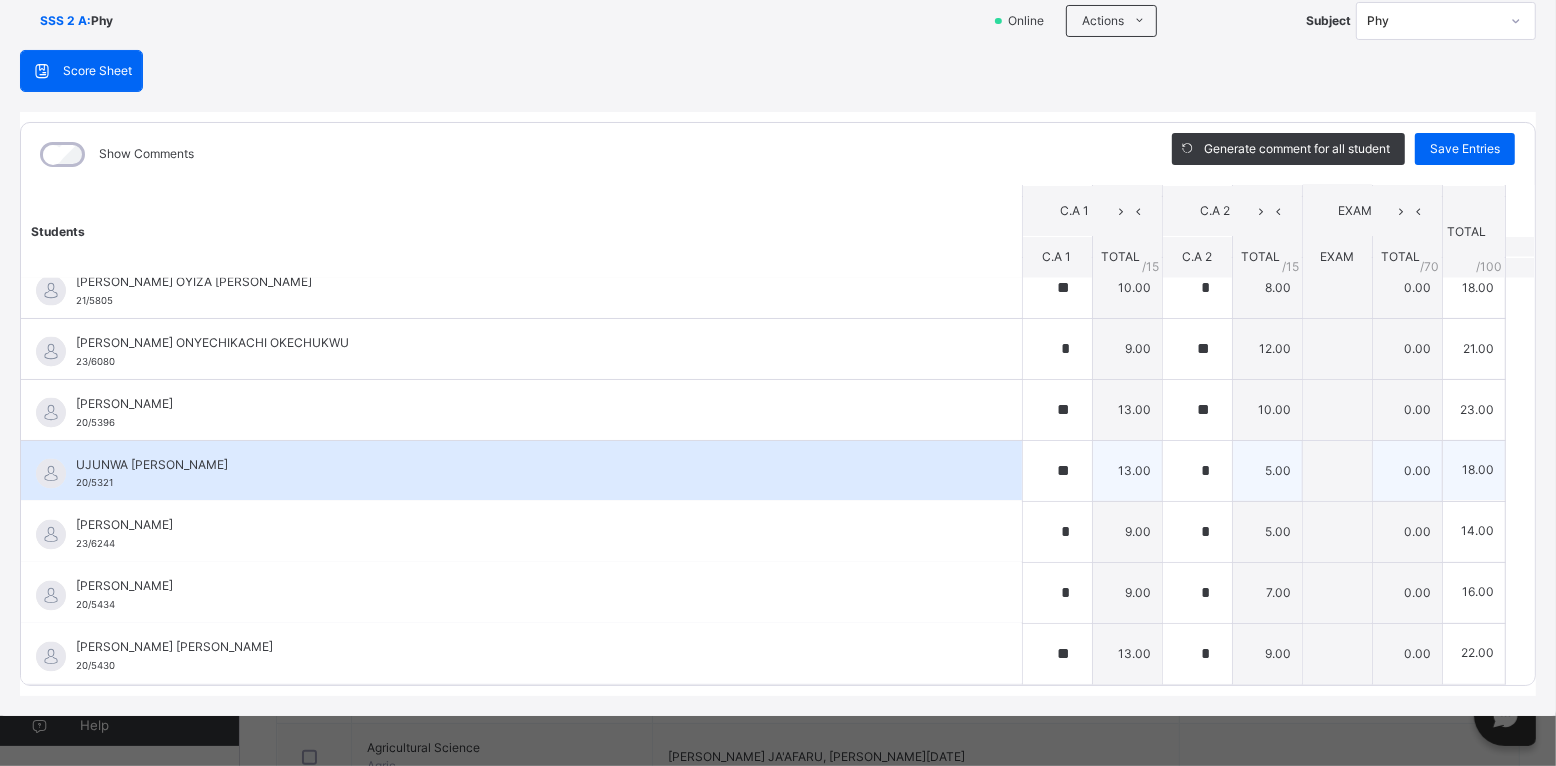 click on "UJUNWA [PERSON_NAME] 20/5321" at bounding box center [526, 474] 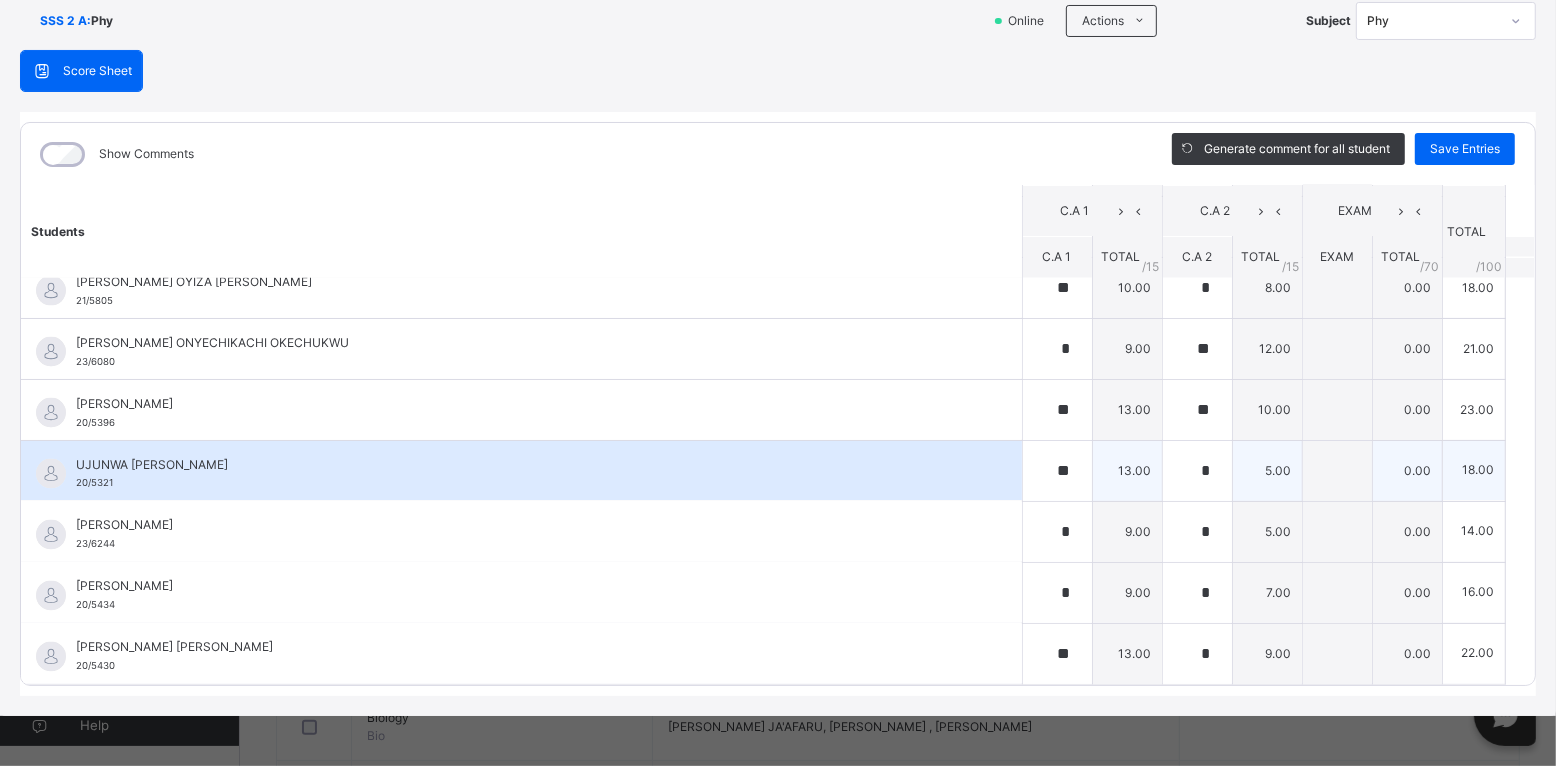 scroll, scrollTop: 150, scrollLeft: 0, axis: vertical 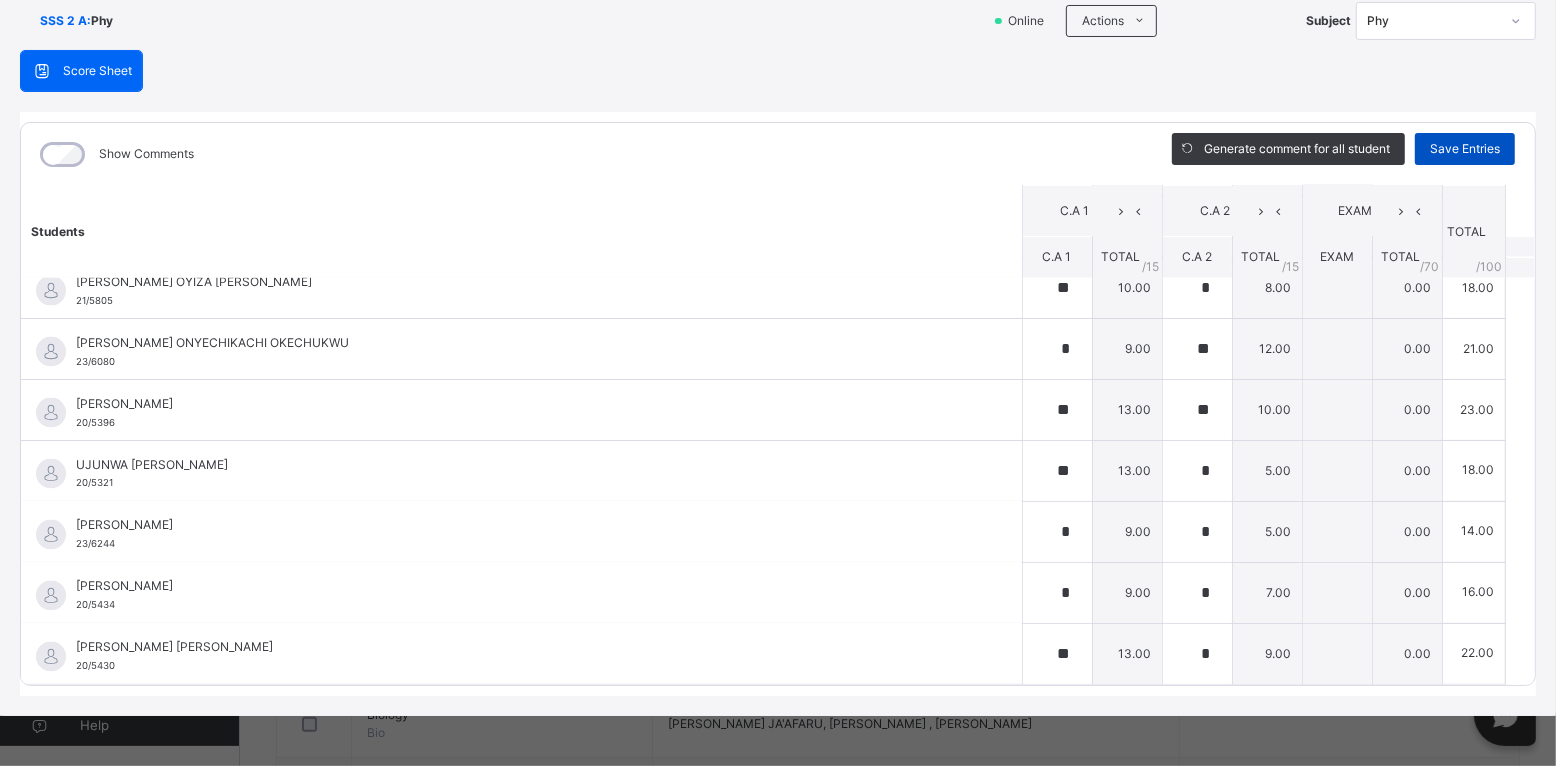 click on "Save Entries" at bounding box center [1465, 149] 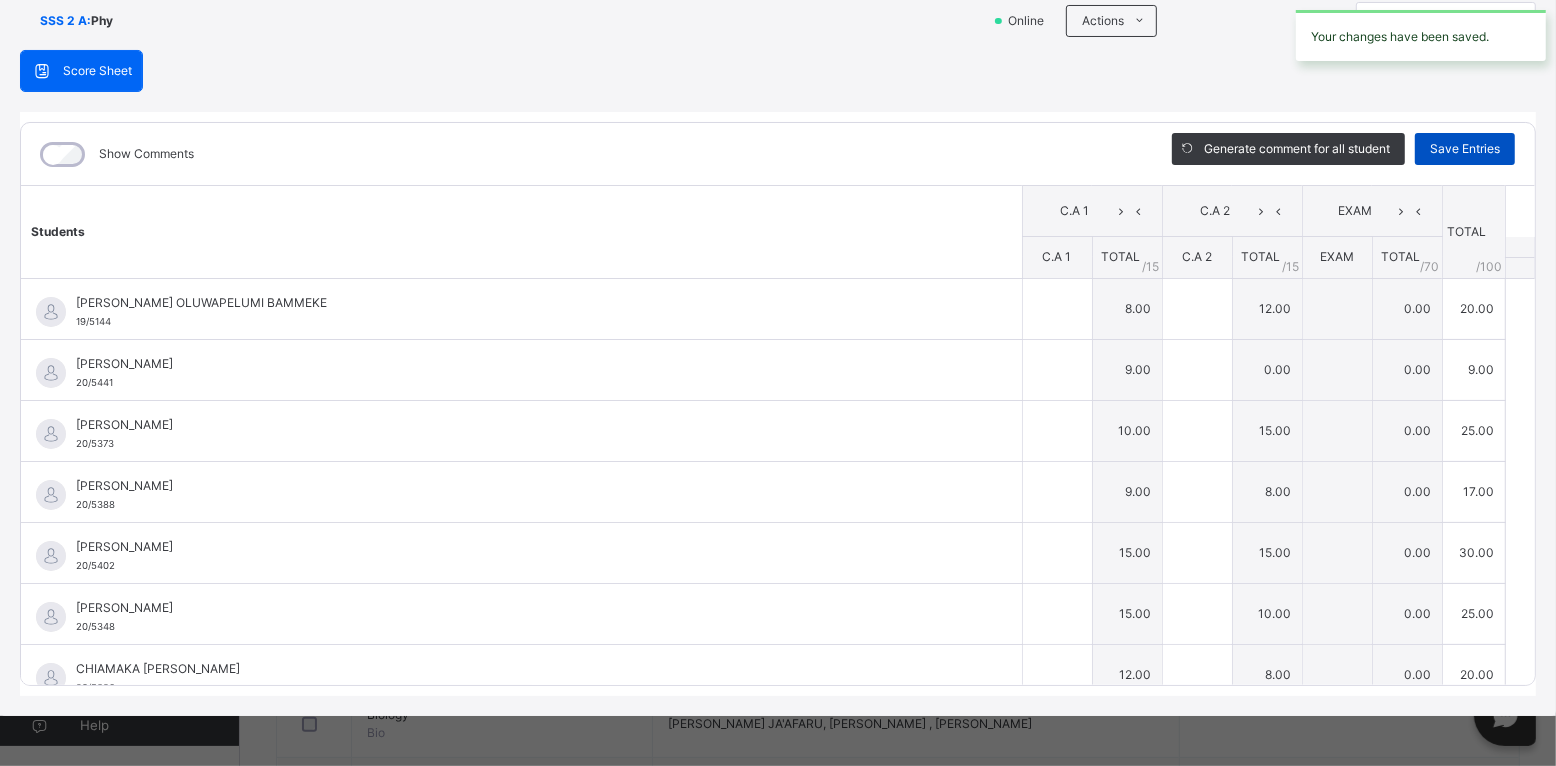 type on "*" 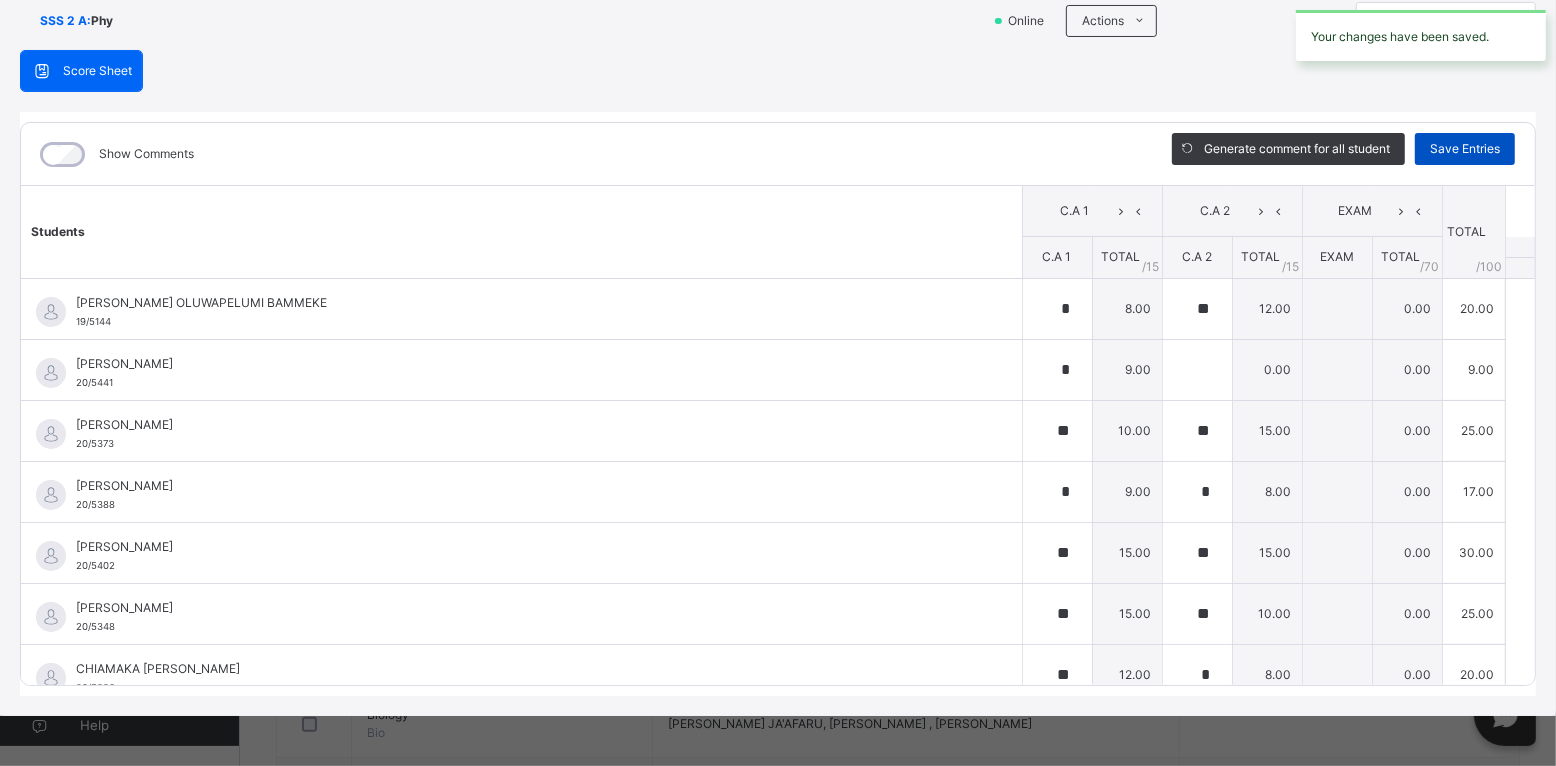 type on "**" 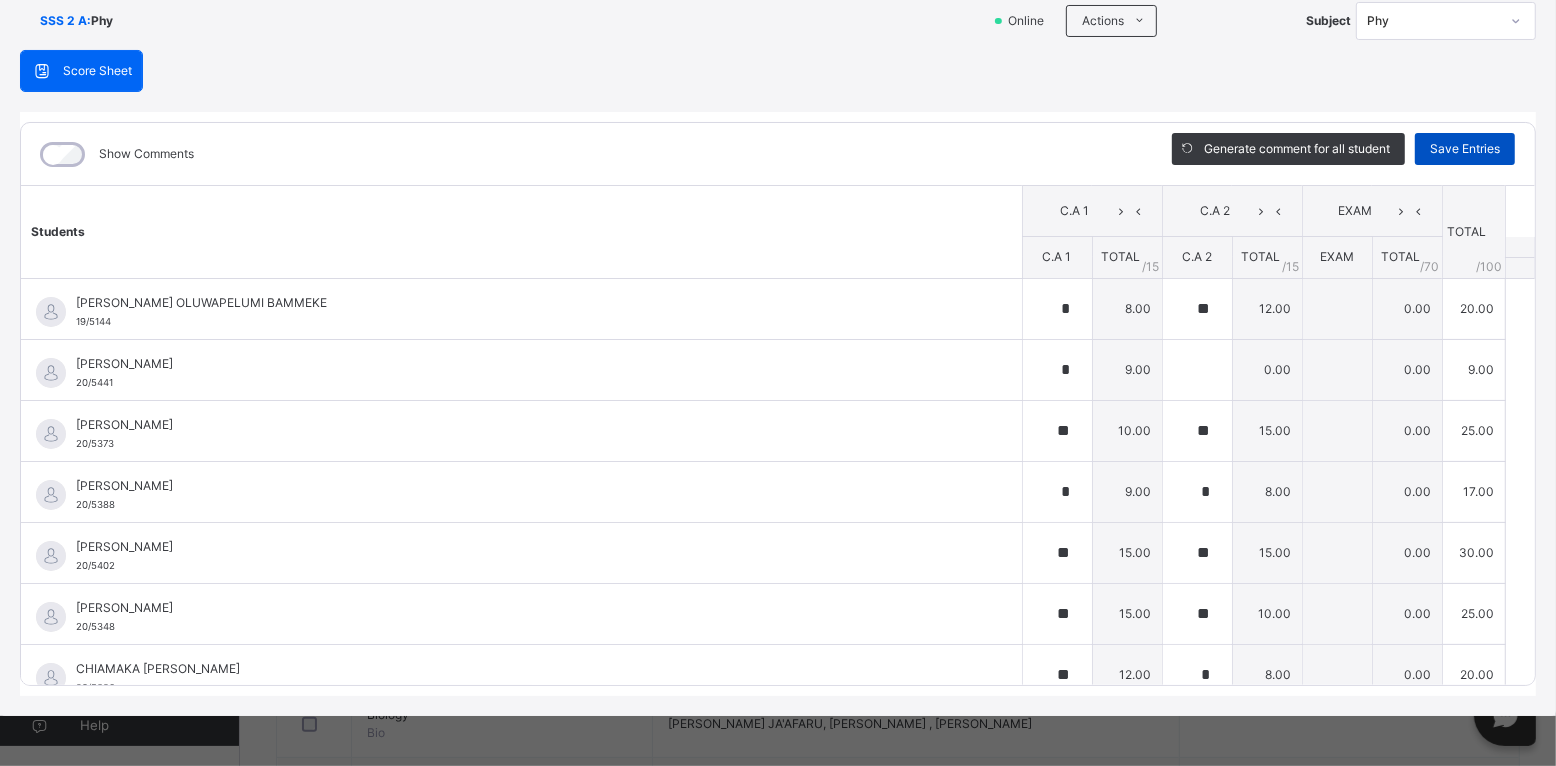 click on "Save Entries" at bounding box center [1465, 149] 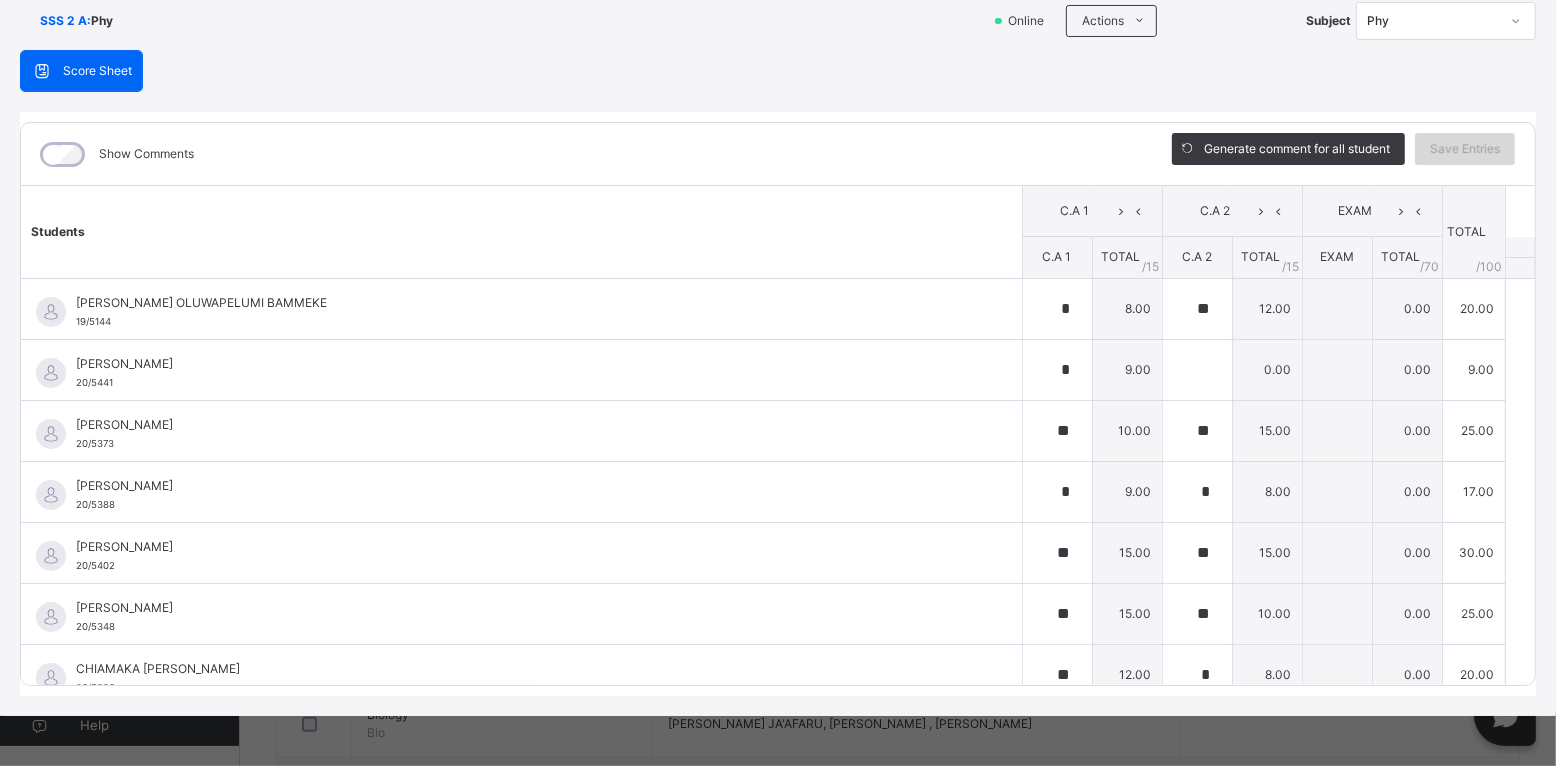 click on "Save Entries" at bounding box center [1465, 149] 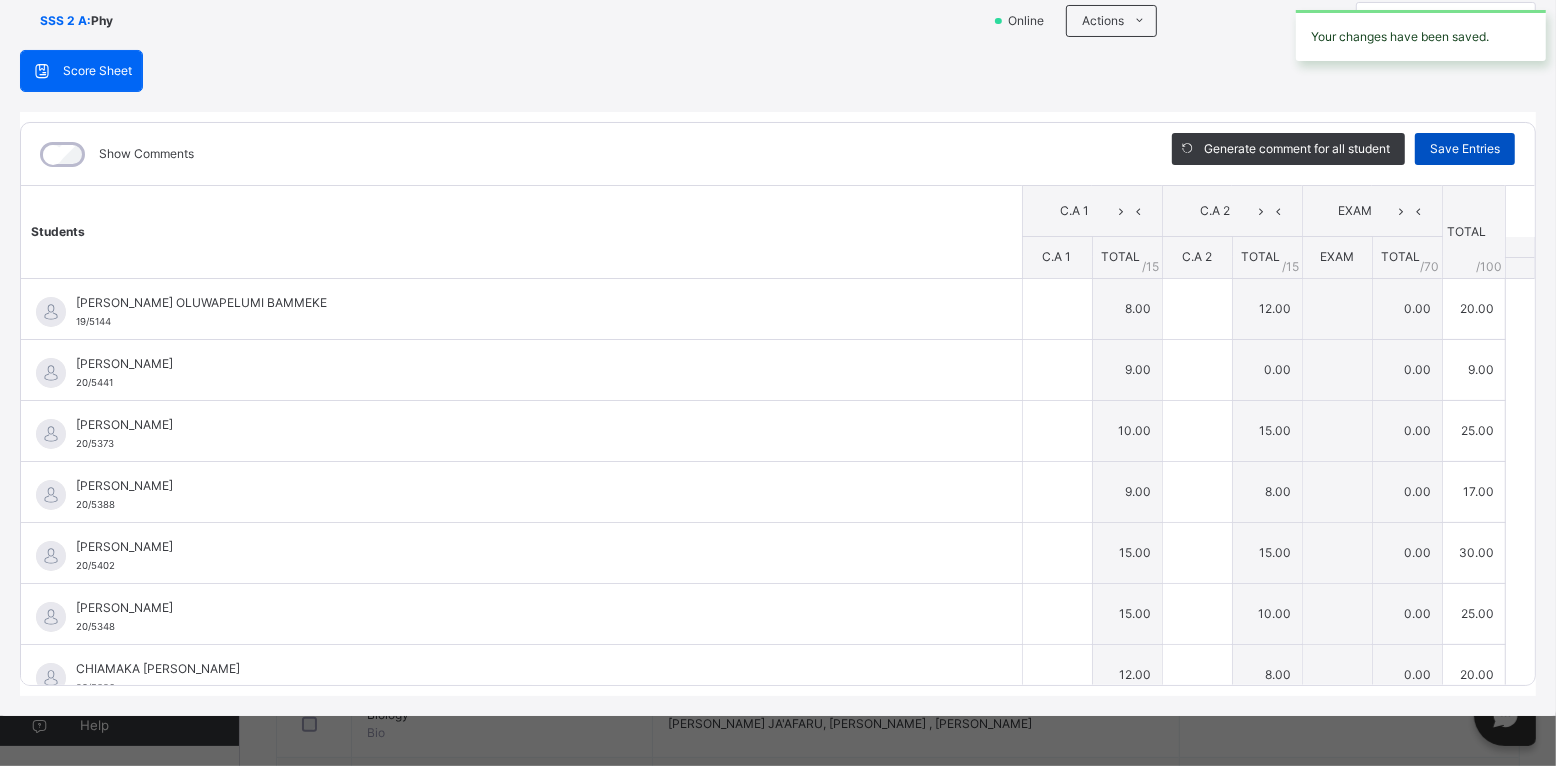 type on "*" 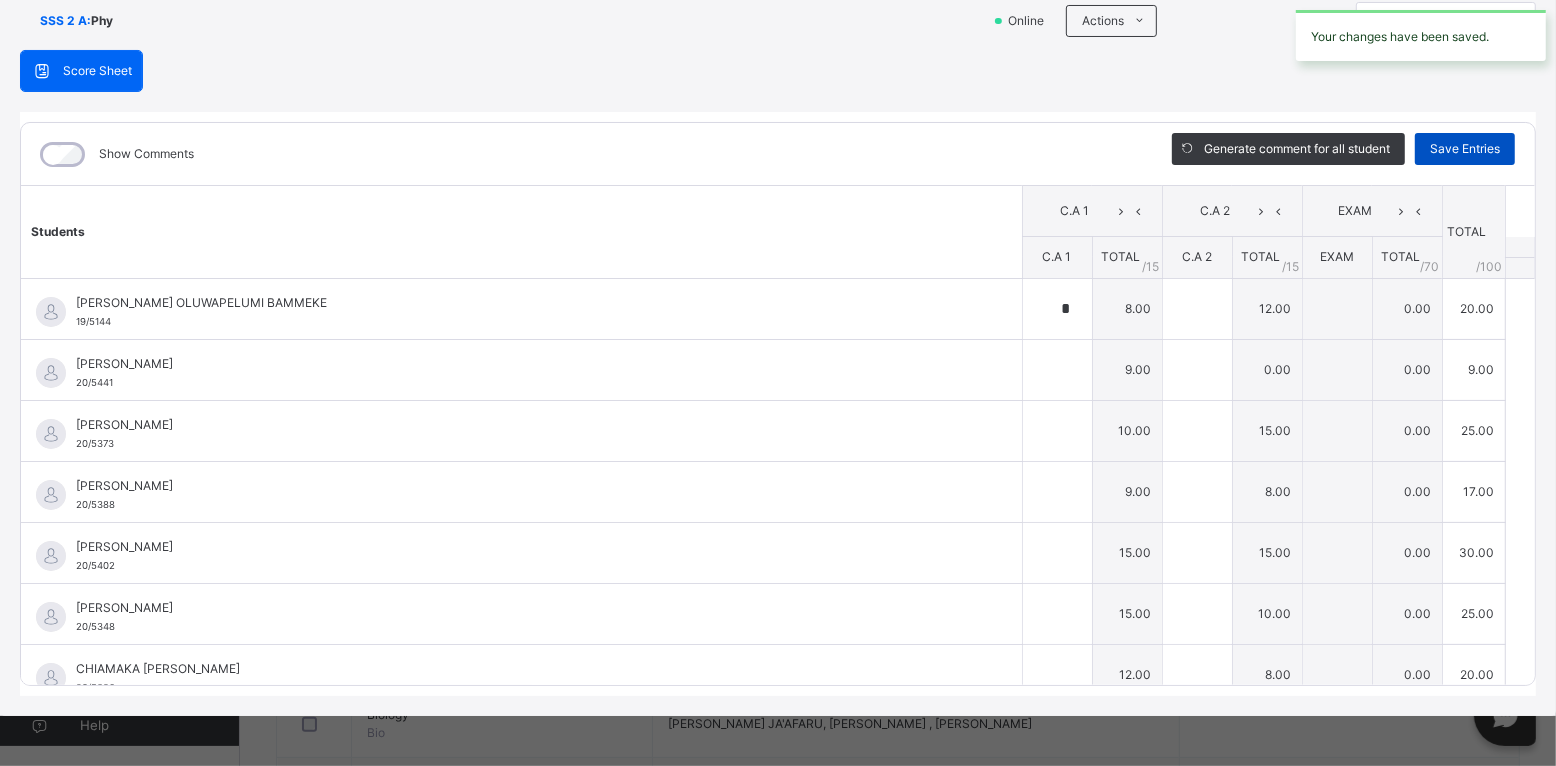 type on "**" 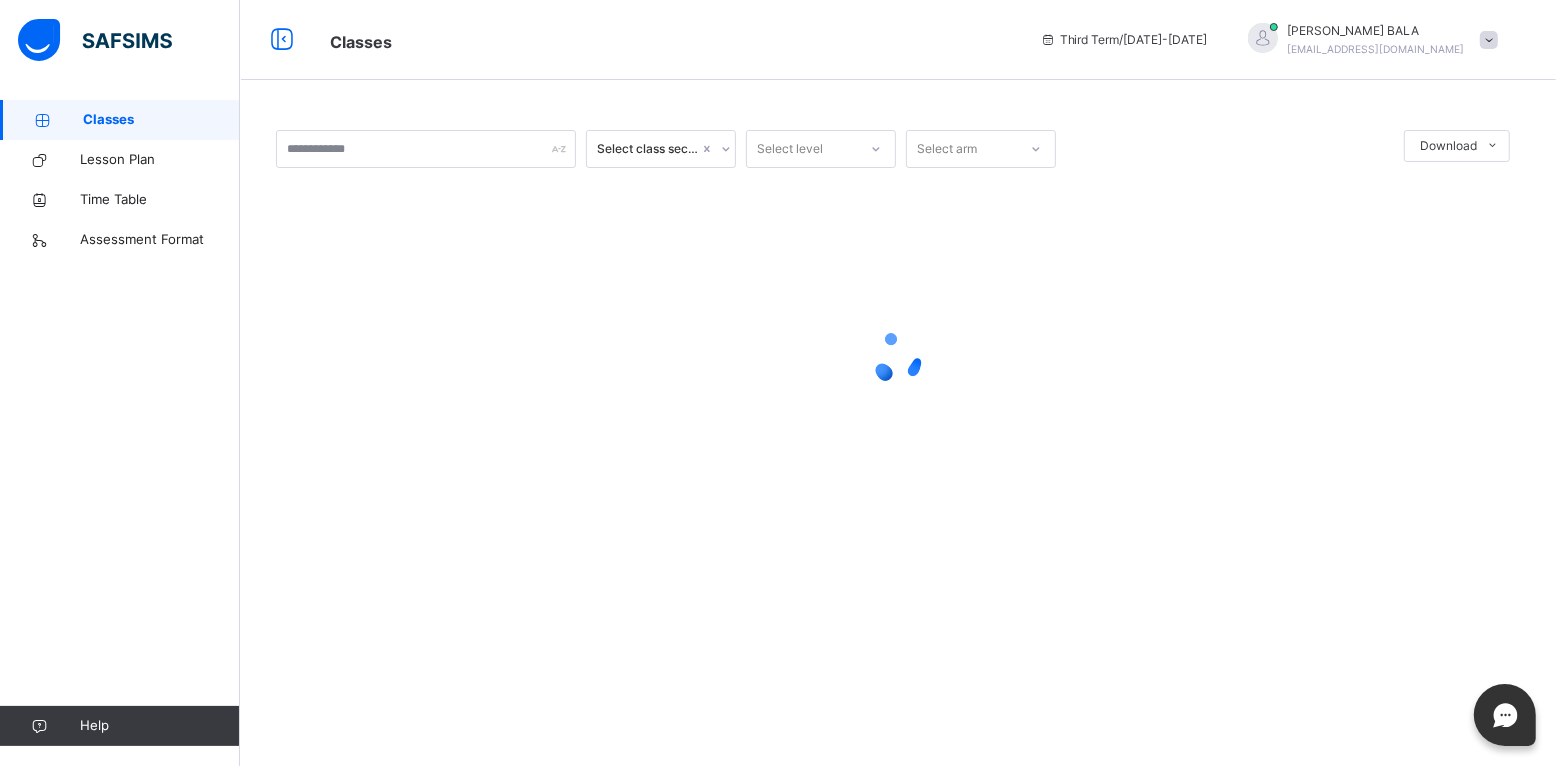 scroll, scrollTop: 0, scrollLeft: 0, axis: both 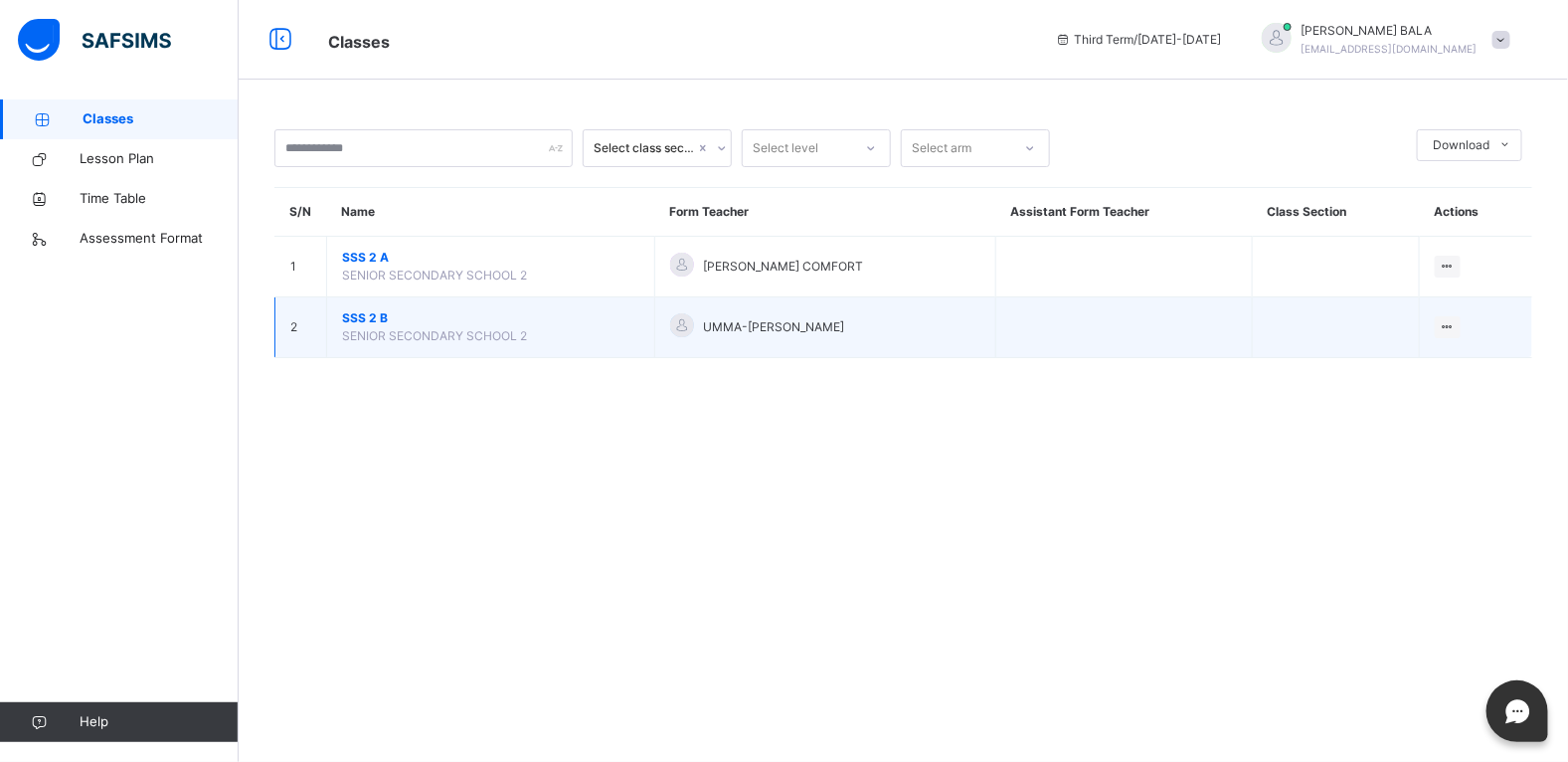 click on "SENIOR SECONDARY SCHOOL 2" at bounding box center [435, 335] 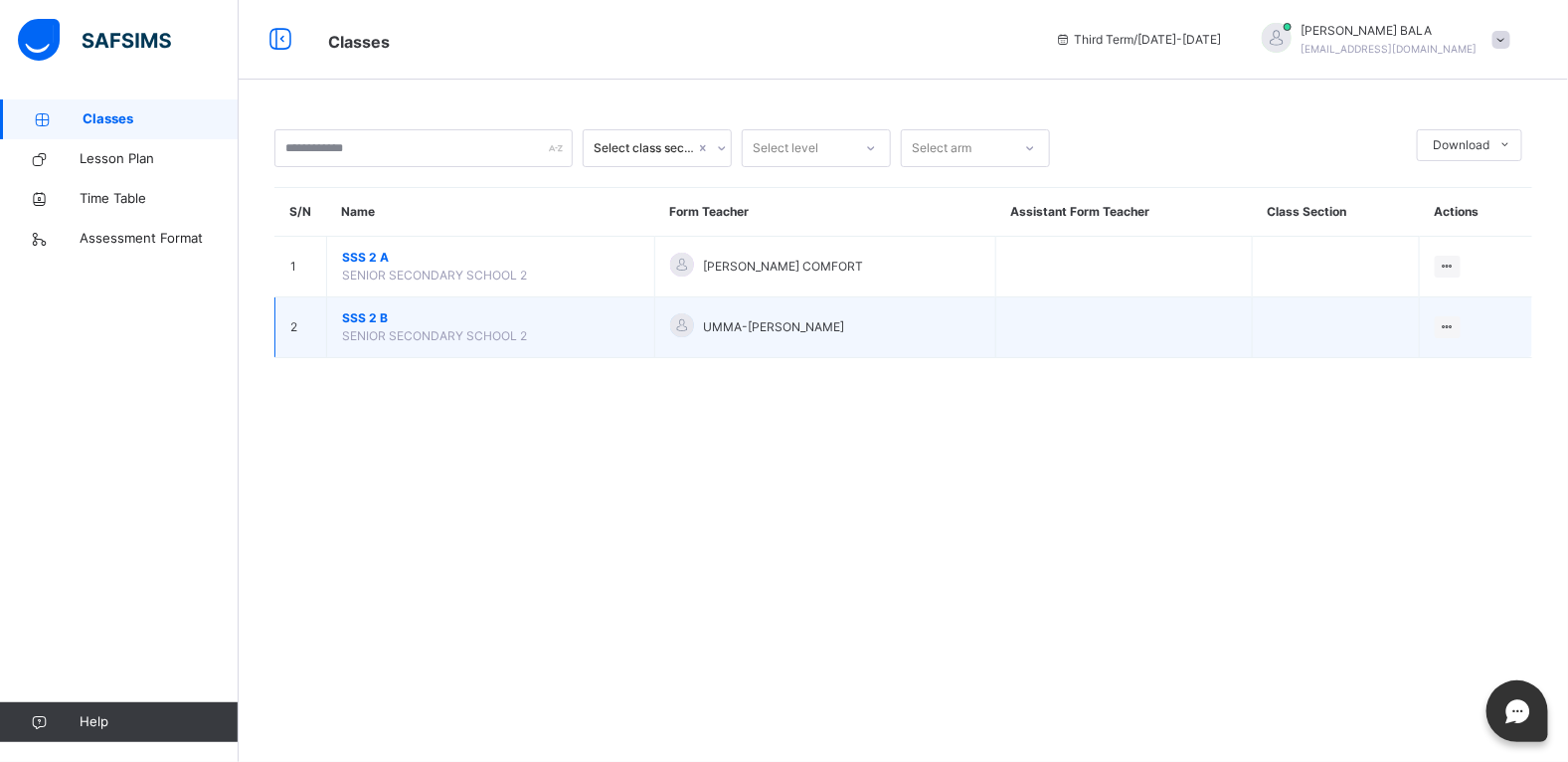 click on "SENIOR SECONDARY SCHOOL 2" at bounding box center [435, 335] 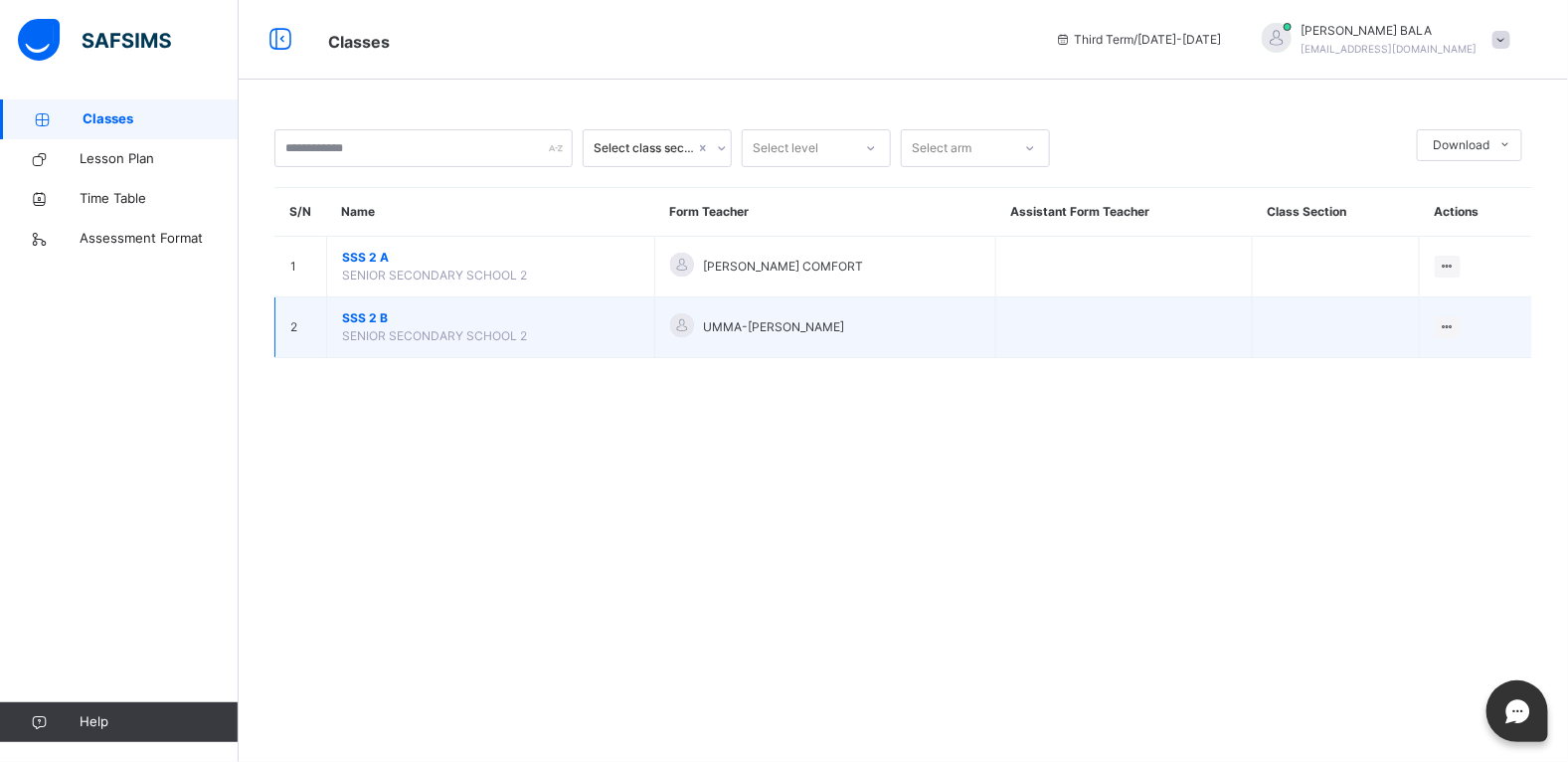 click on "UMMA-[PERSON_NAME]" at bounding box center [775, 327] 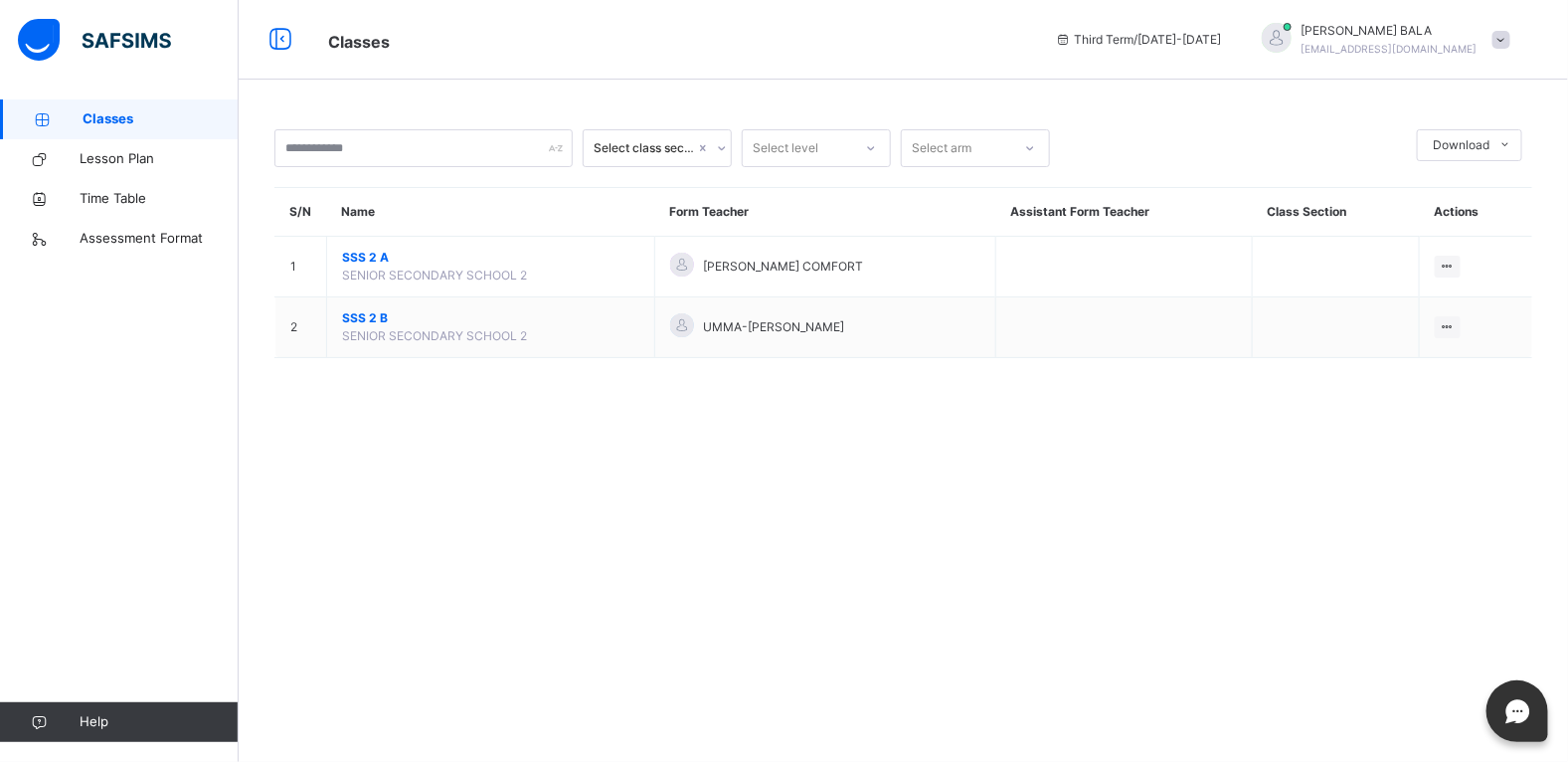 drag, startPoint x: 706, startPoint y: 323, endPoint x: 391, endPoint y: 406, distance: 325.75144 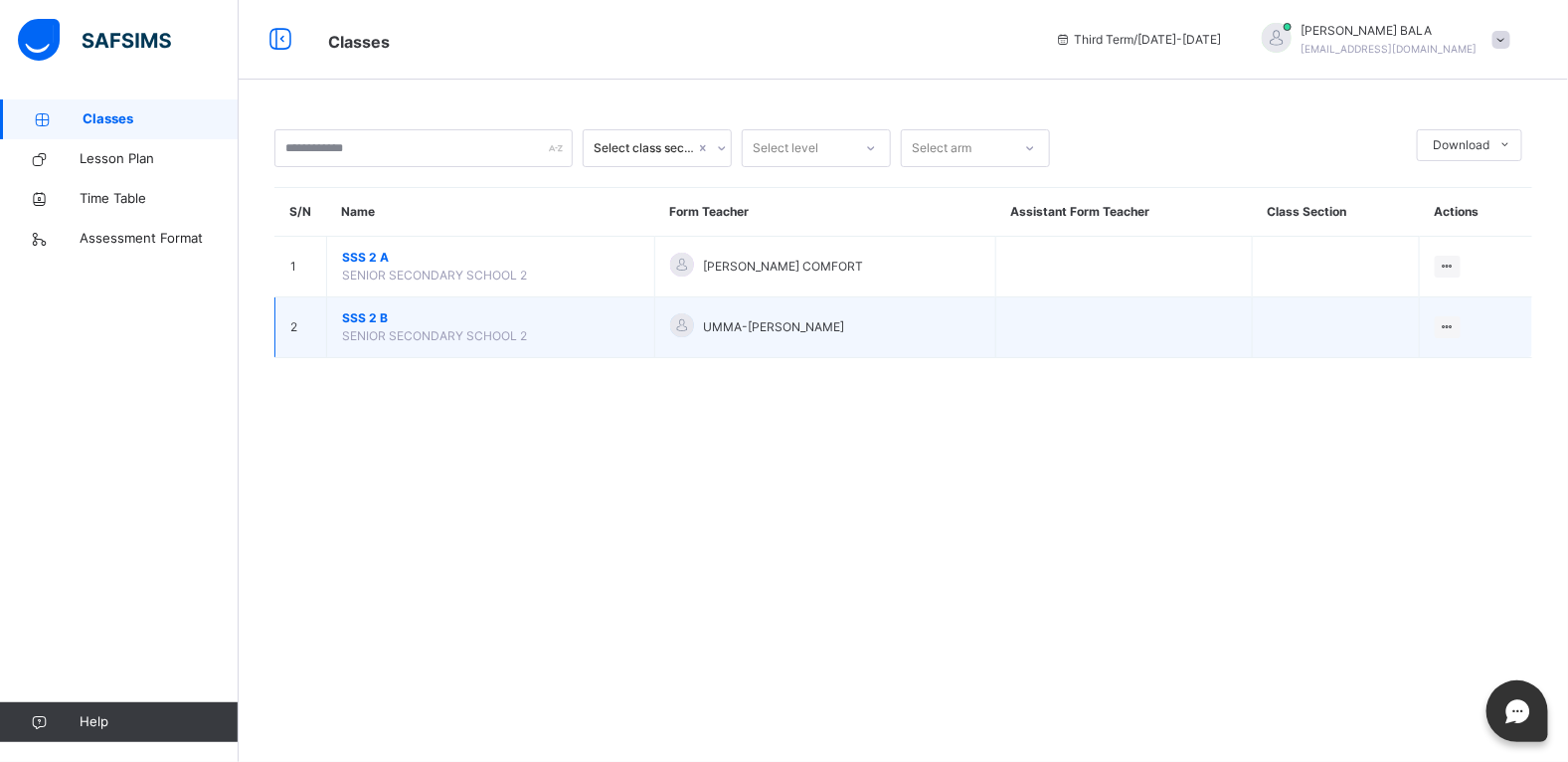 click on "SSS 2   B" at bounding box center (490, 318) 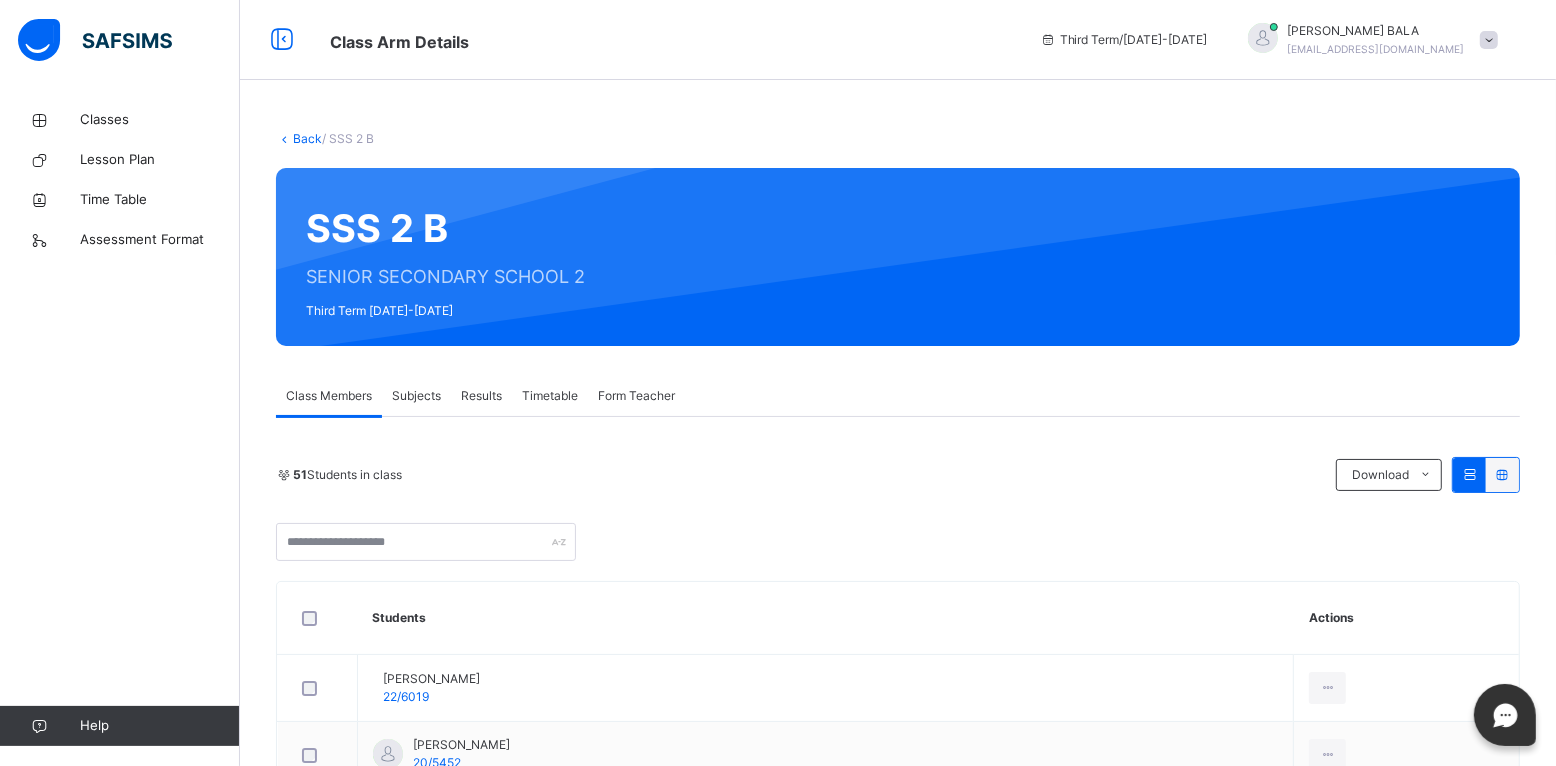 click on "Subjects" at bounding box center [416, 396] 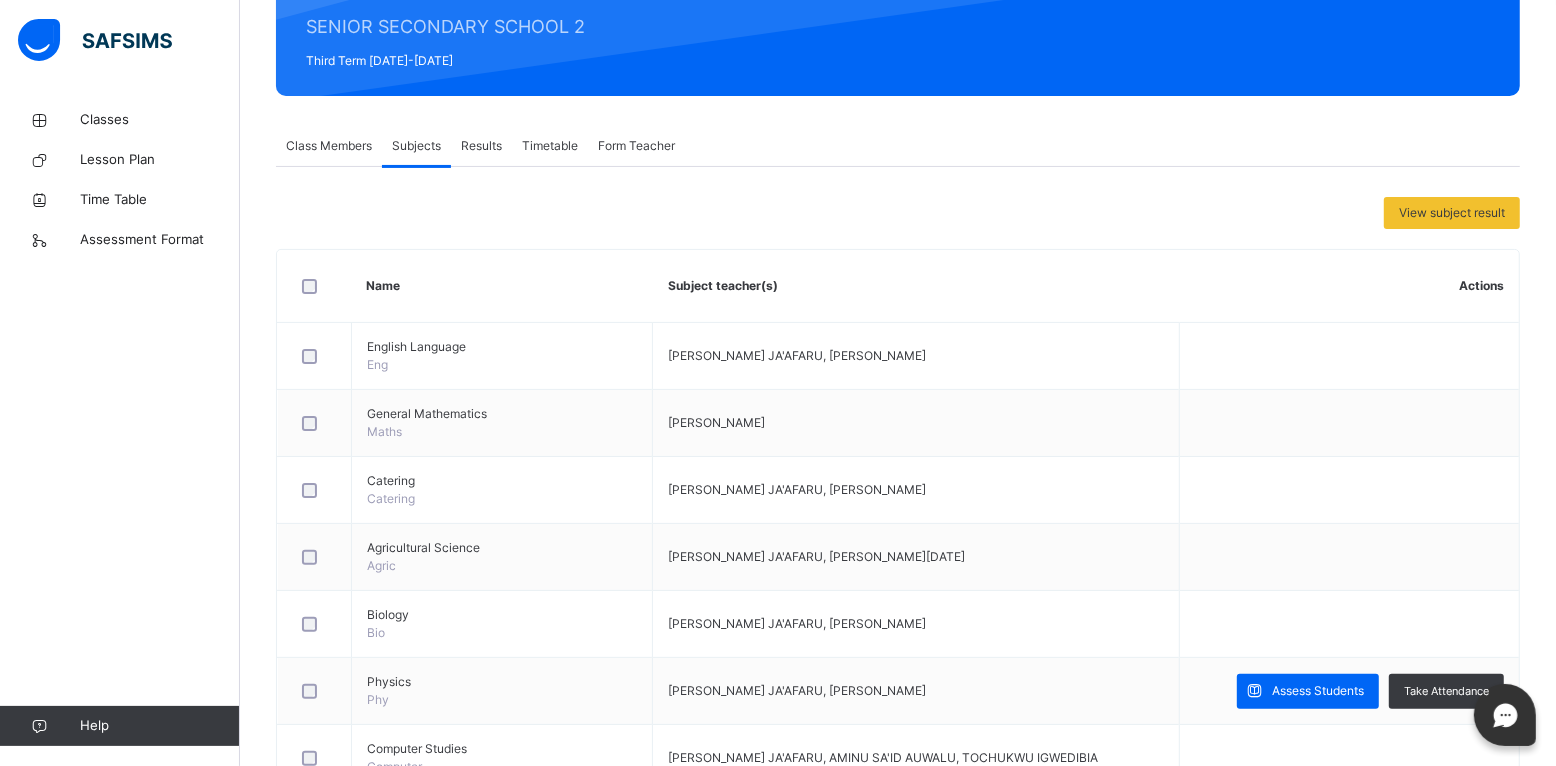 scroll, scrollTop: 300, scrollLeft: 0, axis: vertical 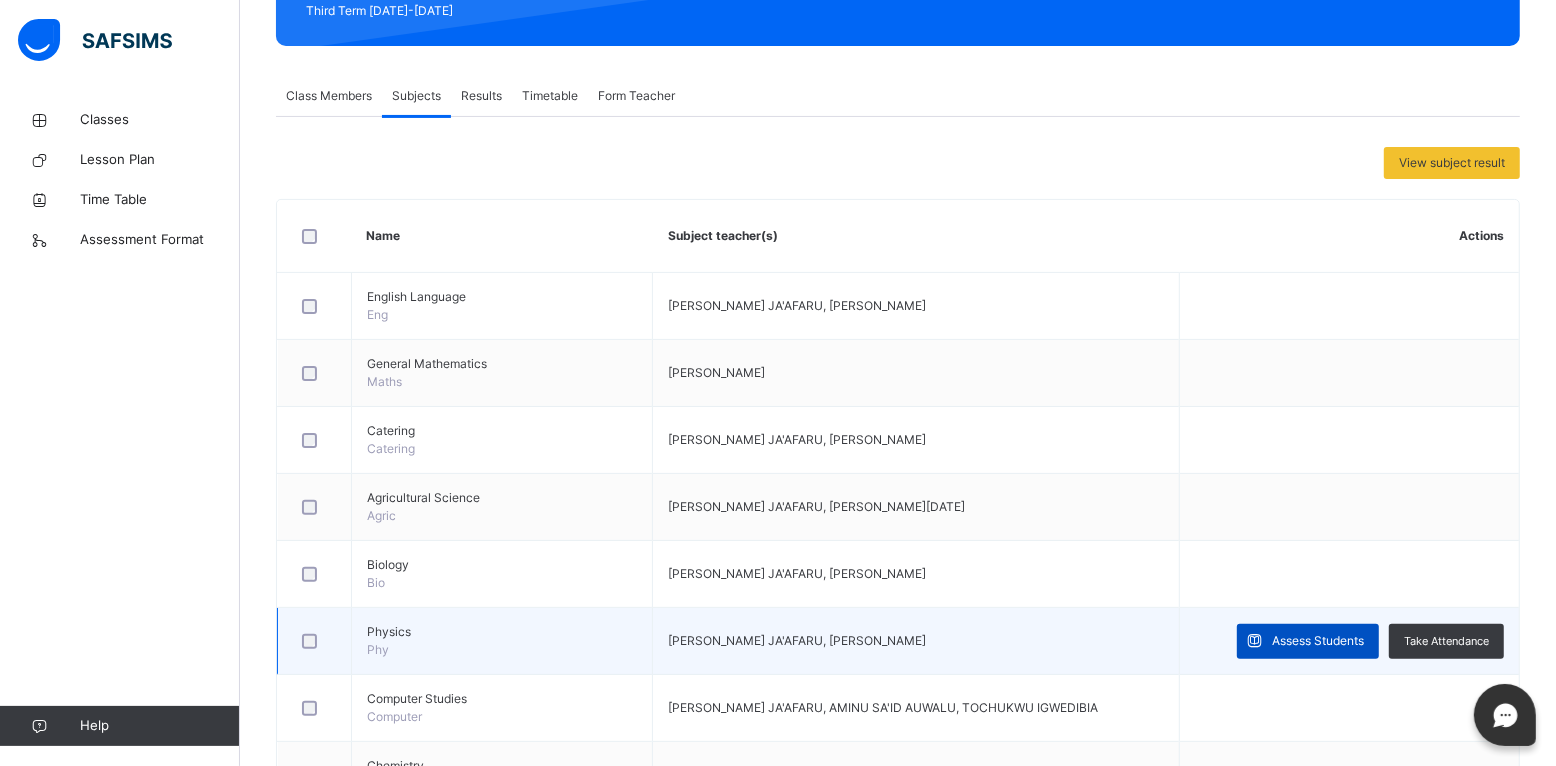 click on "Assess Students" at bounding box center (1318, 641) 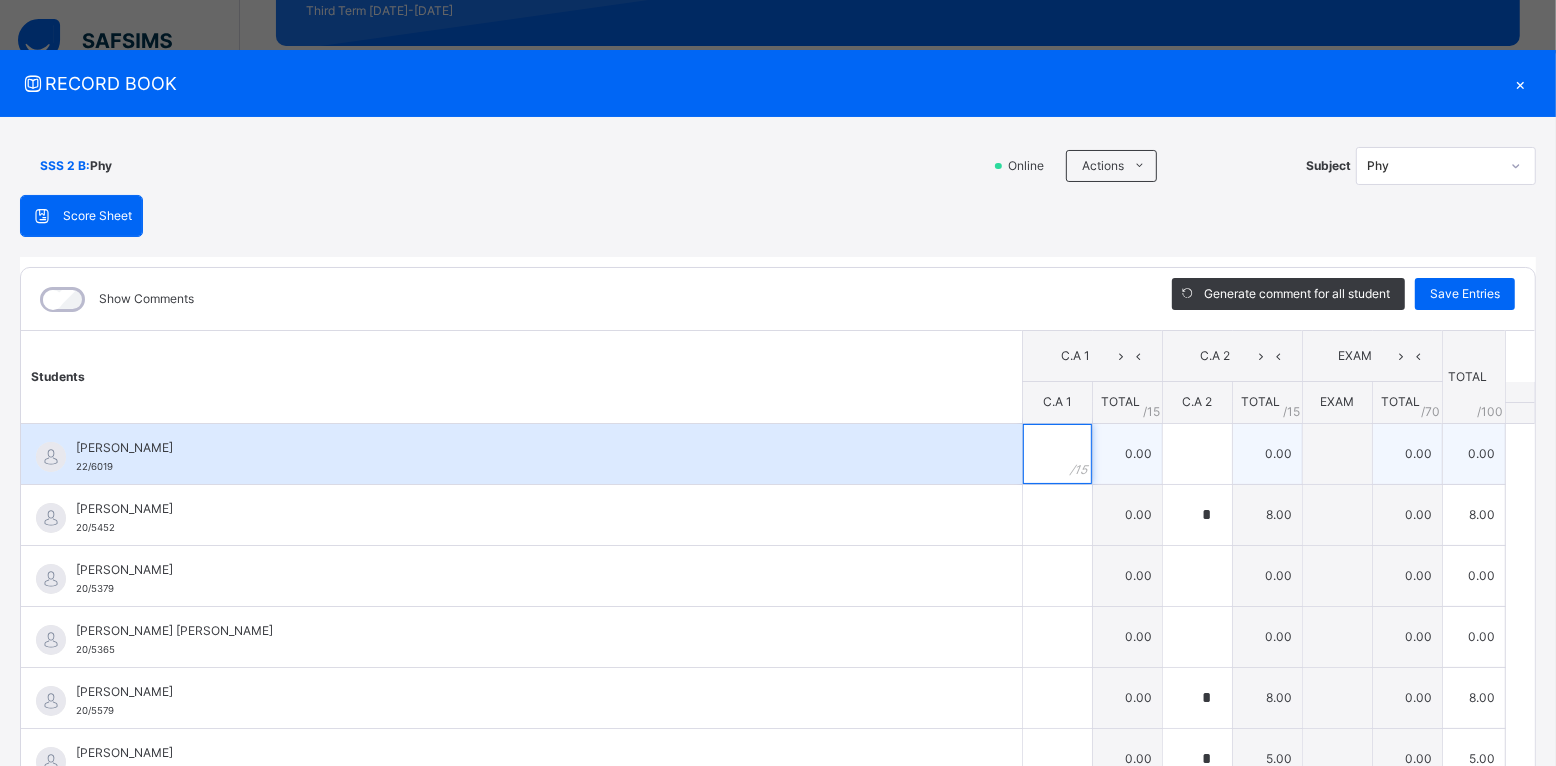 click at bounding box center (1057, 454) 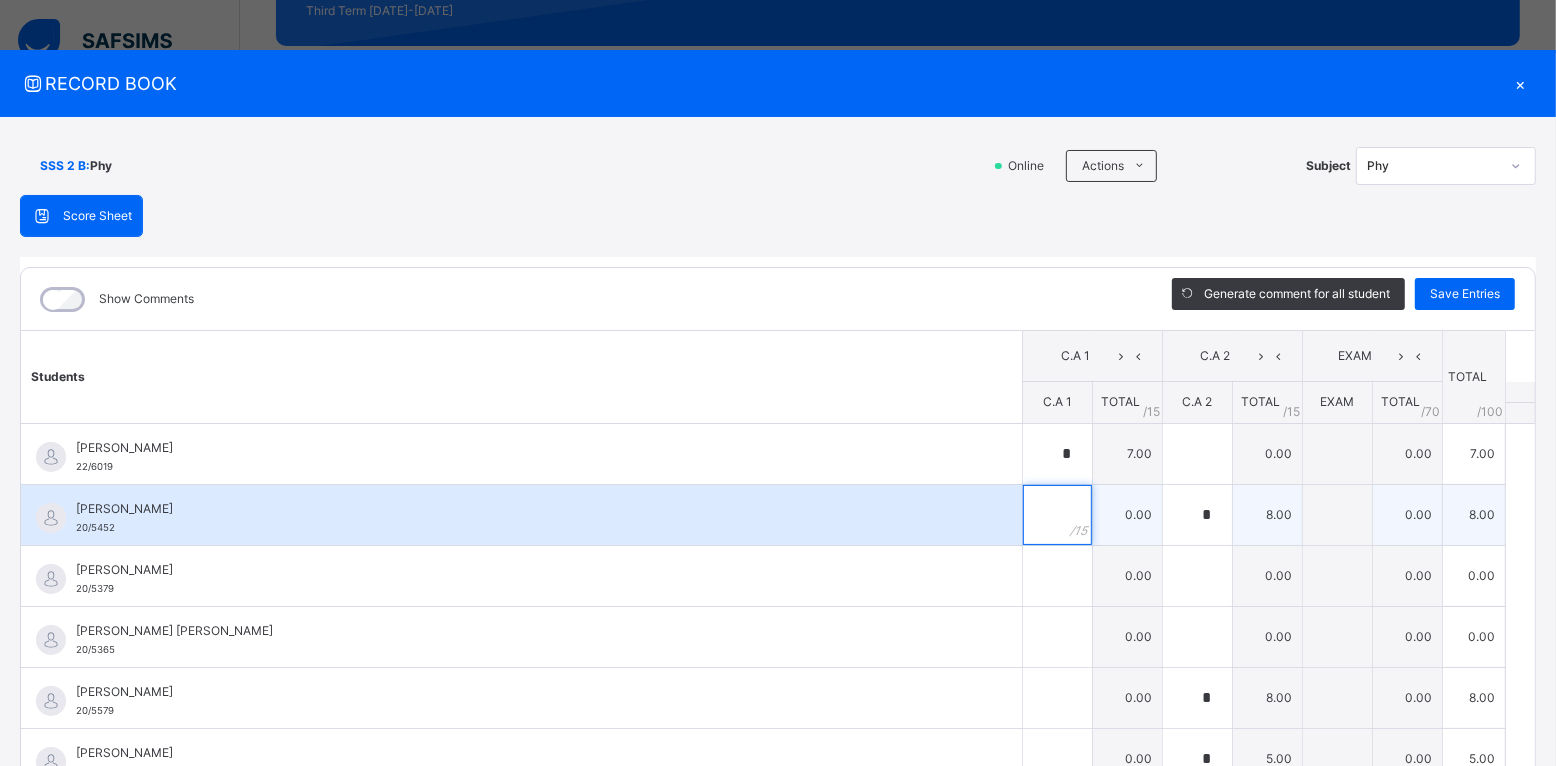 click at bounding box center [1057, 515] 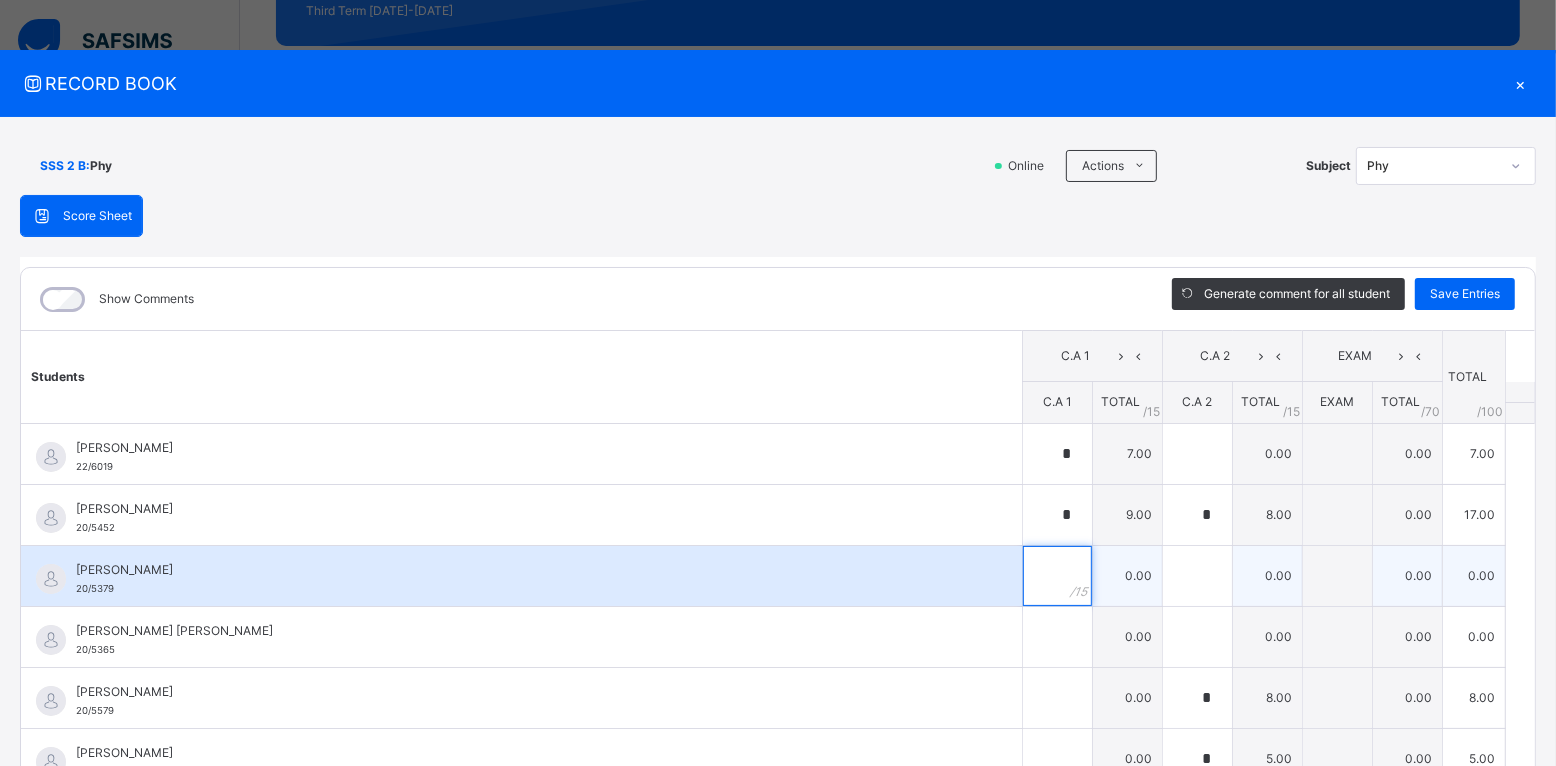 click at bounding box center (1057, 576) 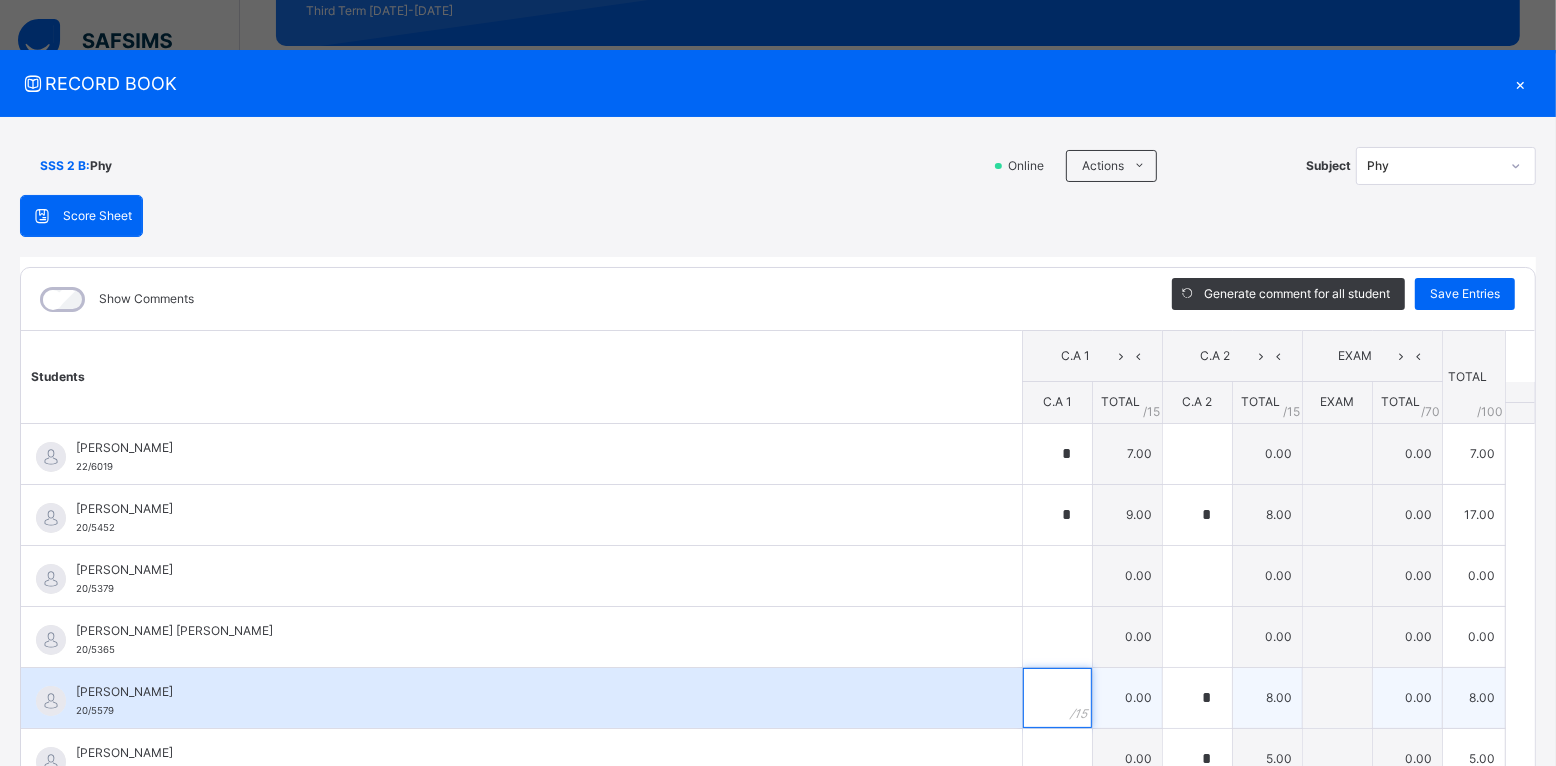 click at bounding box center [1057, 698] 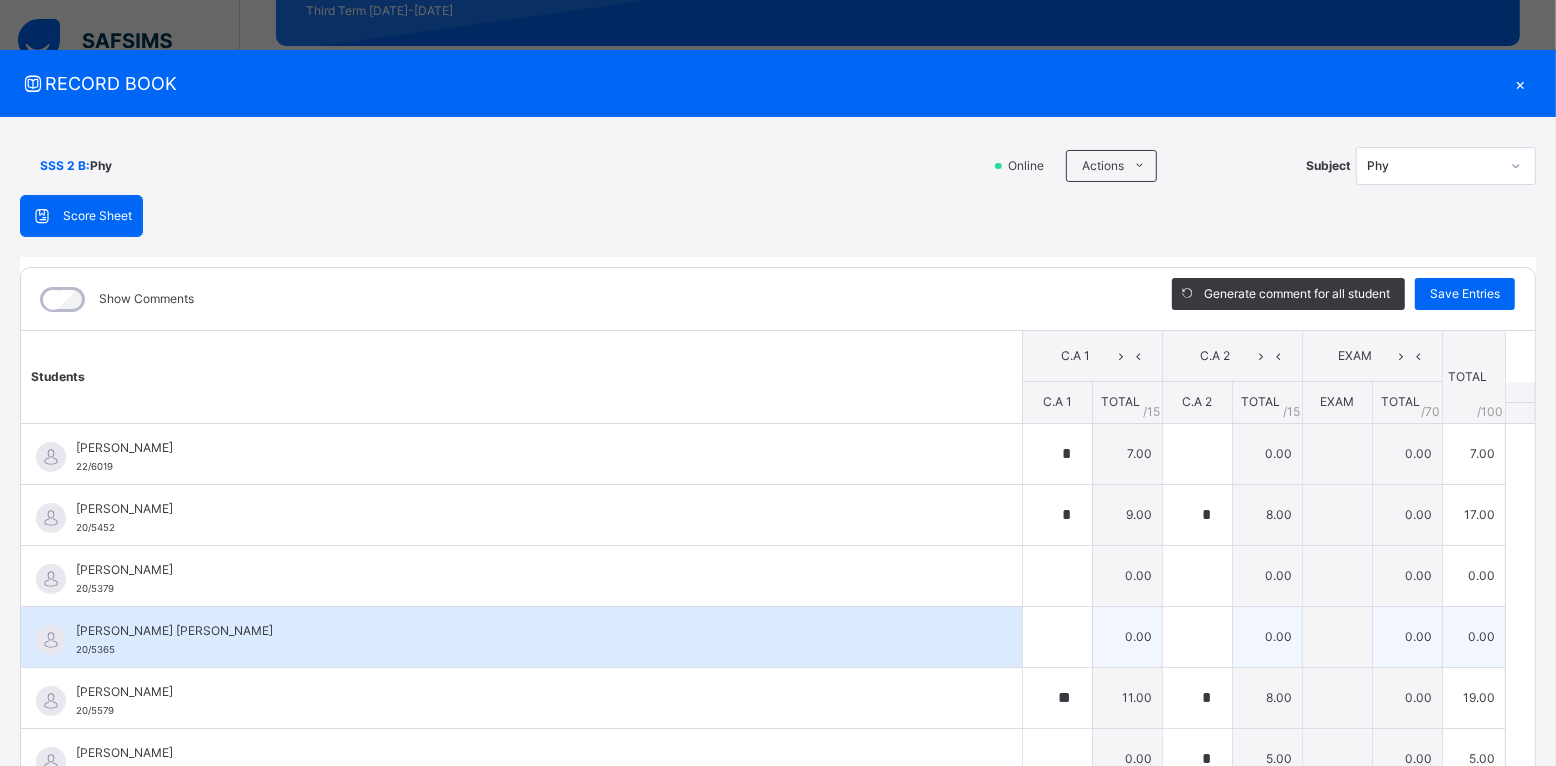 click on "[PERSON_NAME] [PERSON_NAME] 20/5365 [PERSON_NAME] [PERSON_NAME] 20/5365" at bounding box center [522, 636] 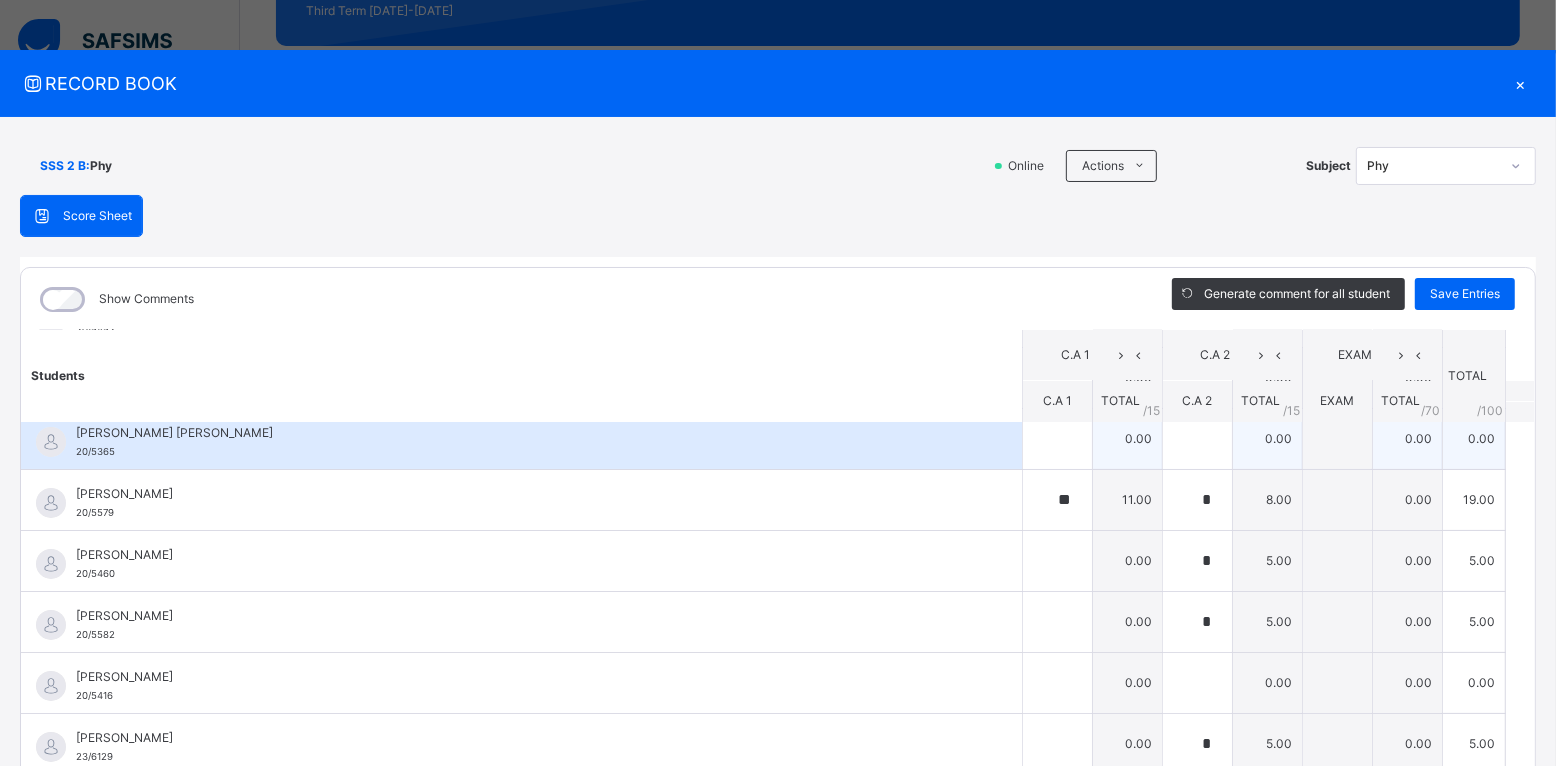 scroll, scrollTop: 200, scrollLeft: 0, axis: vertical 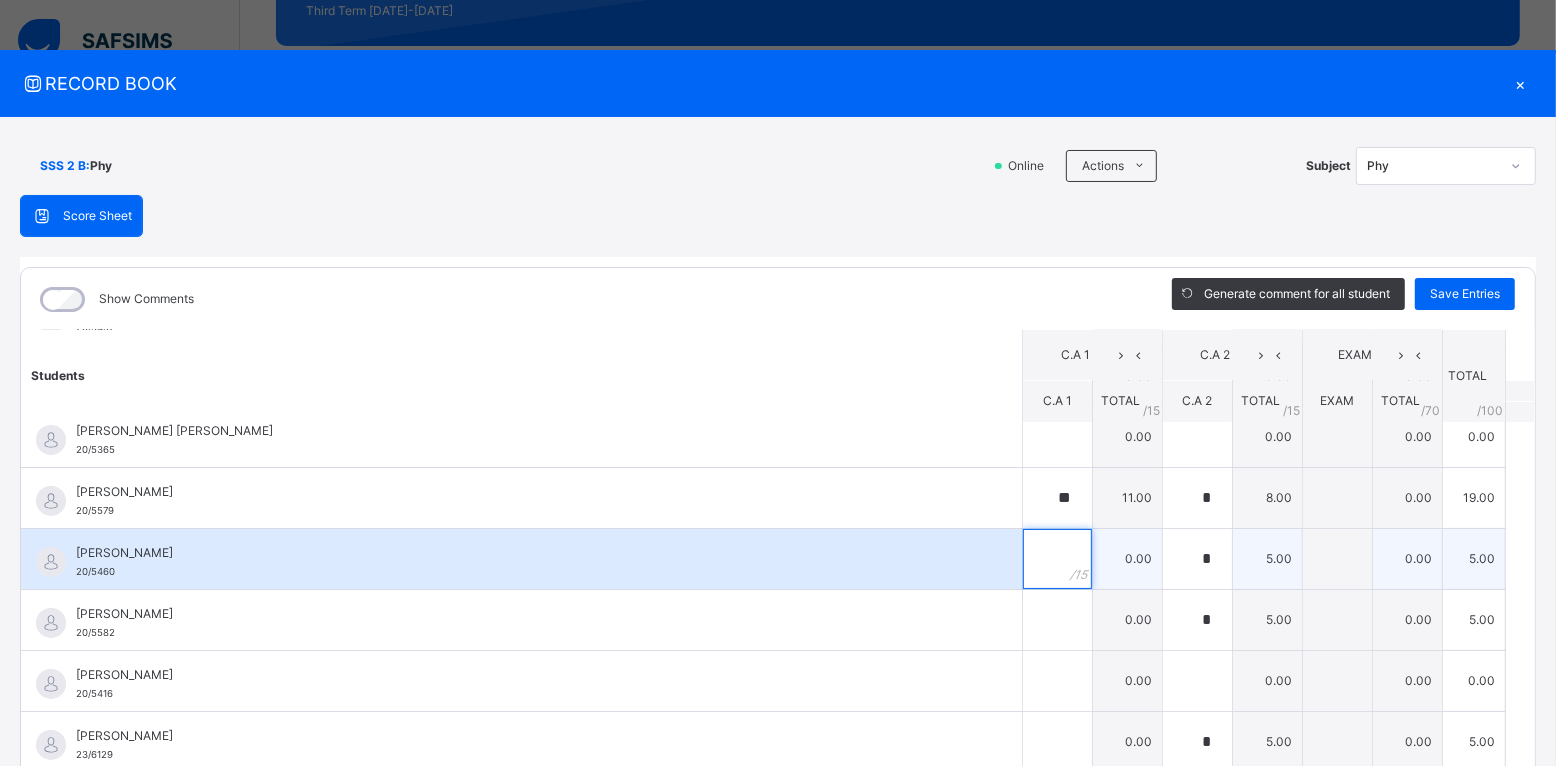 click at bounding box center [1057, 559] 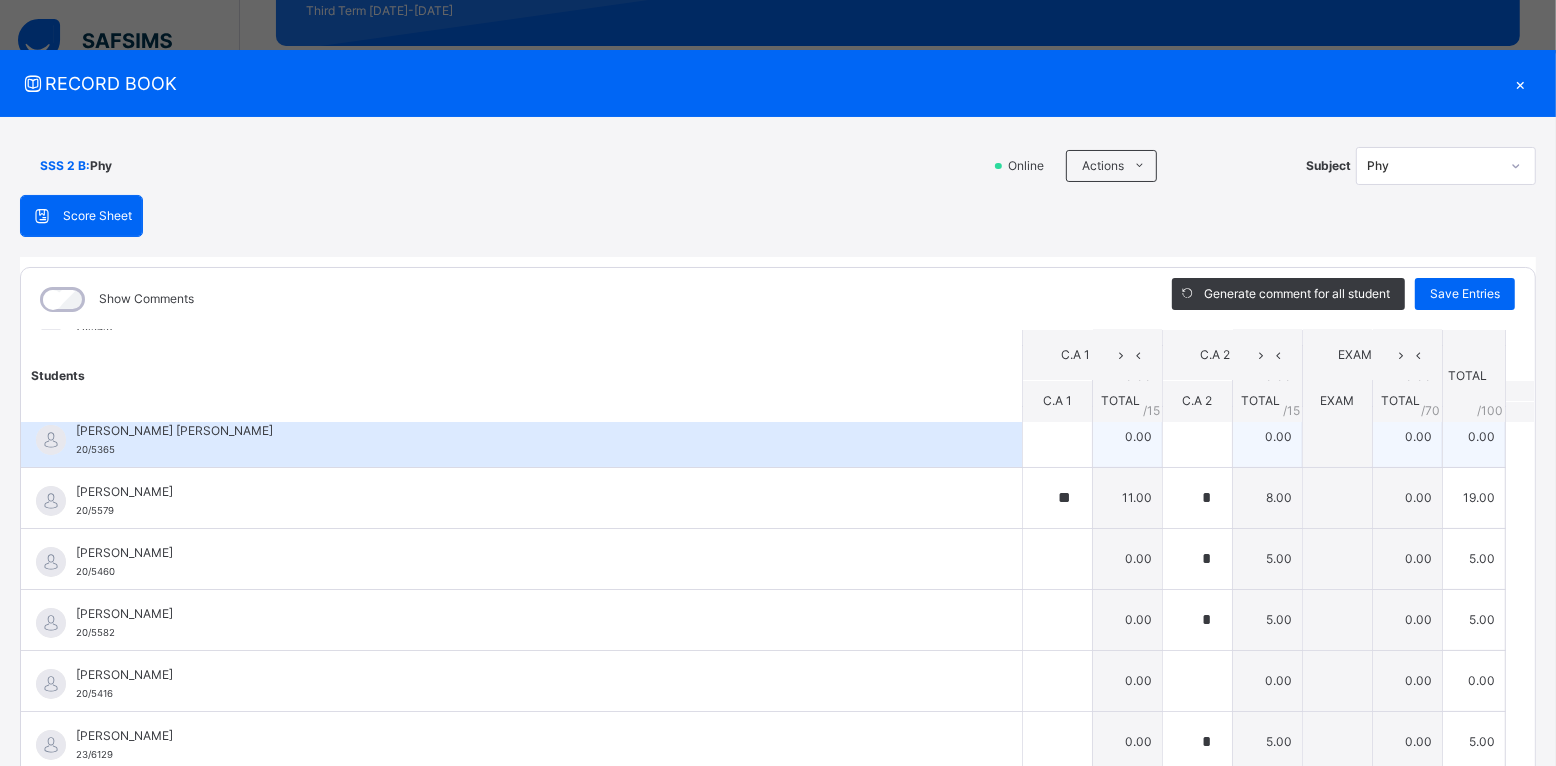 click on "[PERSON_NAME] [PERSON_NAME] 20/5365" at bounding box center [521, 437] 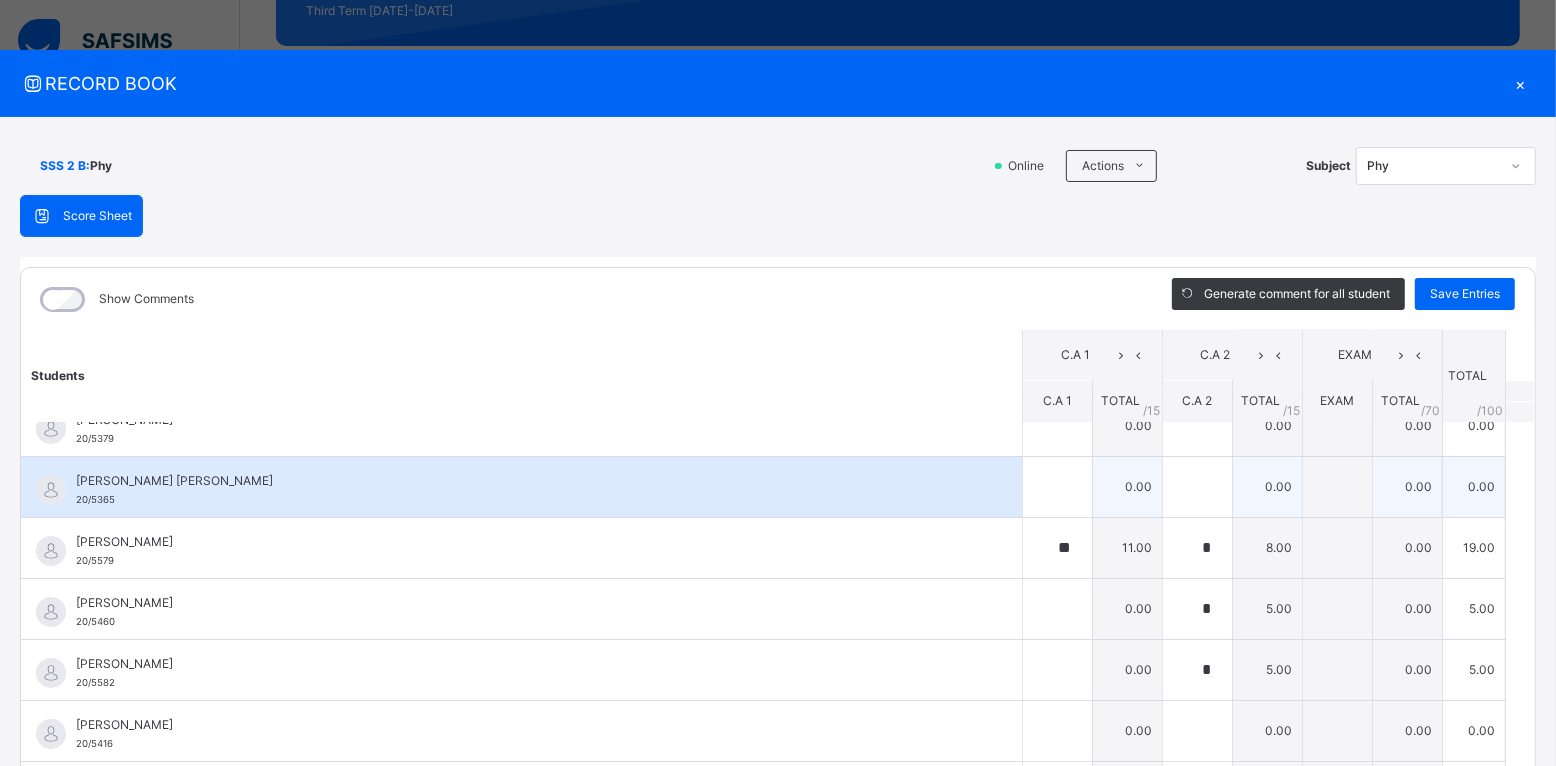 scroll, scrollTop: 100, scrollLeft: 0, axis: vertical 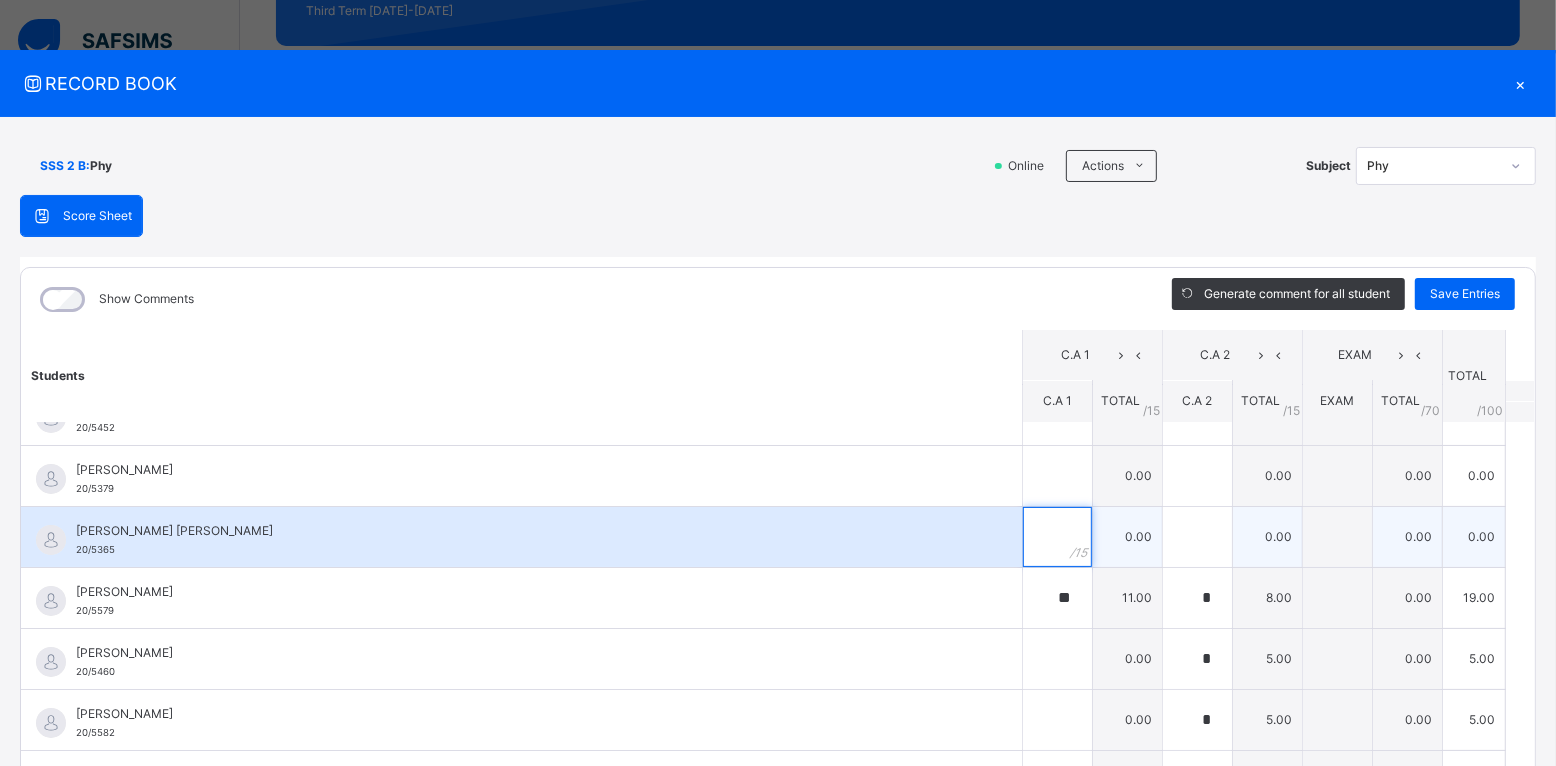 click at bounding box center [1057, 537] 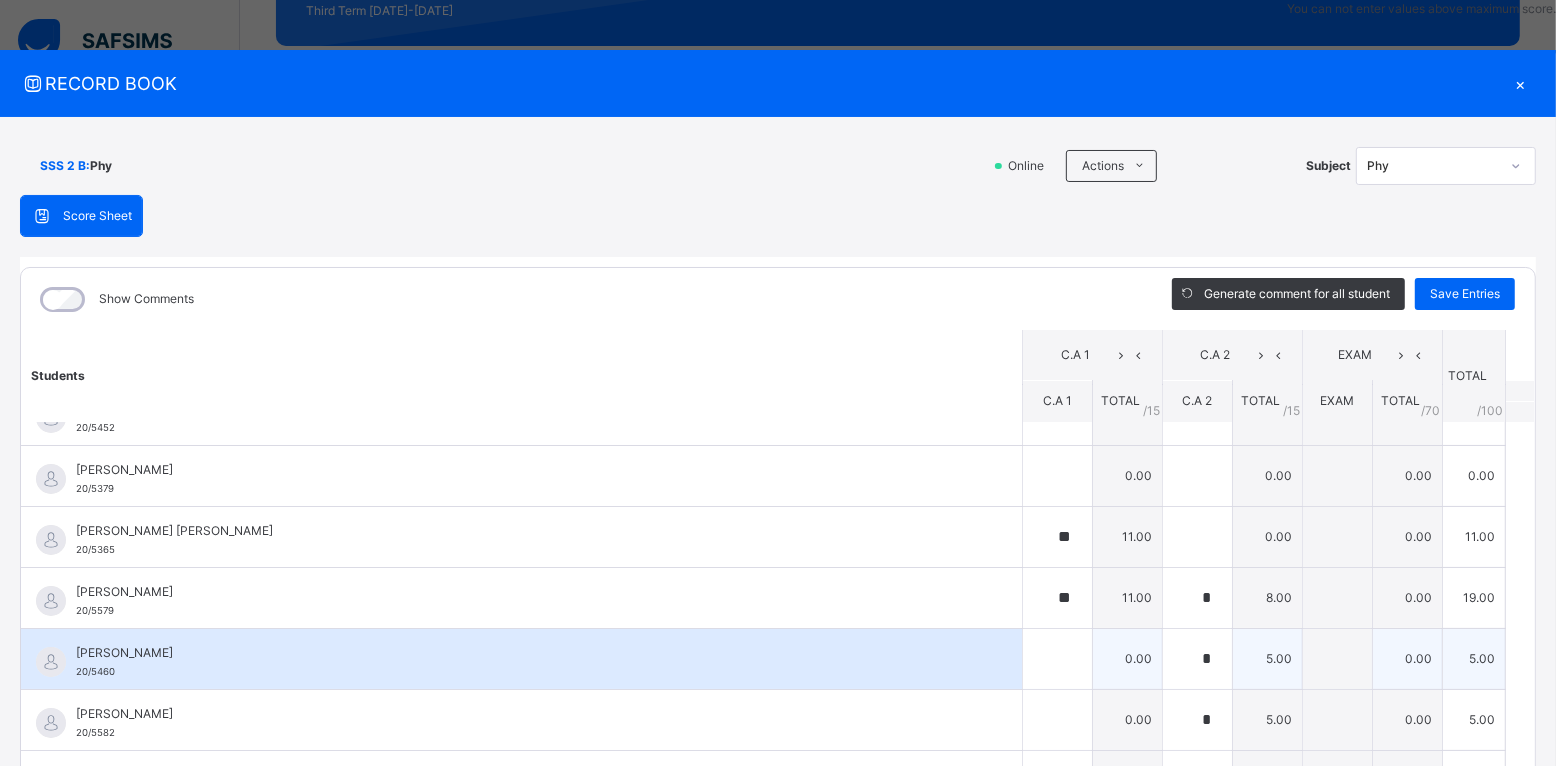 click on "[PERSON_NAME]" at bounding box center [526, 653] 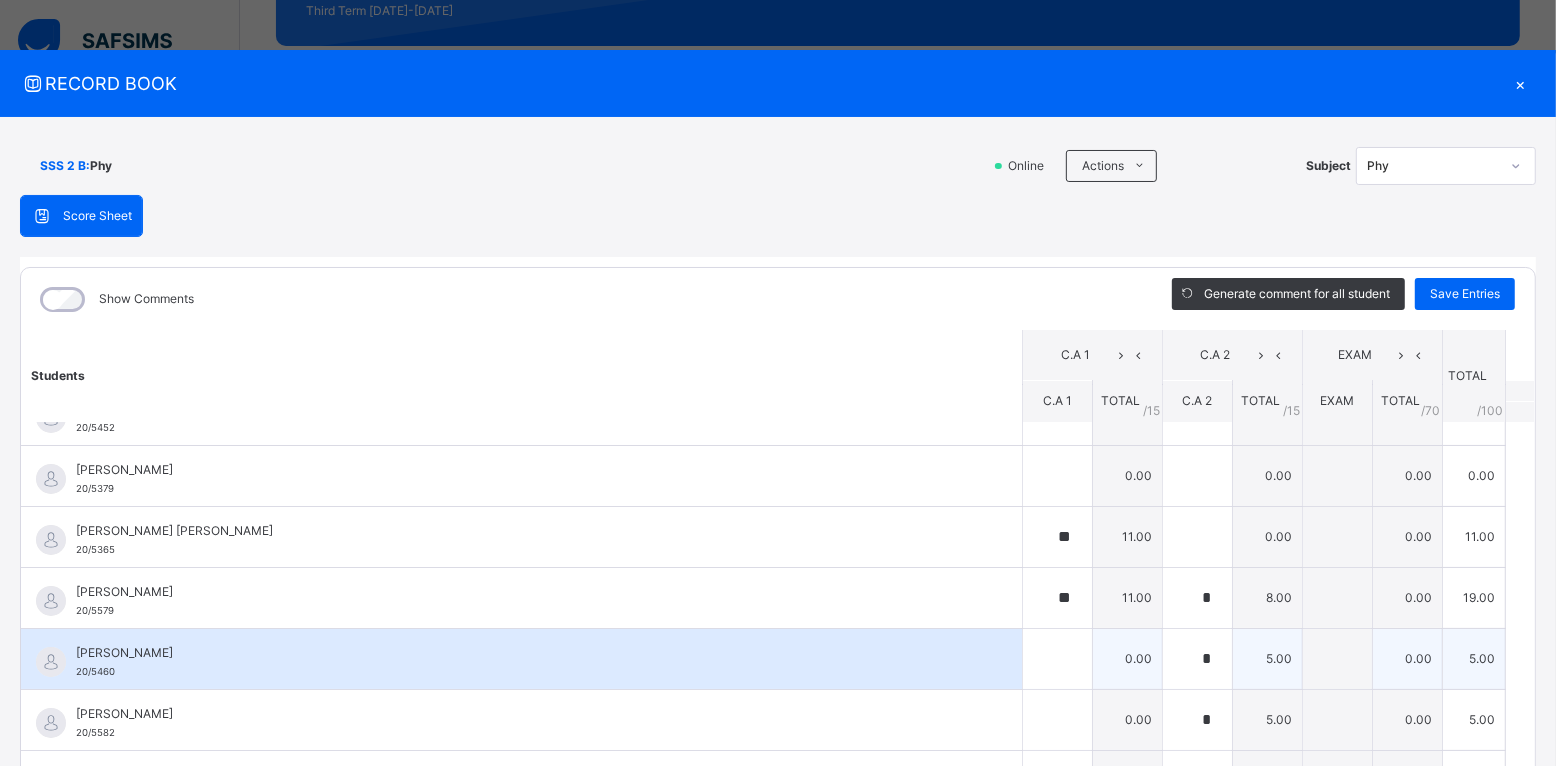scroll, scrollTop: 0, scrollLeft: 0, axis: both 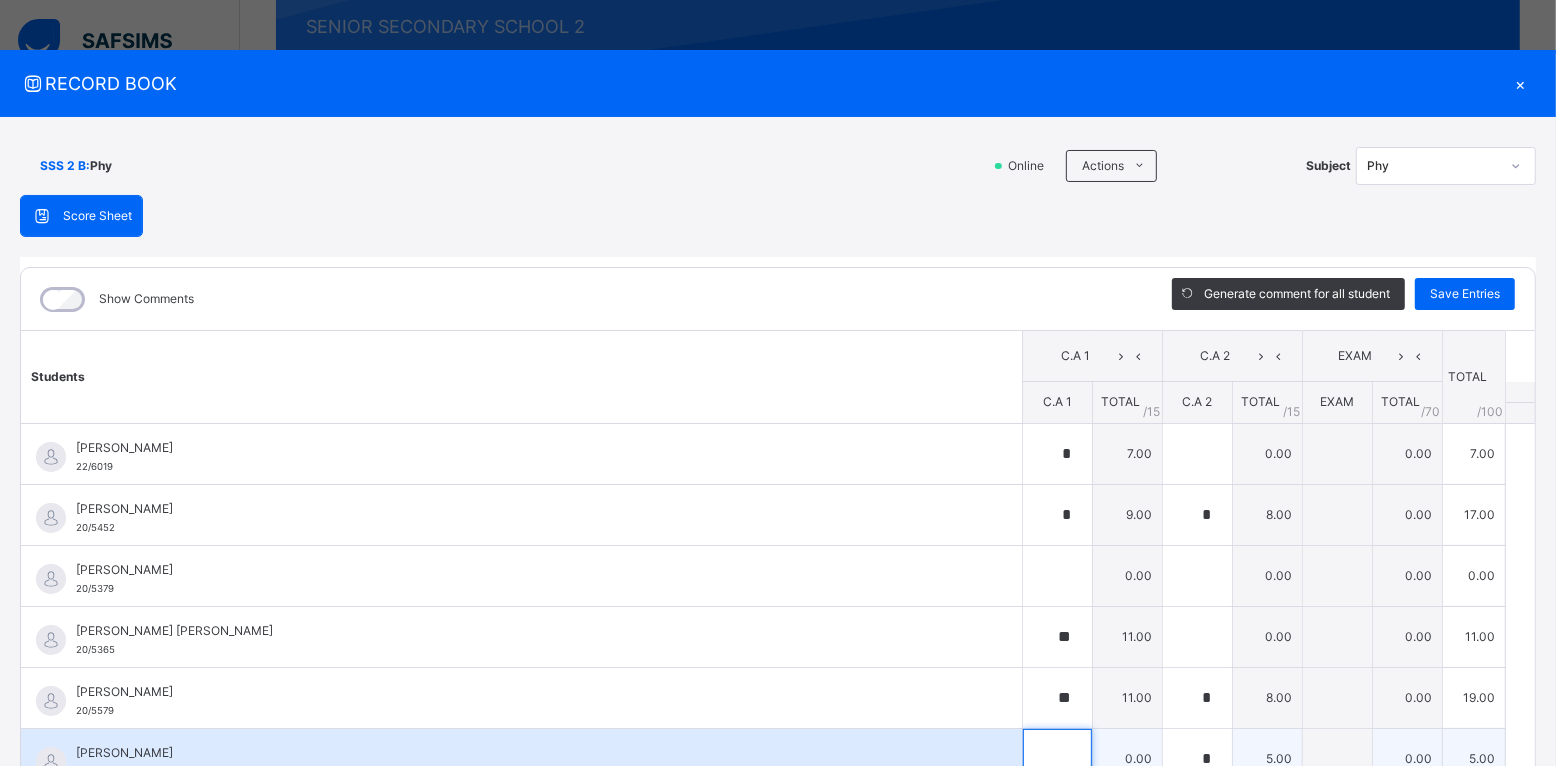click at bounding box center [1057, 759] 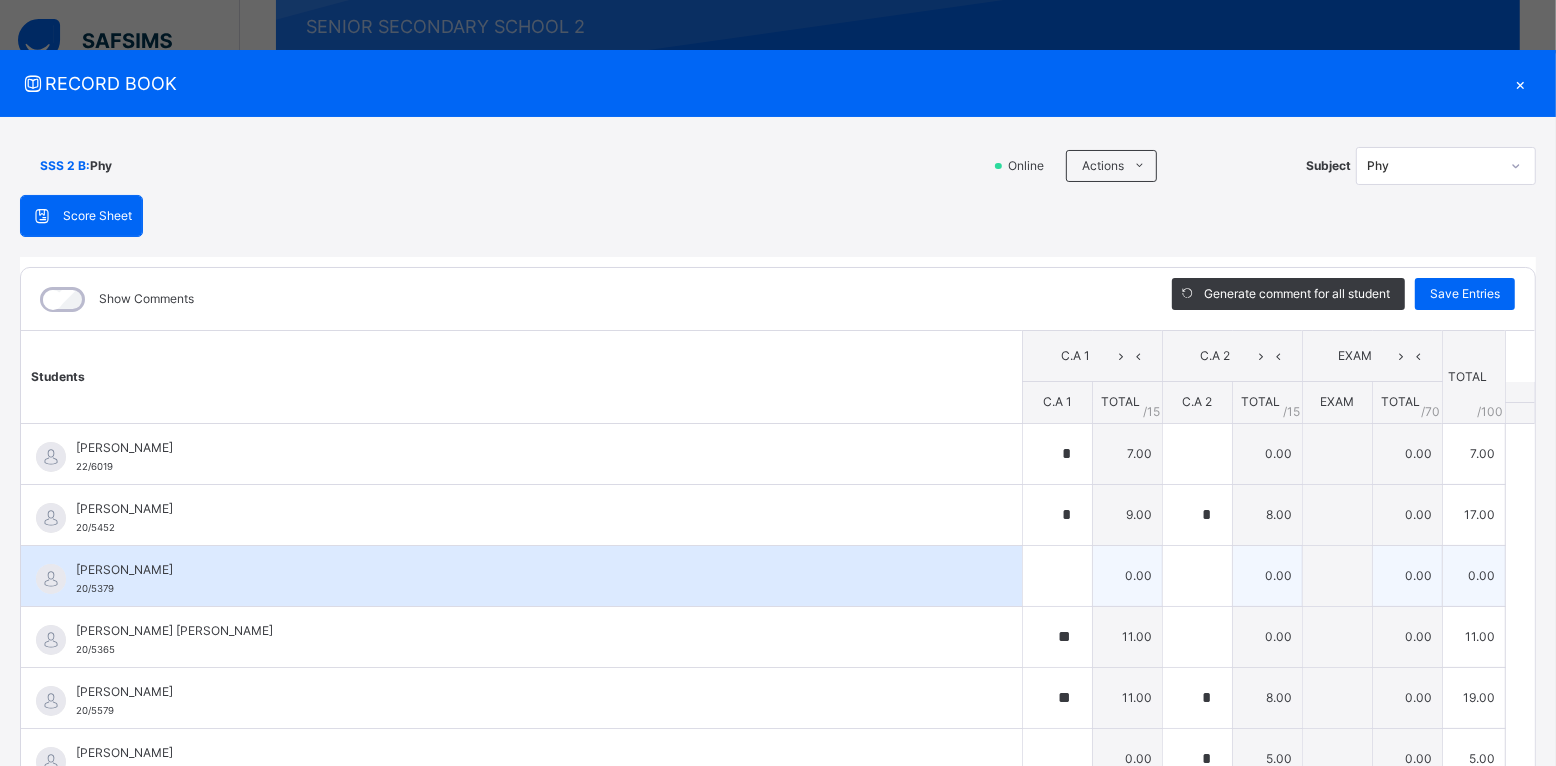 click on "[PERSON_NAME] 20/5379" at bounding box center (526, 579) 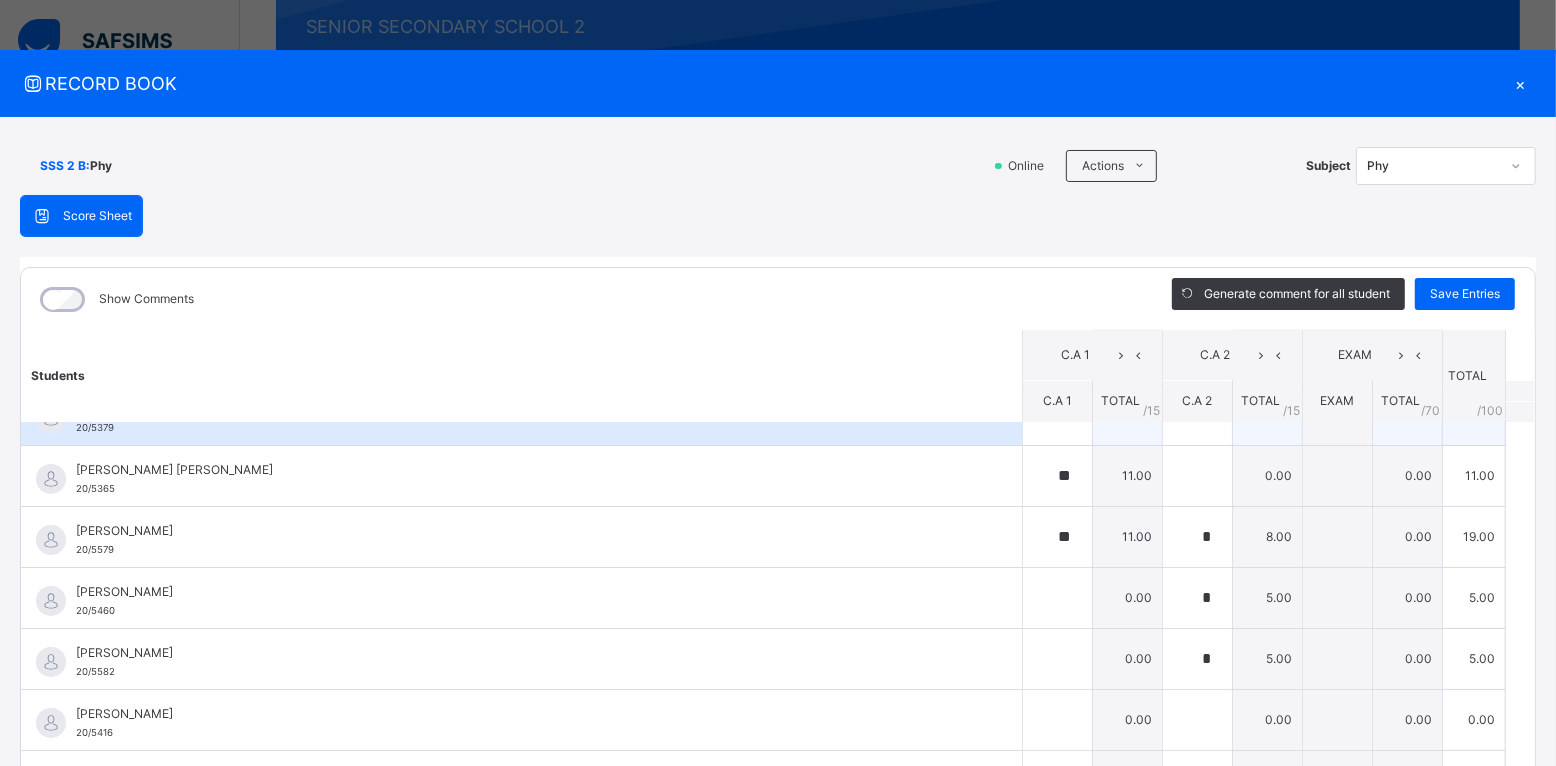scroll, scrollTop: 250, scrollLeft: 0, axis: vertical 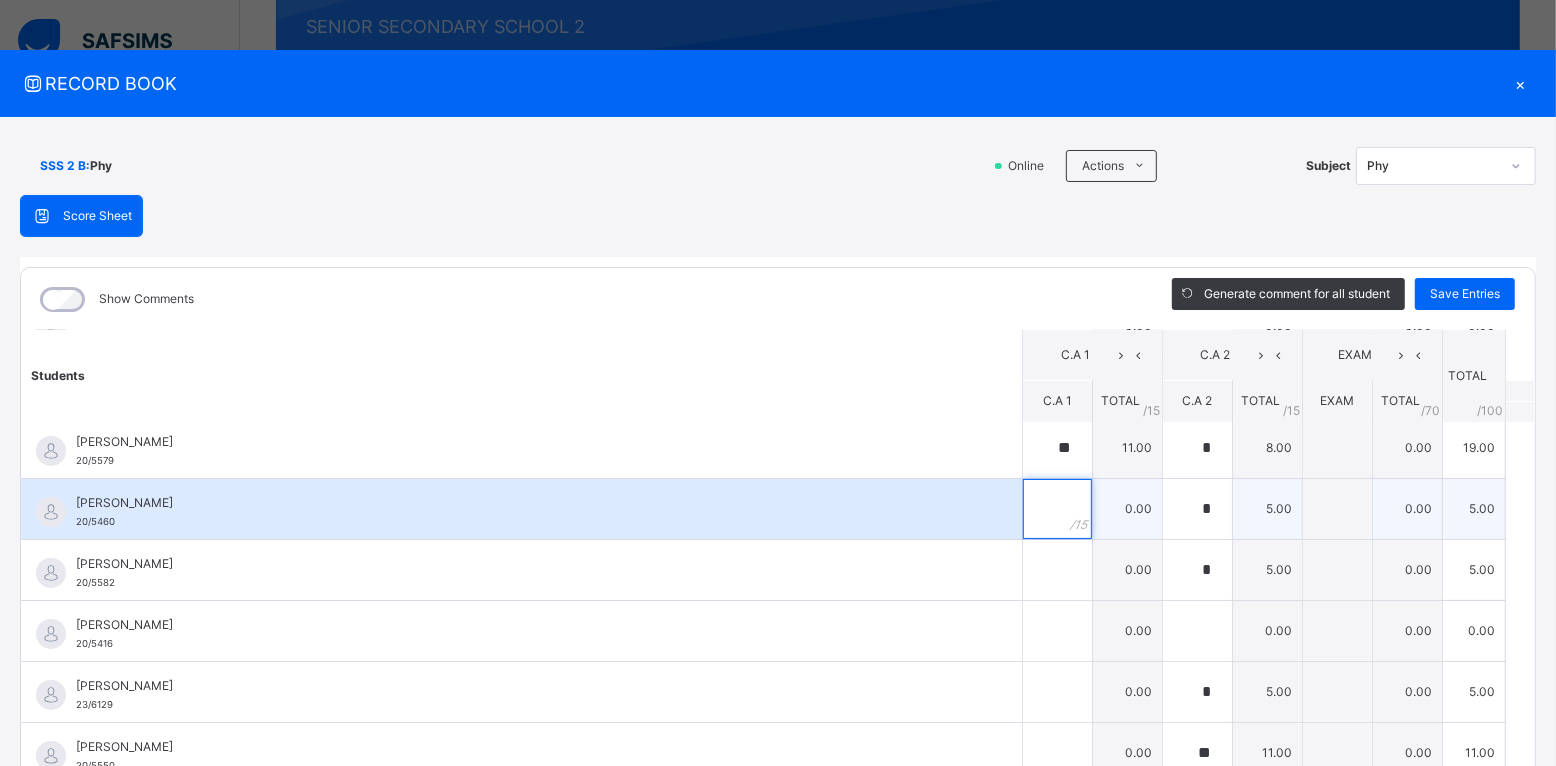click at bounding box center (1057, 509) 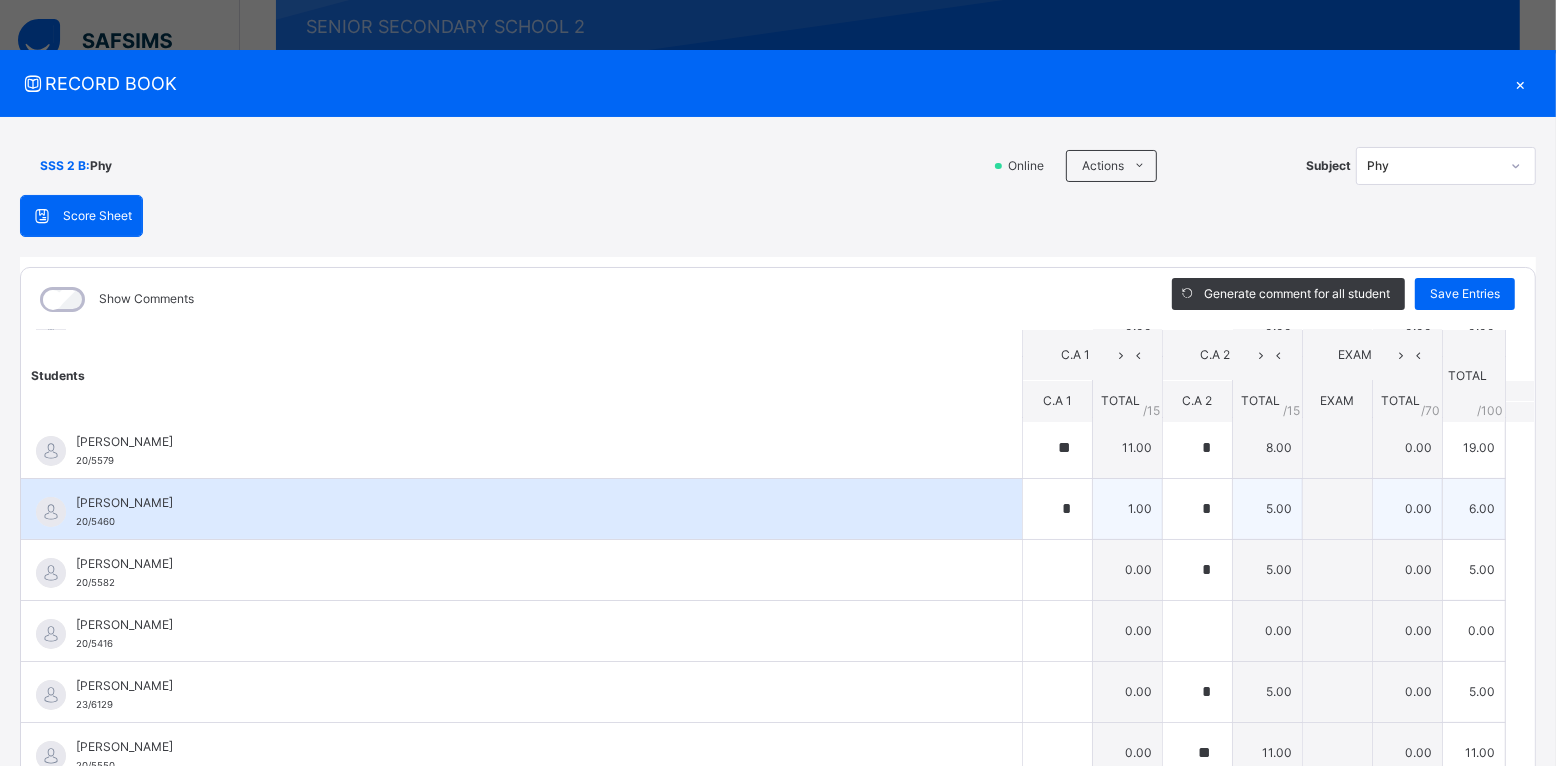 click on "*" at bounding box center (1057, 509) 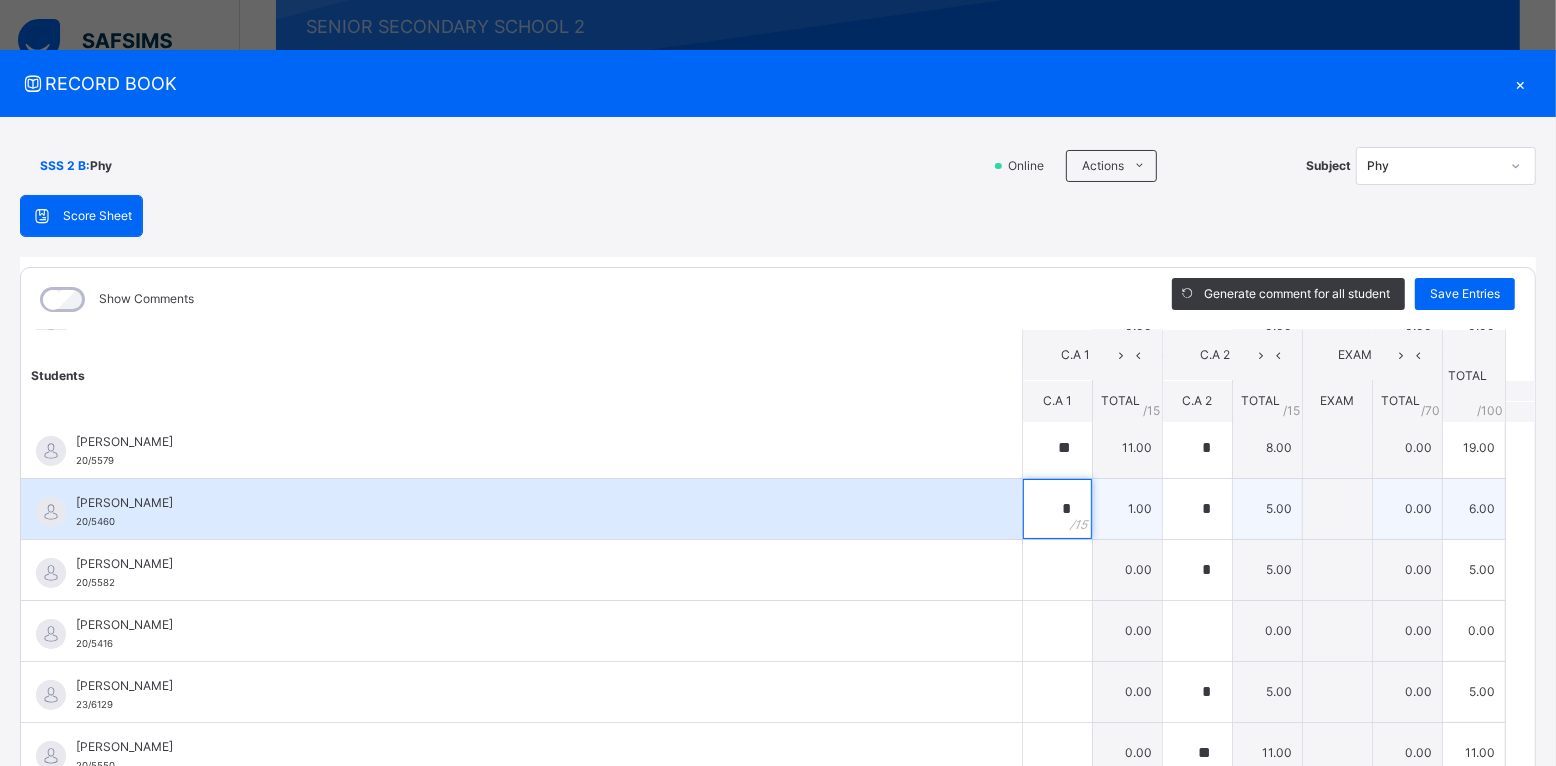 click on "*" at bounding box center [1057, 509] 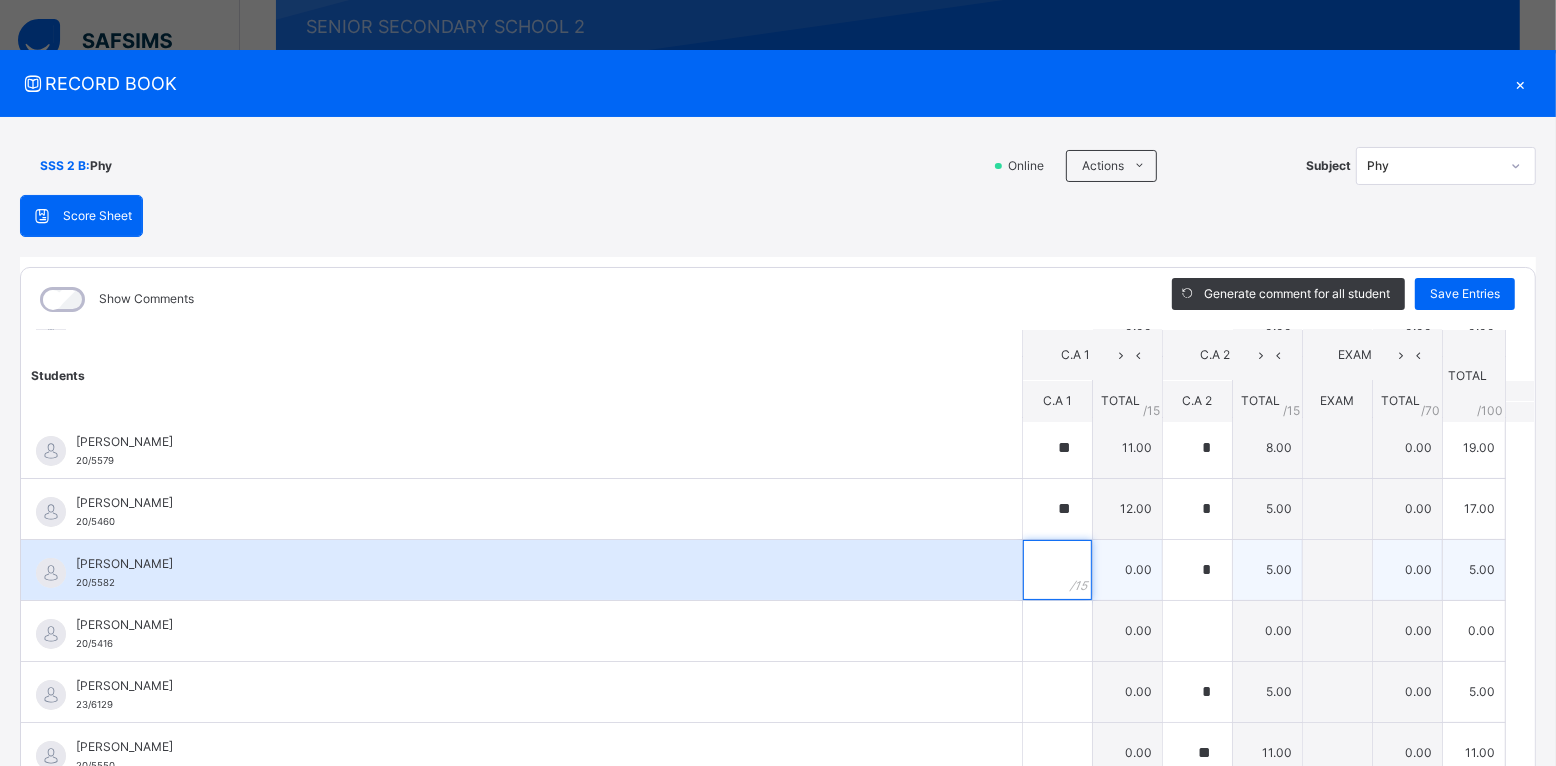 click at bounding box center (1057, 570) 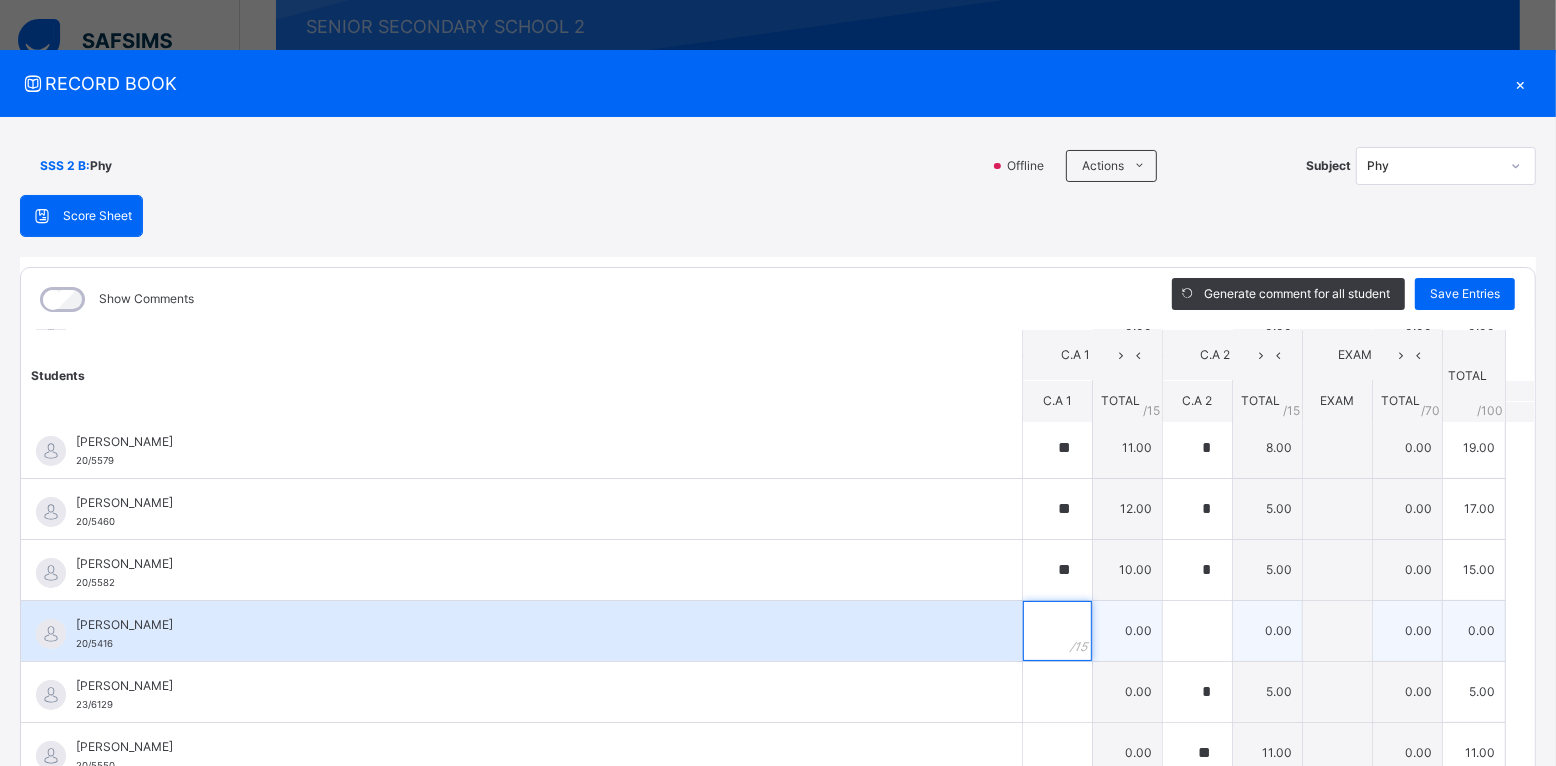 click at bounding box center [1057, 631] 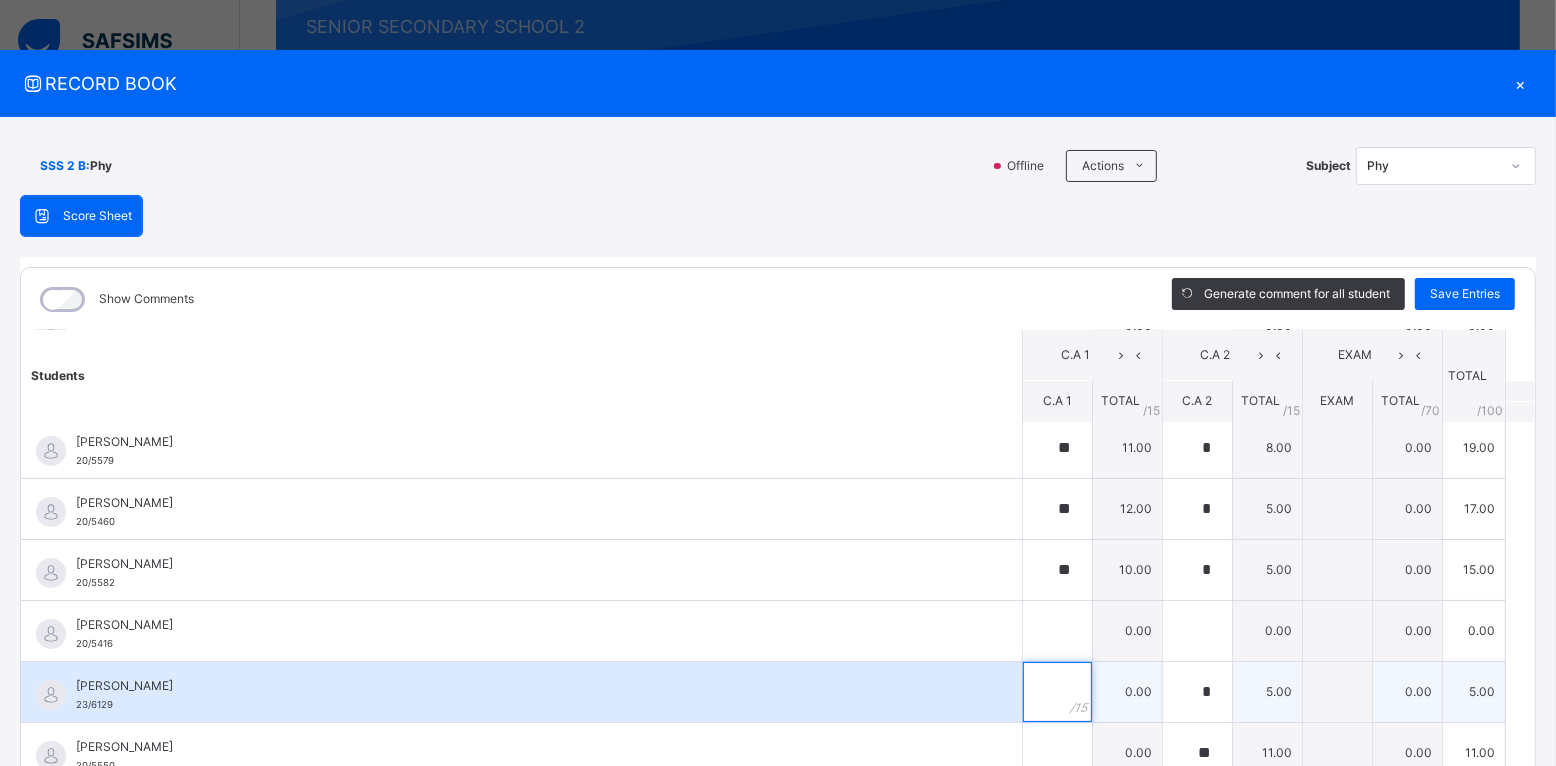 click at bounding box center [1057, 692] 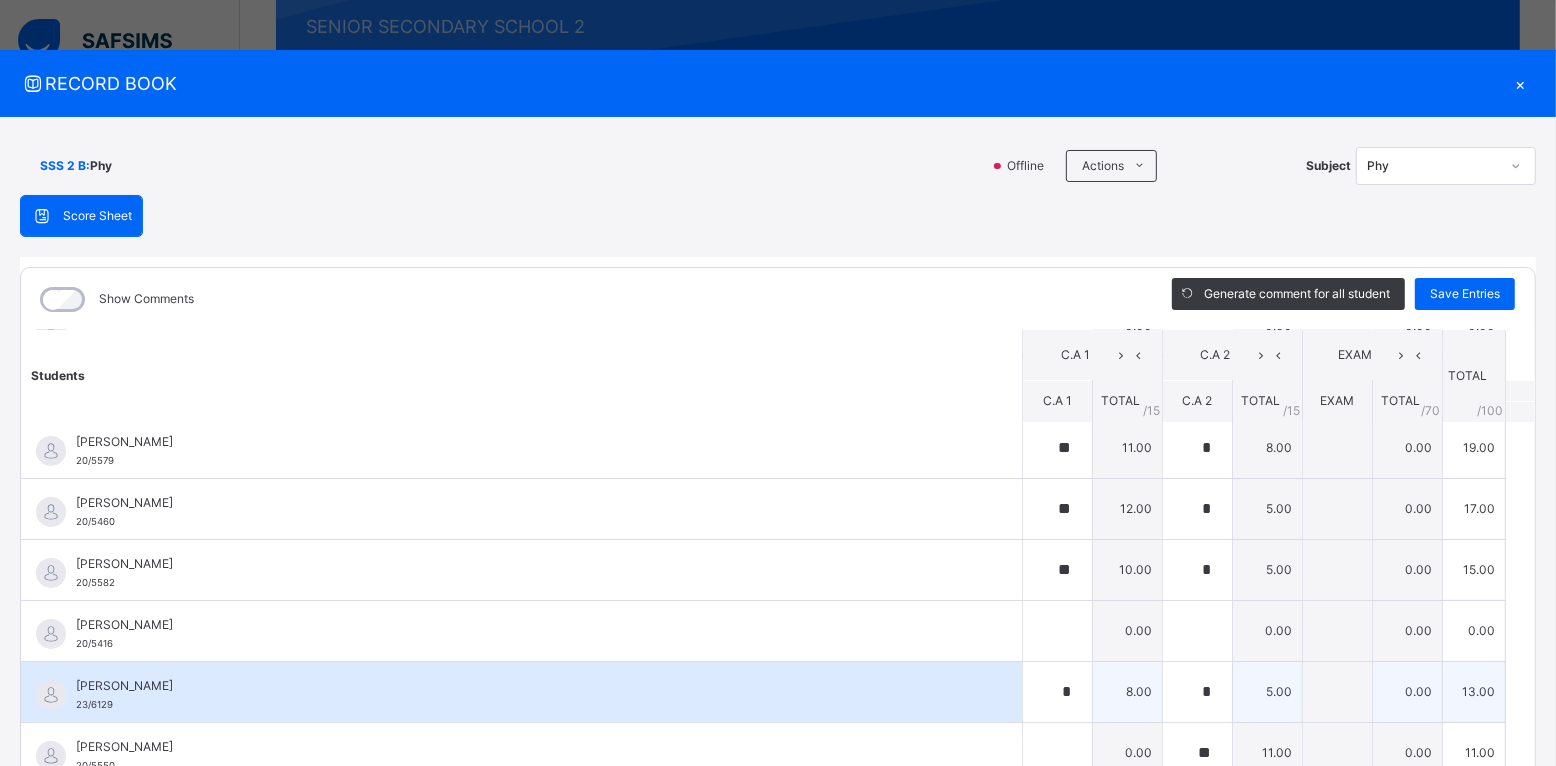 click on "[PERSON_NAME] 23/6129" at bounding box center [526, 695] 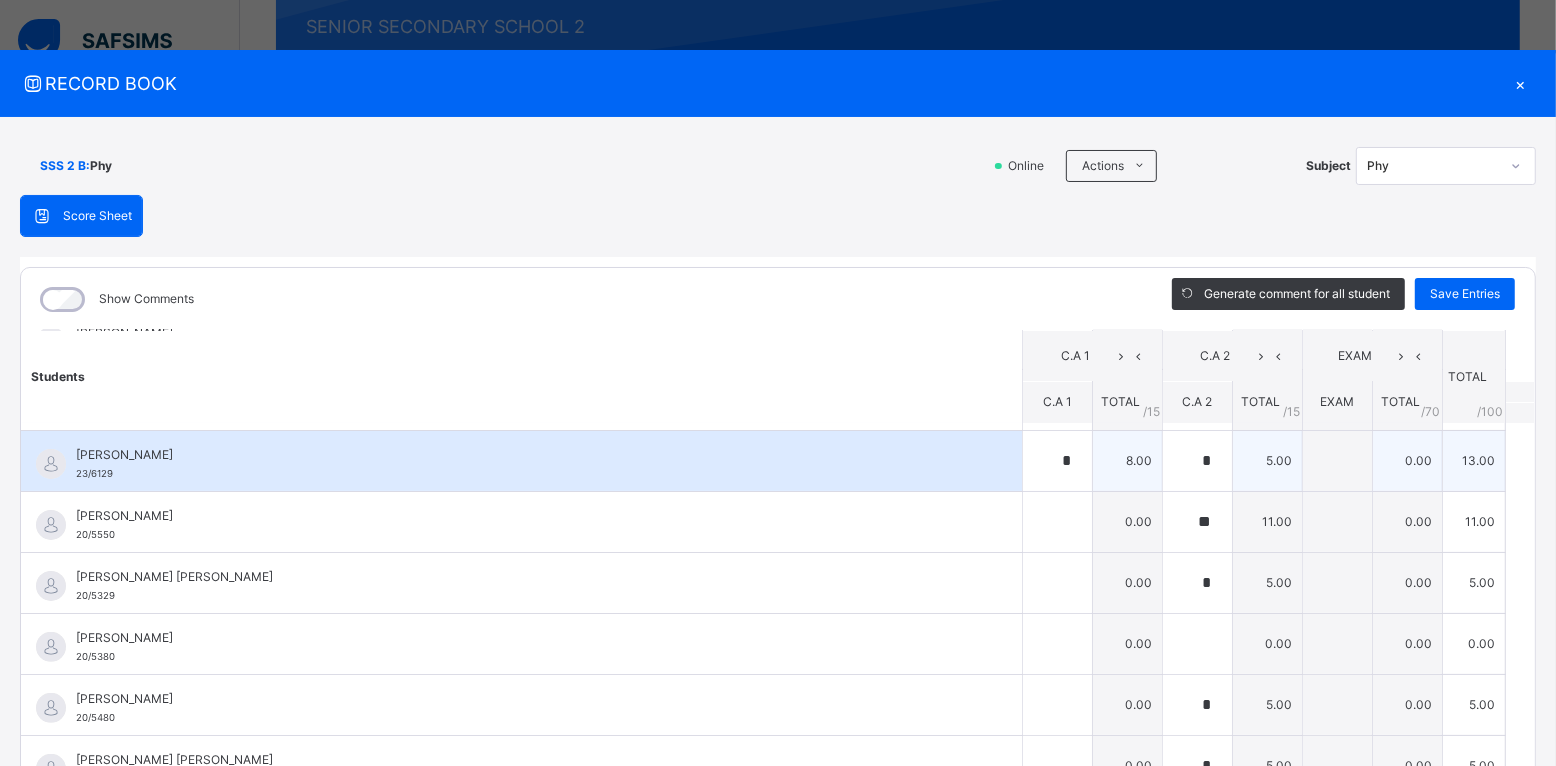 scroll, scrollTop: 500, scrollLeft: 0, axis: vertical 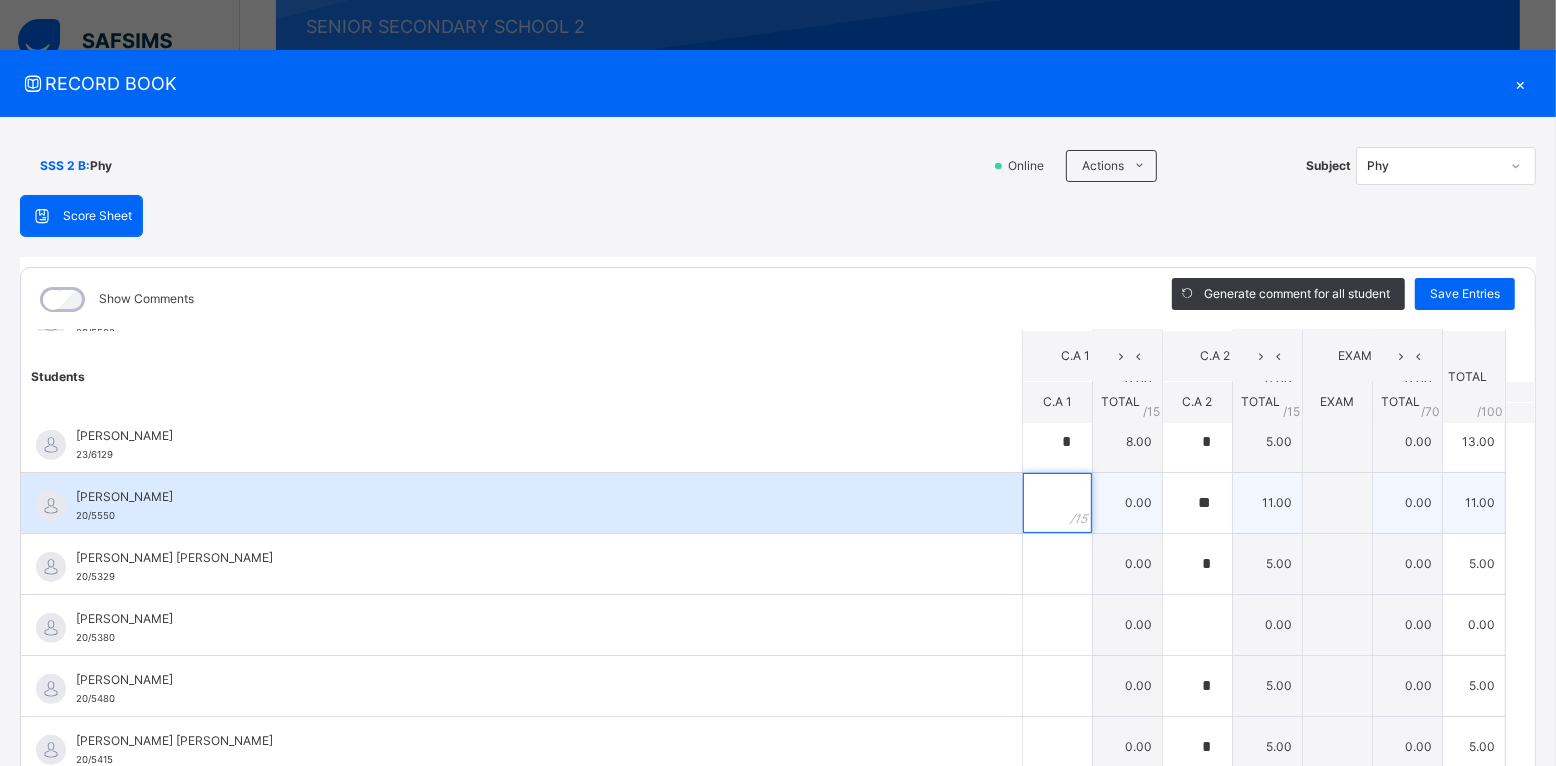 click at bounding box center (1057, 503) 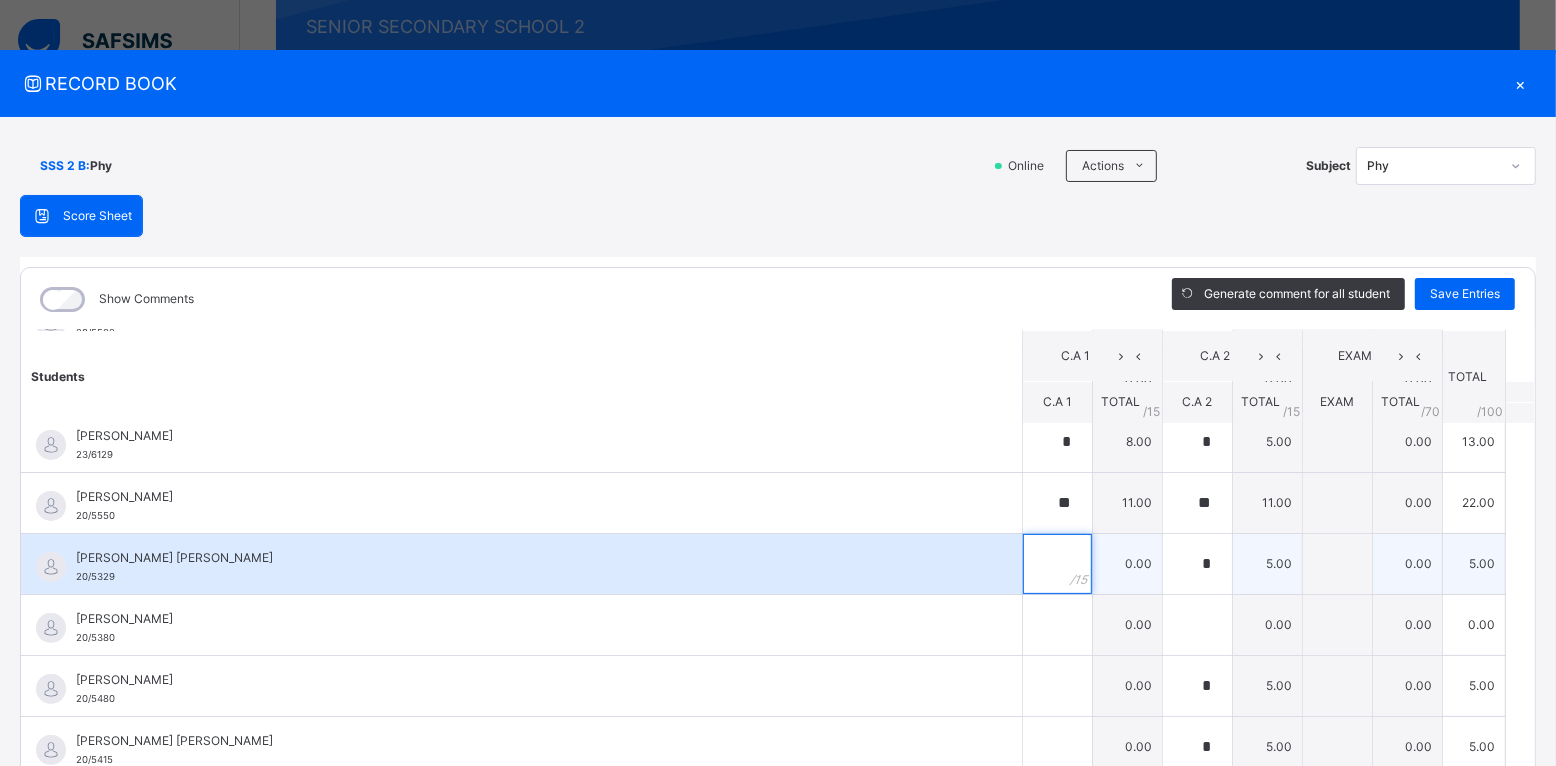 click at bounding box center [1057, 564] 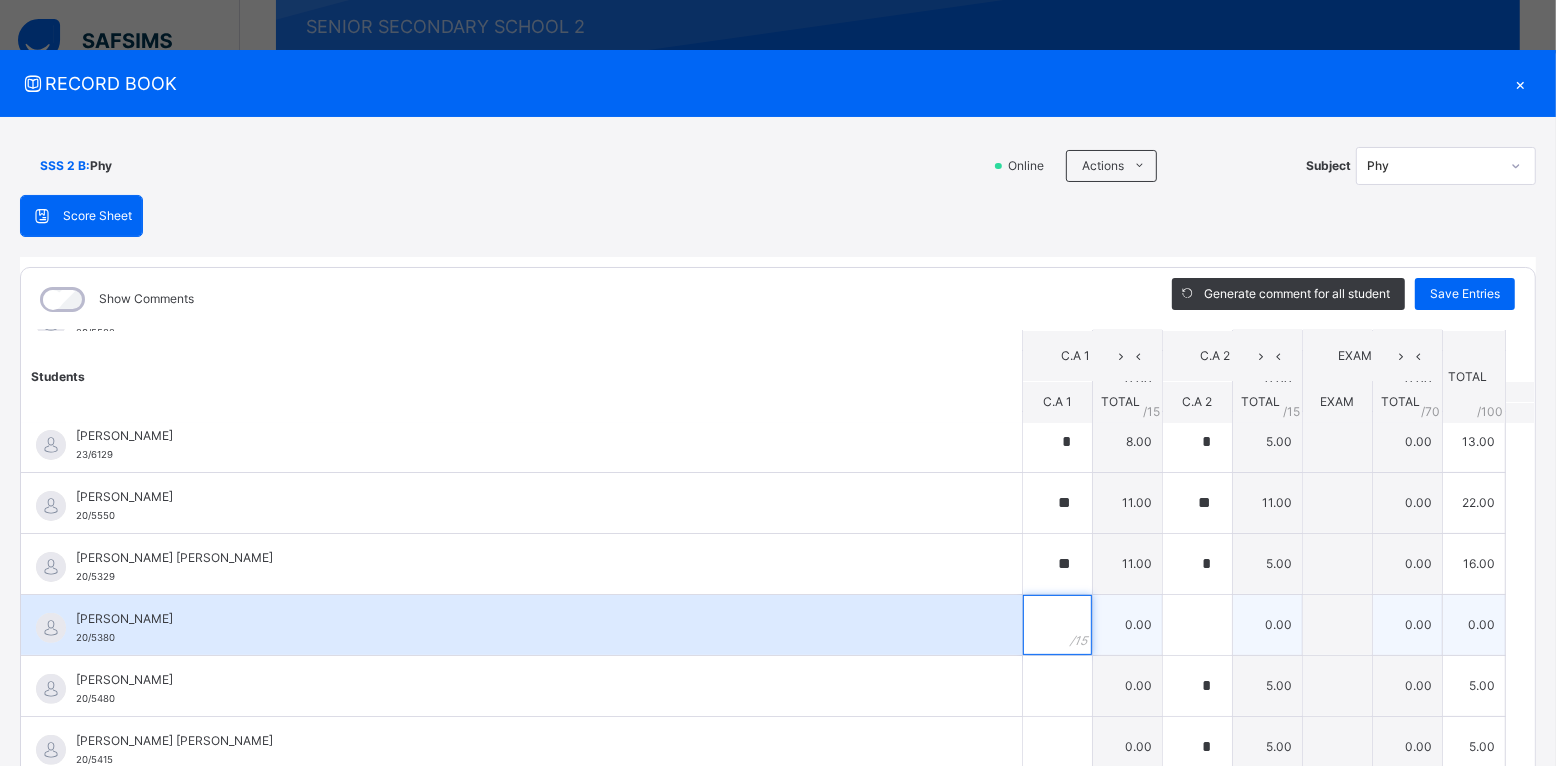 click at bounding box center [1057, 625] 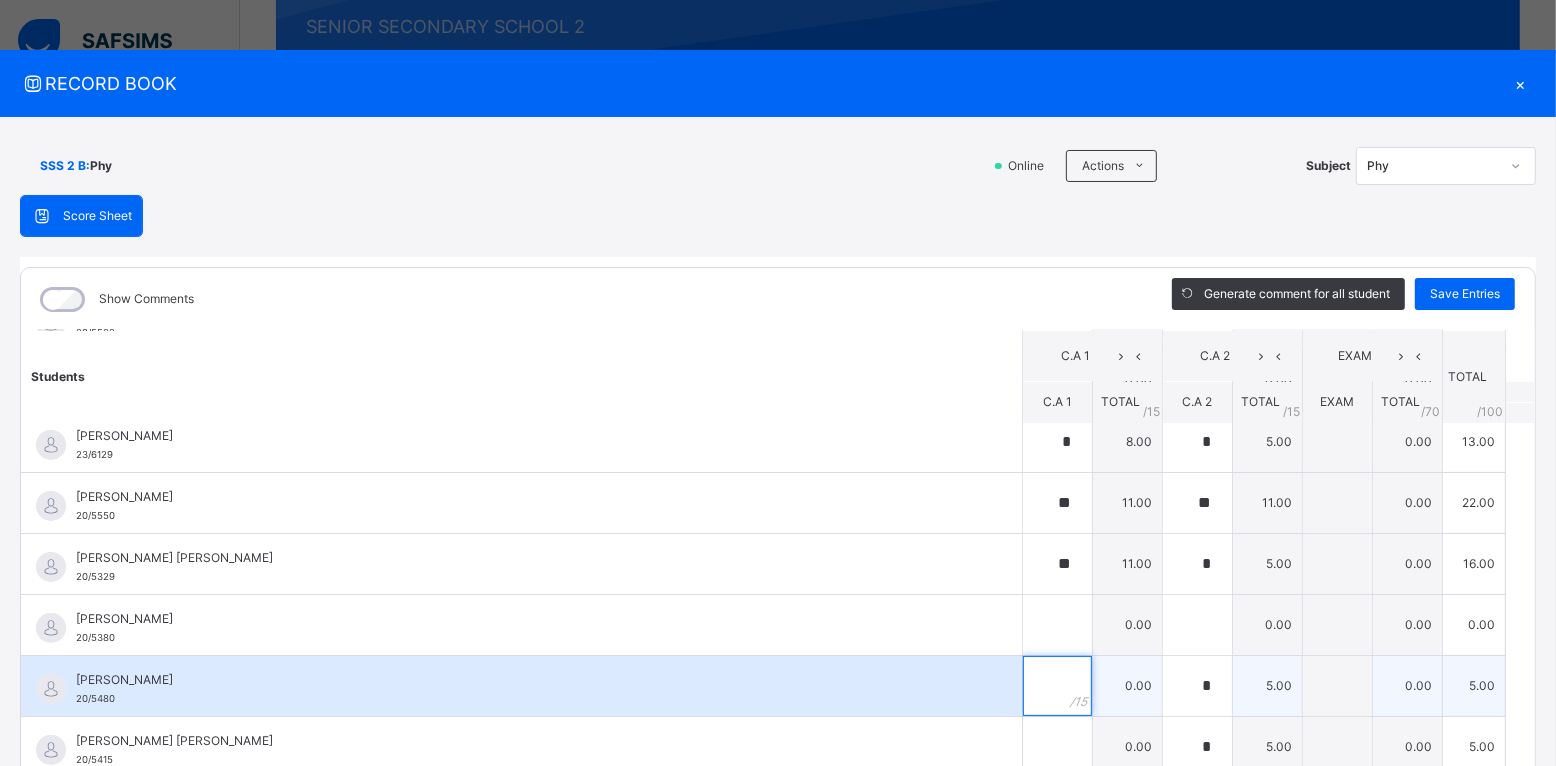 click at bounding box center [1057, 686] 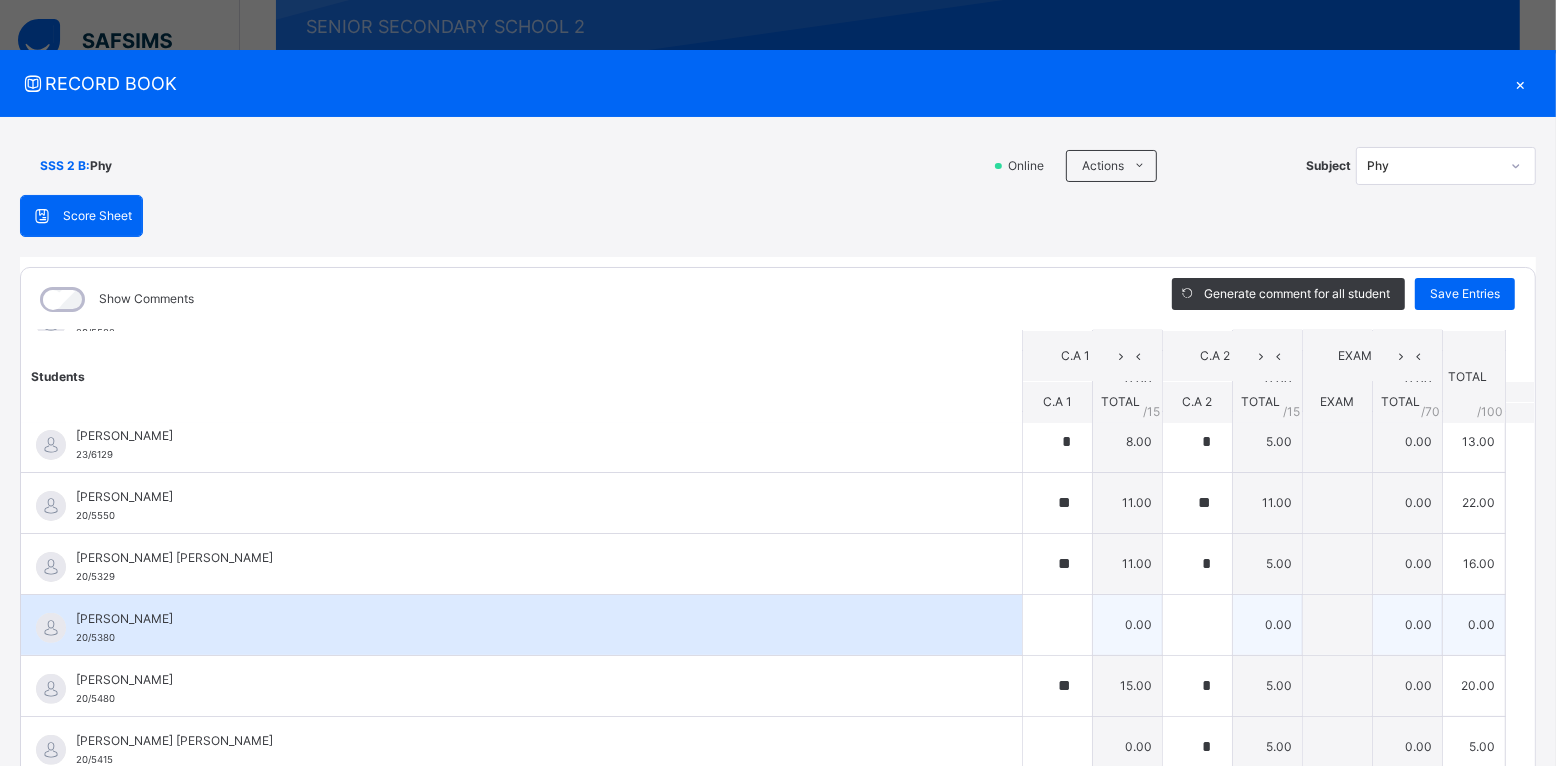 click on "[PERSON_NAME] 20/5380" at bounding box center (526, 628) 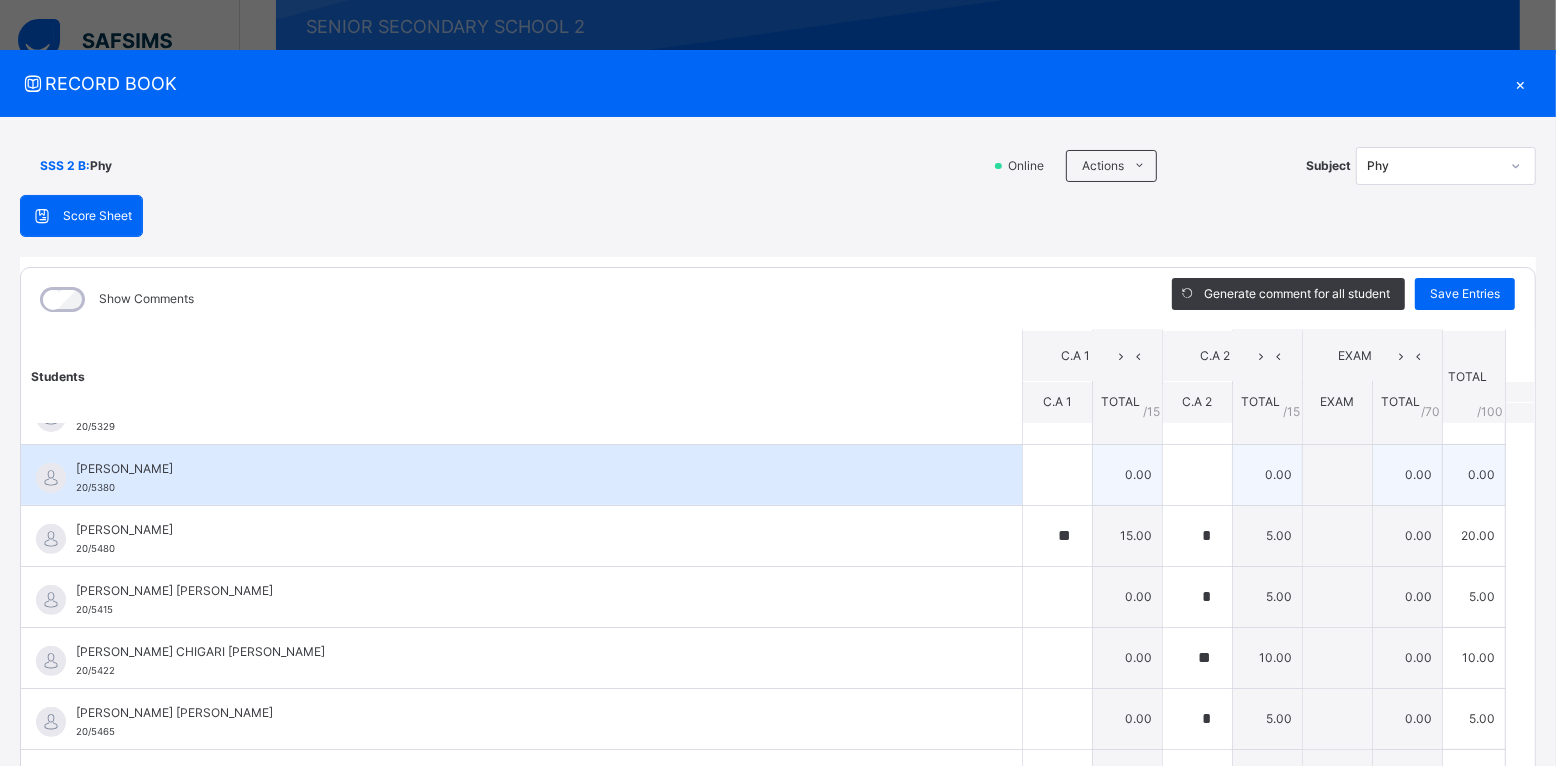 scroll, scrollTop: 700, scrollLeft: 0, axis: vertical 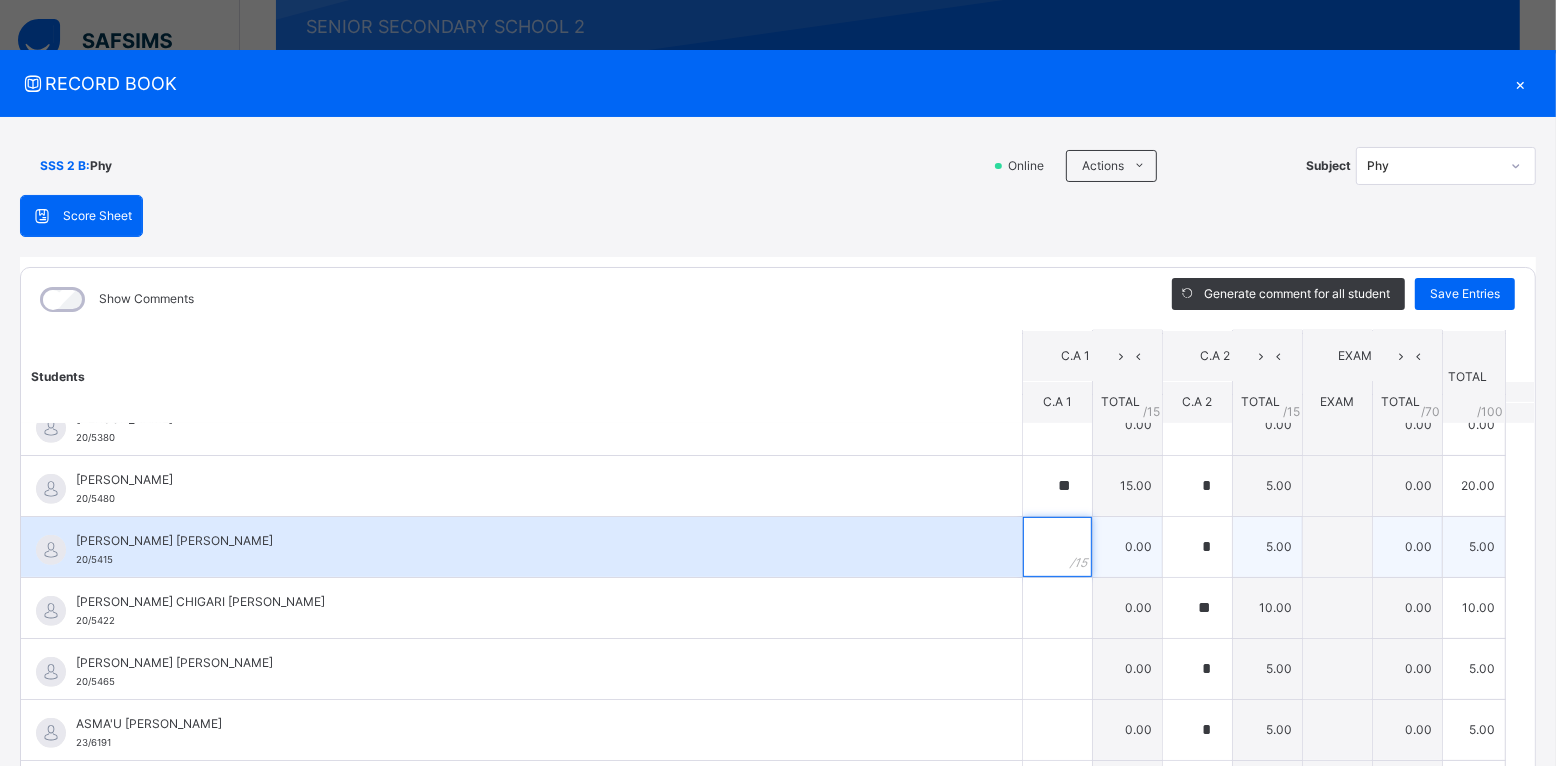 click at bounding box center [1057, 547] 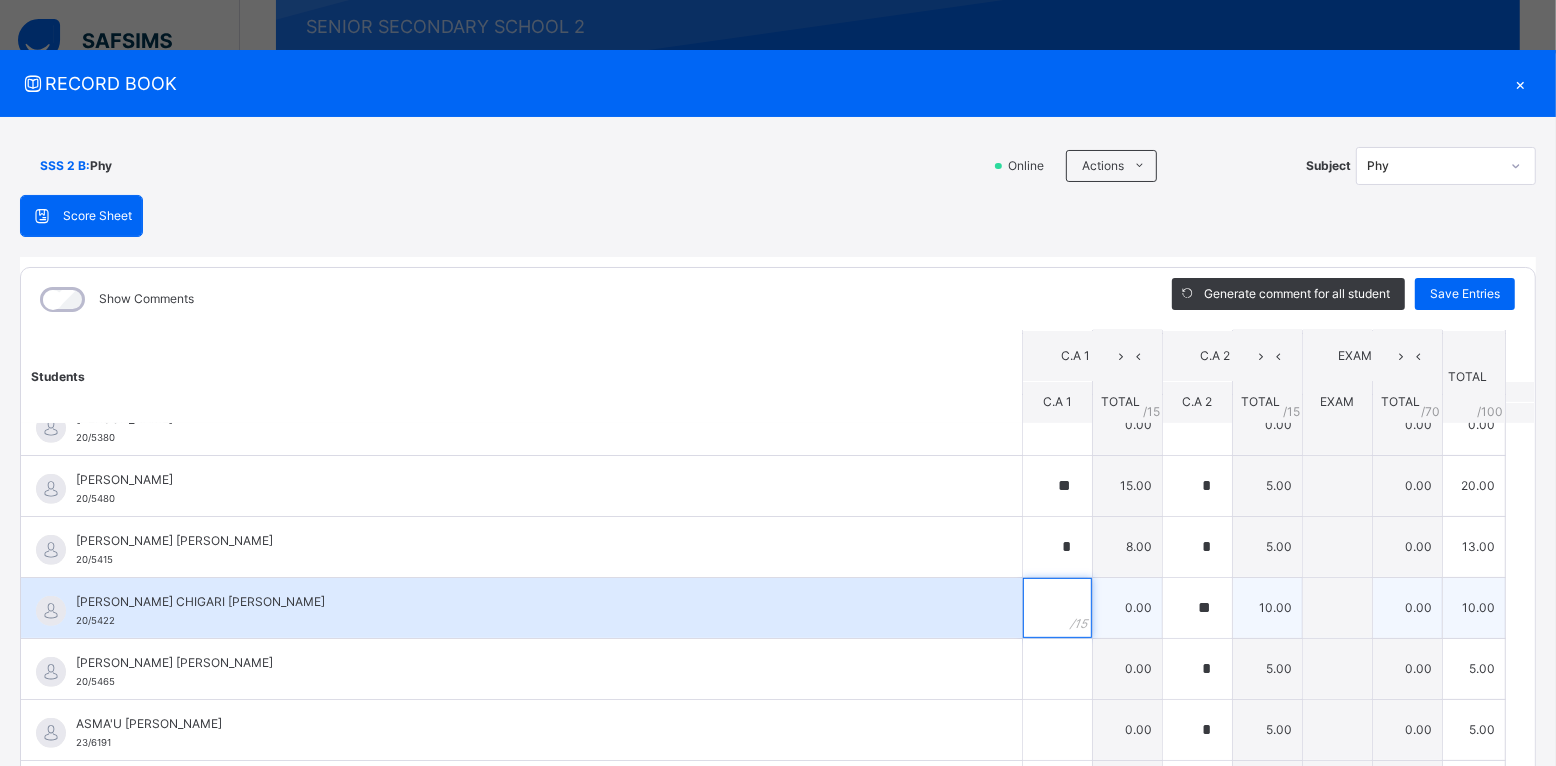 click at bounding box center [1057, 608] 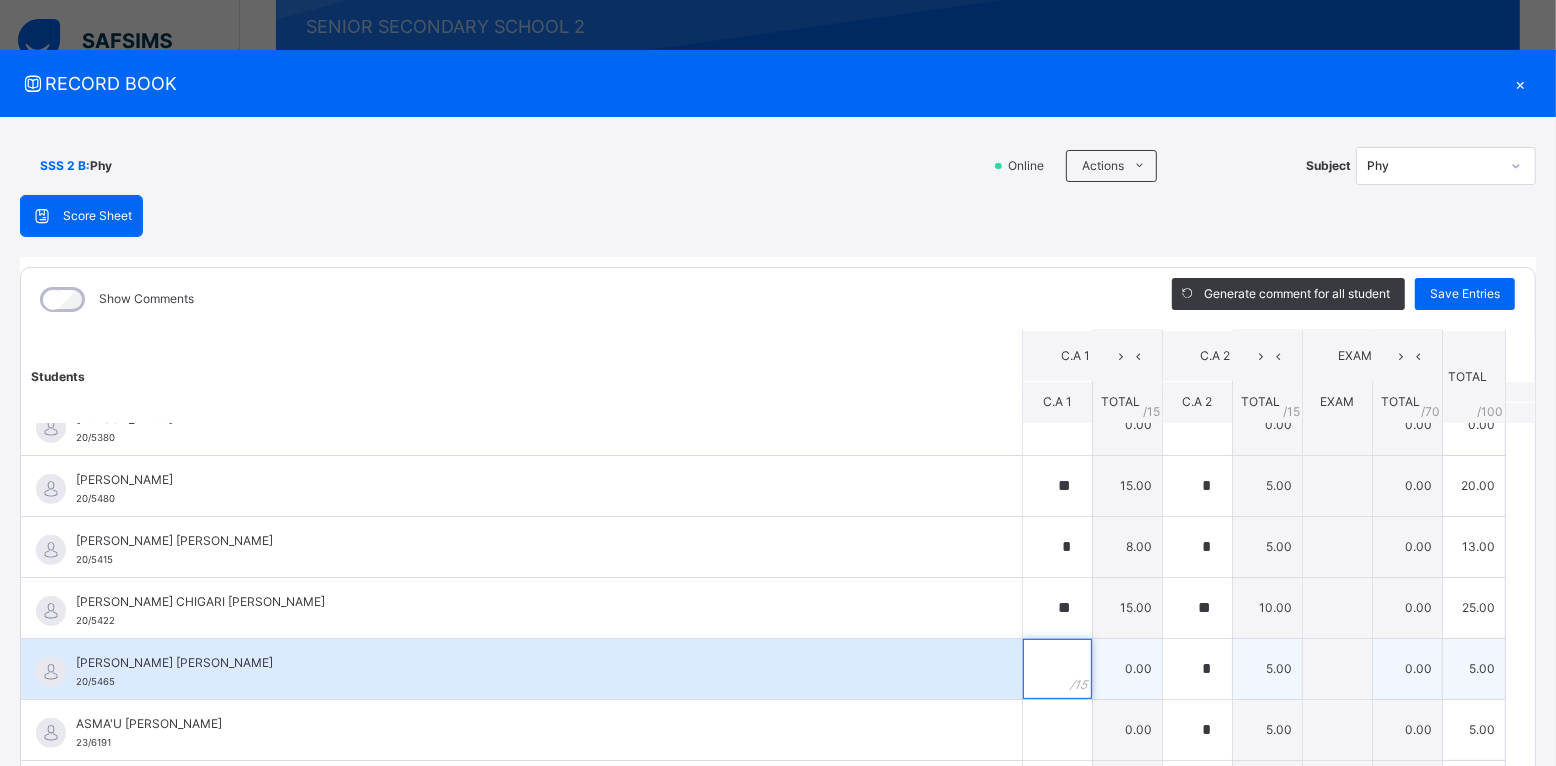 click at bounding box center (1057, 669) 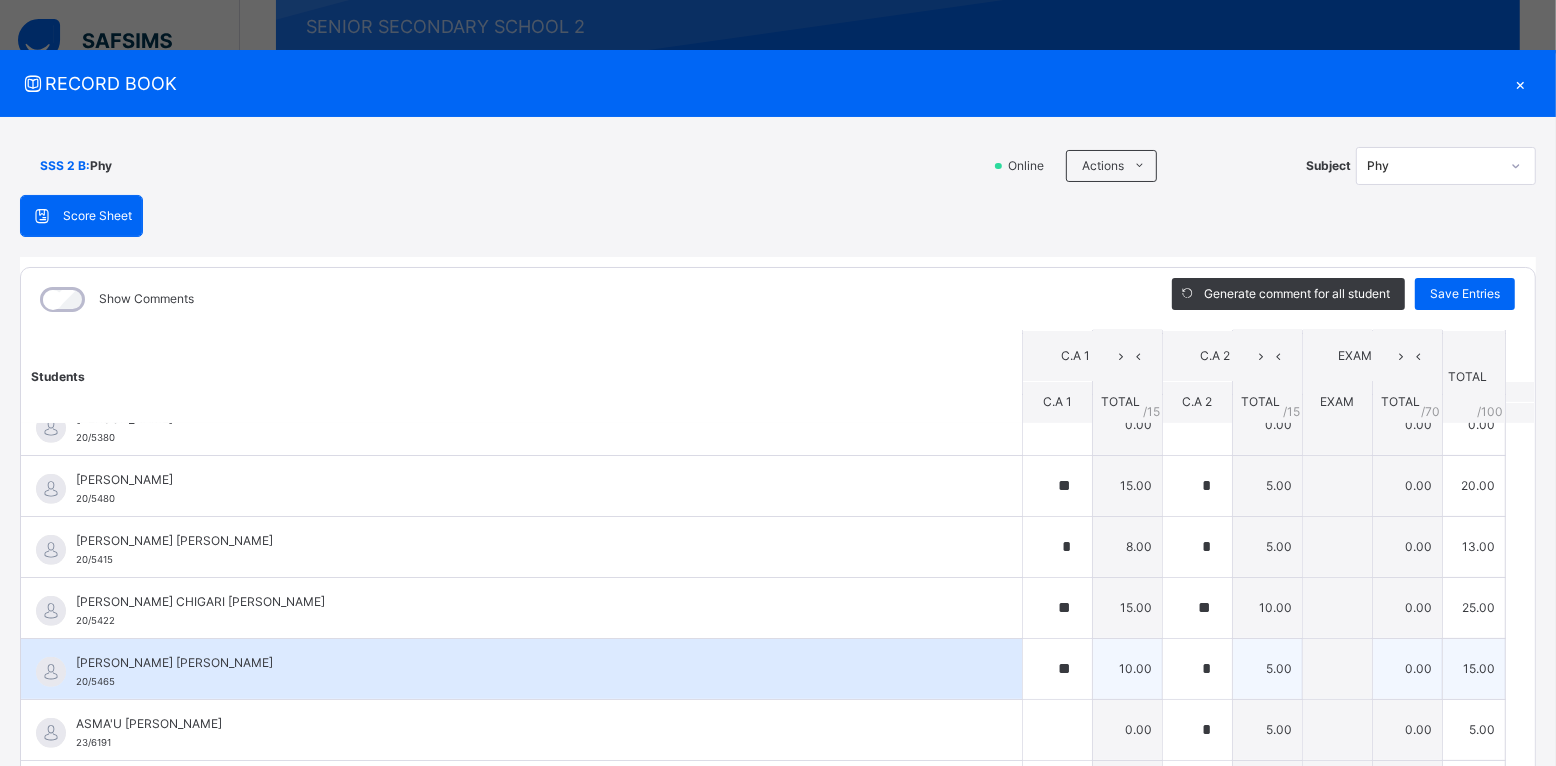 click on "[PERSON_NAME] [PERSON_NAME] 20/5465" at bounding box center [521, 669] 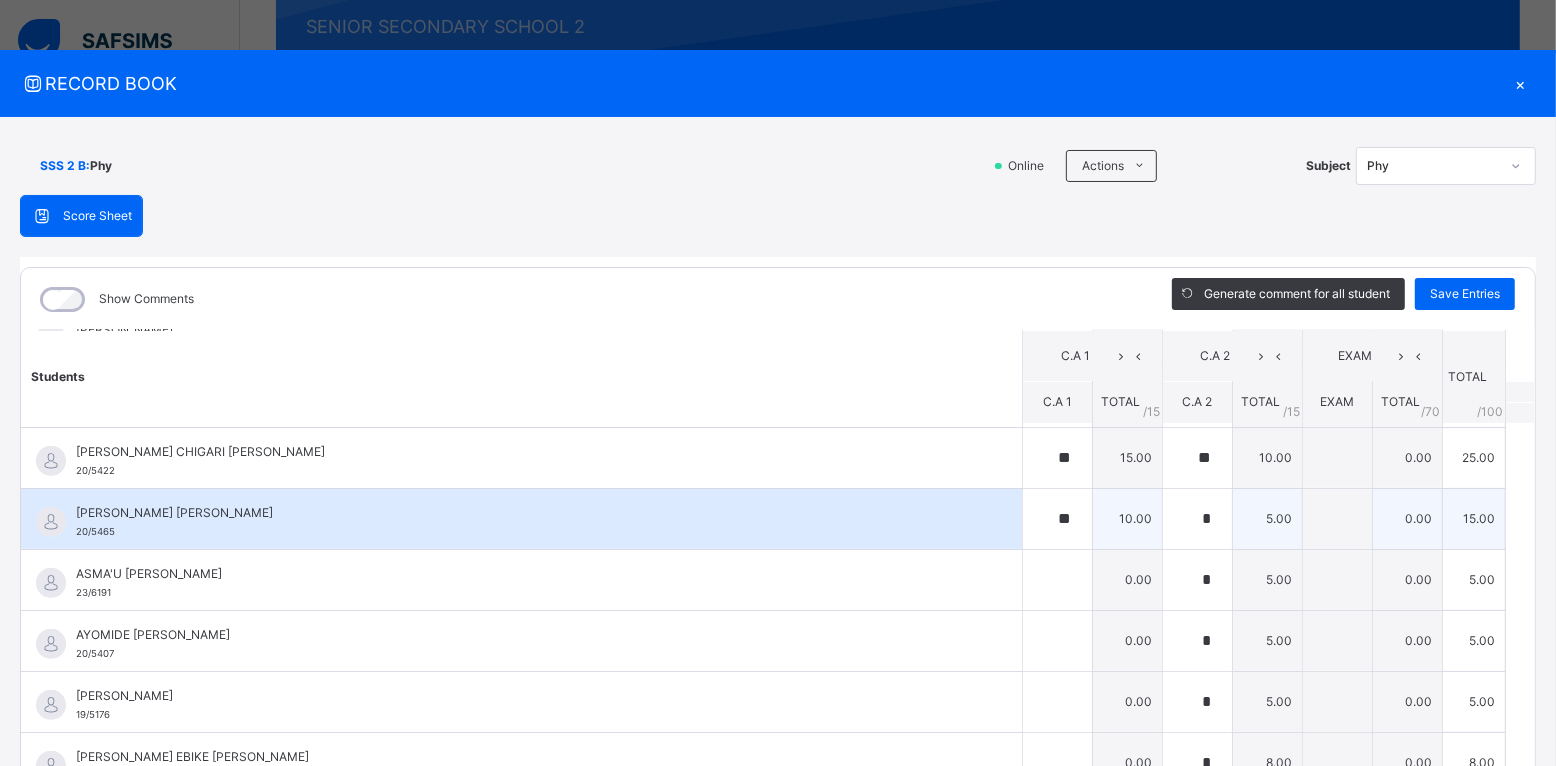 scroll, scrollTop: 900, scrollLeft: 0, axis: vertical 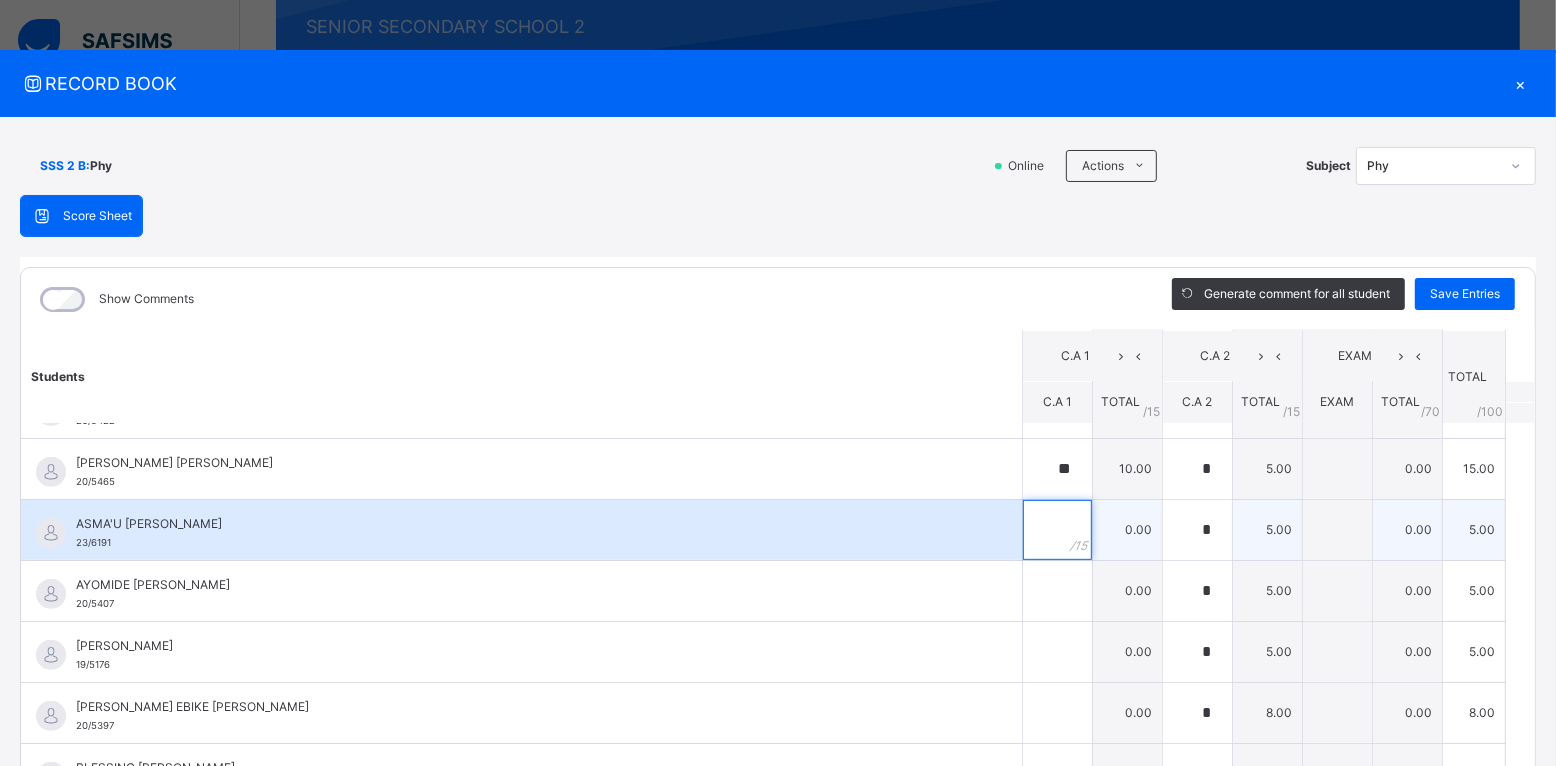 click at bounding box center [1057, 530] 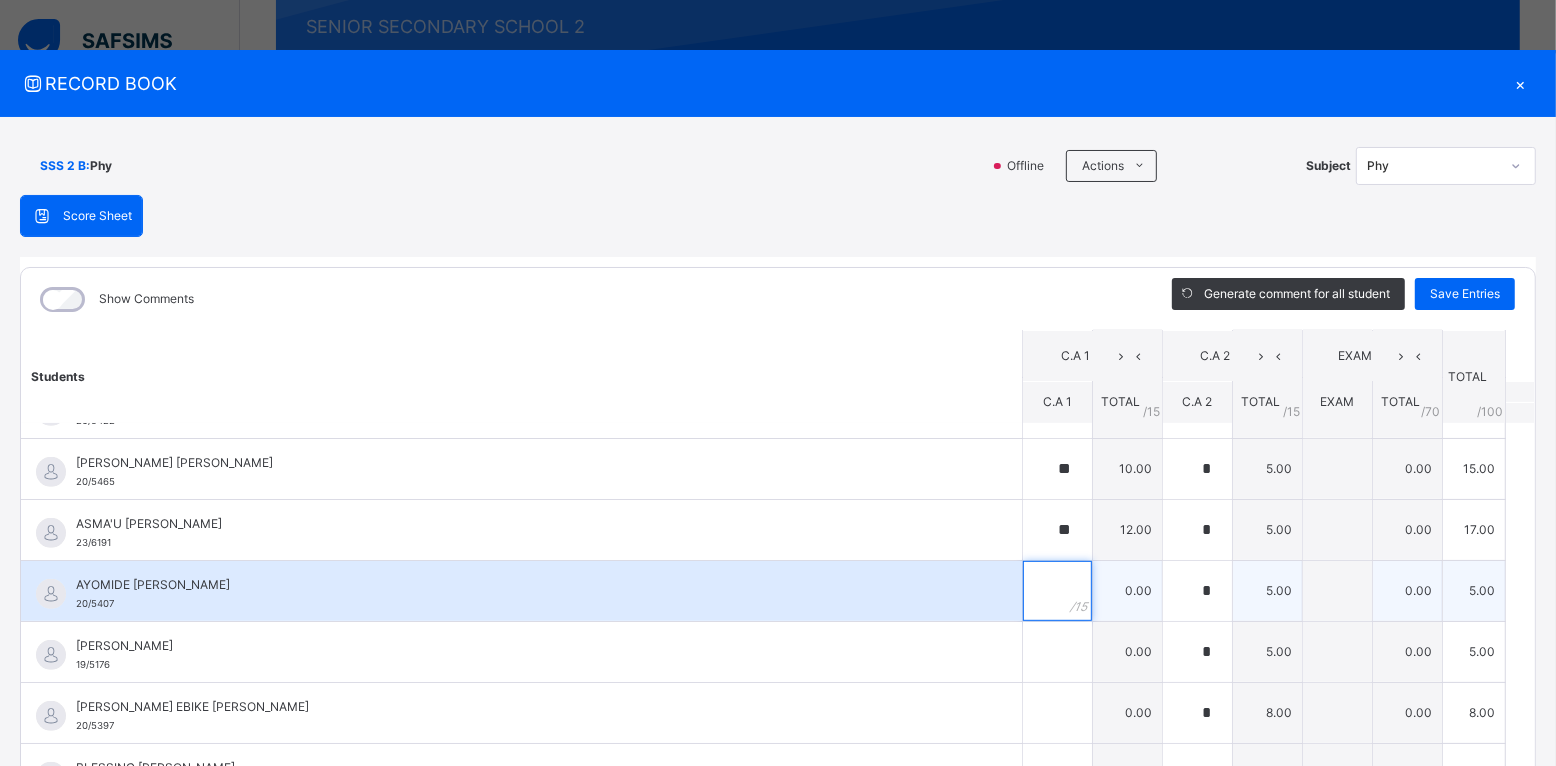 click at bounding box center [1057, 591] 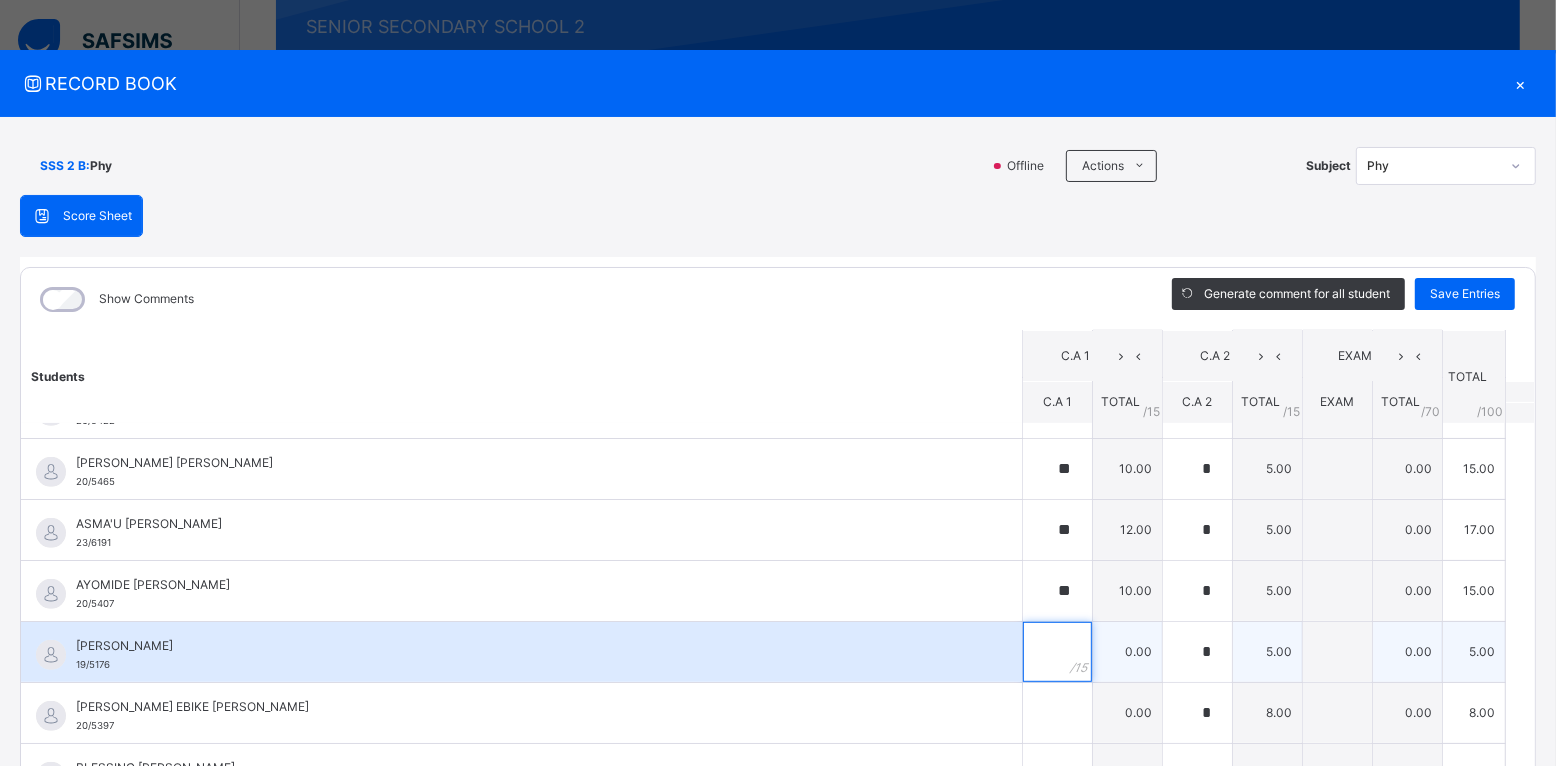 click at bounding box center (1057, 652) 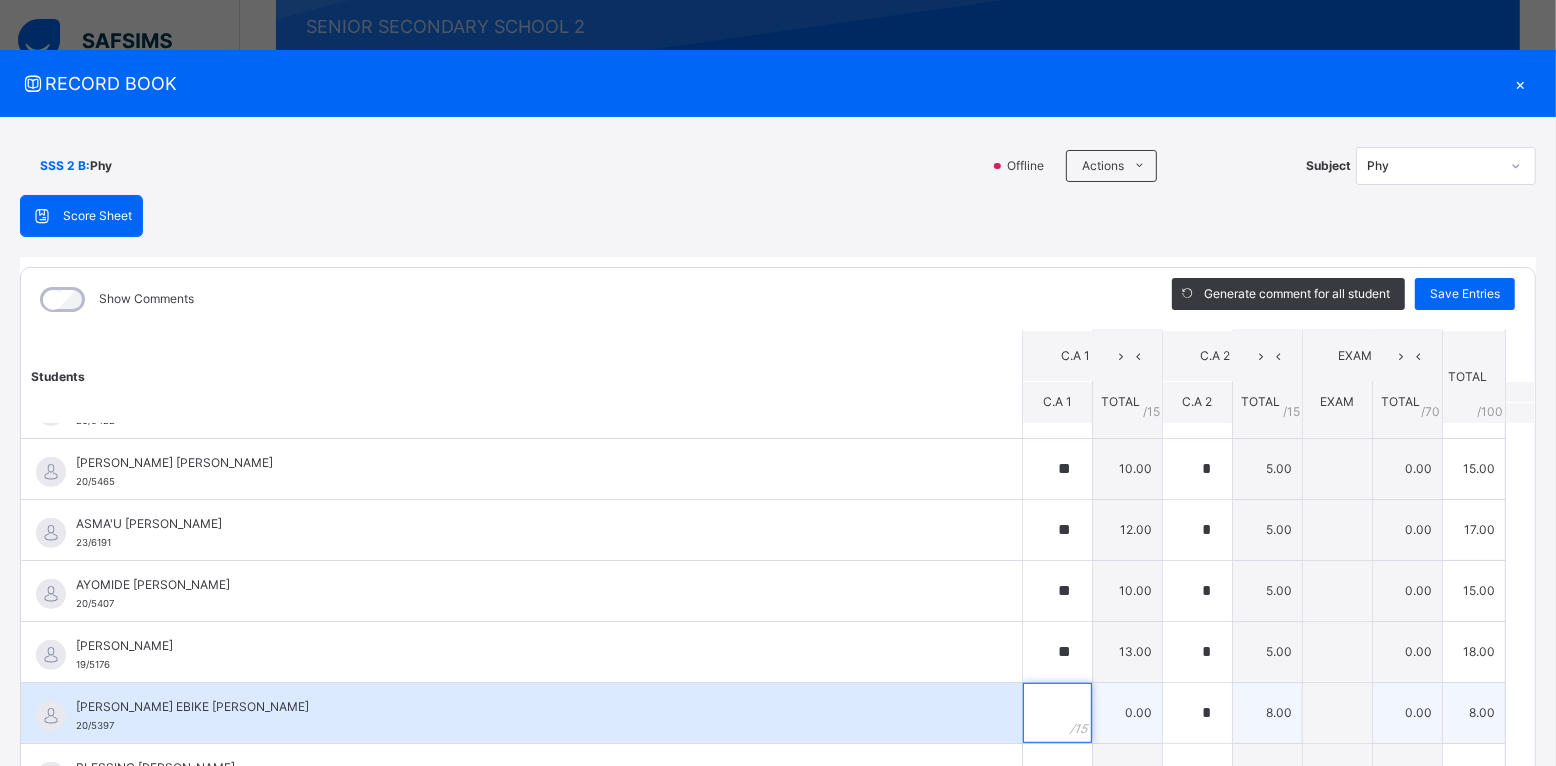 click at bounding box center [1057, 713] 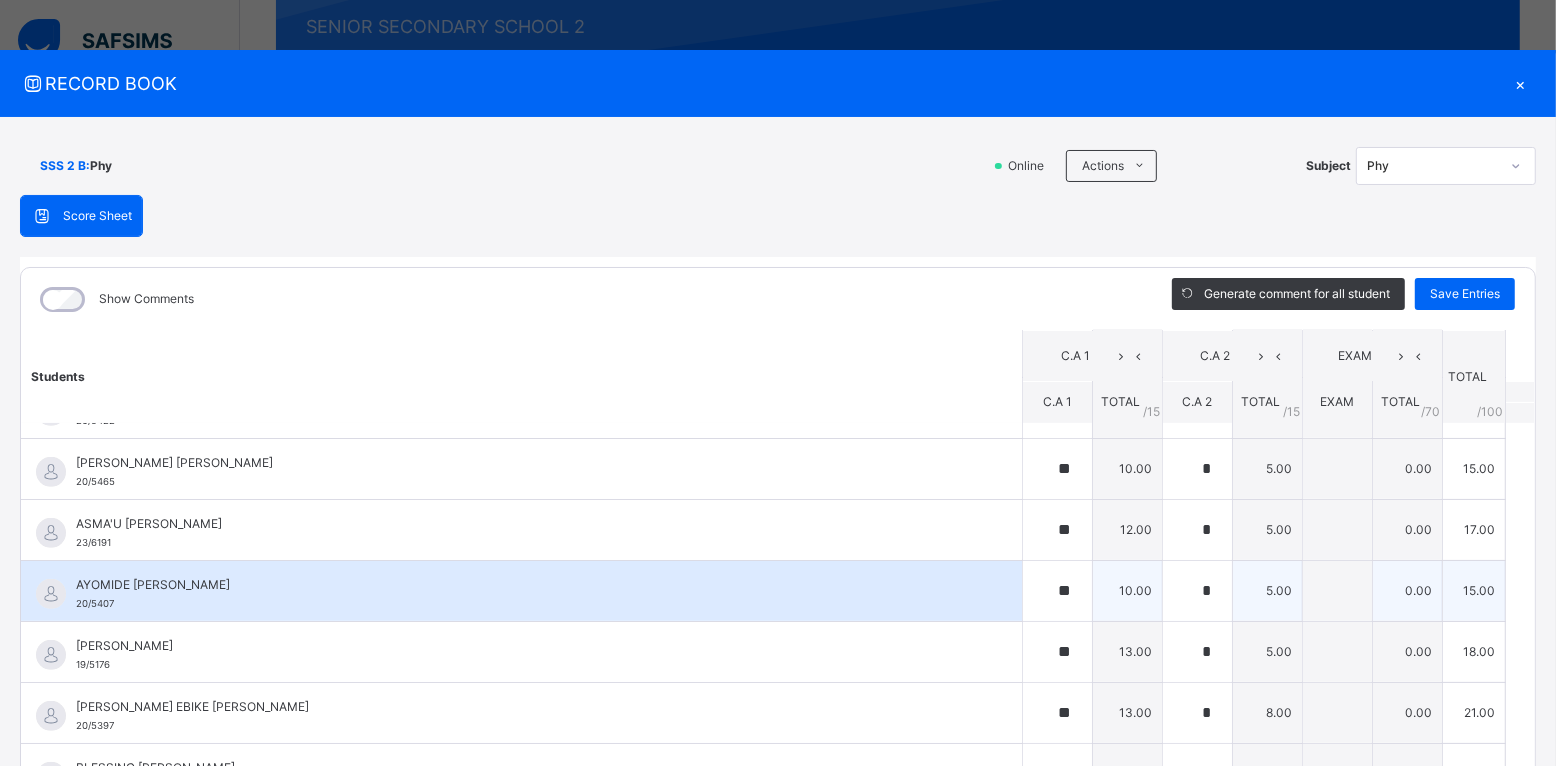 click on "AYOMIDE [PERSON_NAME] 20/5407" at bounding box center (521, 591) 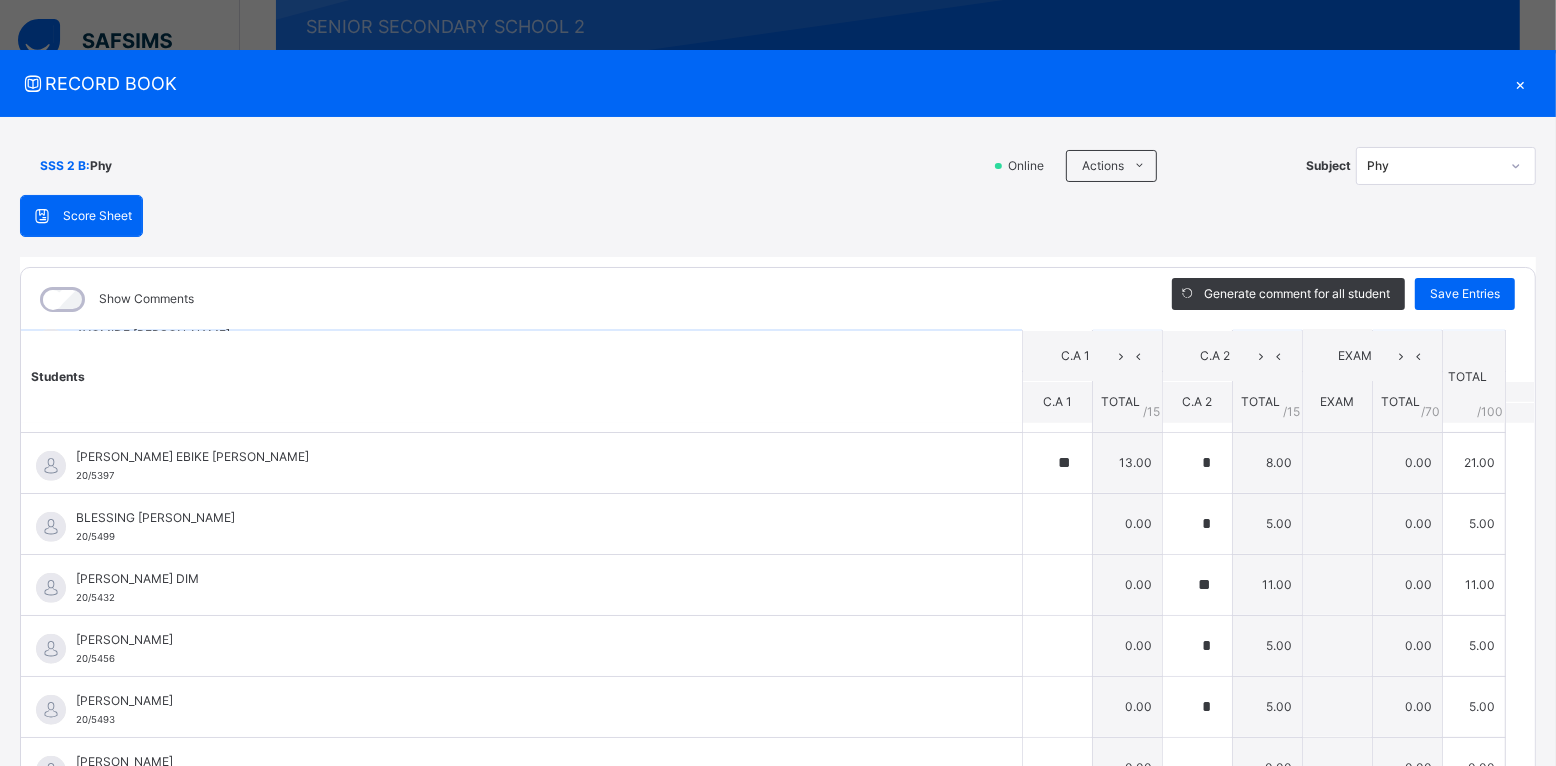 scroll, scrollTop: 1200, scrollLeft: 0, axis: vertical 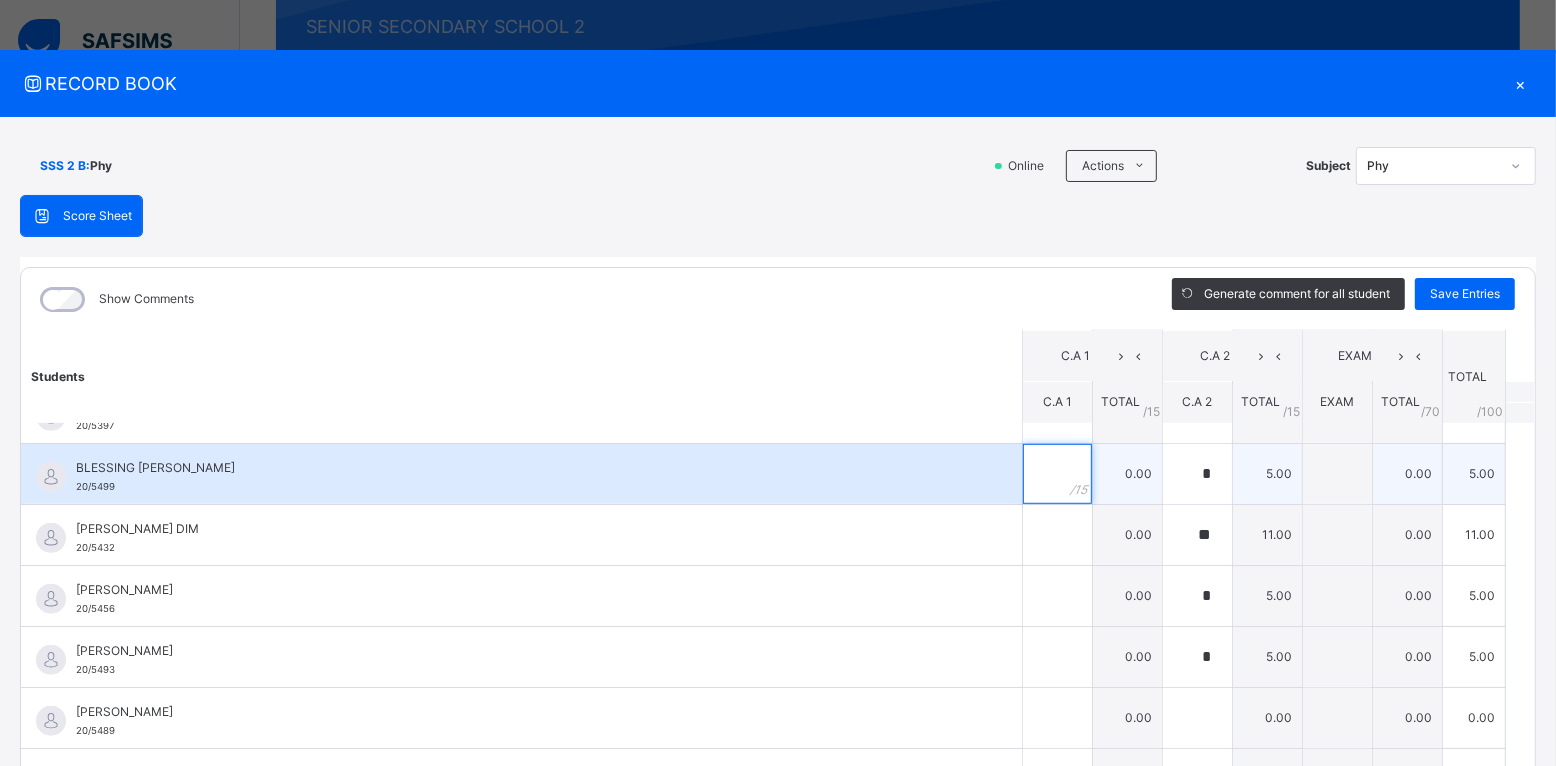 click at bounding box center [1057, 474] 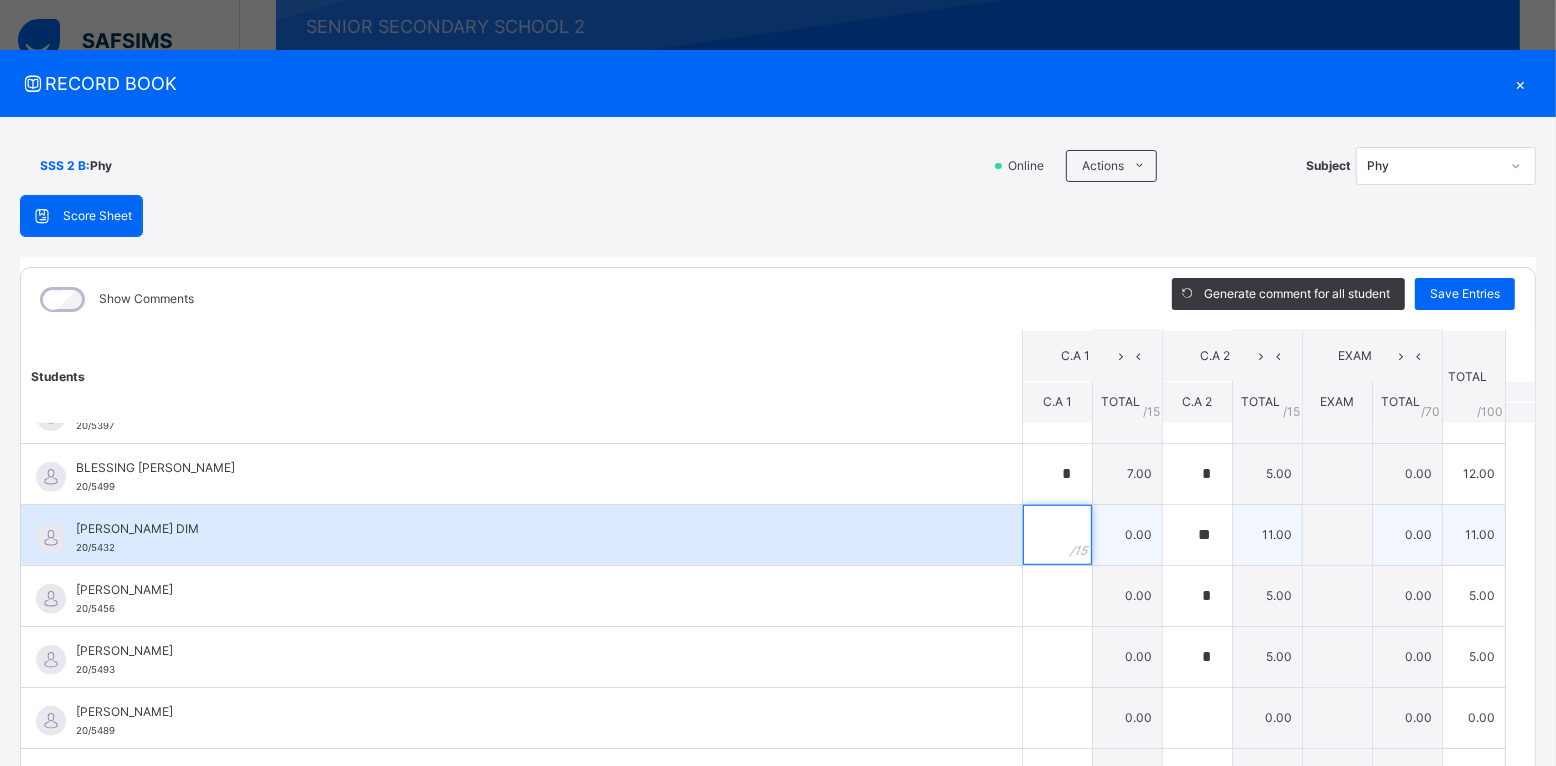 click at bounding box center [1057, 535] 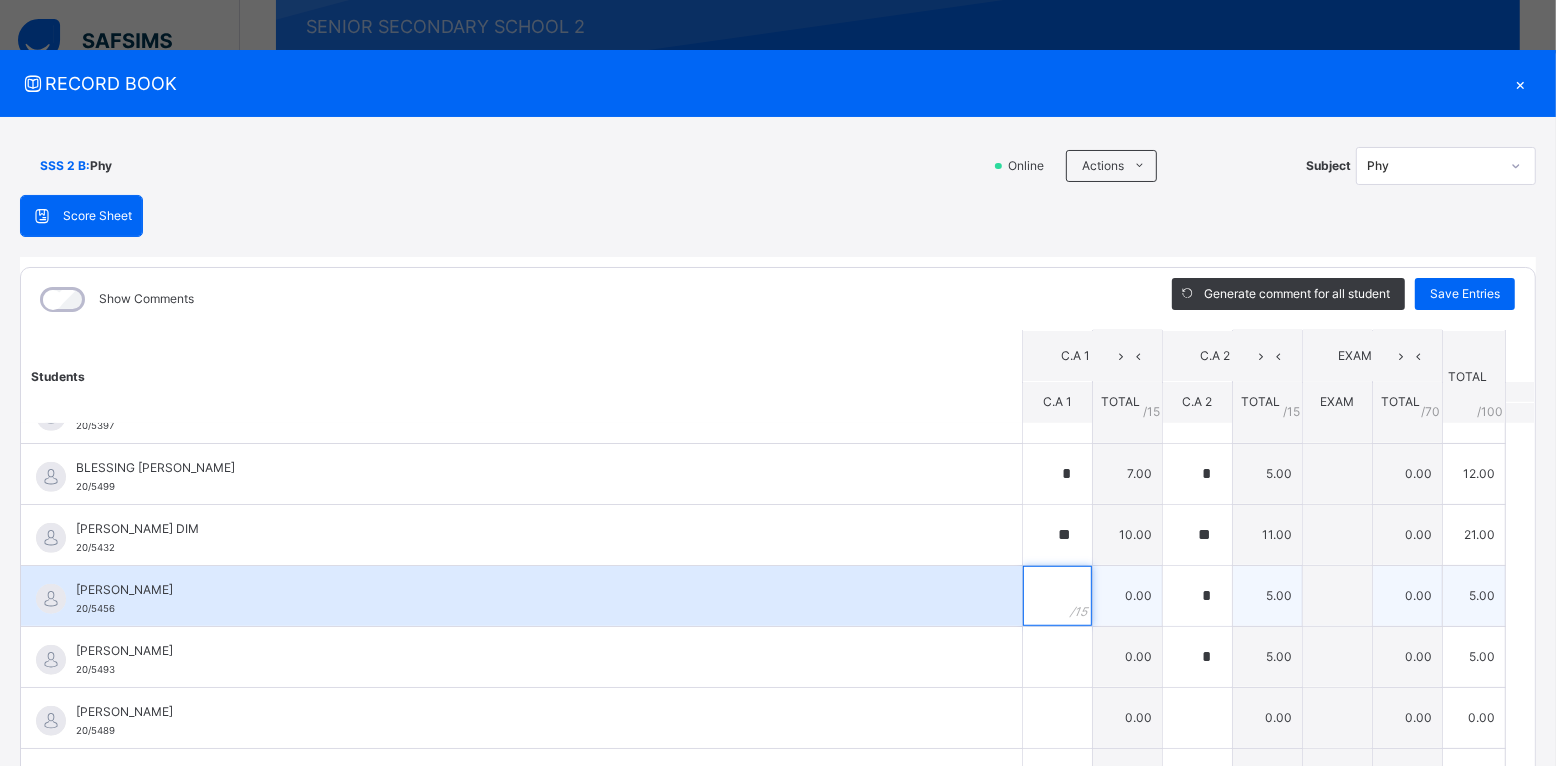 click at bounding box center (1057, 596) 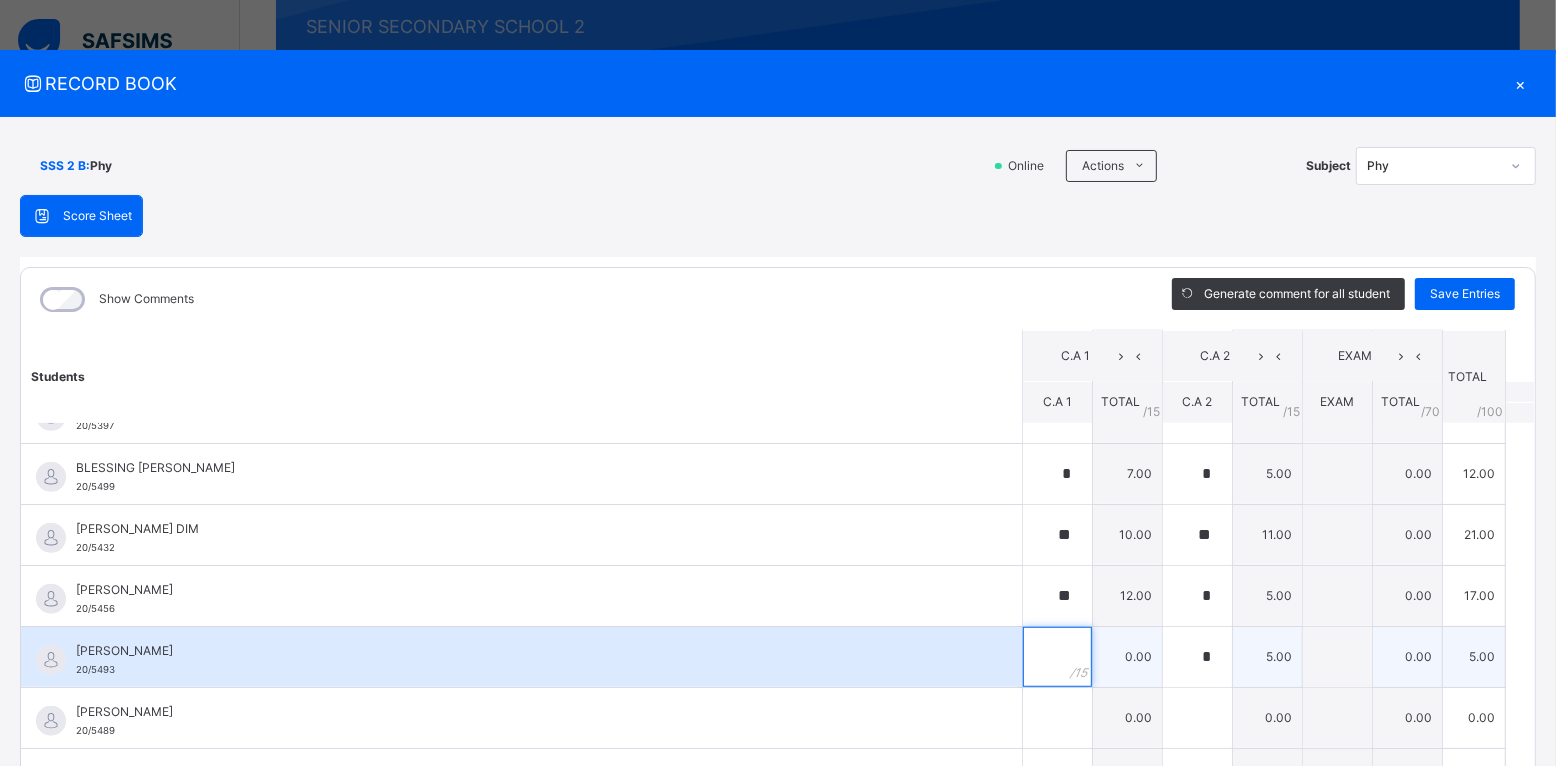 click at bounding box center [1057, 657] 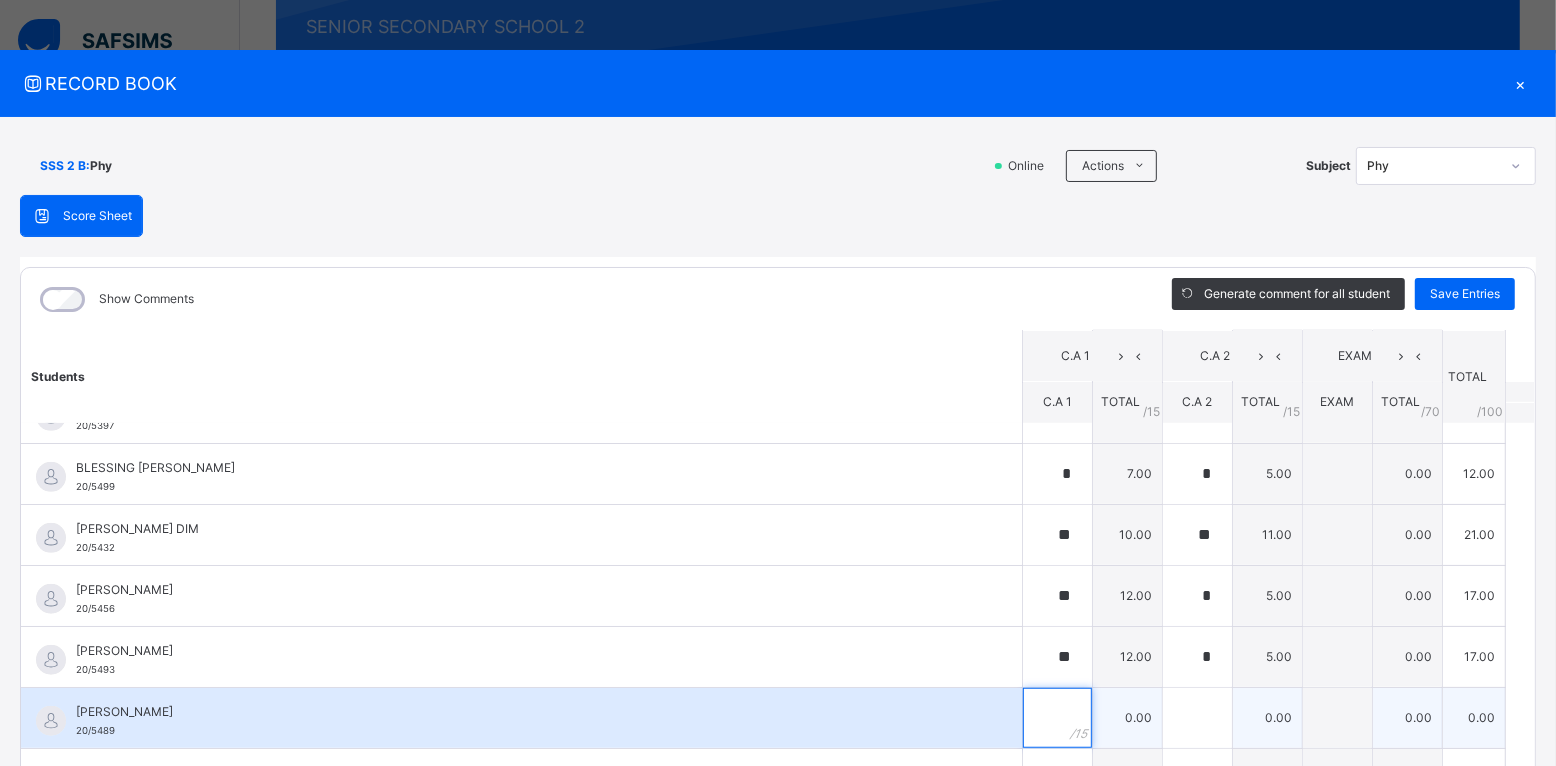 click at bounding box center (1057, 718) 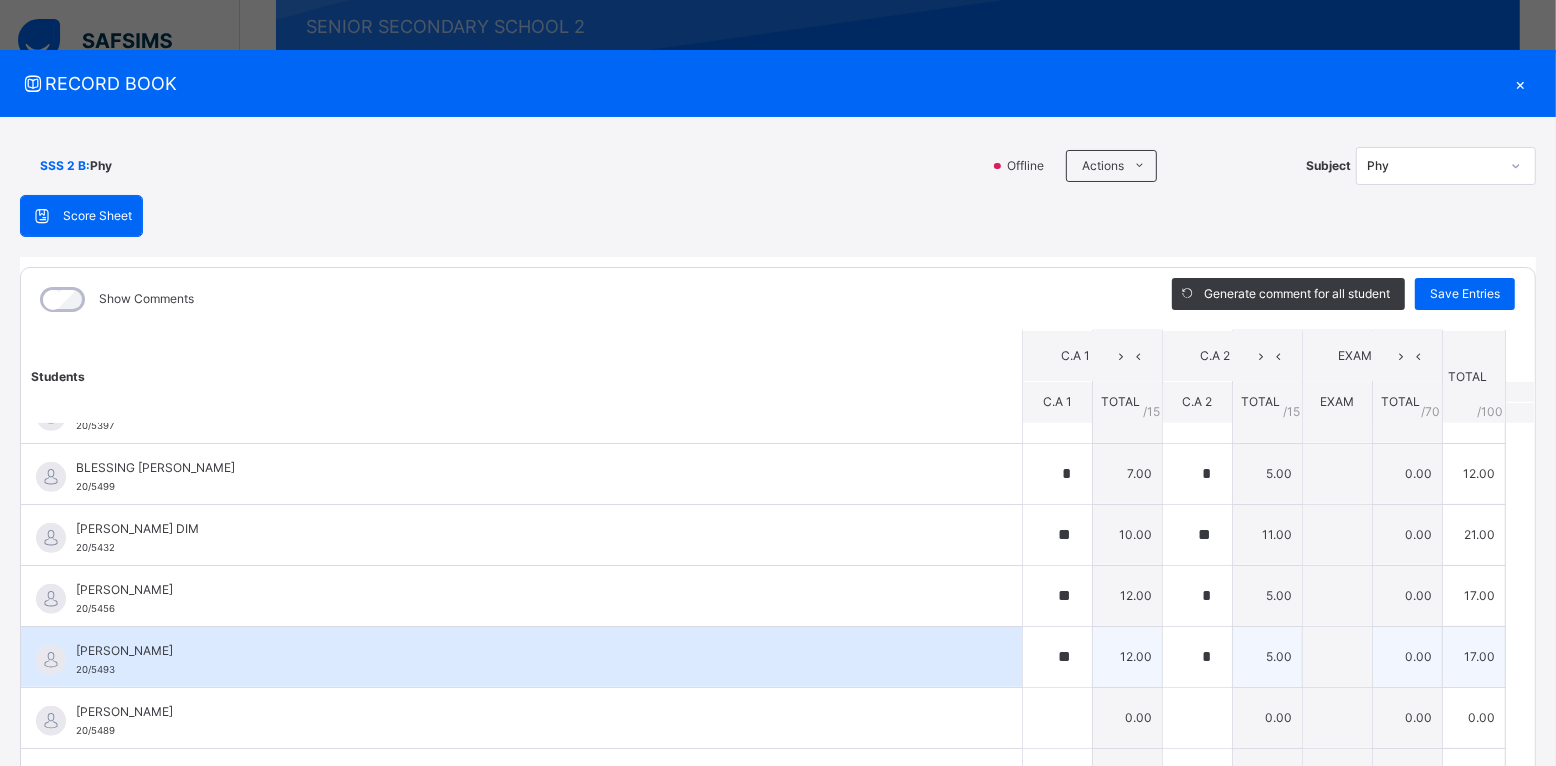 click on "[PERSON_NAME] ISA 20/5493" at bounding box center (526, 660) 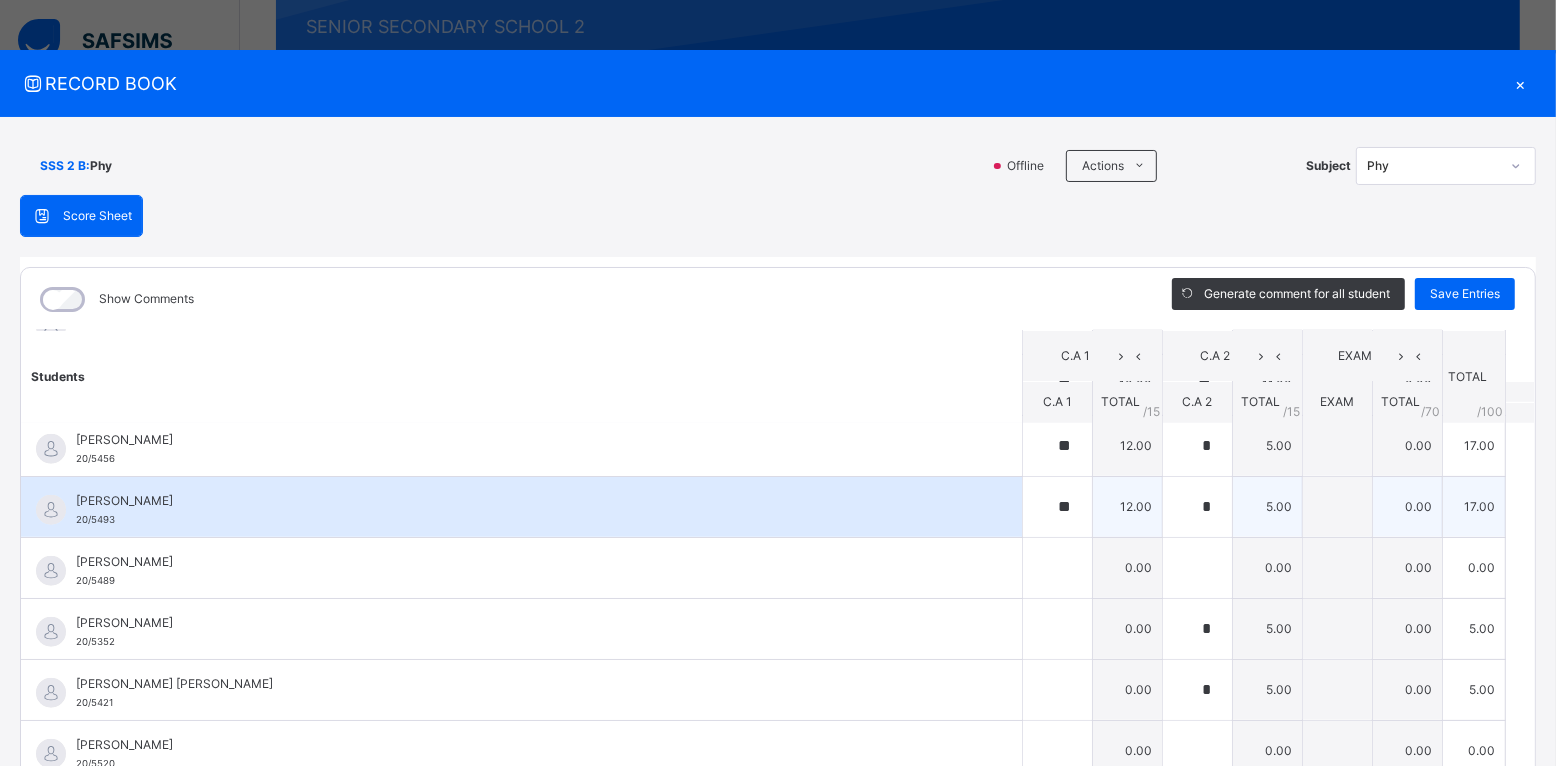 scroll, scrollTop: 1400, scrollLeft: 0, axis: vertical 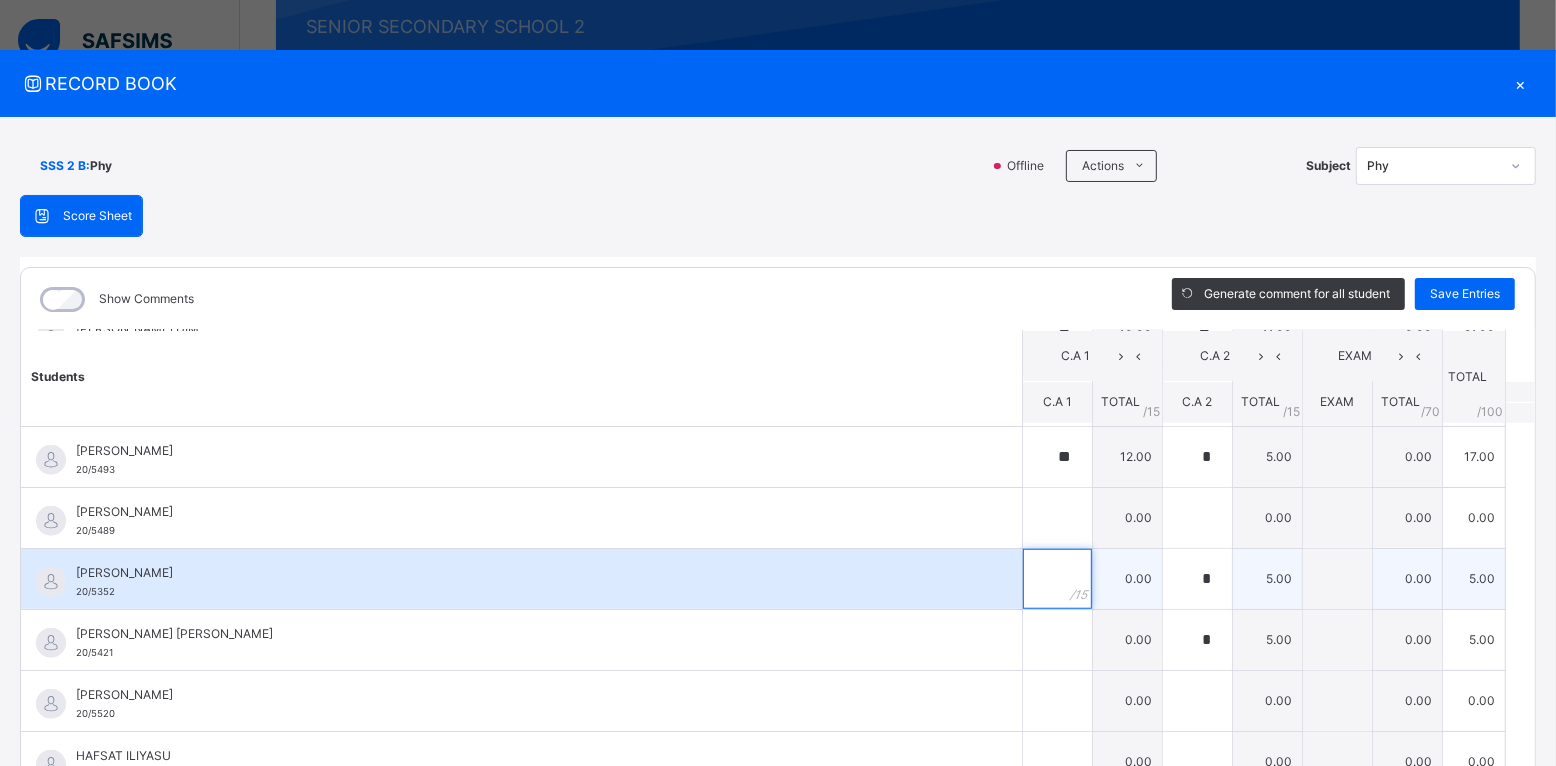 click at bounding box center (1057, 579) 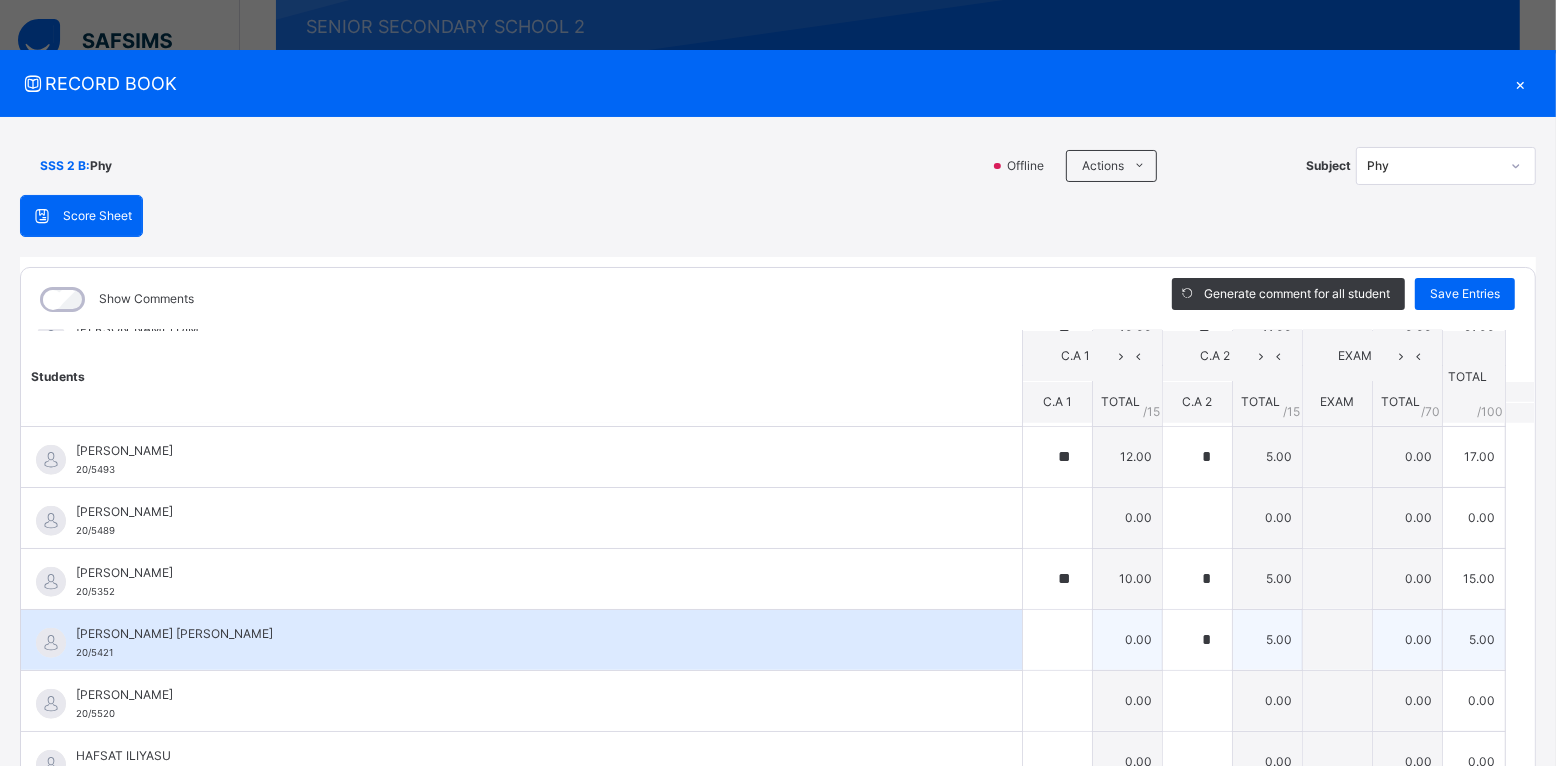click on "[PERSON_NAME] [PERSON_NAME]" at bounding box center (526, 634) 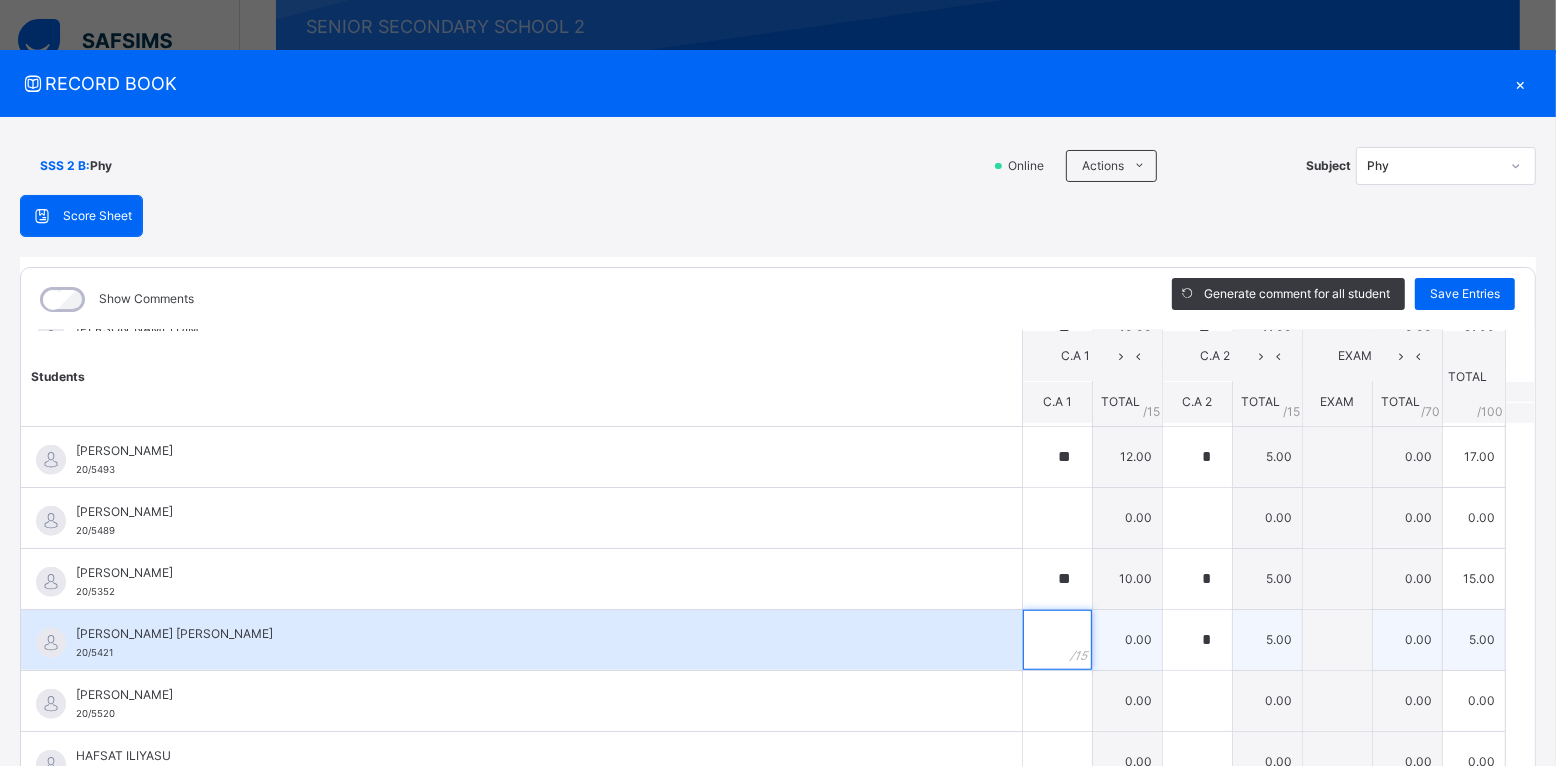 click at bounding box center (1057, 640) 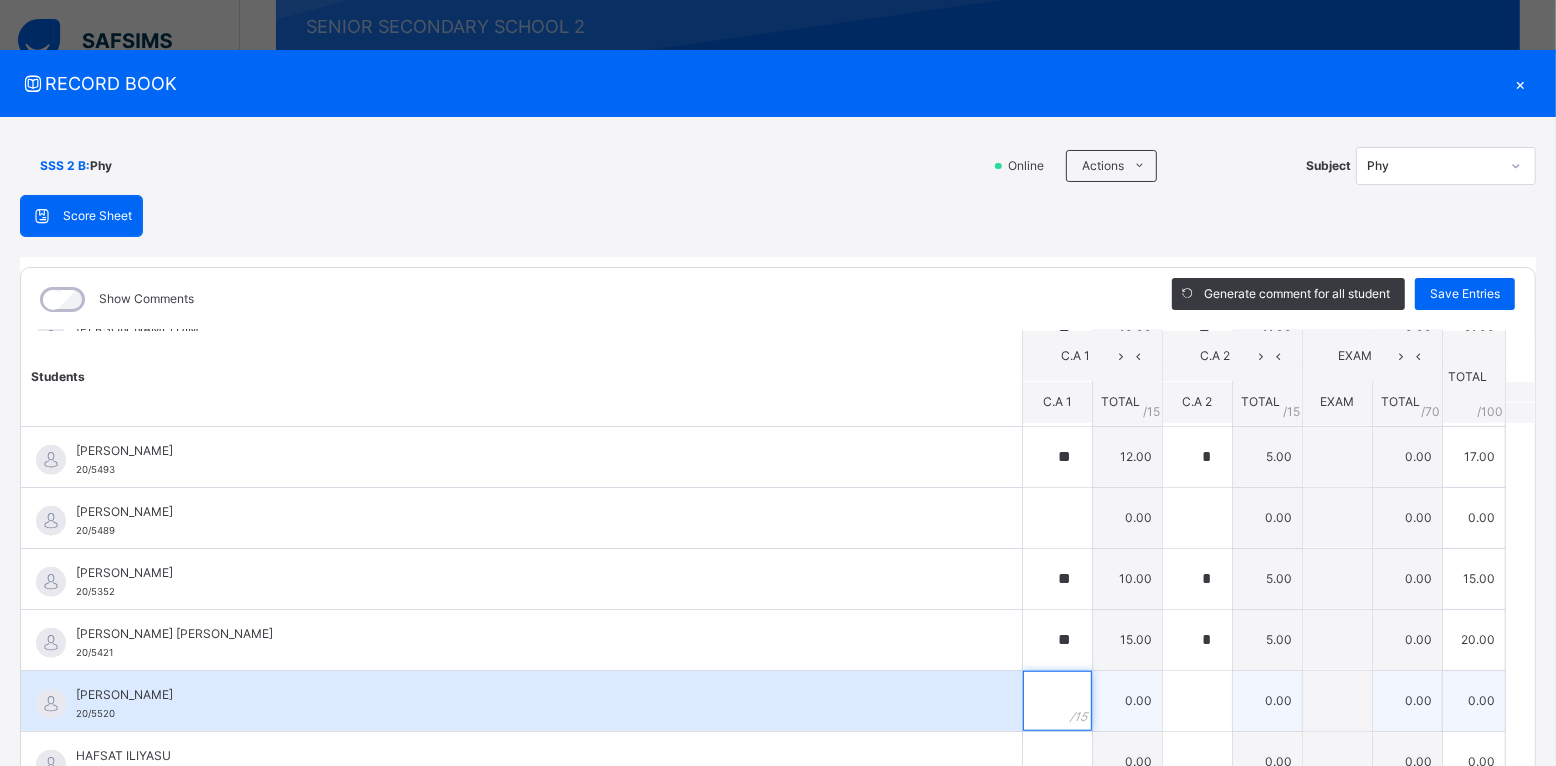 click at bounding box center [1057, 701] 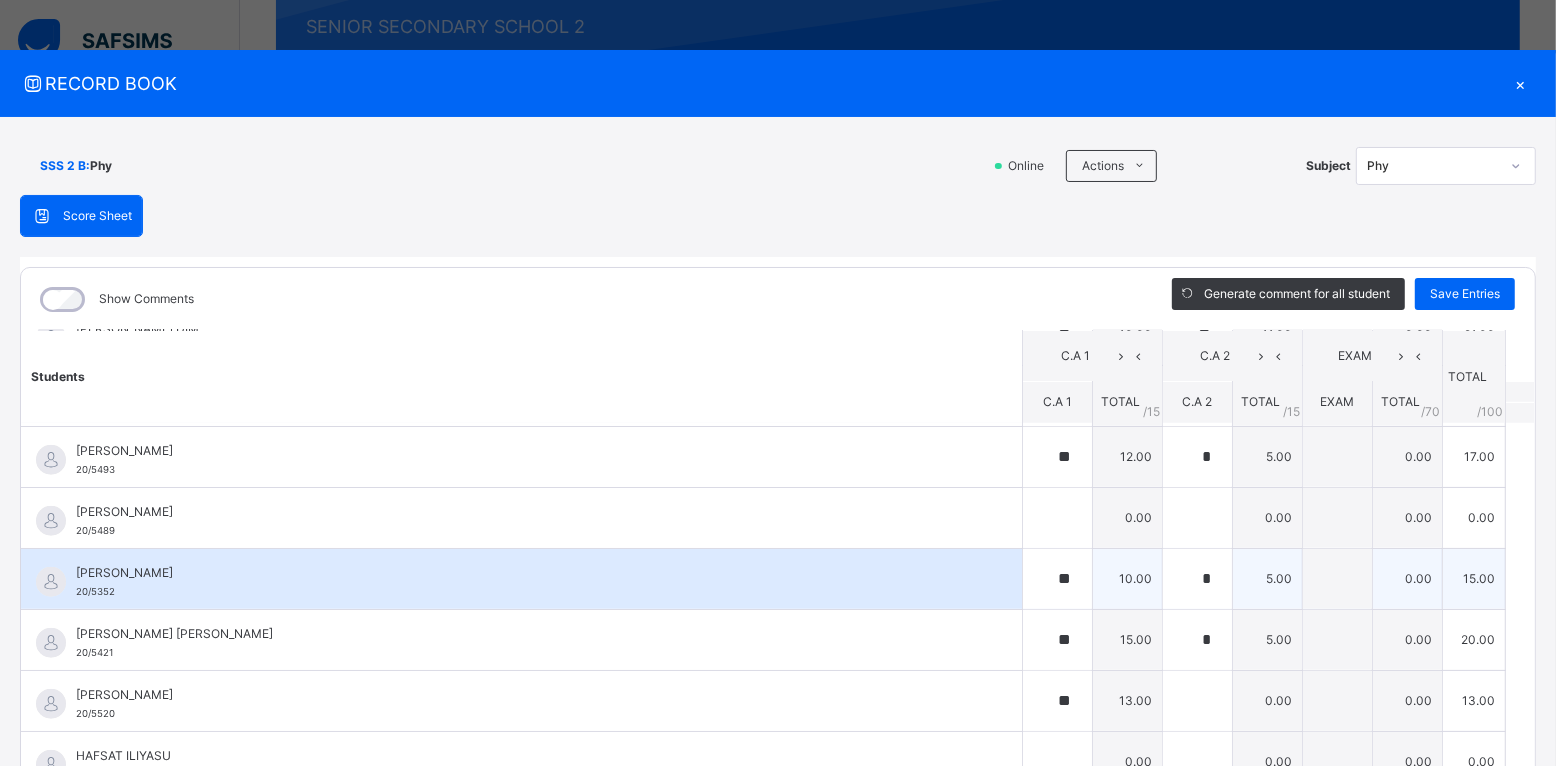 click on "[PERSON_NAME] HAMZA 20/5352" at bounding box center (526, 582) 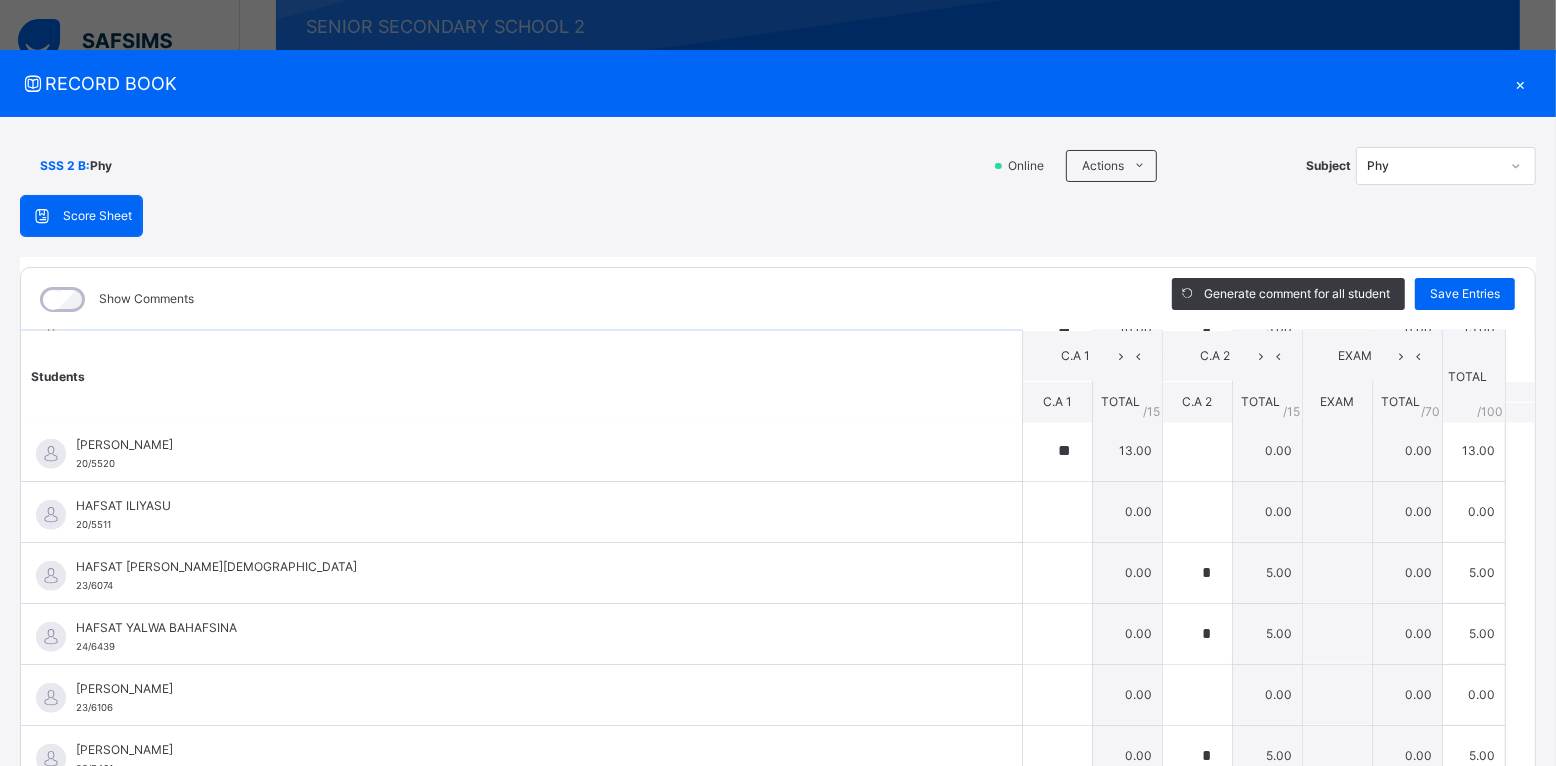 scroll, scrollTop: 1700, scrollLeft: 0, axis: vertical 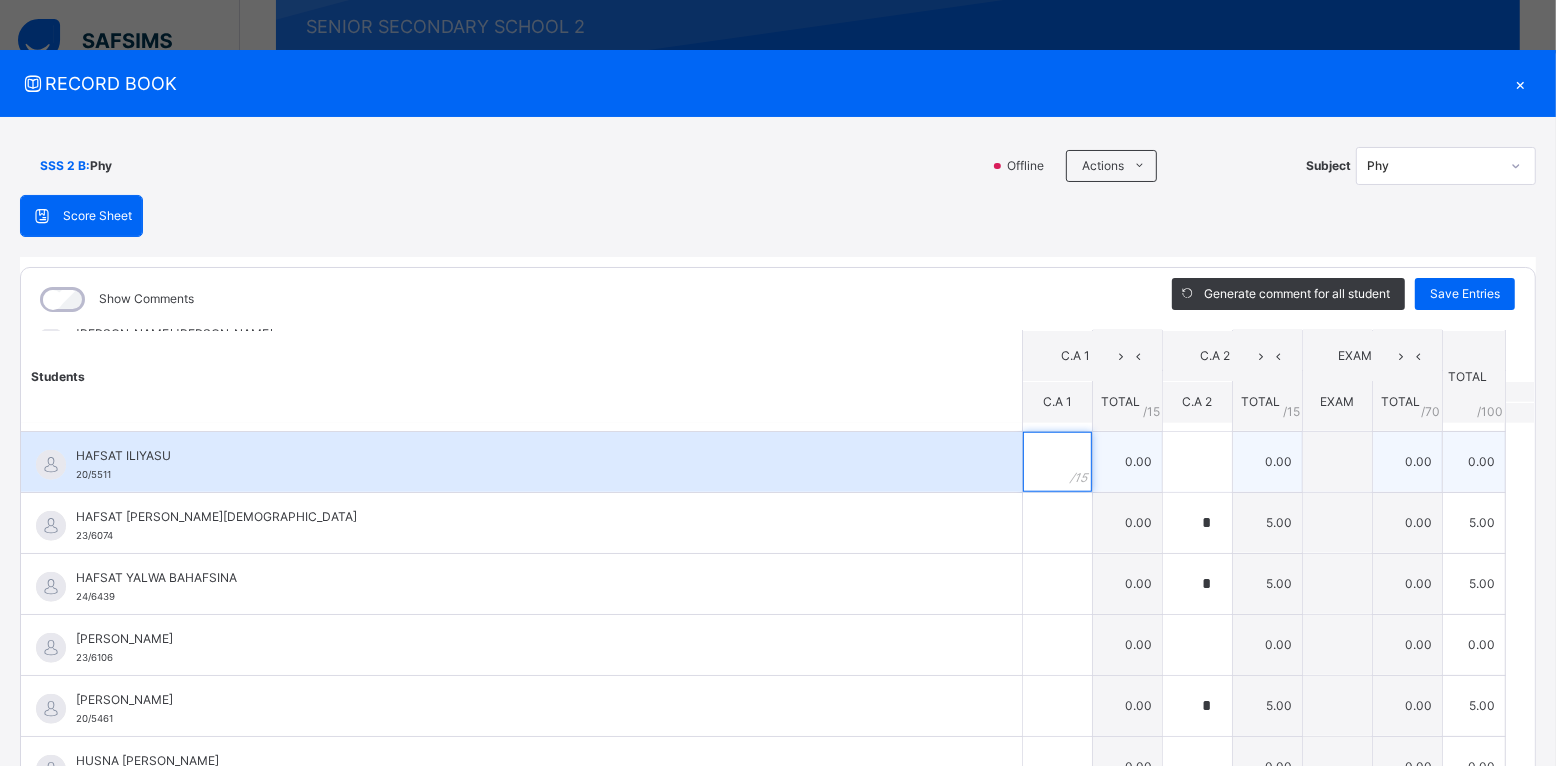 click at bounding box center (1057, 462) 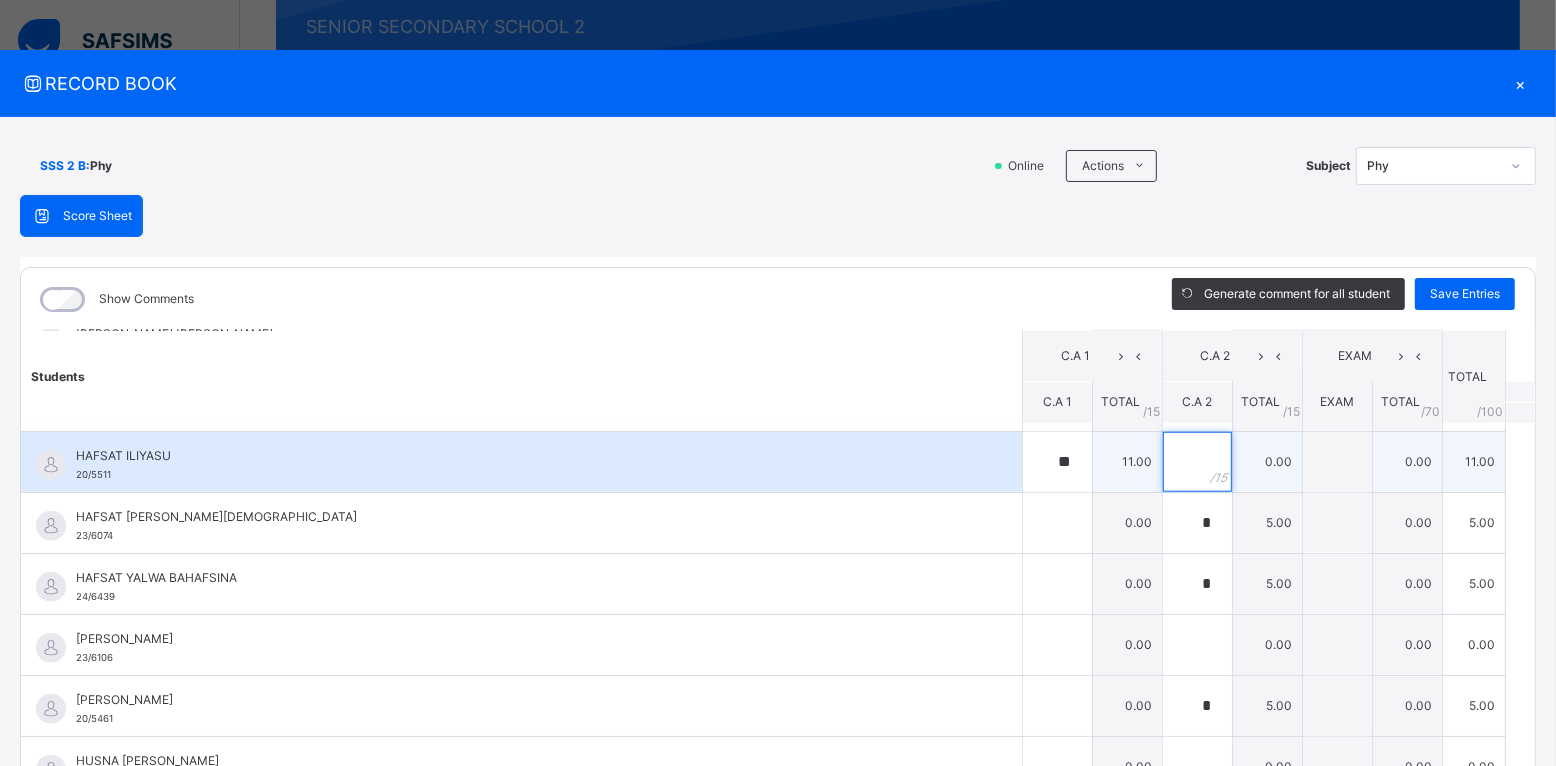 click at bounding box center (1197, 462) 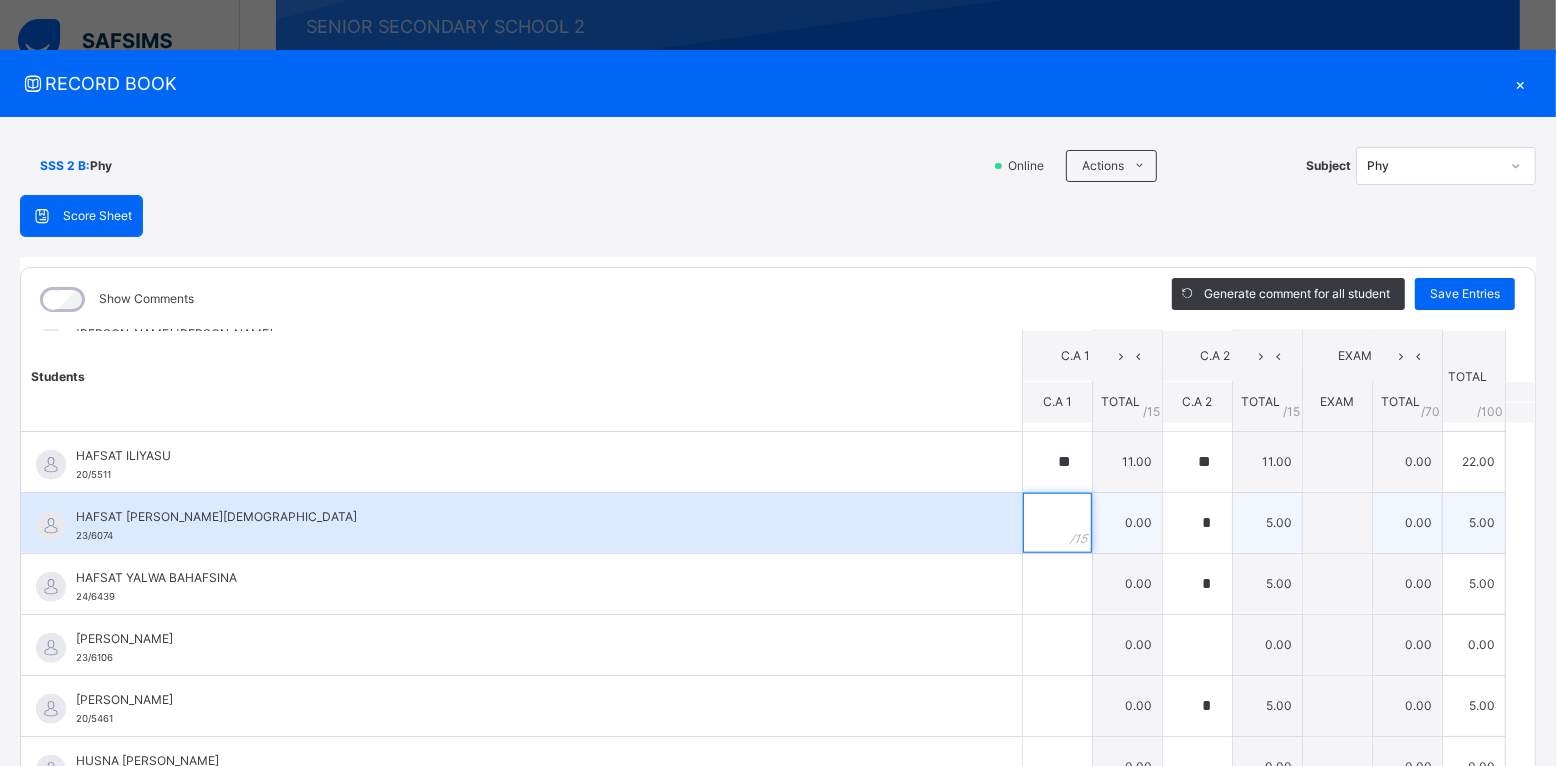 click at bounding box center (1057, 523) 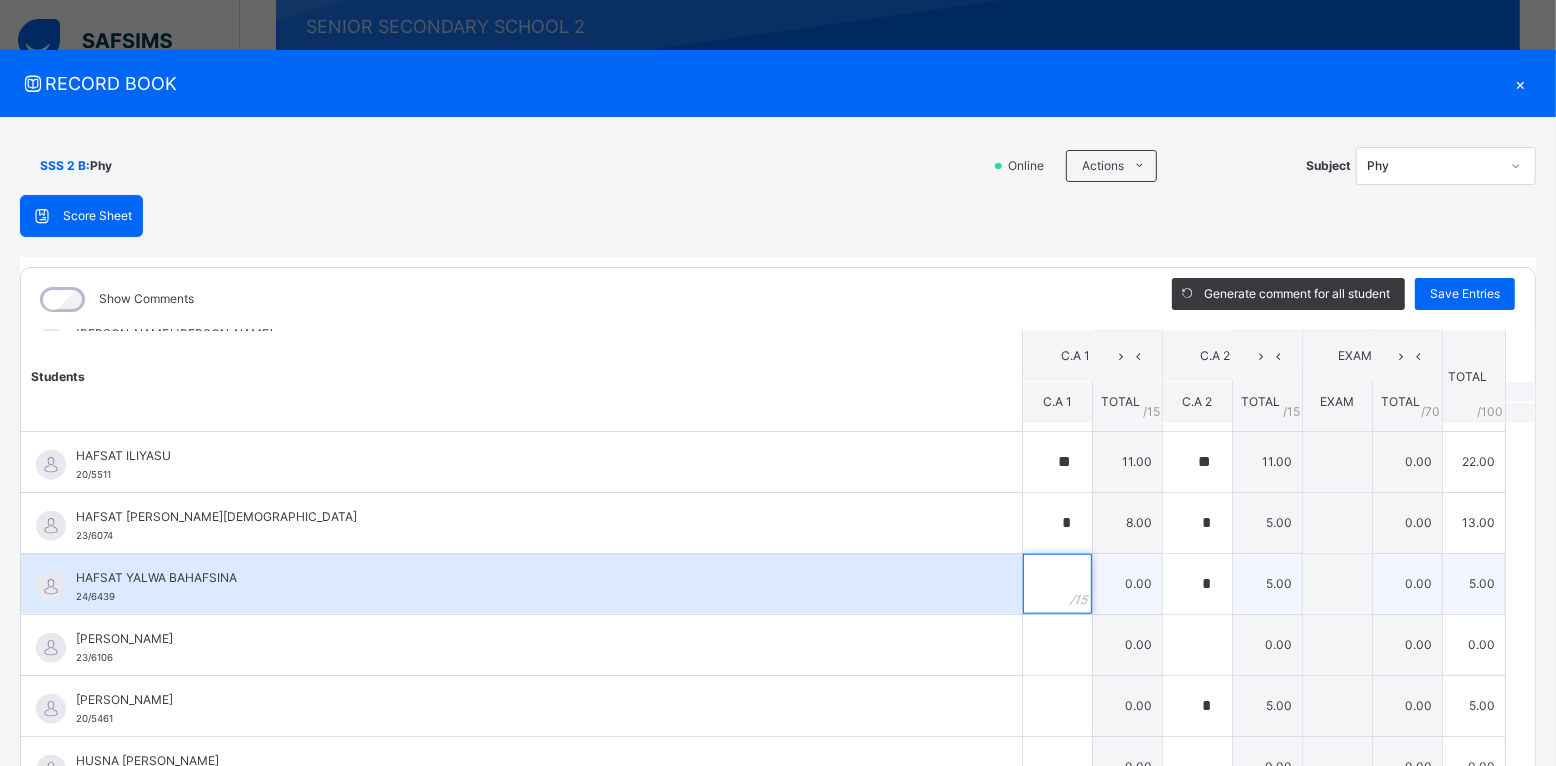 click at bounding box center (1057, 584) 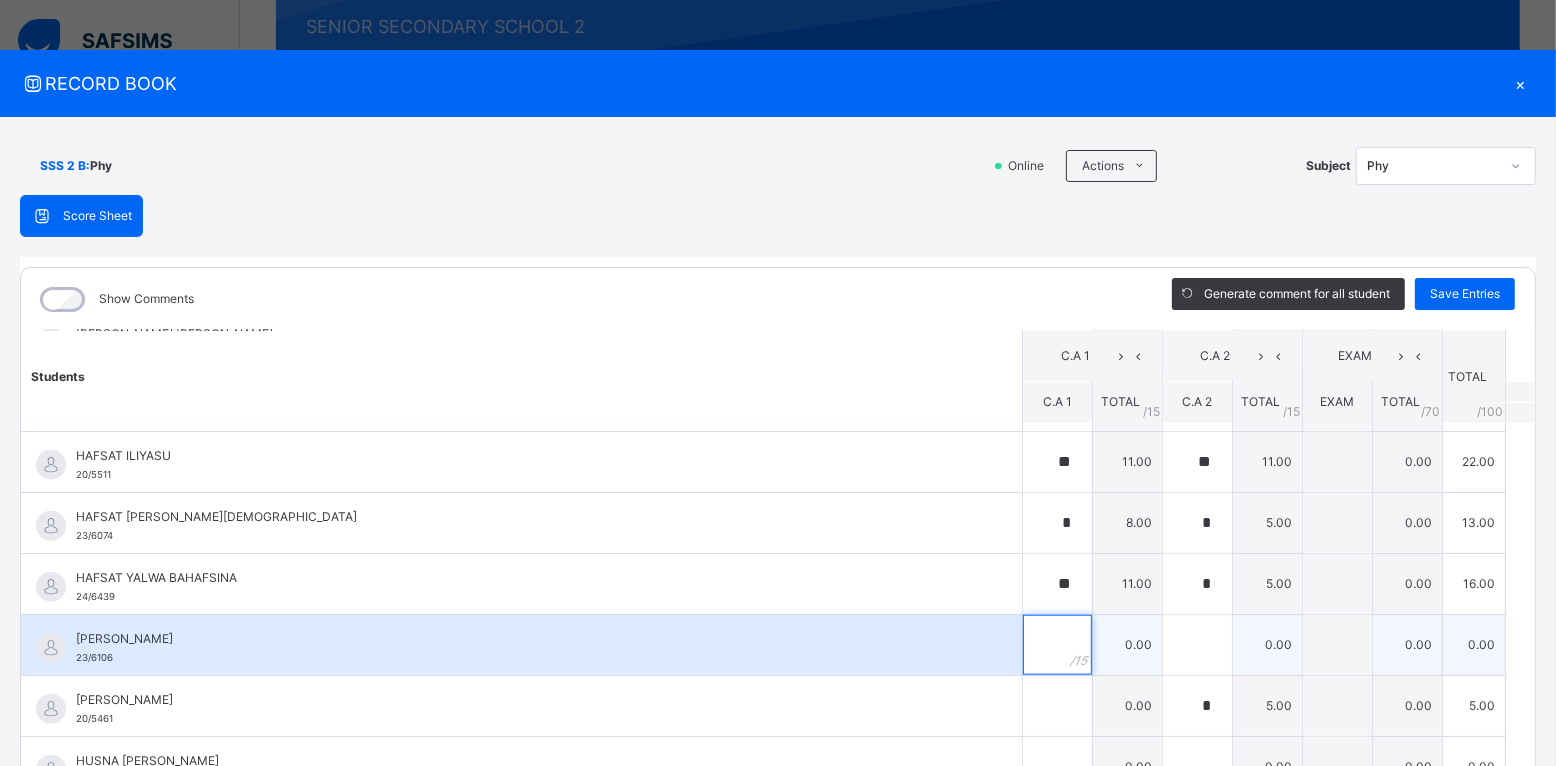 click at bounding box center (1057, 645) 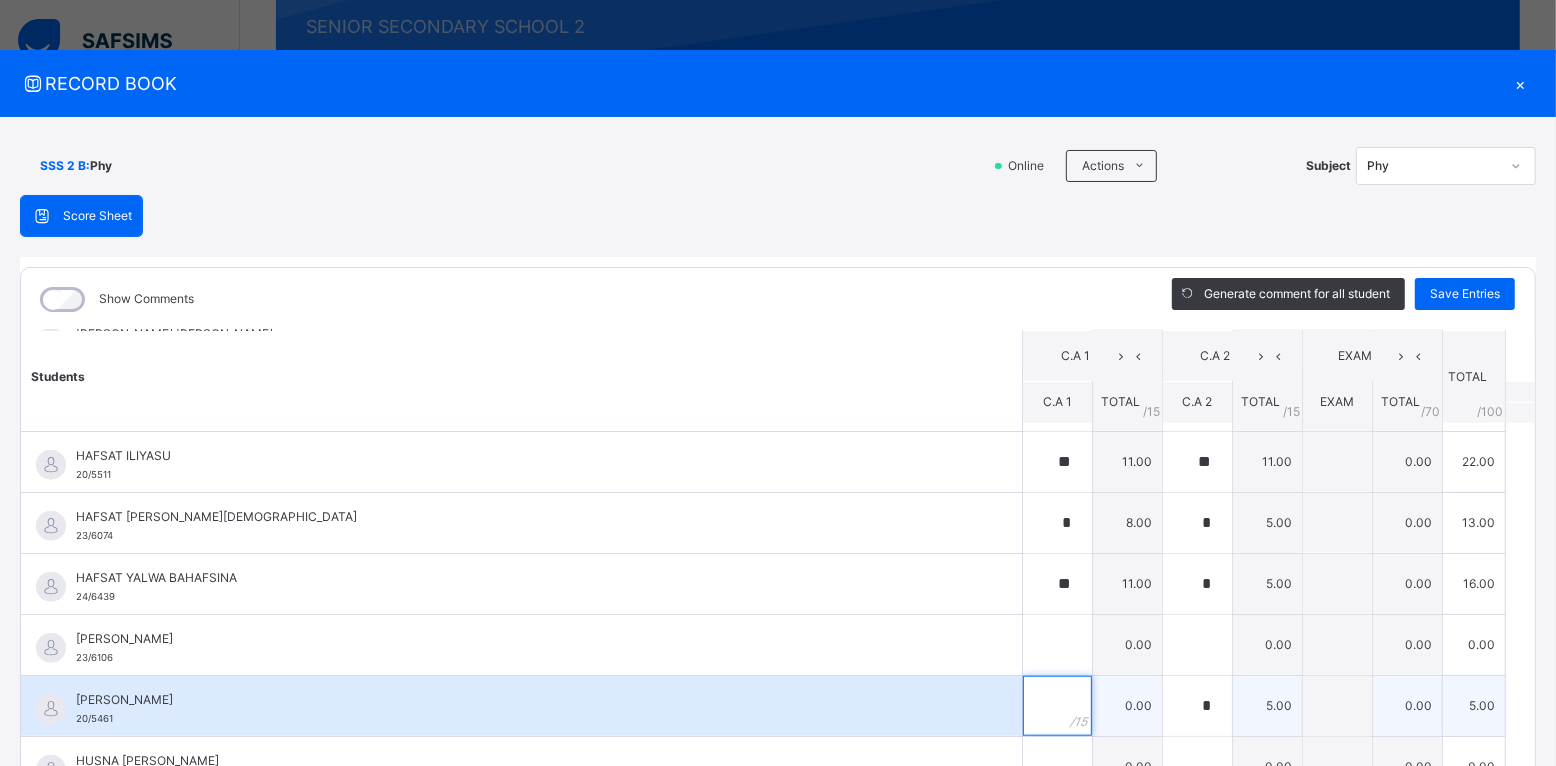 click at bounding box center [1057, 706] 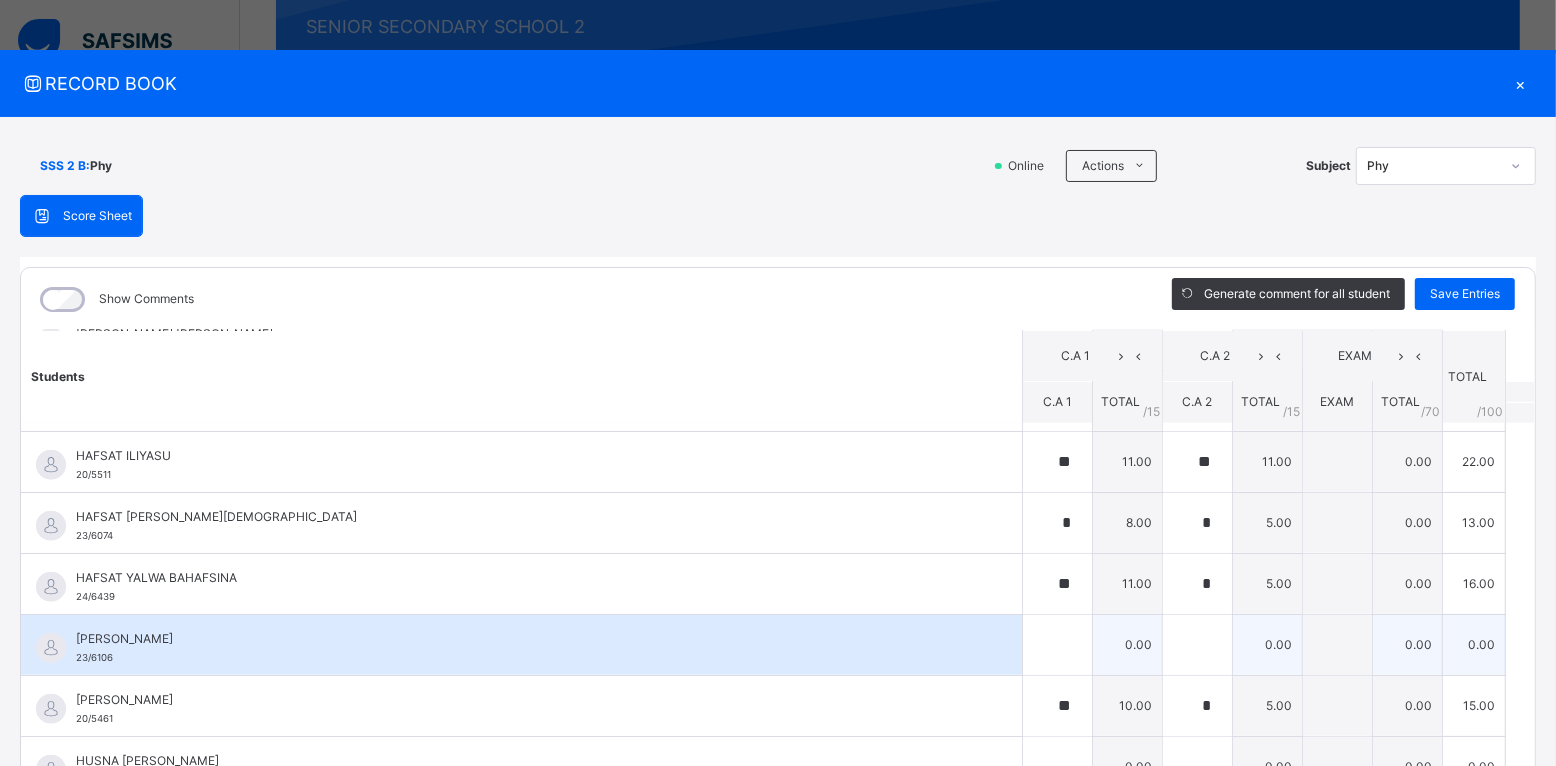 click on "[PERSON_NAME] 23/6106" at bounding box center (521, 645) 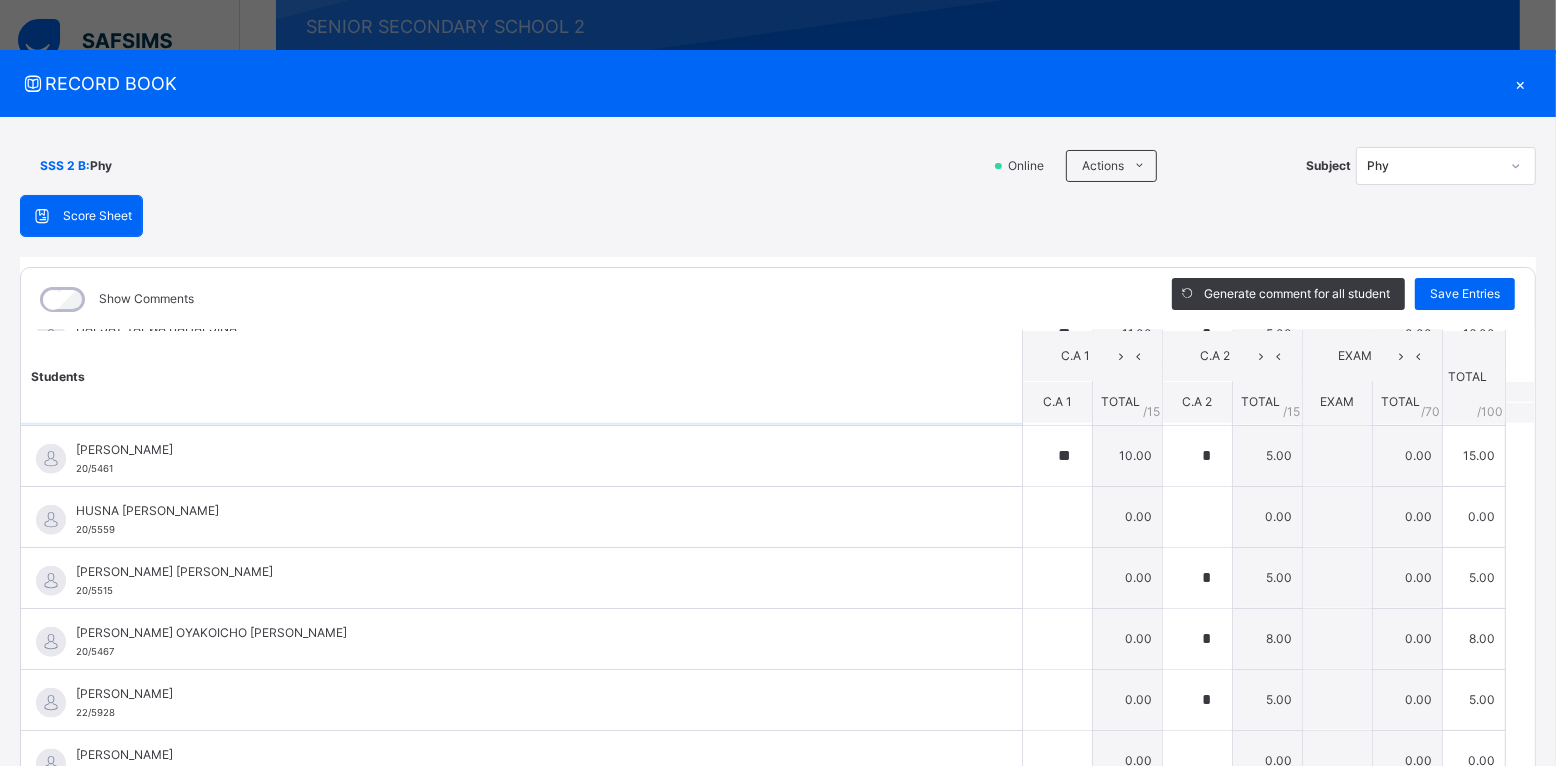 scroll, scrollTop: 2000, scrollLeft: 0, axis: vertical 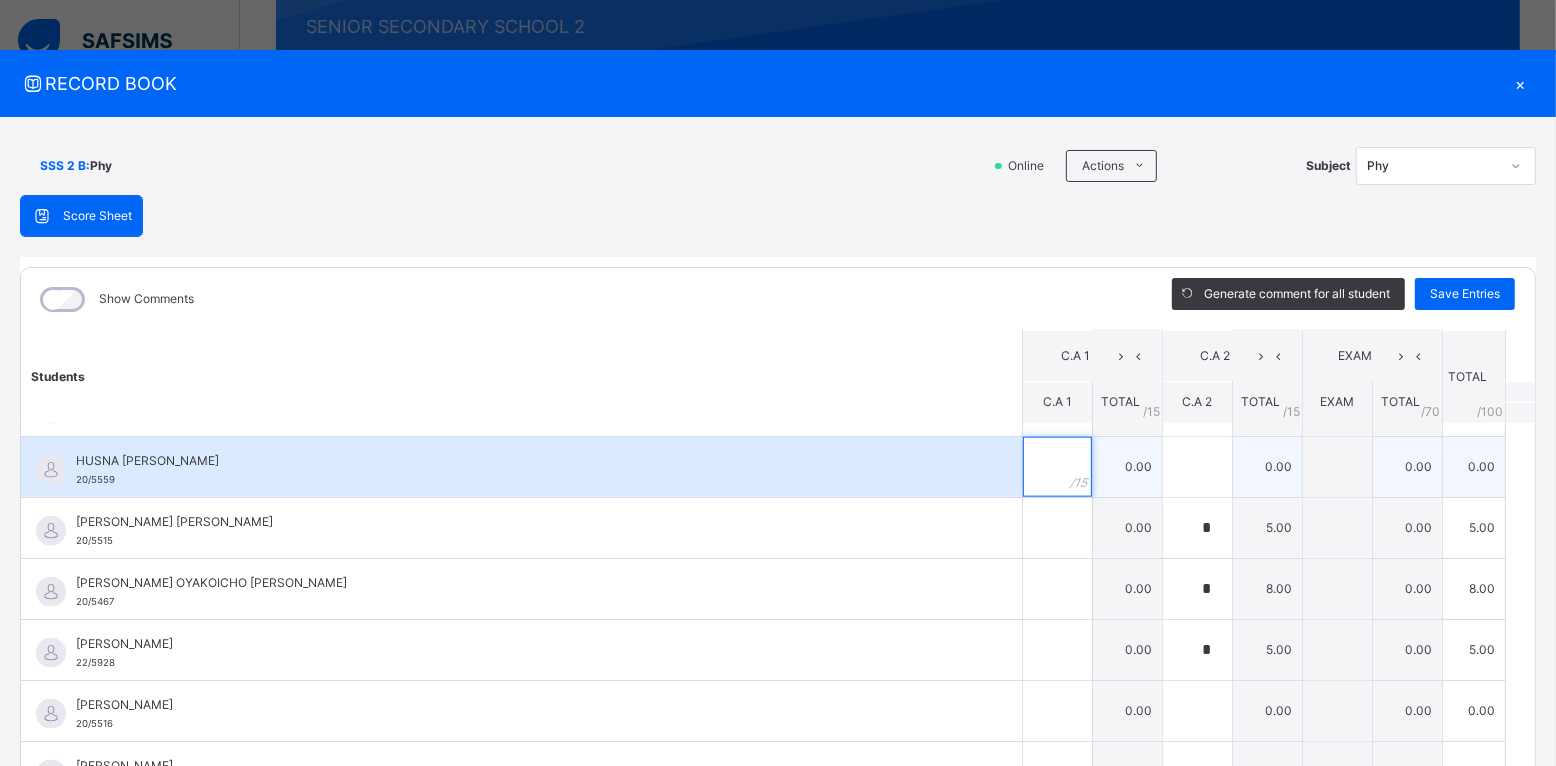 click at bounding box center [1057, 467] 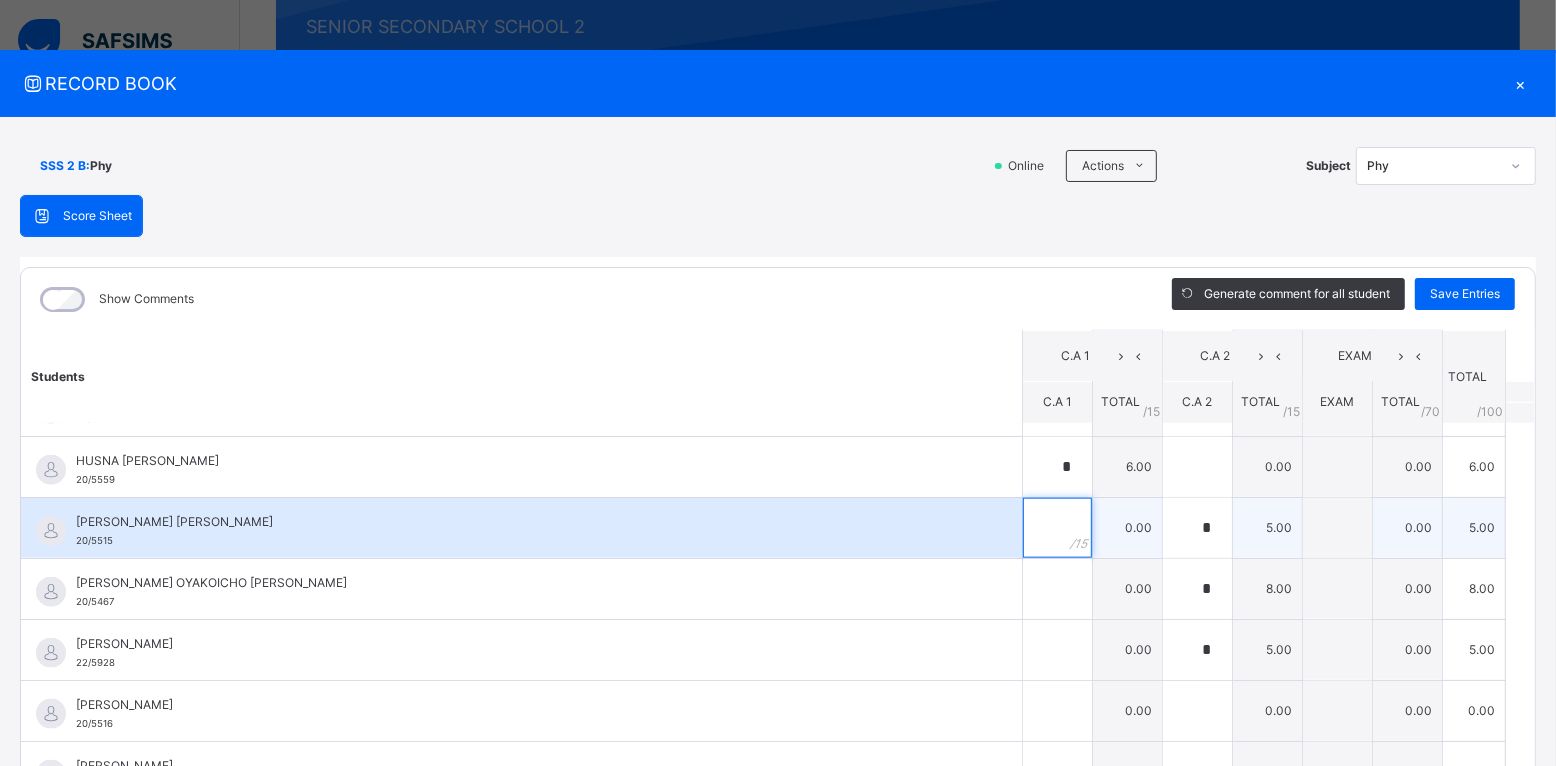 click at bounding box center [1057, 528] 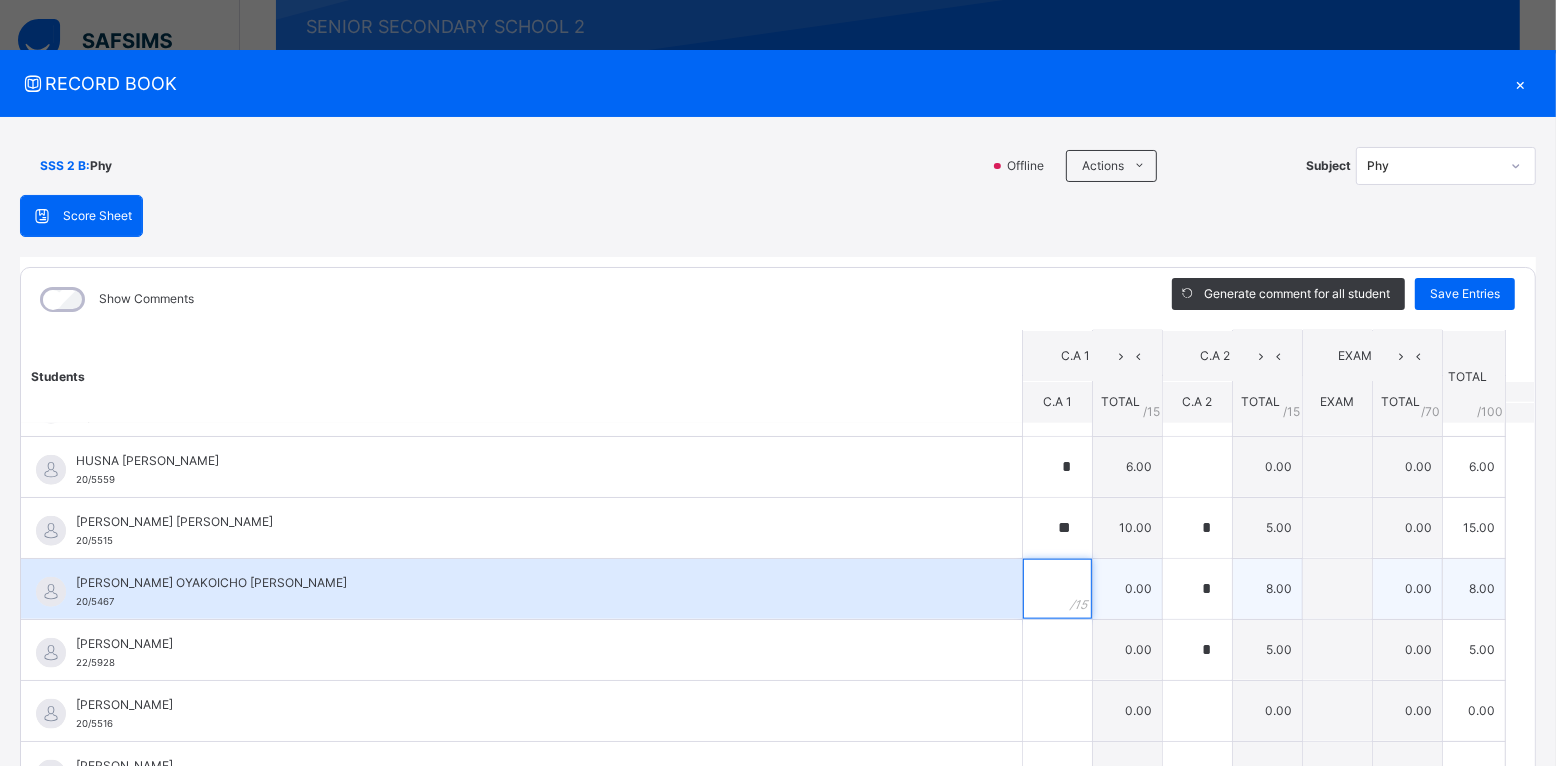 click at bounding box center [1057, 589] 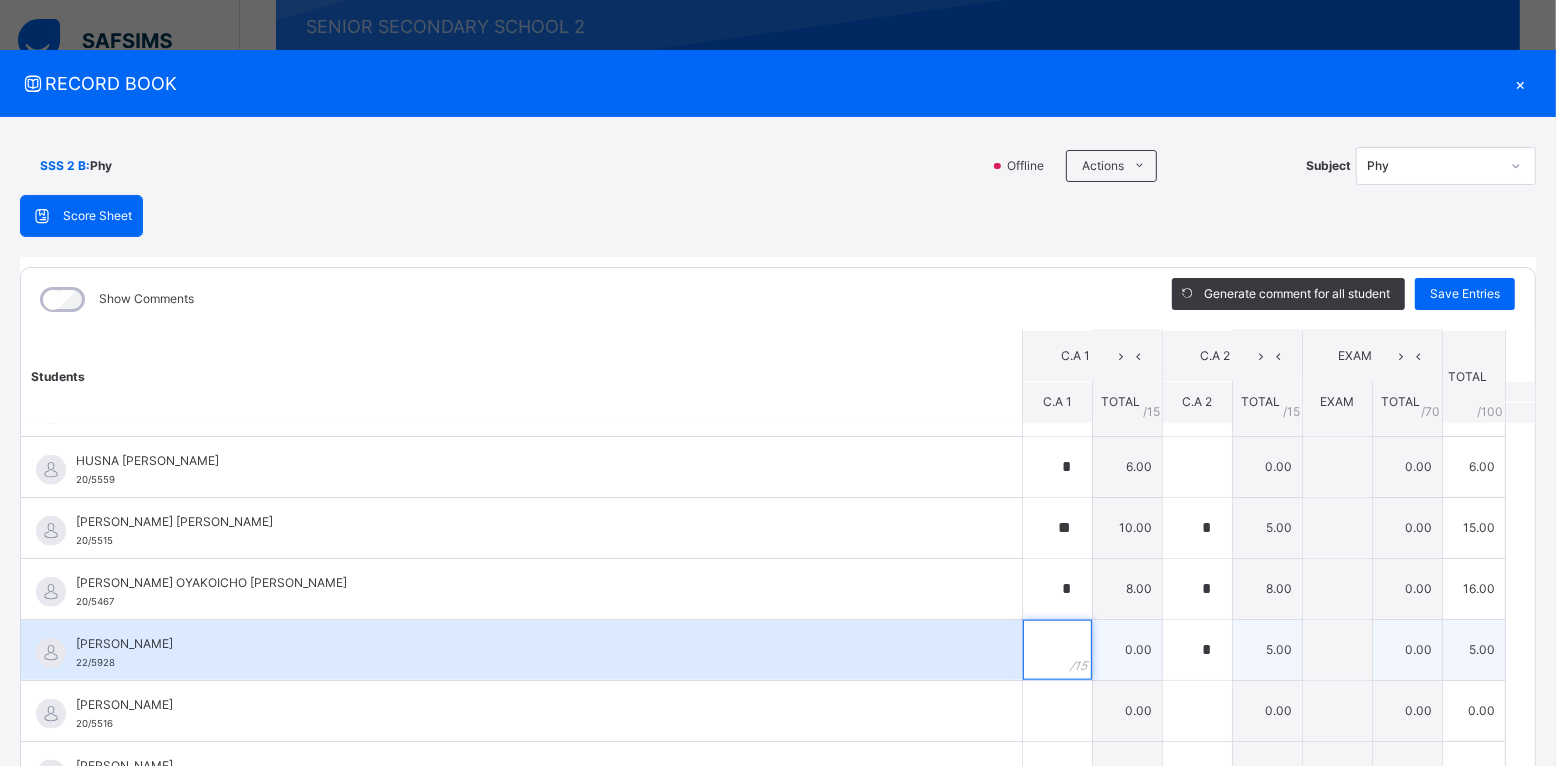 click at bounding box center (1057, 650) 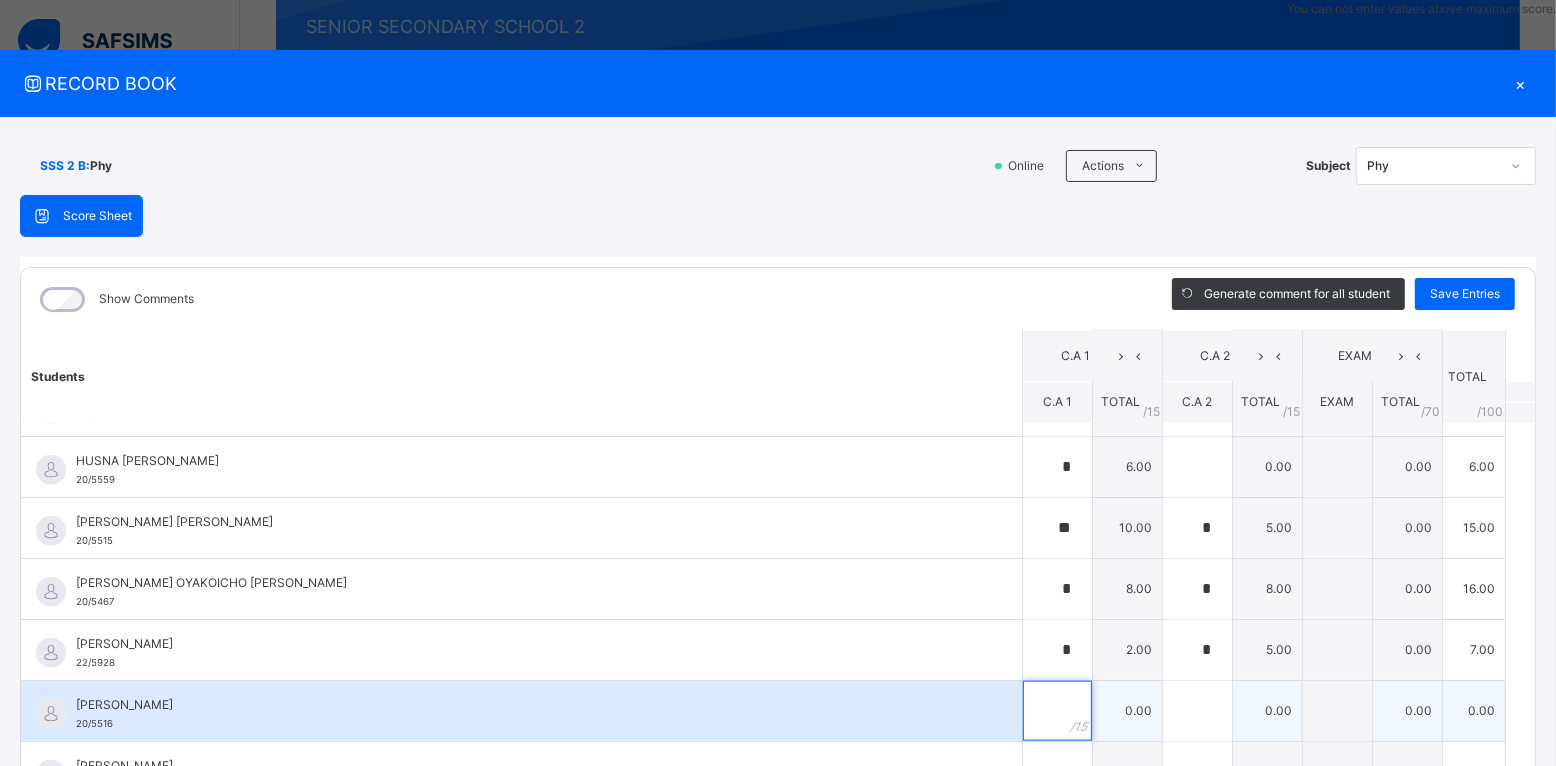 click at bounding box center (1057, 711) 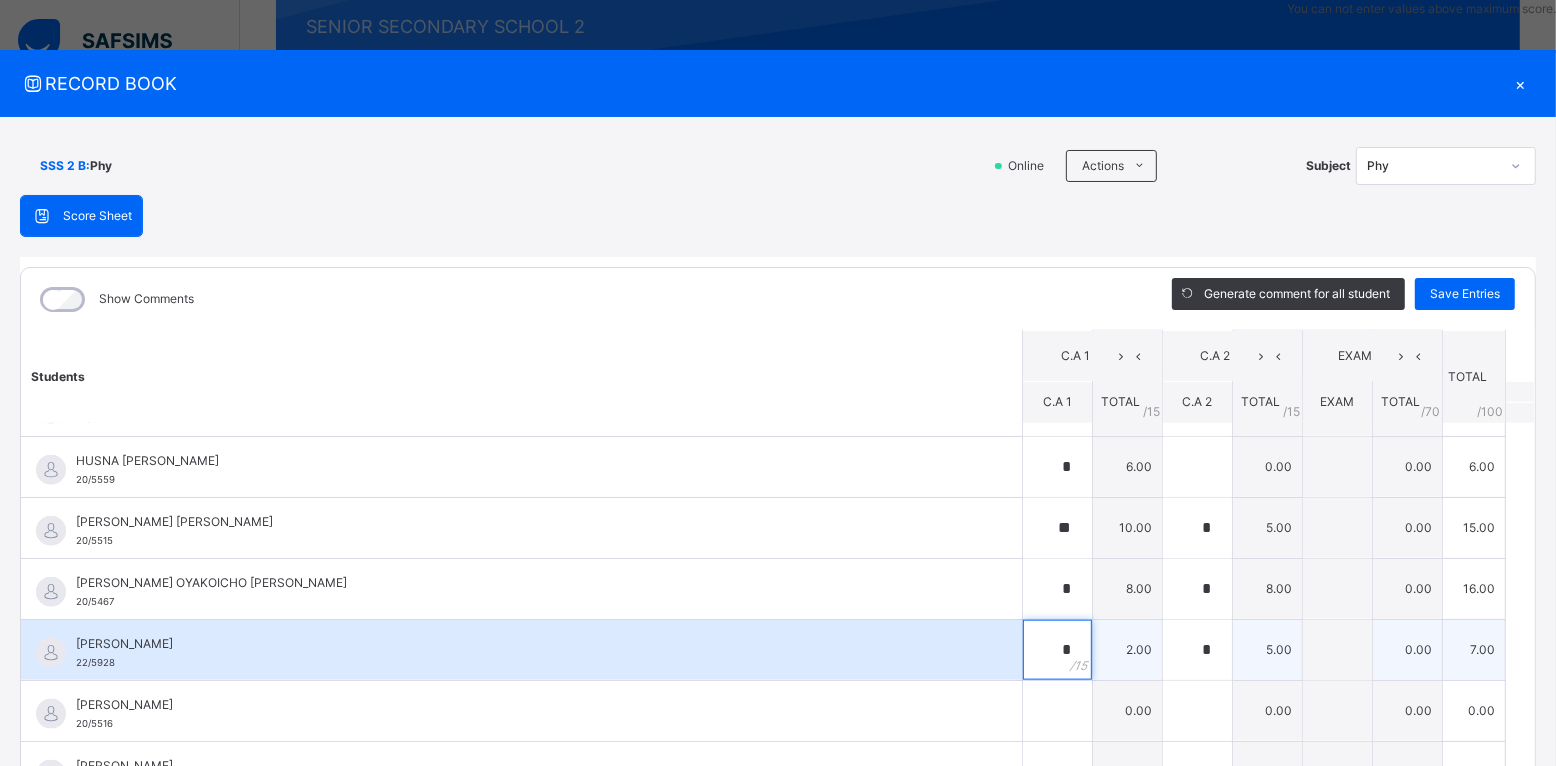 click on "*" at bounding box center [1057, 650] 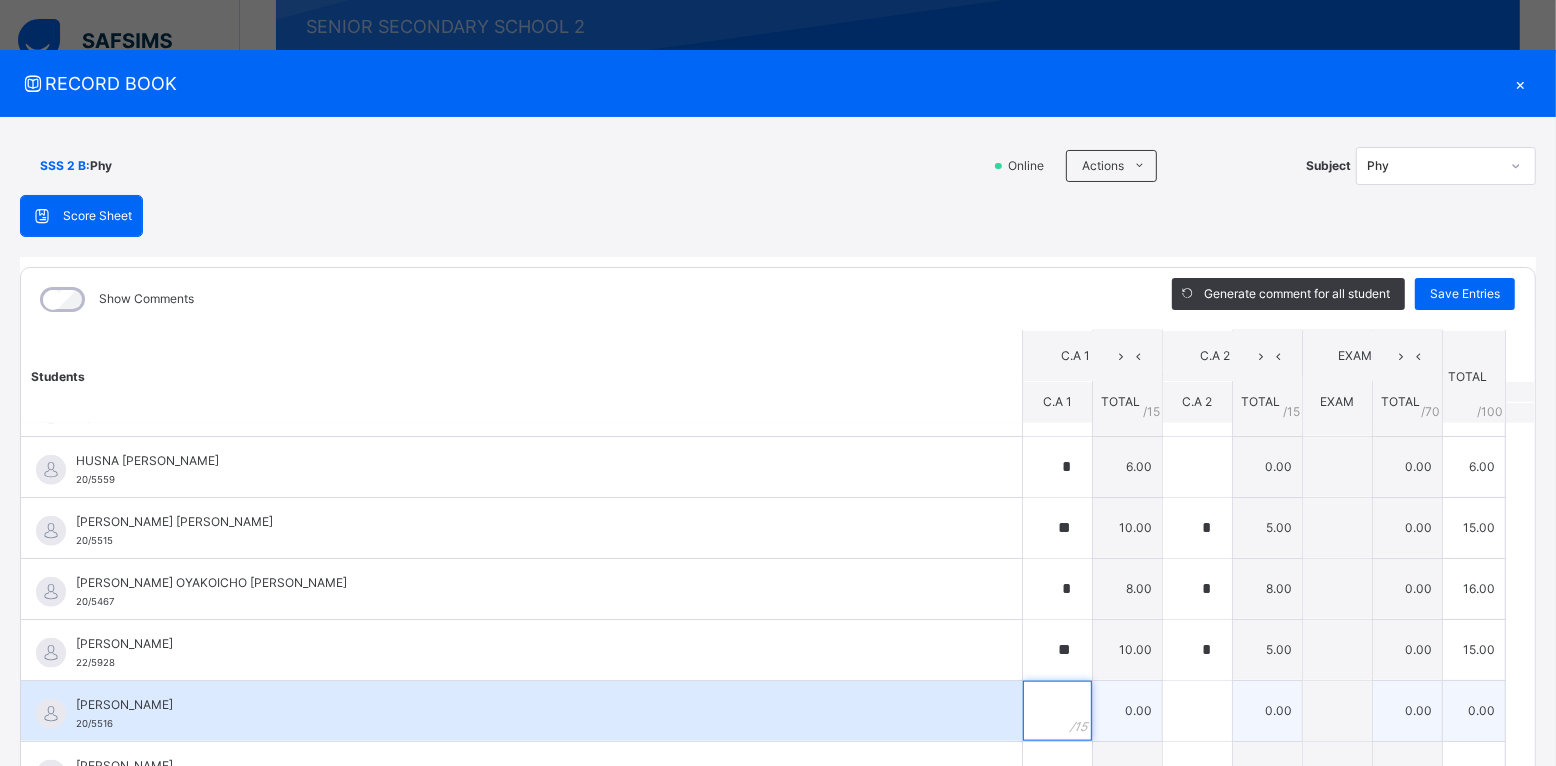 click at bounding box center [1057, 711] 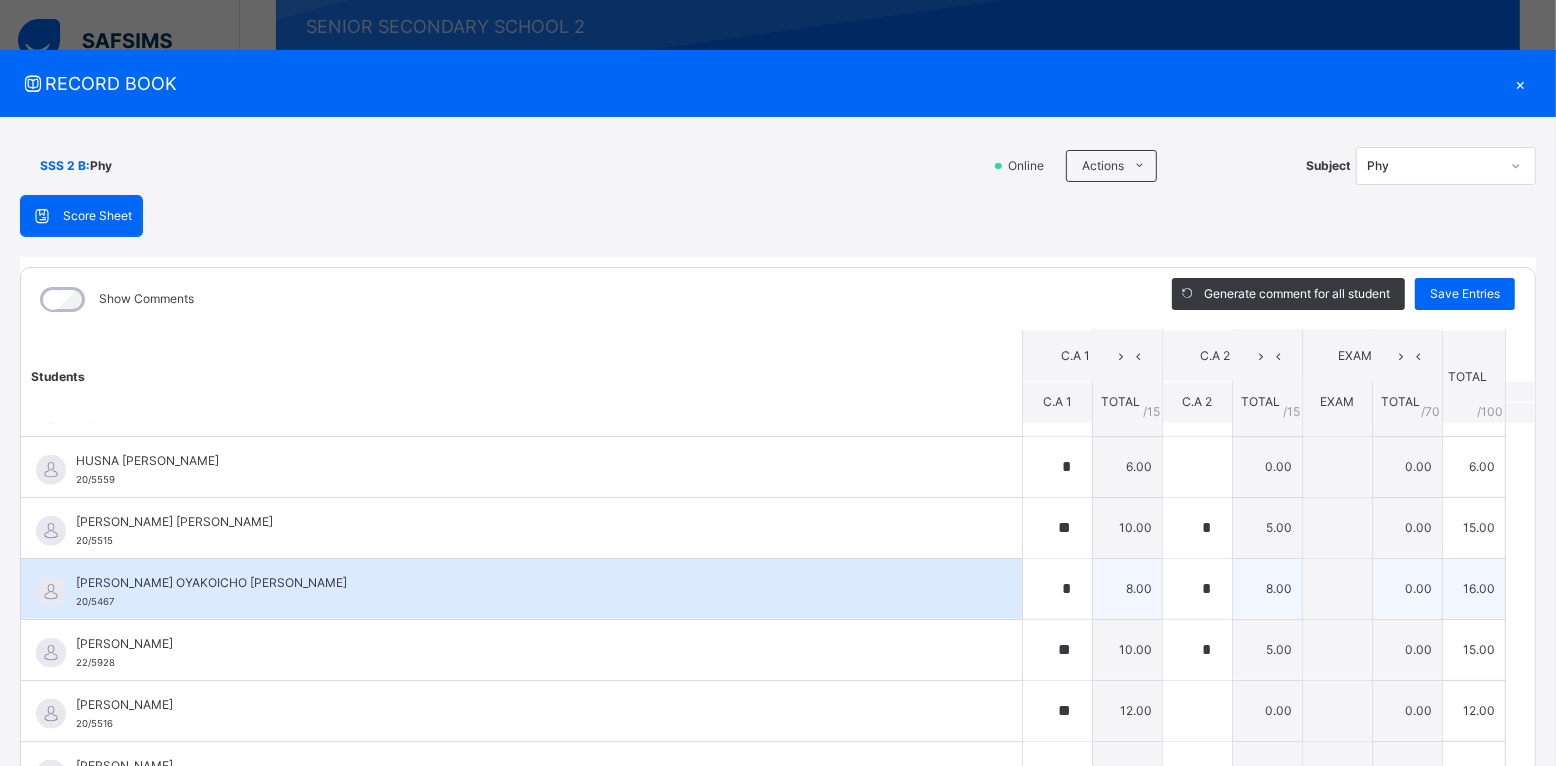 click on "[PERSON_NAME] OYAKOICHO [PERSON_NAME] 20/5467" at bounding box center [526, 592] 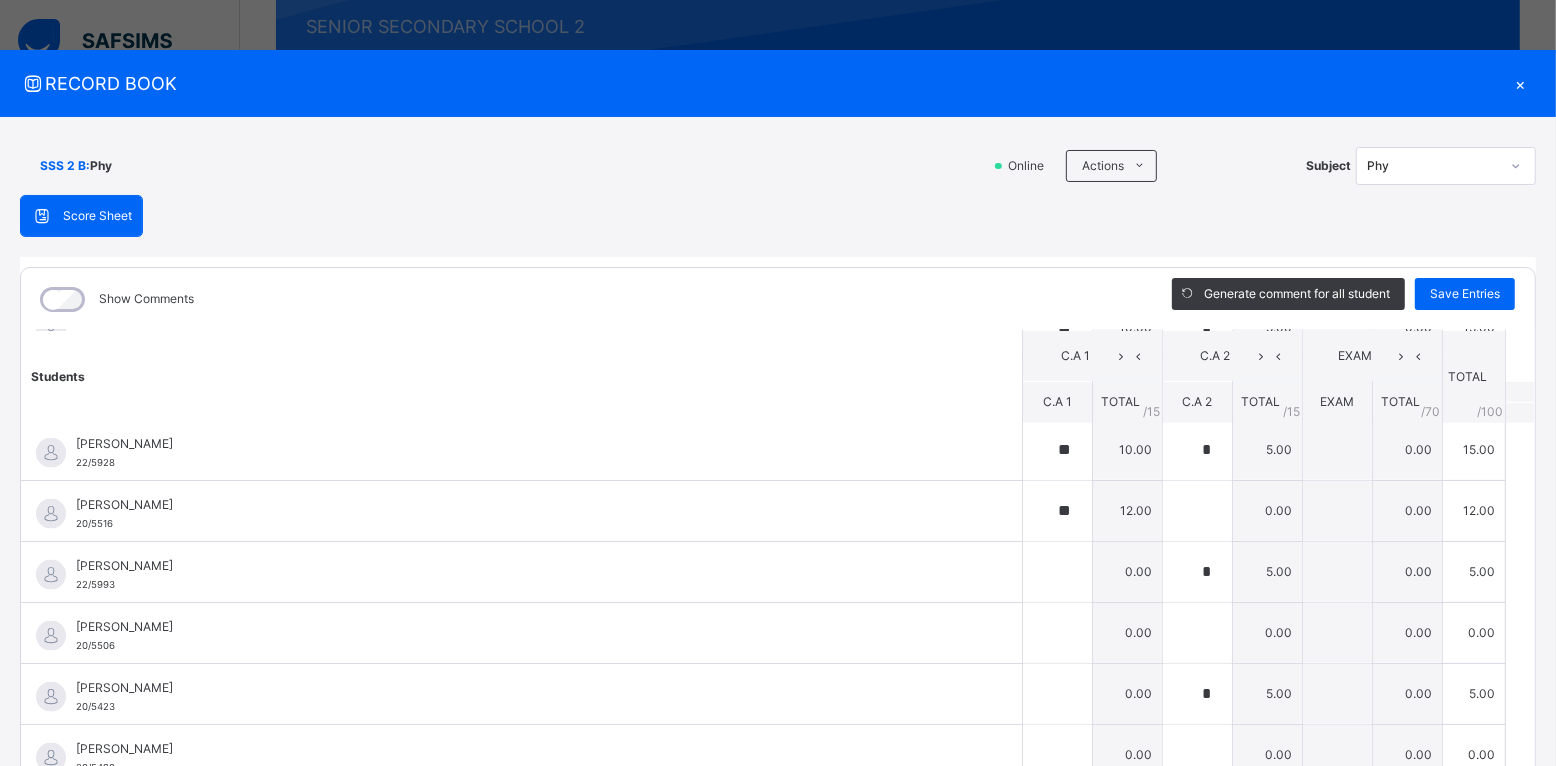 scroll, scrollTop: 2250, scrollLeft: 0, axis: vertical 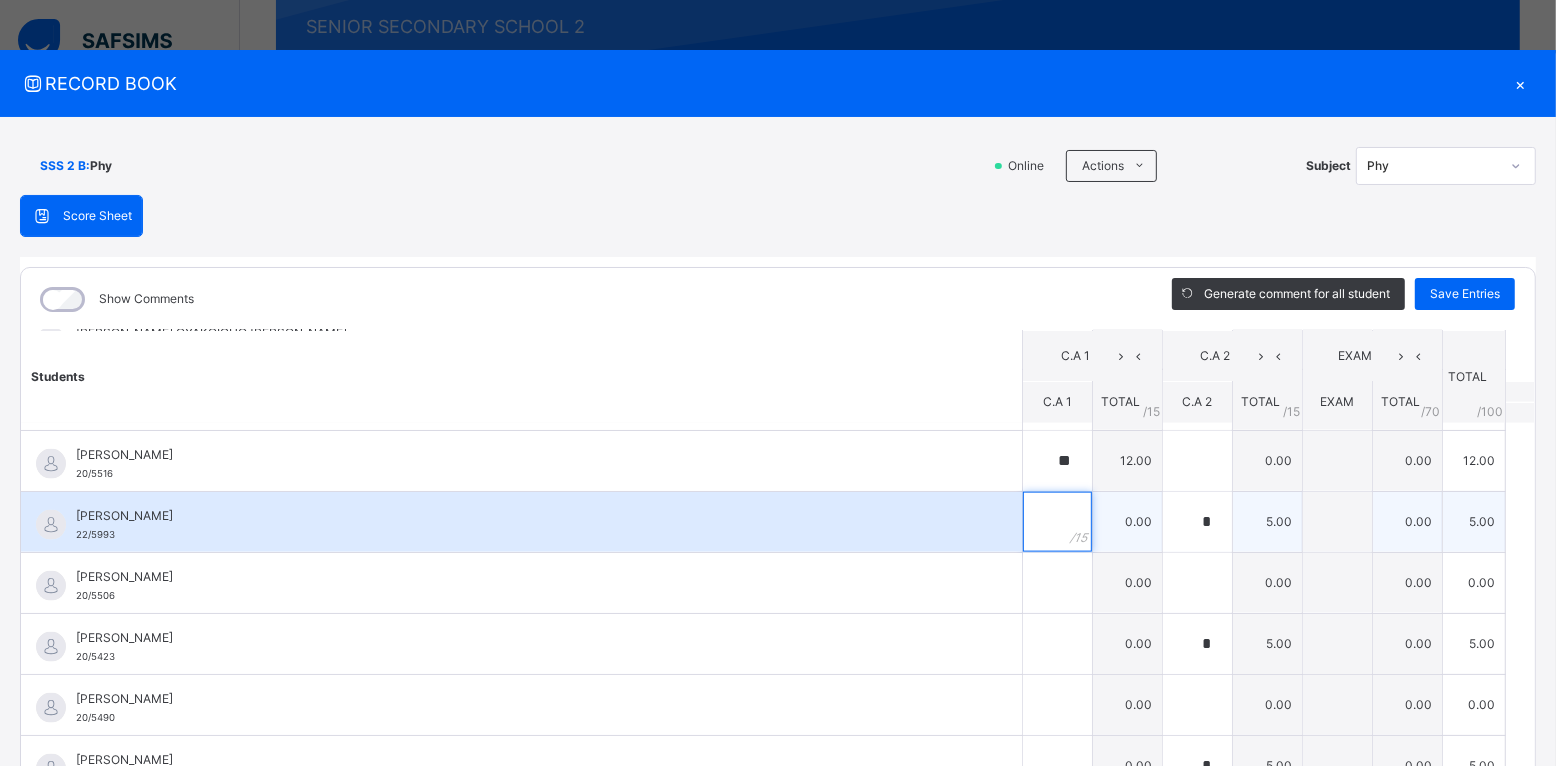 click at bounding box center [1057, 522] 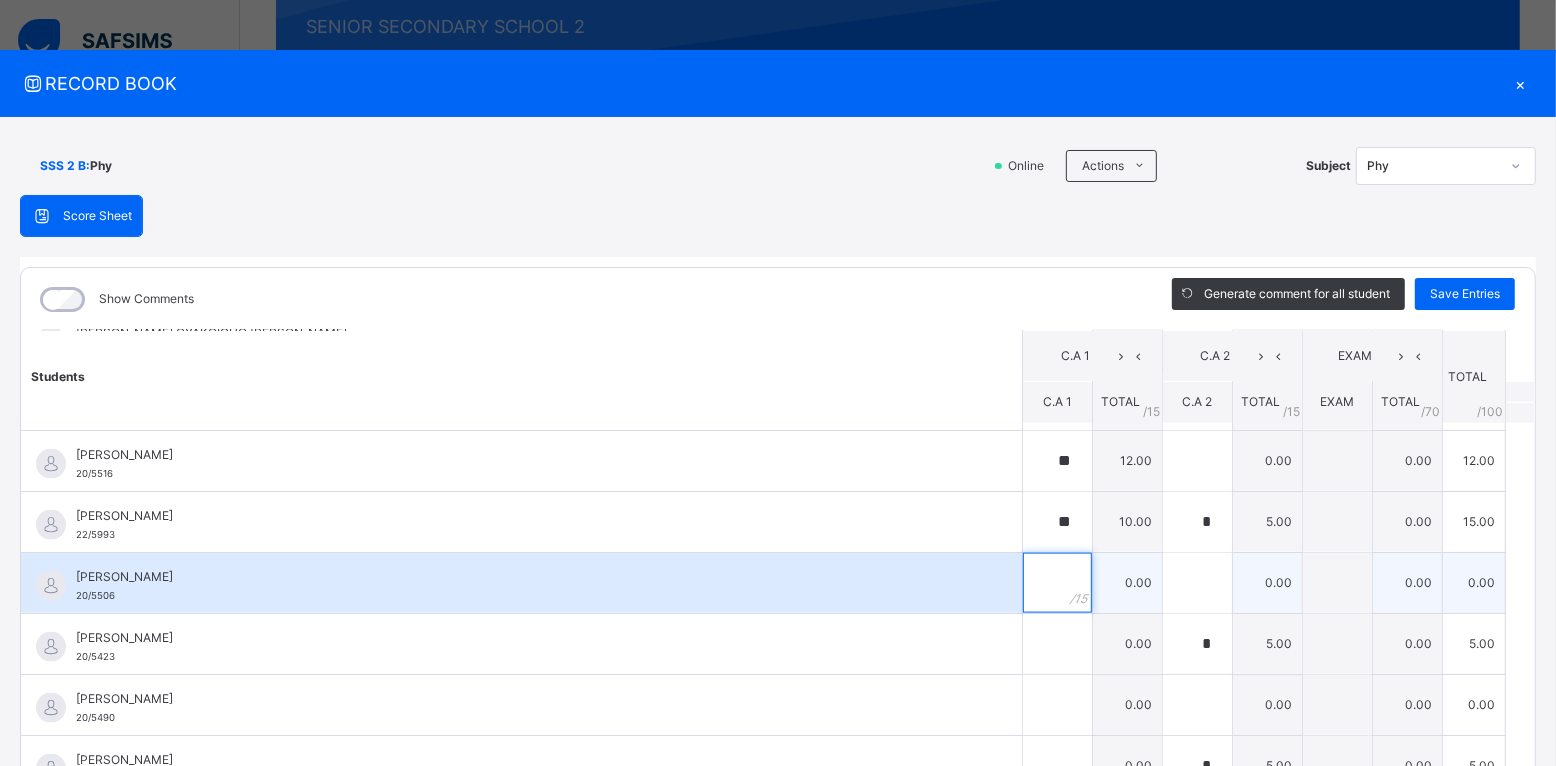 click at bounding box center (1057, 583) 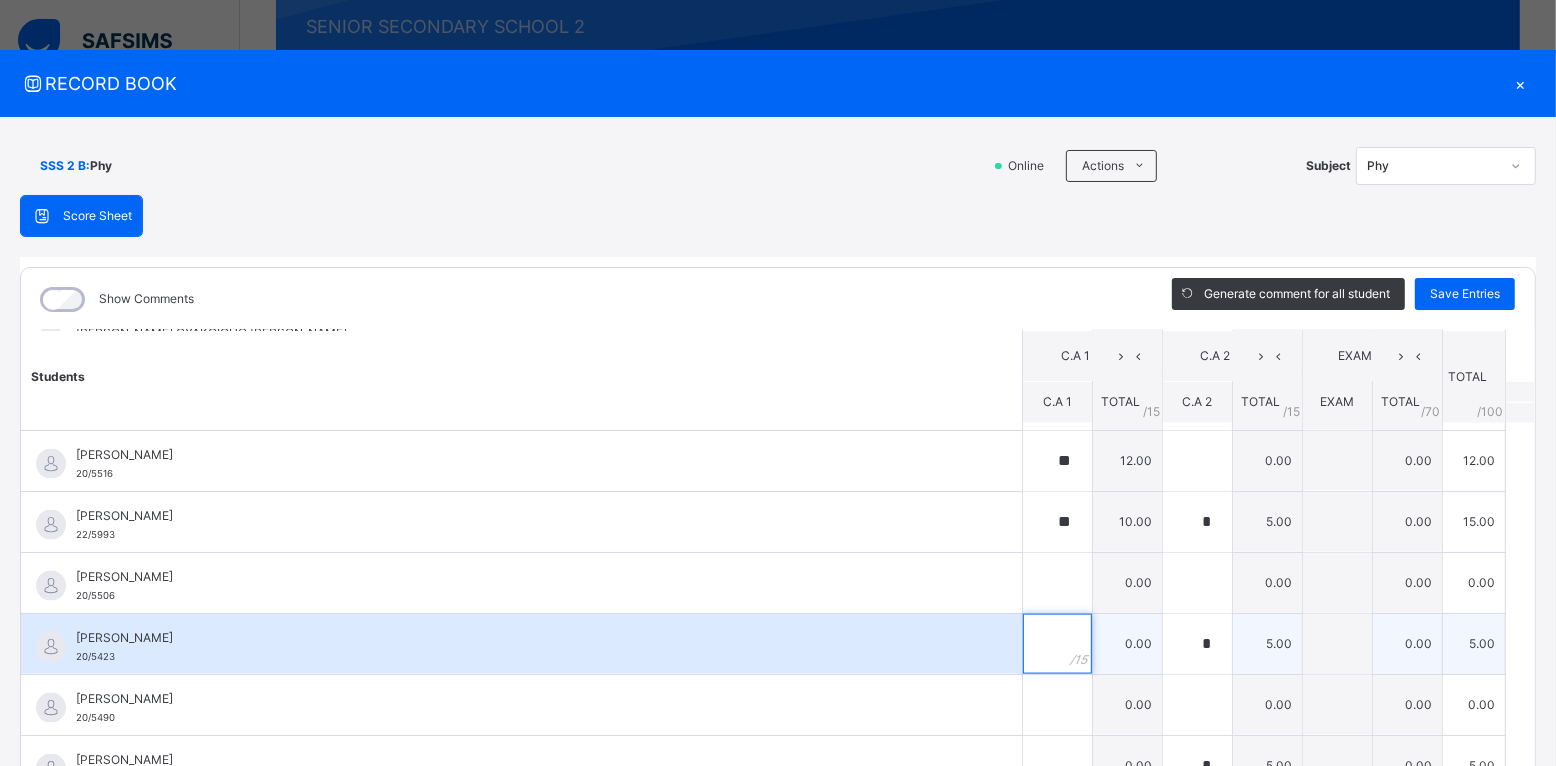 click at bounding box center [1057, 644] 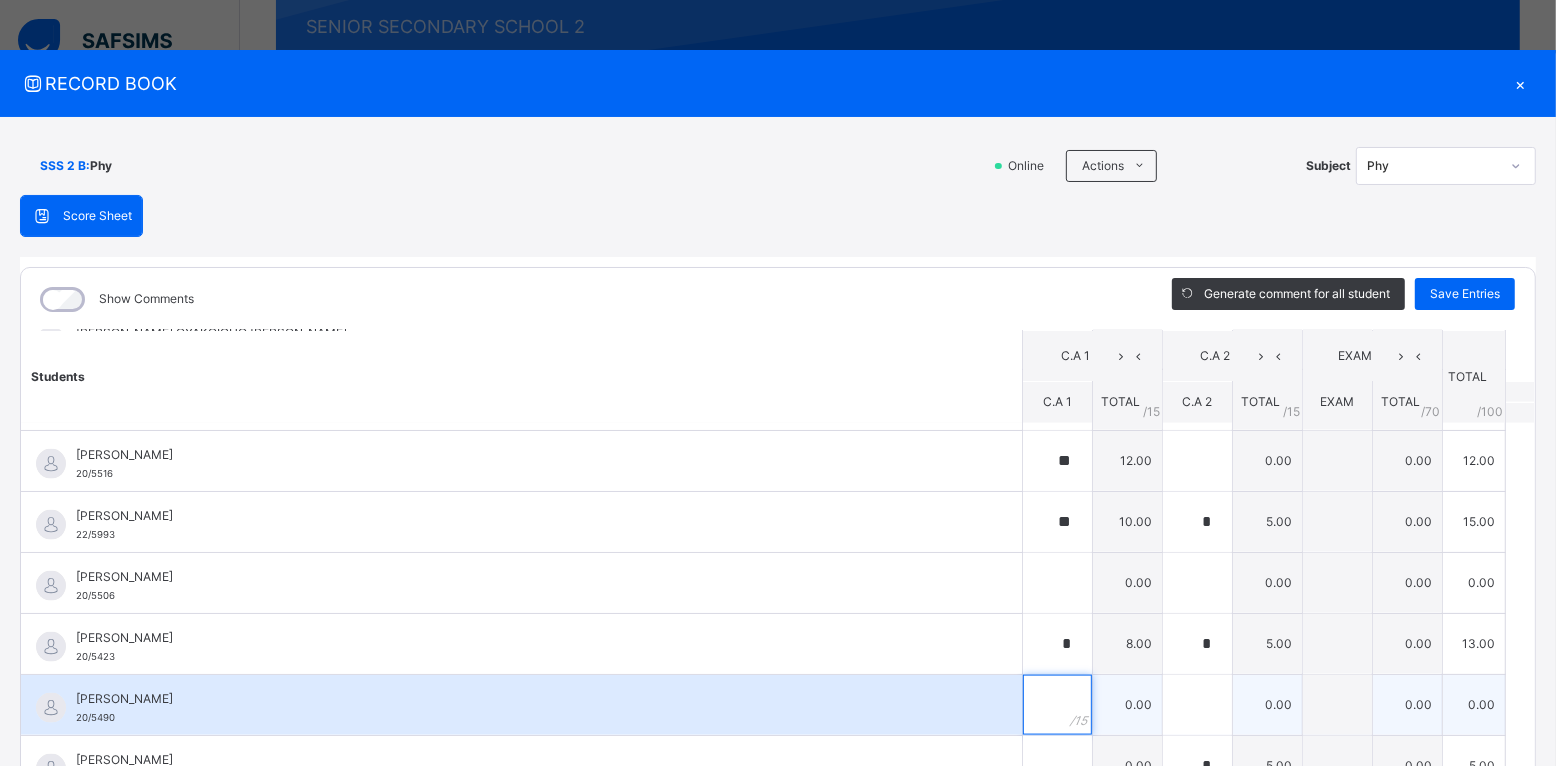 click at bounding box center [1057, 705] 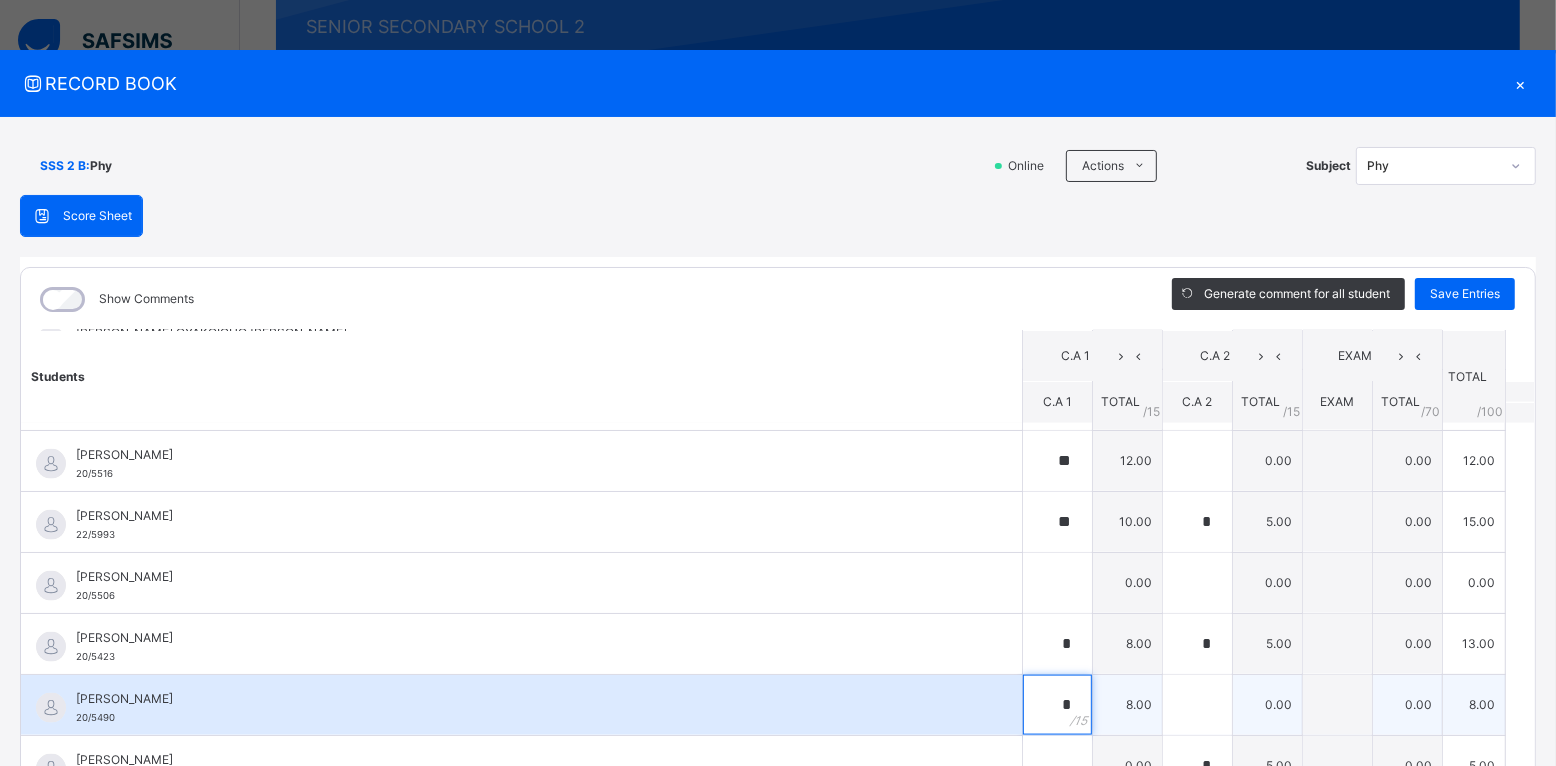 click on "*" at bounding box center (1057, 705) 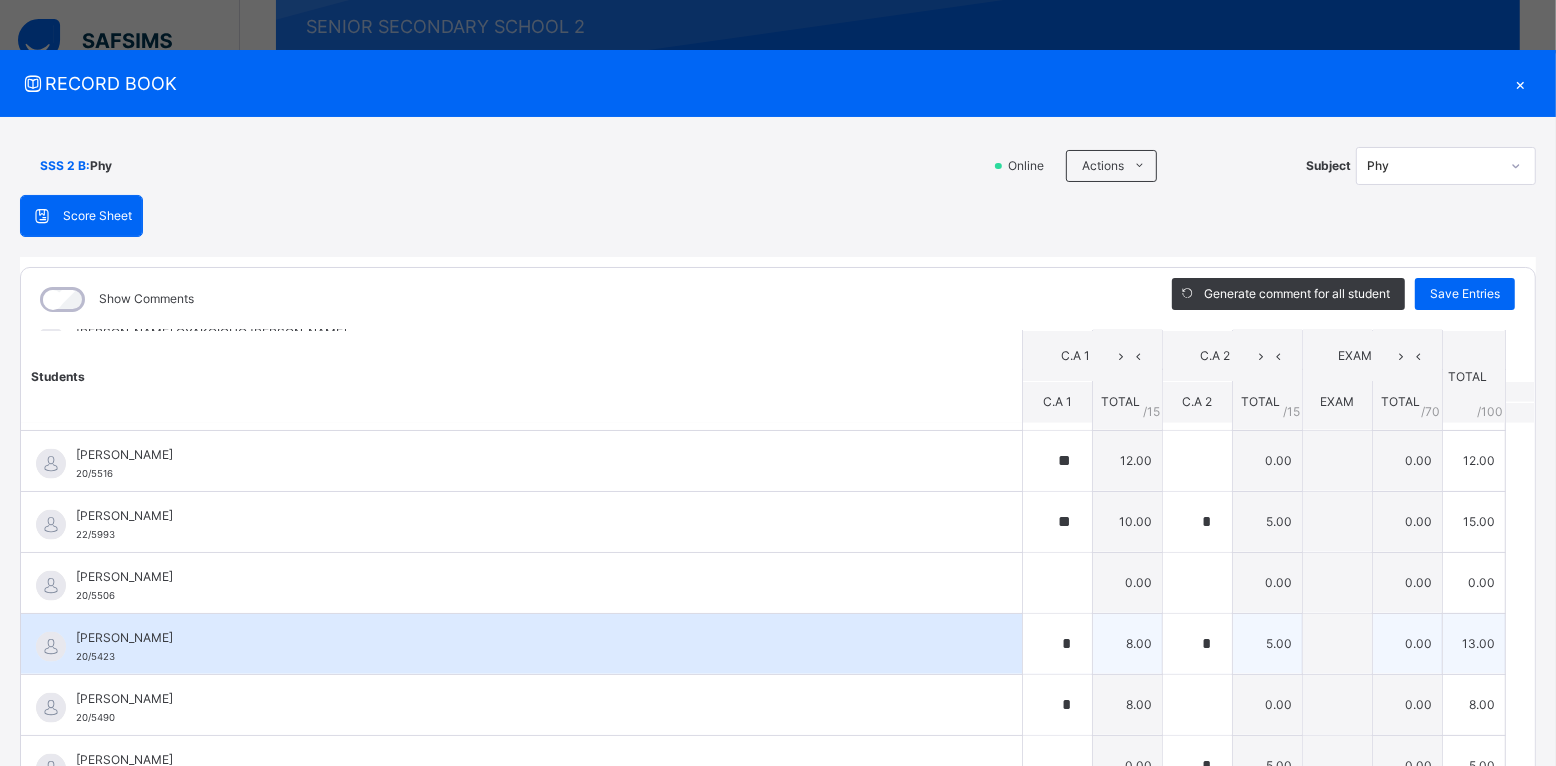 click on "[PERSON_NAME] 20/5423" at bounding box center [526, 647] 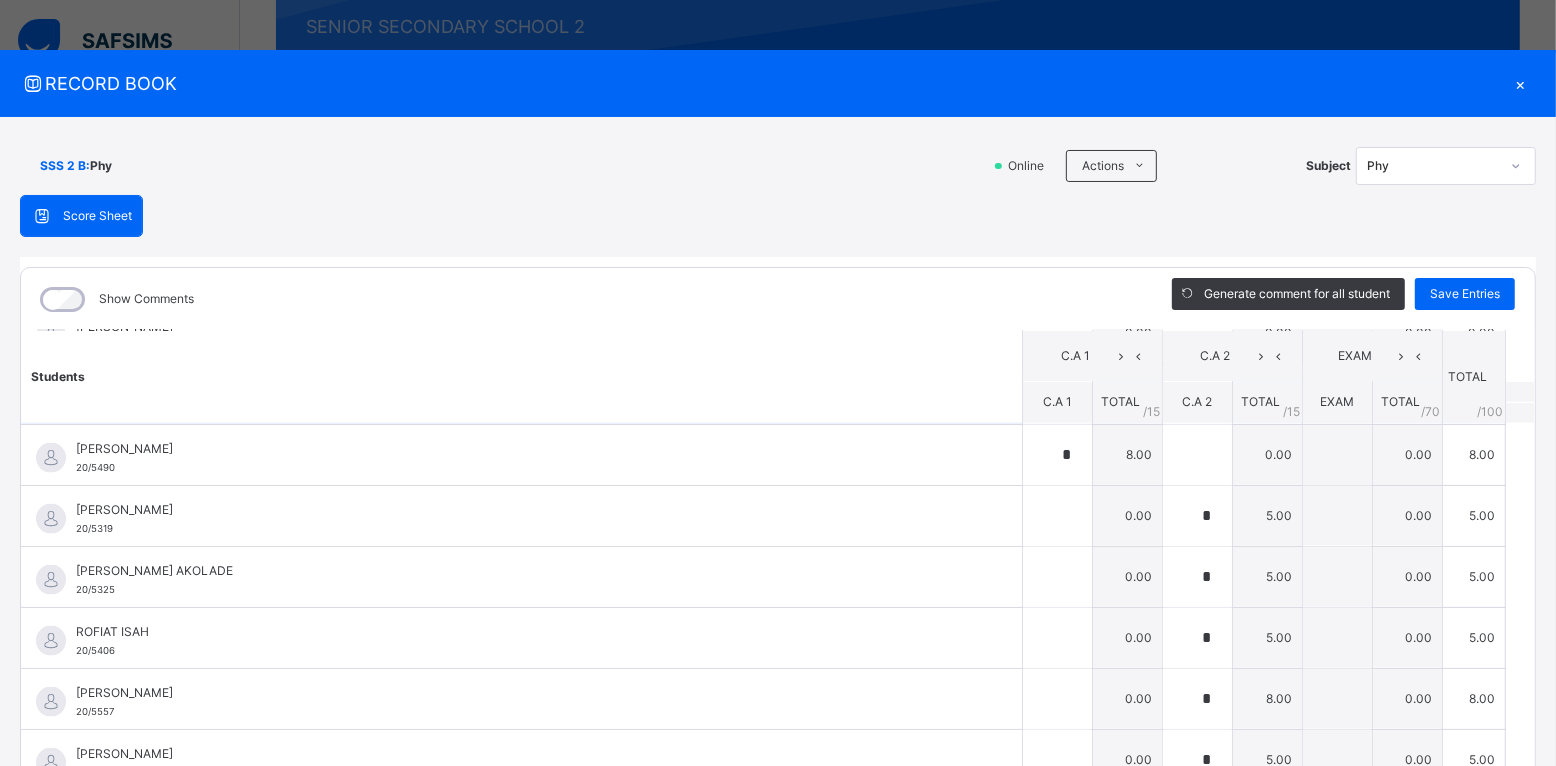 scroll, scrollTop: 2550, scrollLeft: 0, axis: vertical 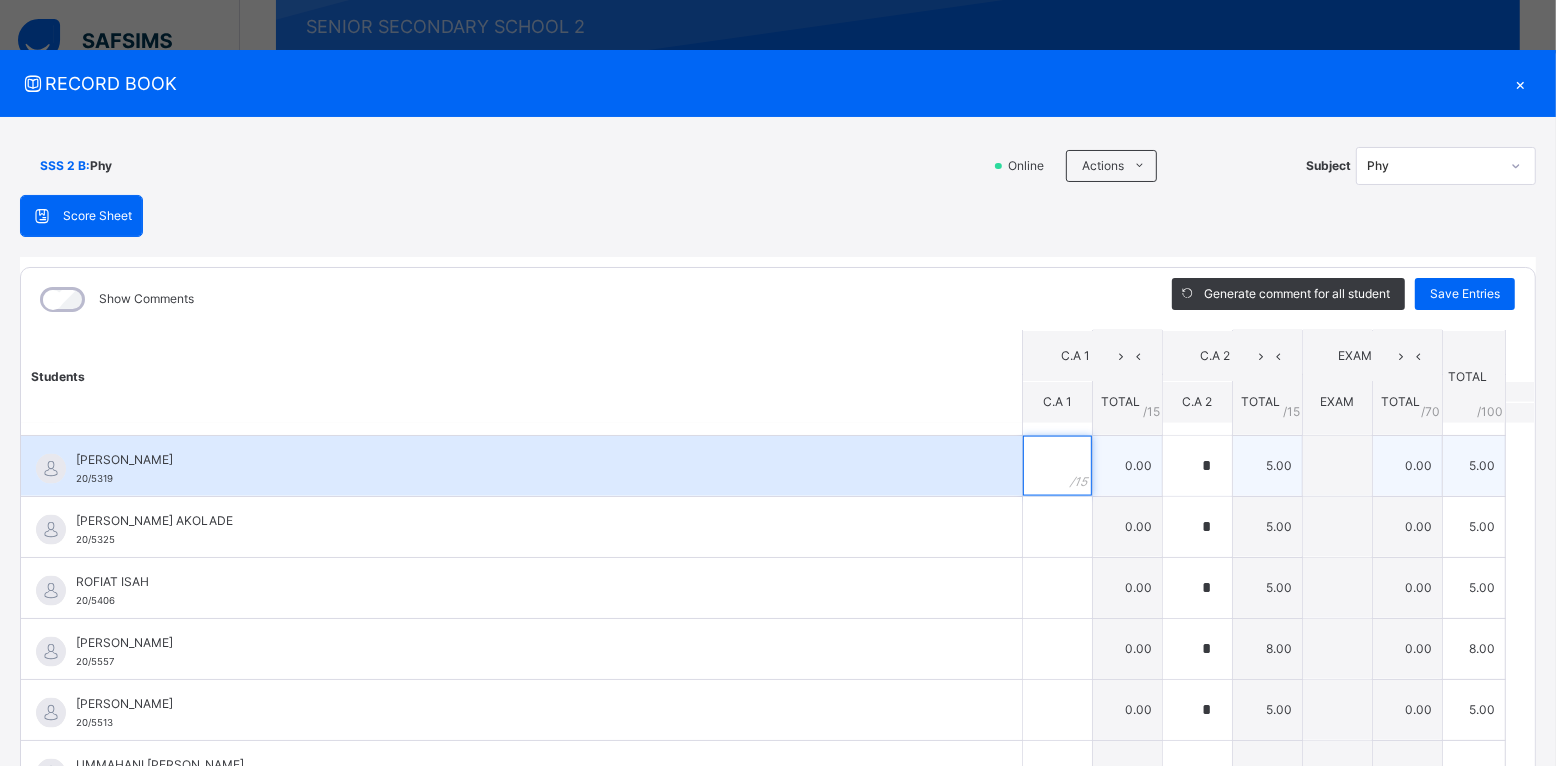 click at bounding box center [1057, 466] 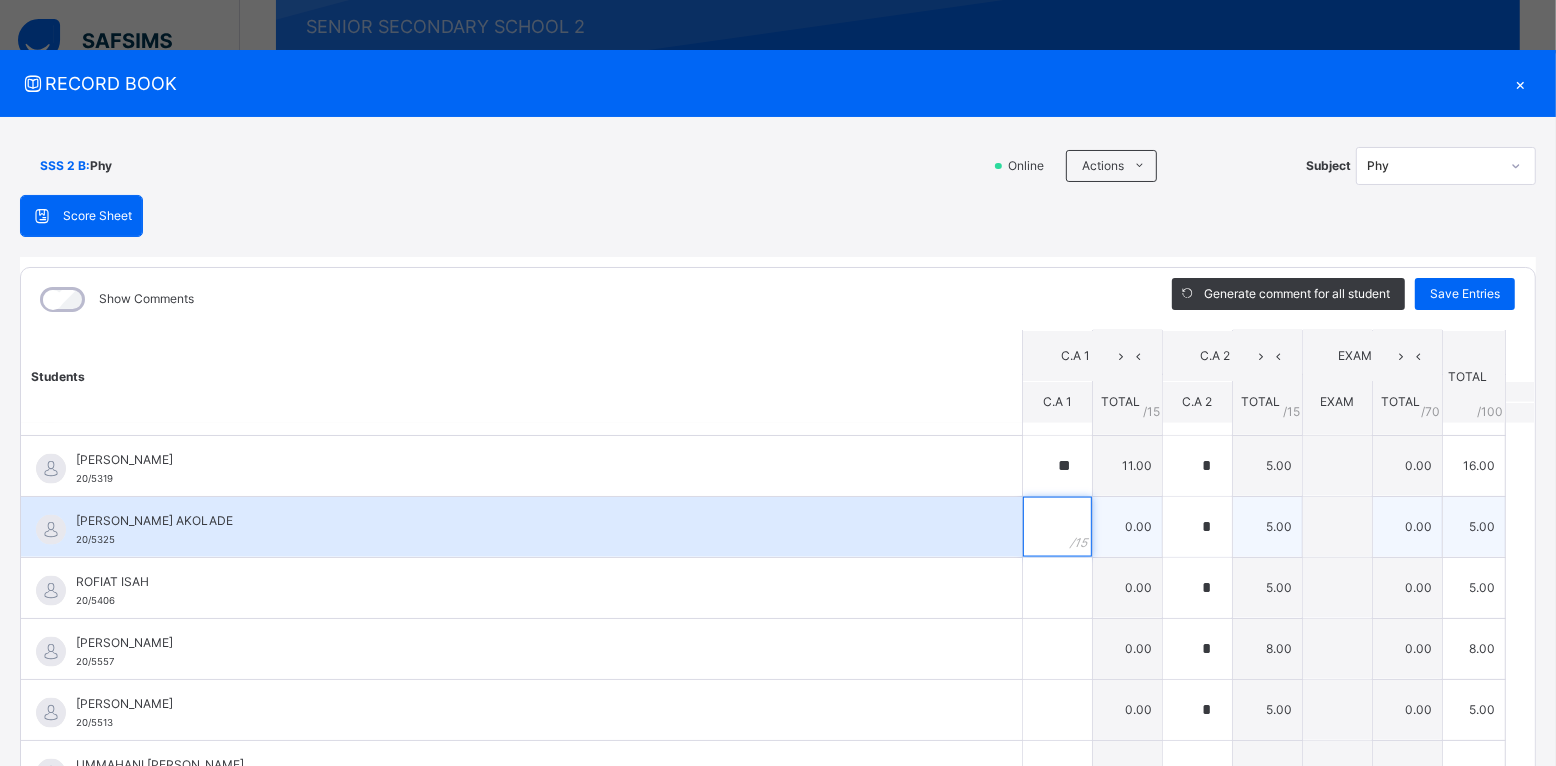 click at bounding box center [1057, 527] 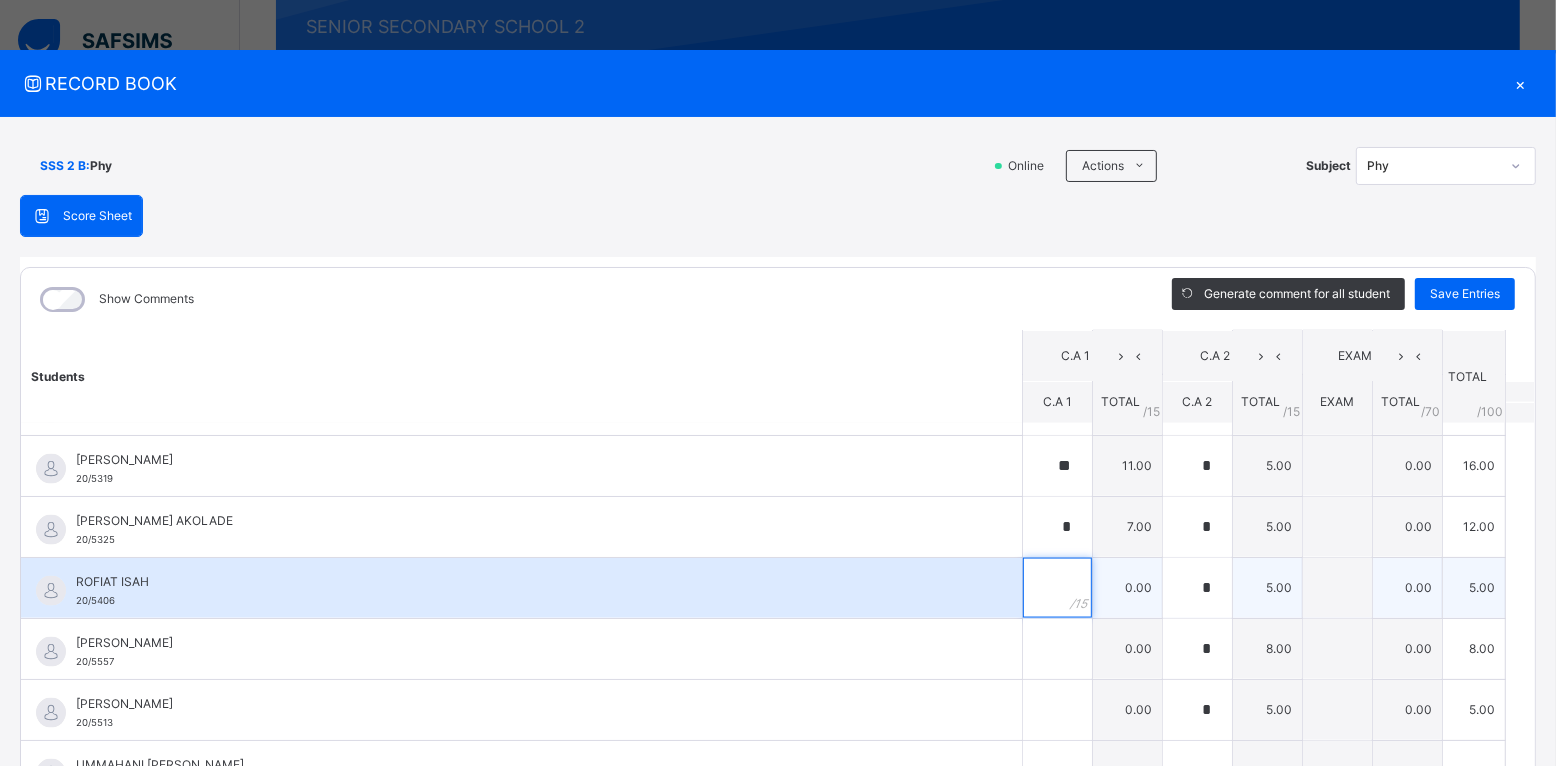click at bounding box center (1057, 588) 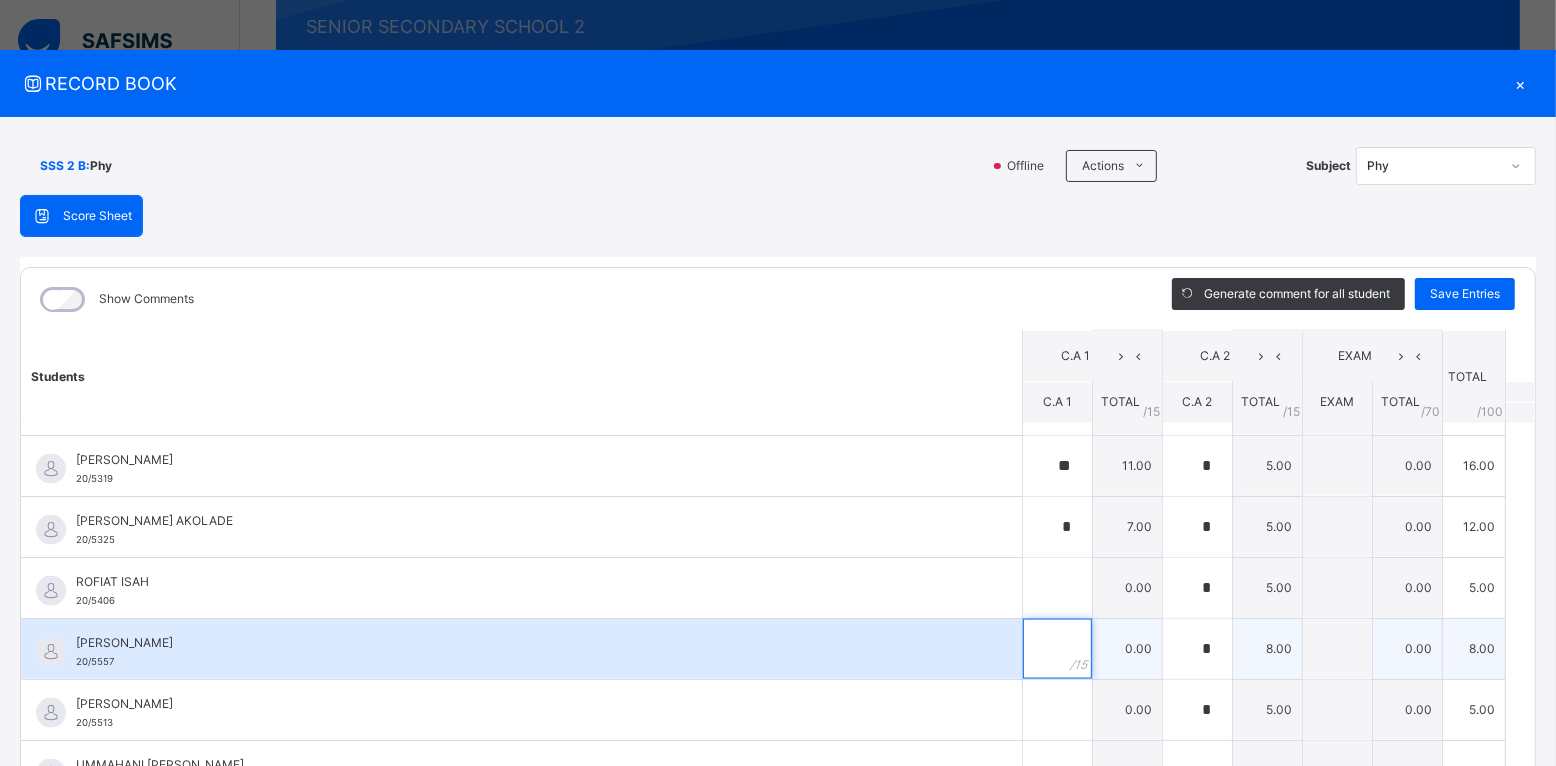 click at bounding box center (1057, 649) 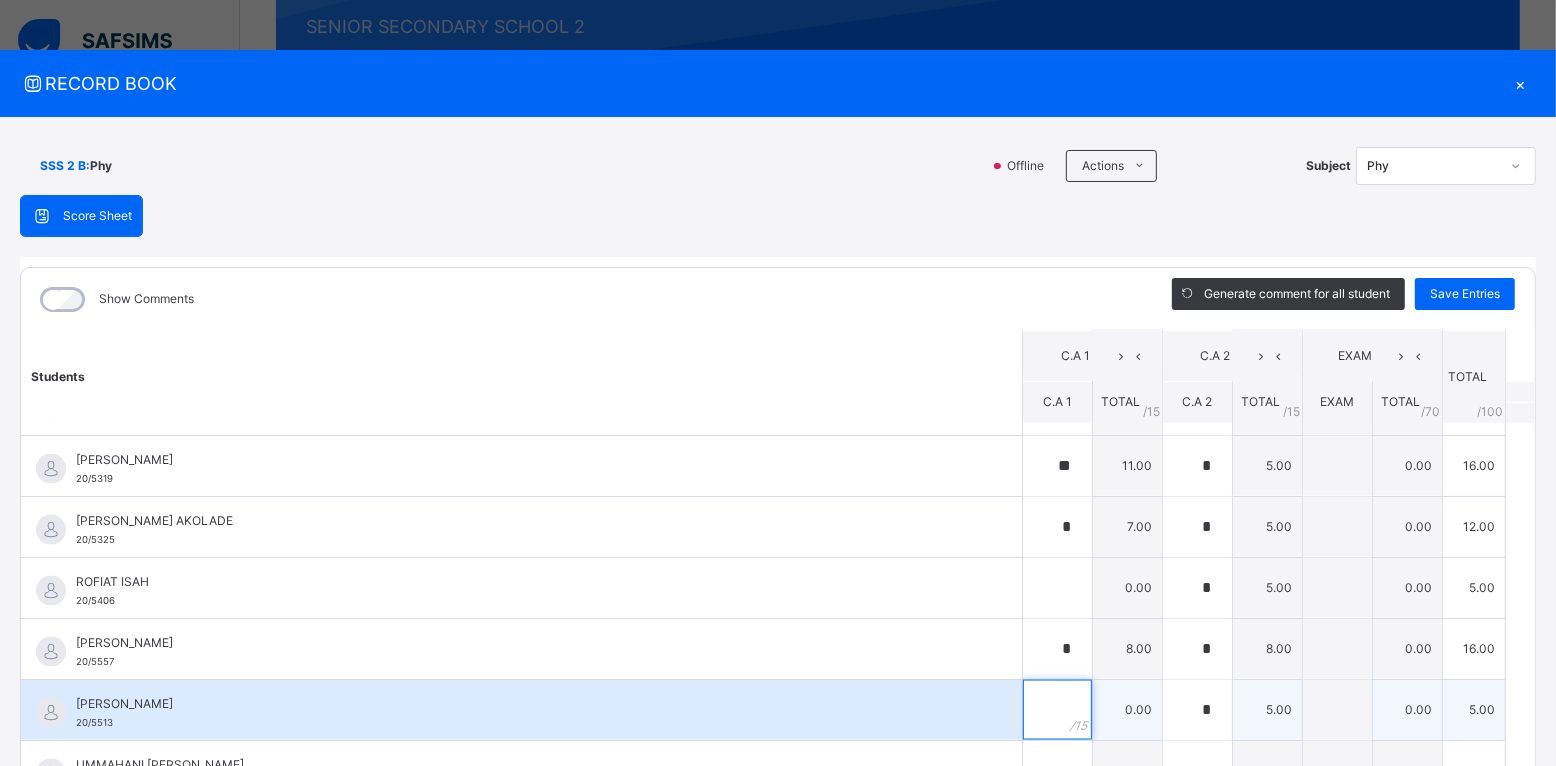 click at bounding box center (1057, 710) 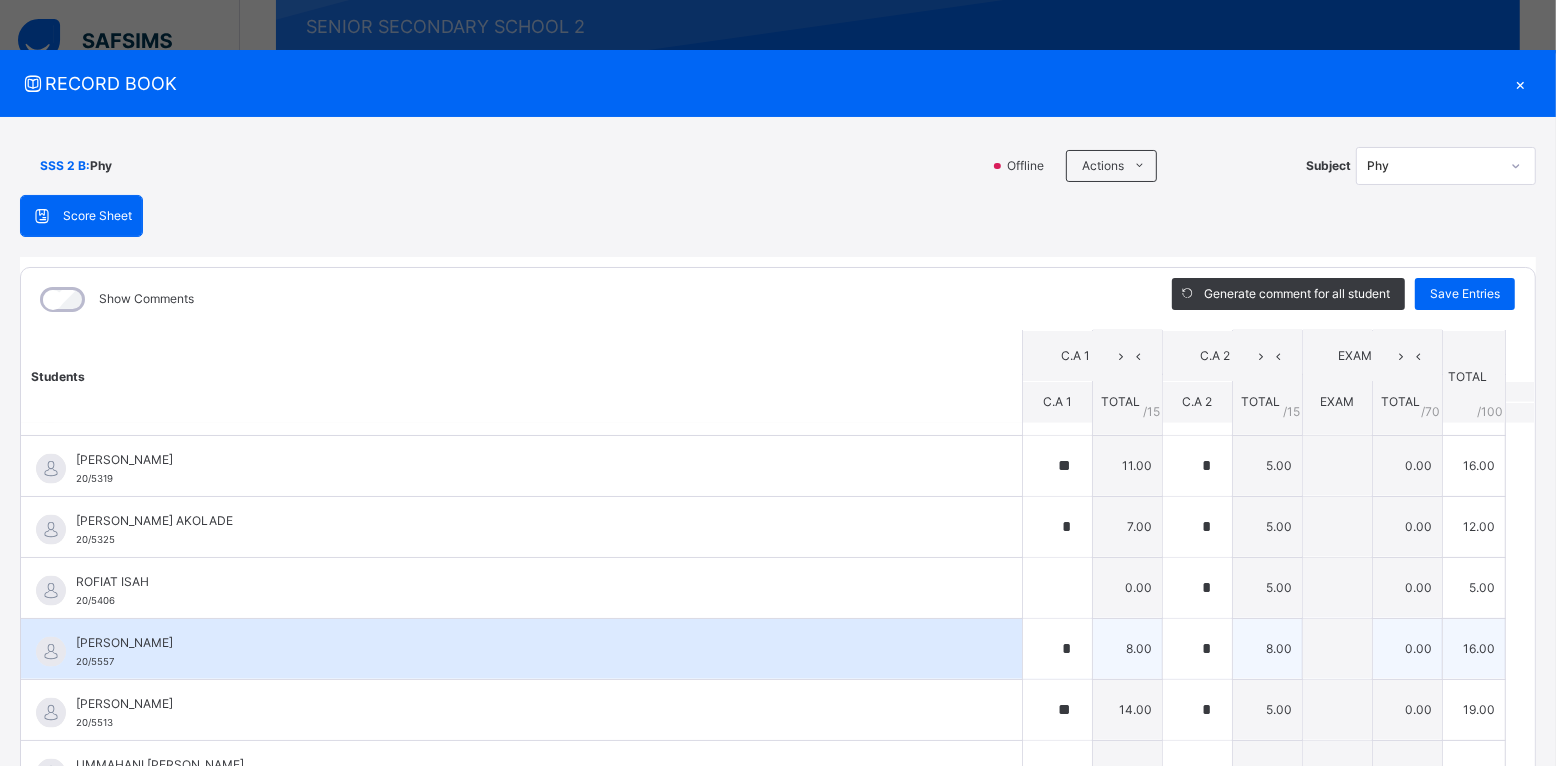 click on "[PERSON_NAME] 20/5557" at bounding box center [521, 649] 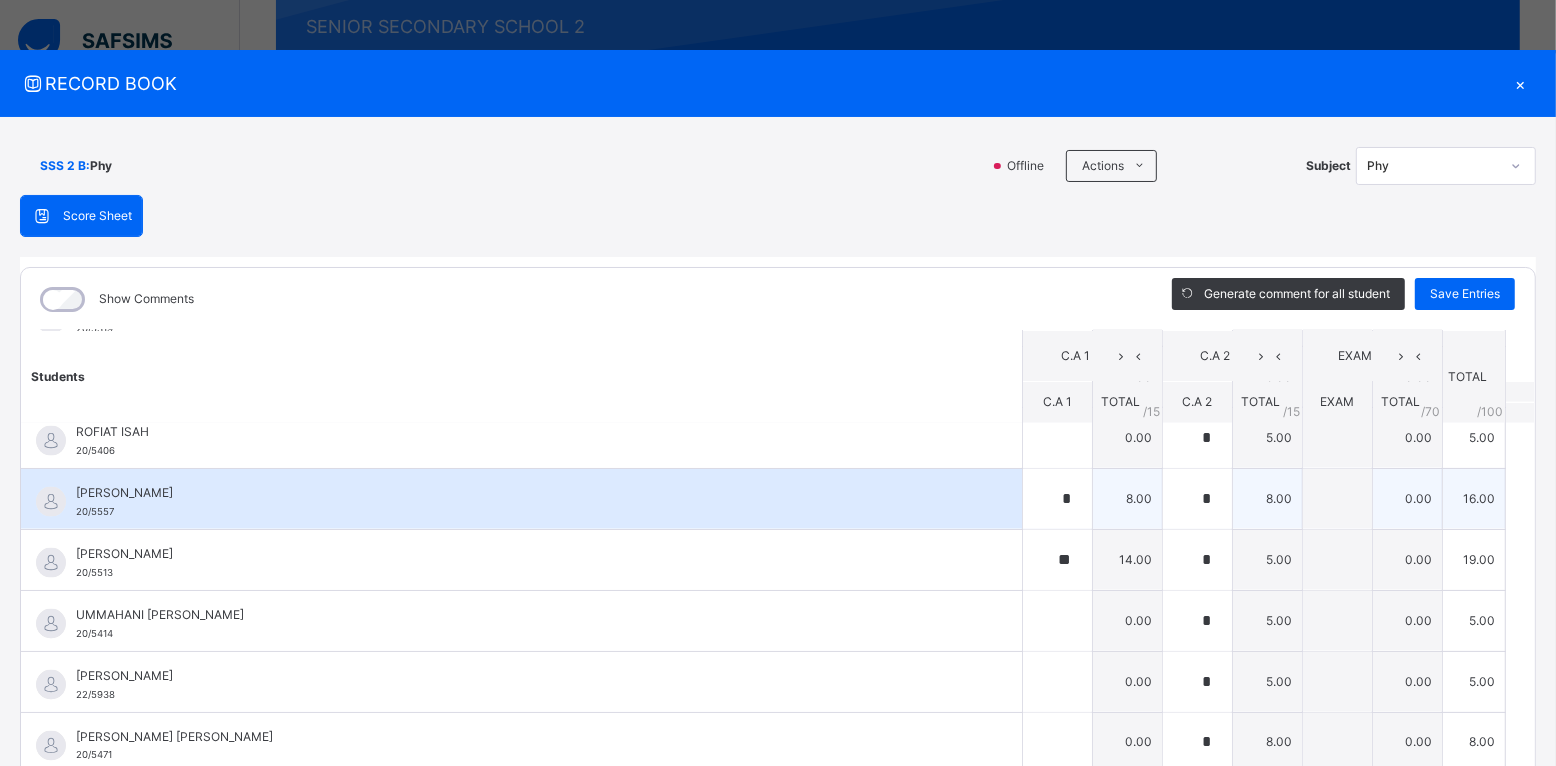 scroll, scrollTop: 2717, scrollLeft: 0, axis: vertical 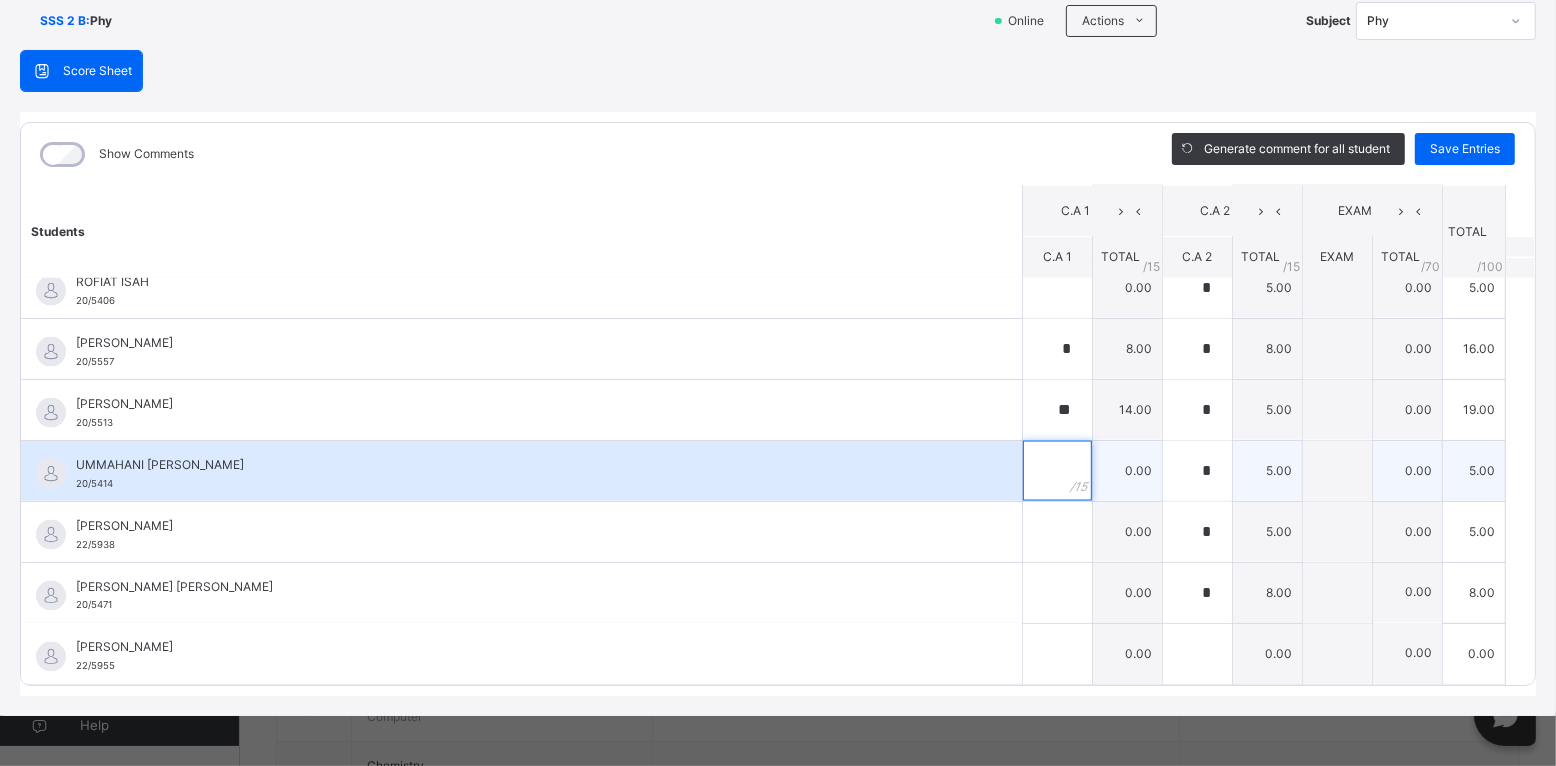click at bounding box center (1057, 471) 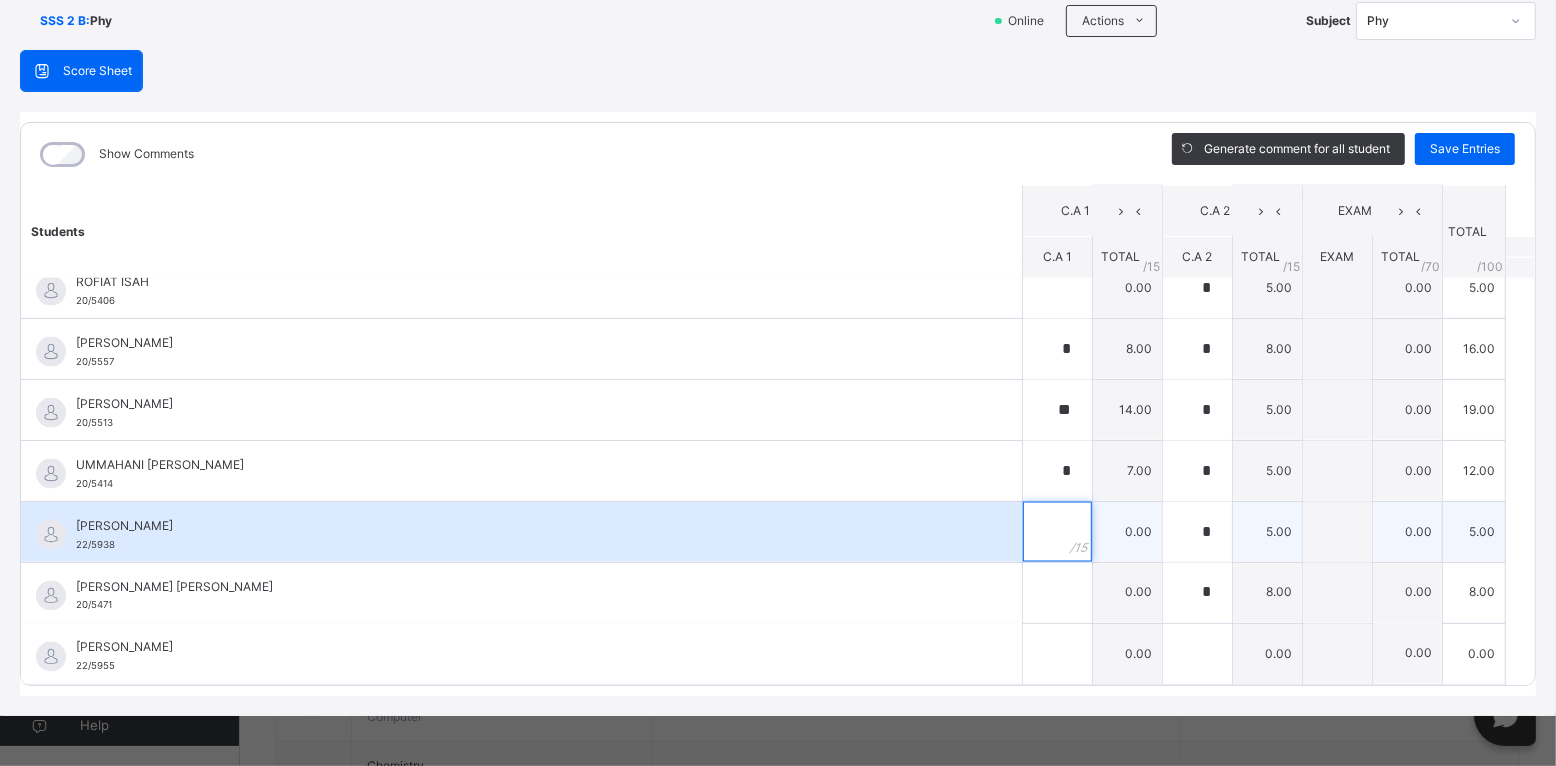 click at bounding box center (1057, 532) 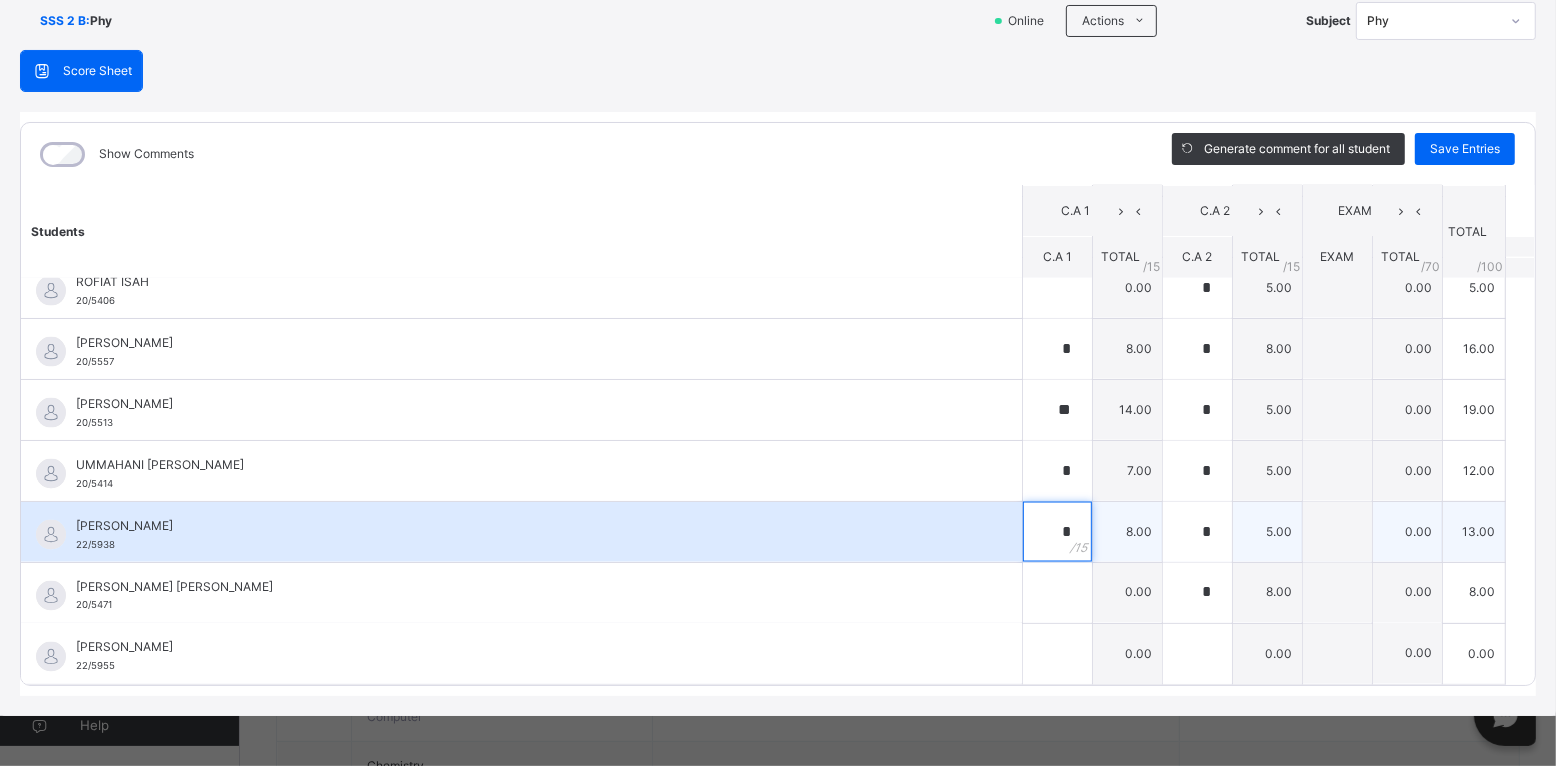 click on "*" at bounding box center [1057, 532] 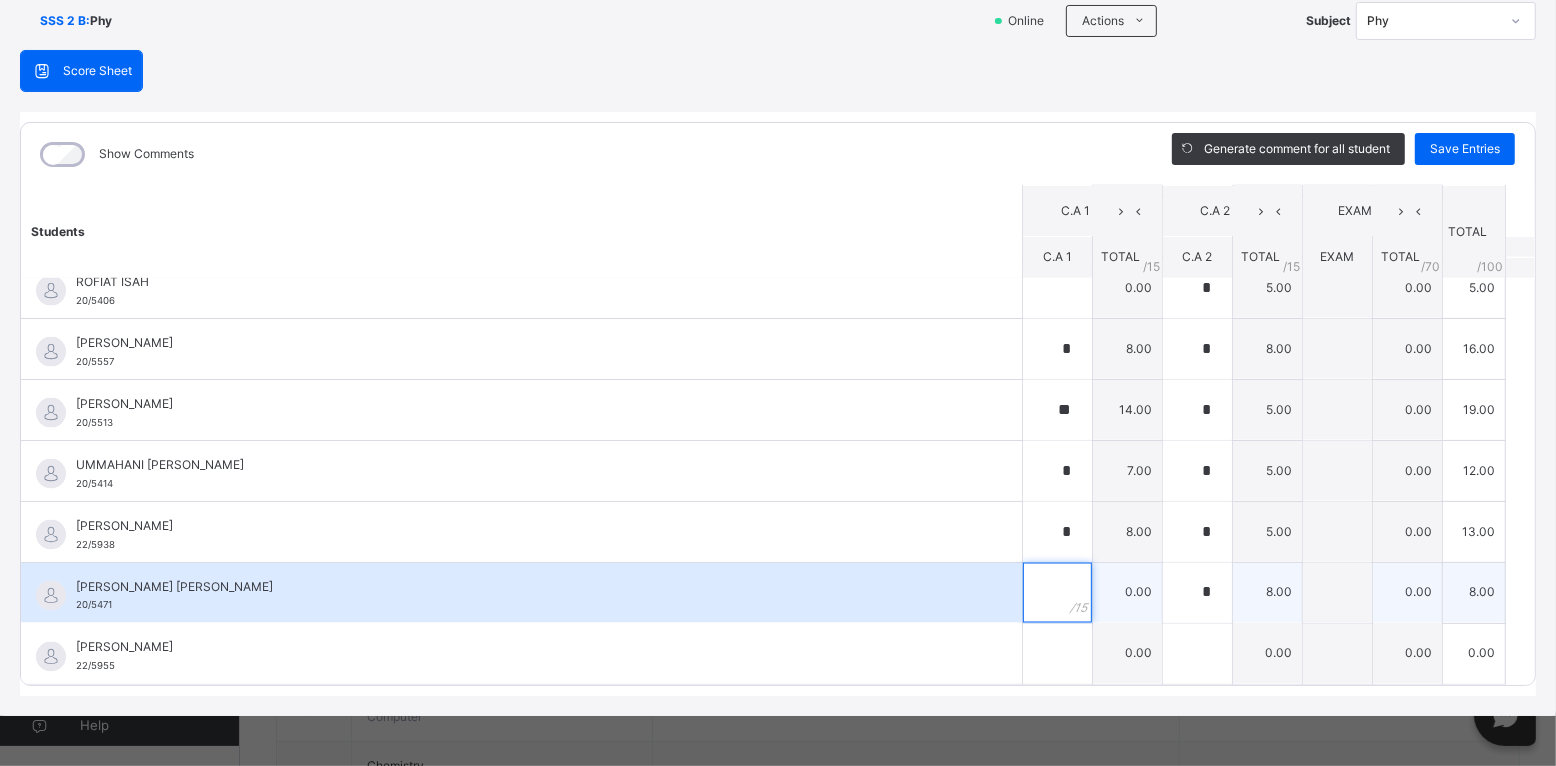 click at bounding box center [1057, 593] 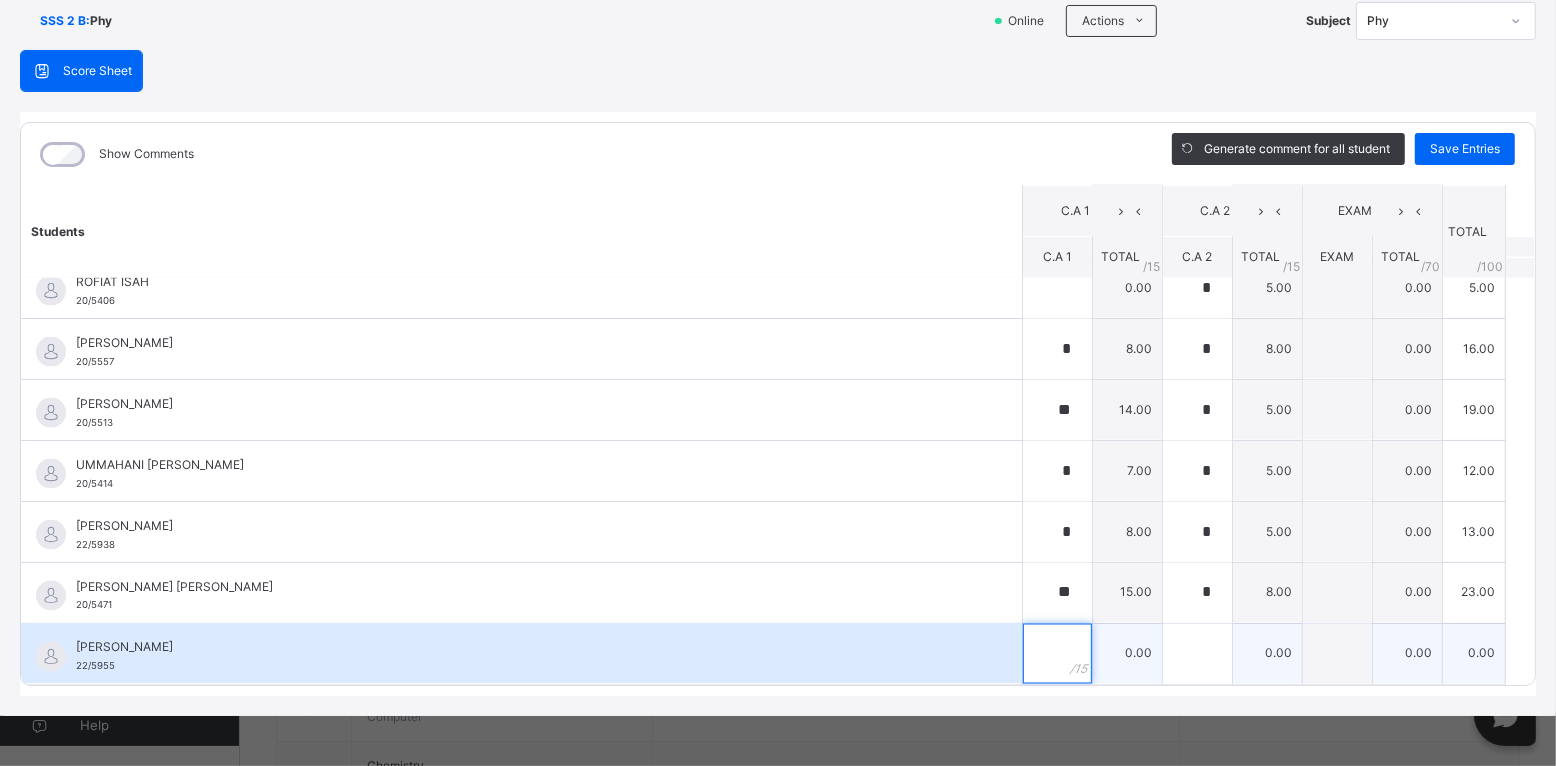 click at bounding box center (1057, 654) 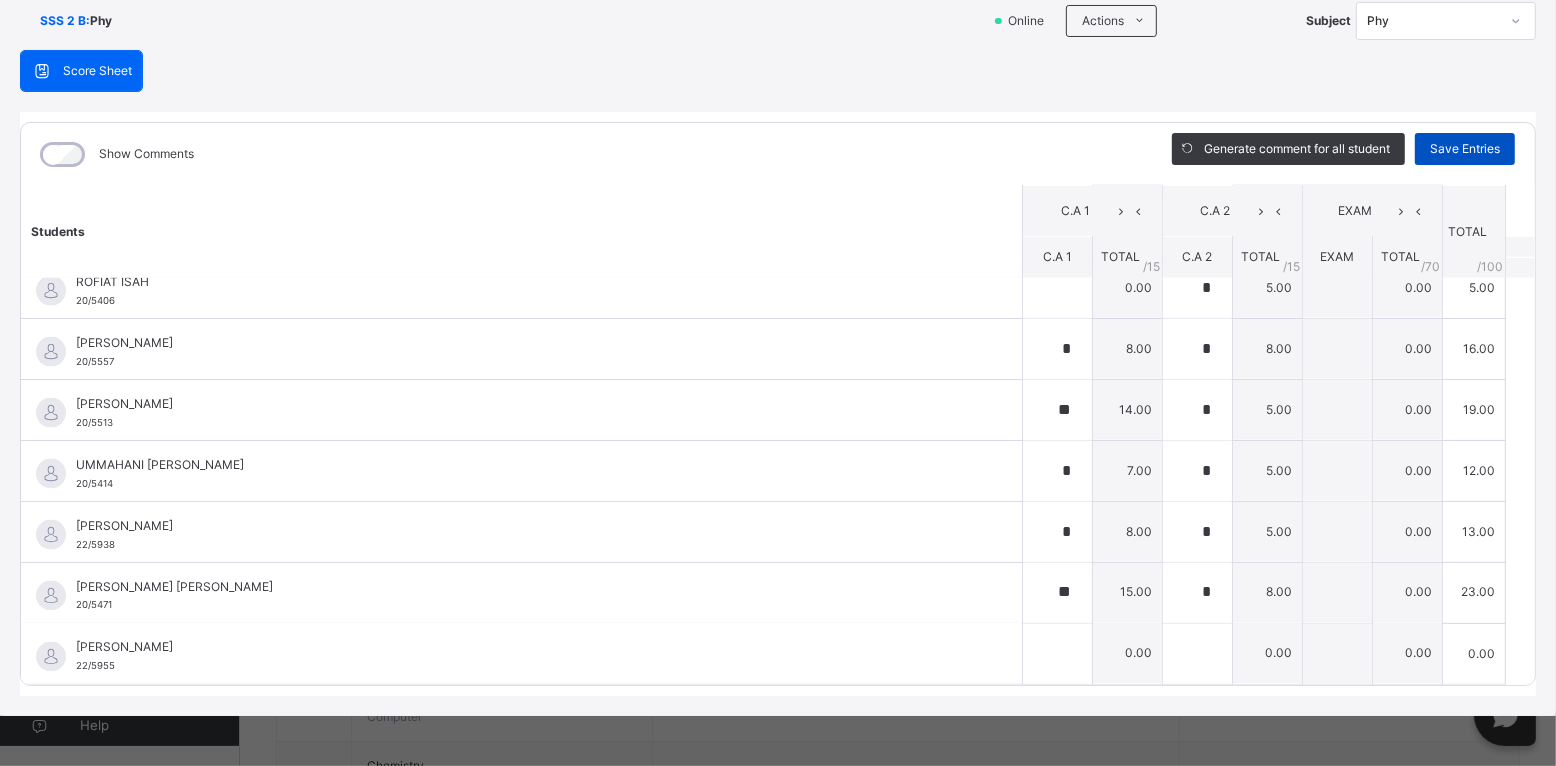 click on "Save Entries" at bounding box center (1465, 149) 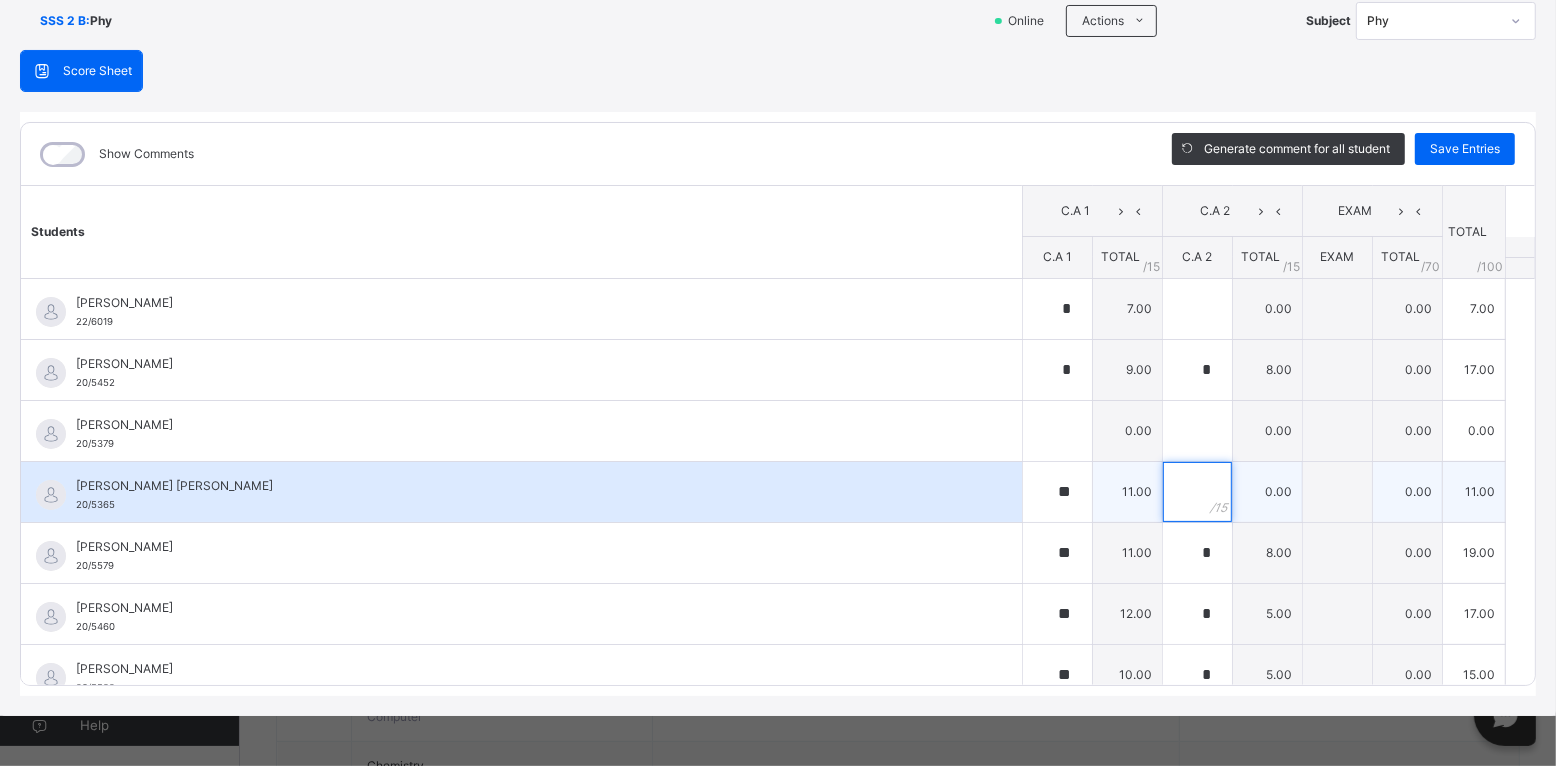 click at bounding box center [1197, 492] 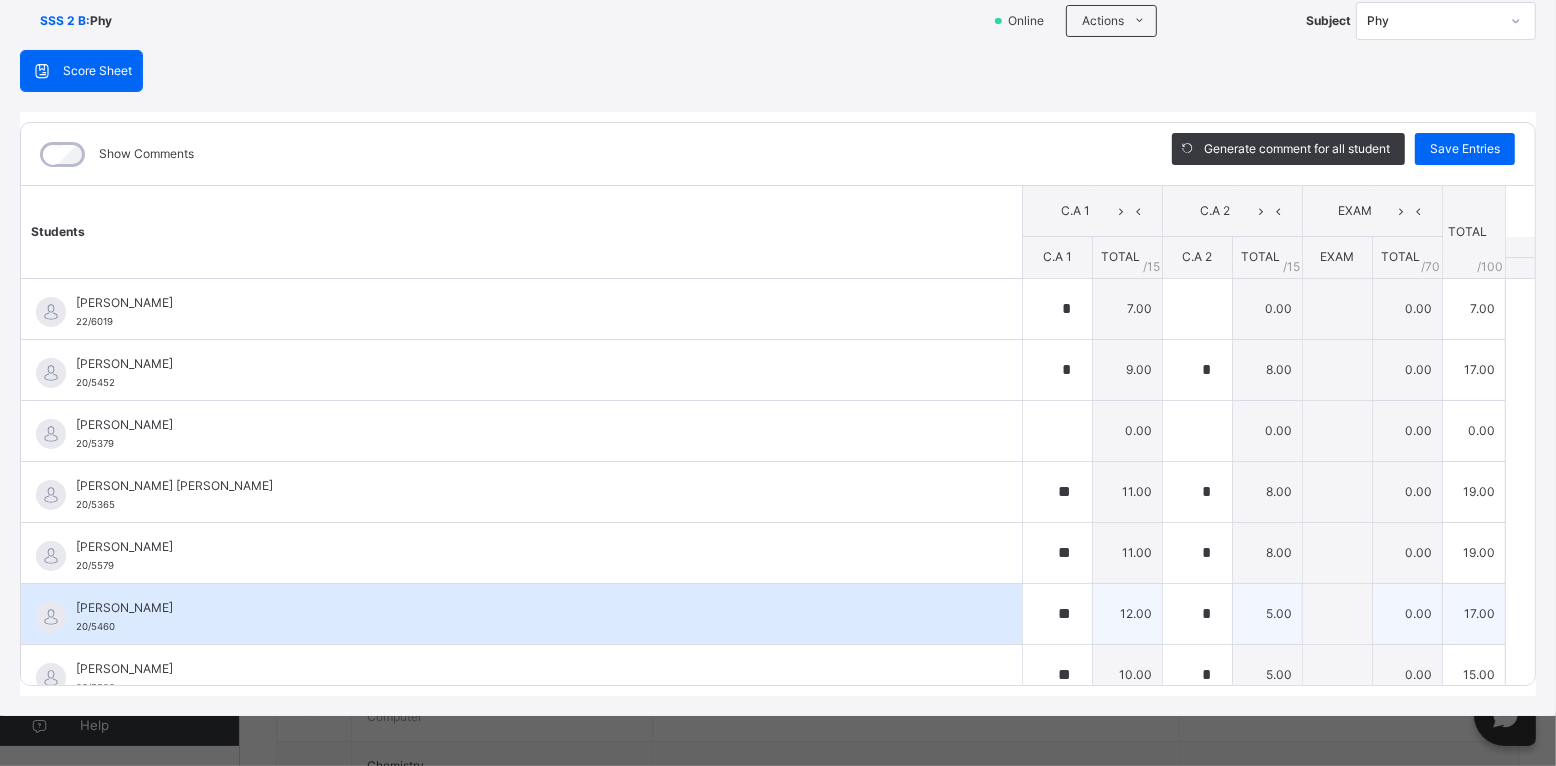 click on "[PERSON_NAME]" at bounding box center (526, 608) 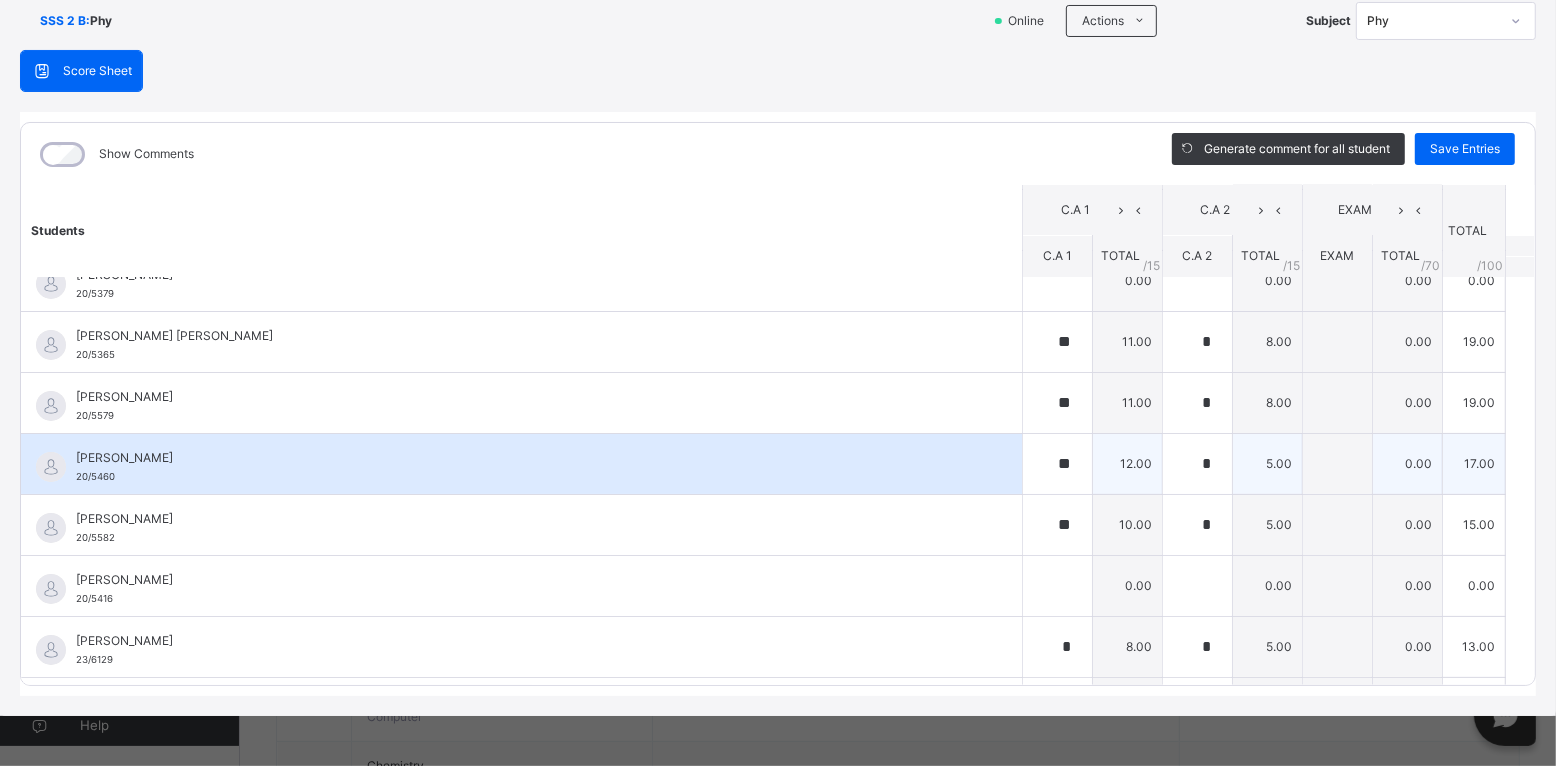 scroll, scrollTop: 200, scrollLeft: 0, axis: vertical 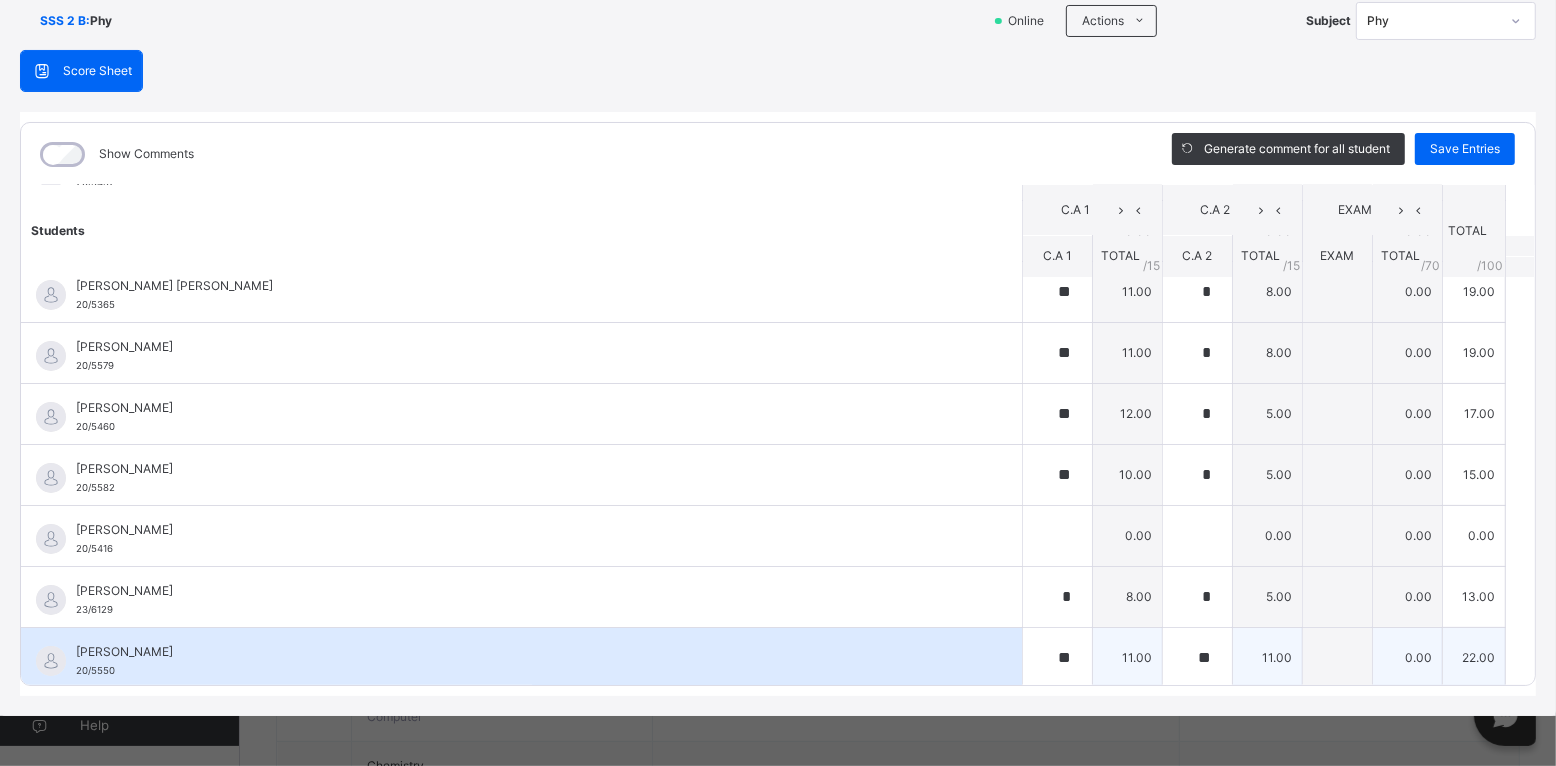 click on "[PERSON_NAME] 20/5550" at bounding box center (521, 658) 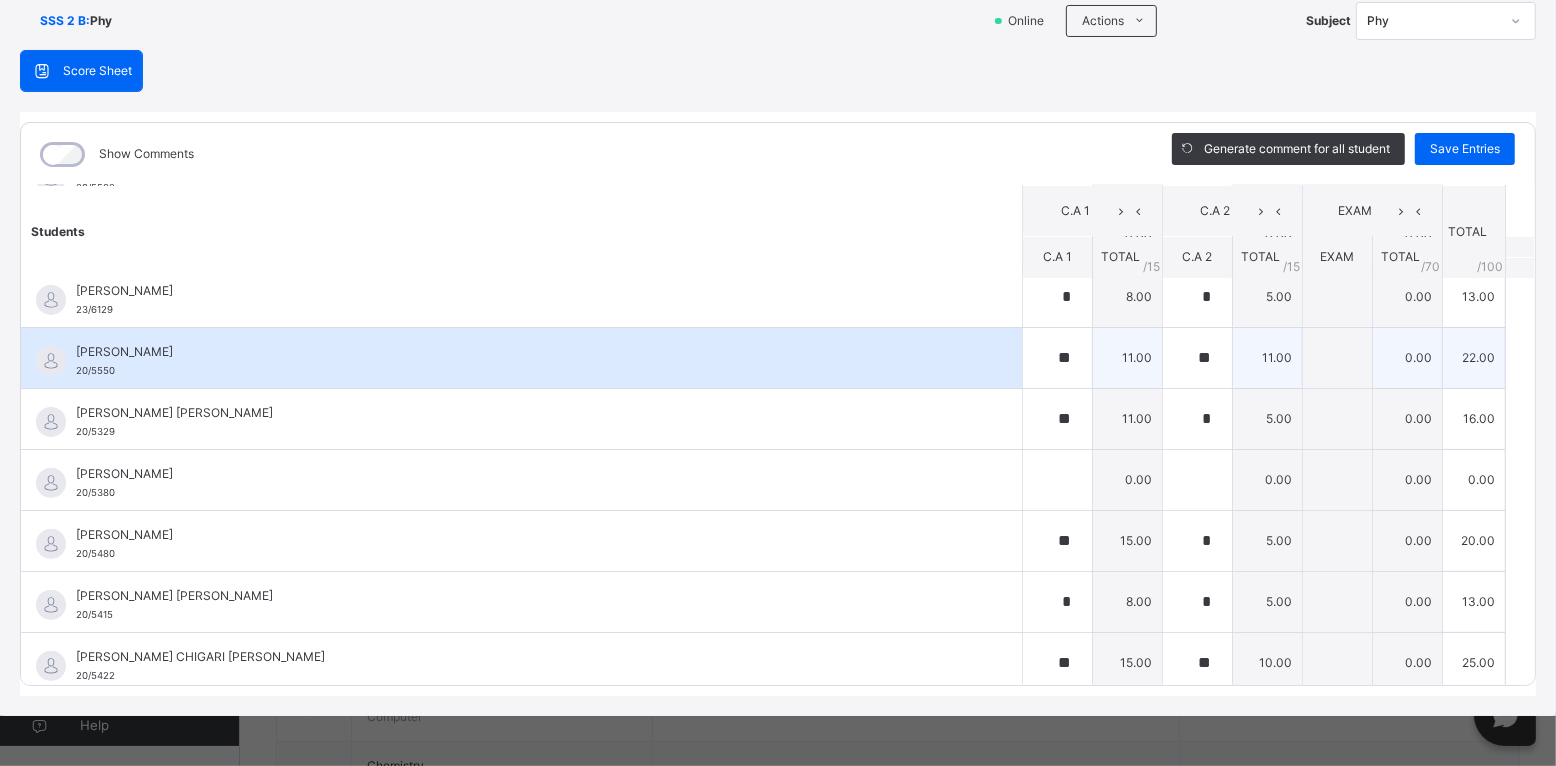 scroll, scrollTop: 550, scrollLeft: 0, axis: vertical 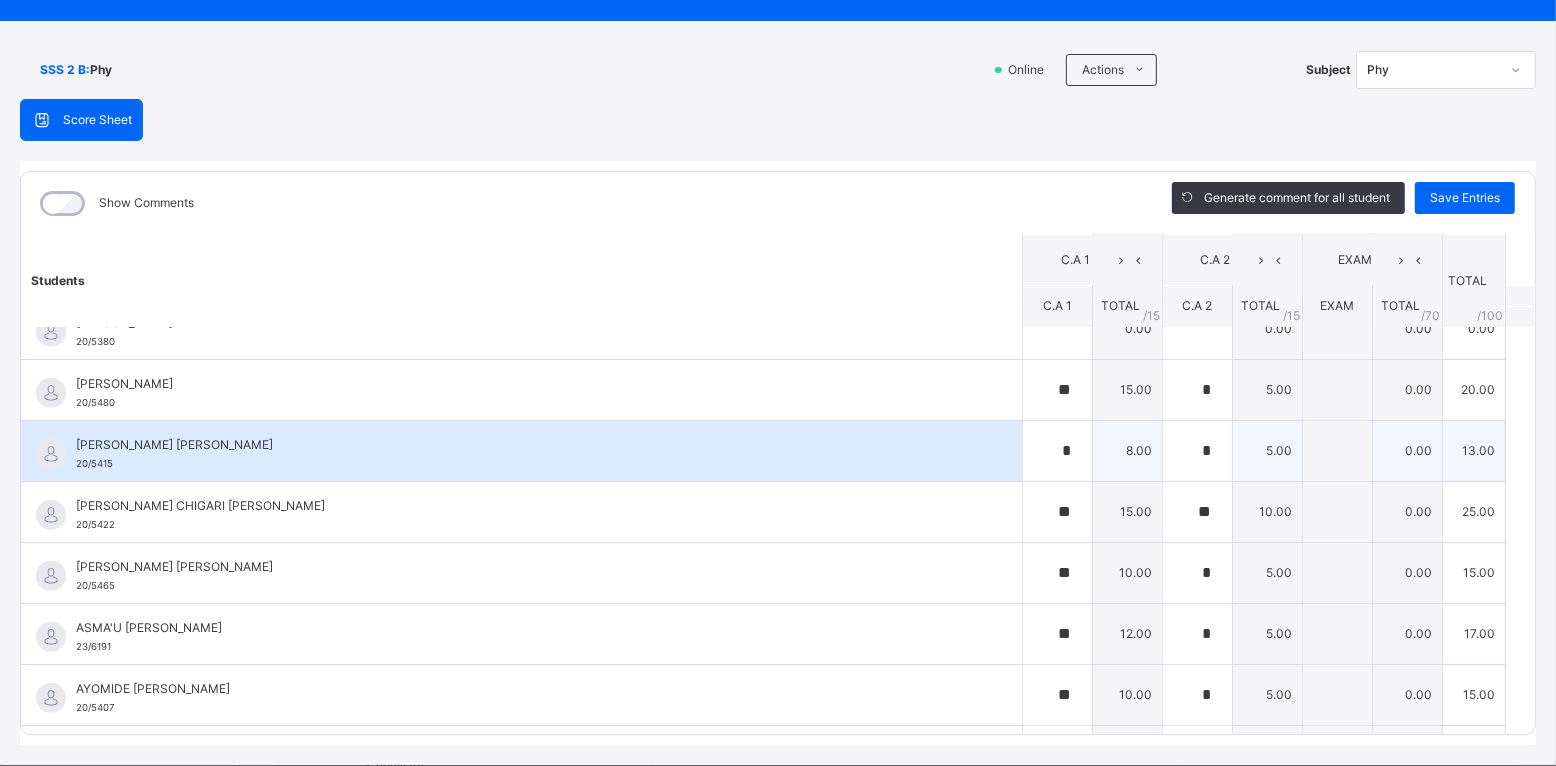click on "[PERSON_NAME] [PERSON_NAME]" at bounding box center (526, 445) 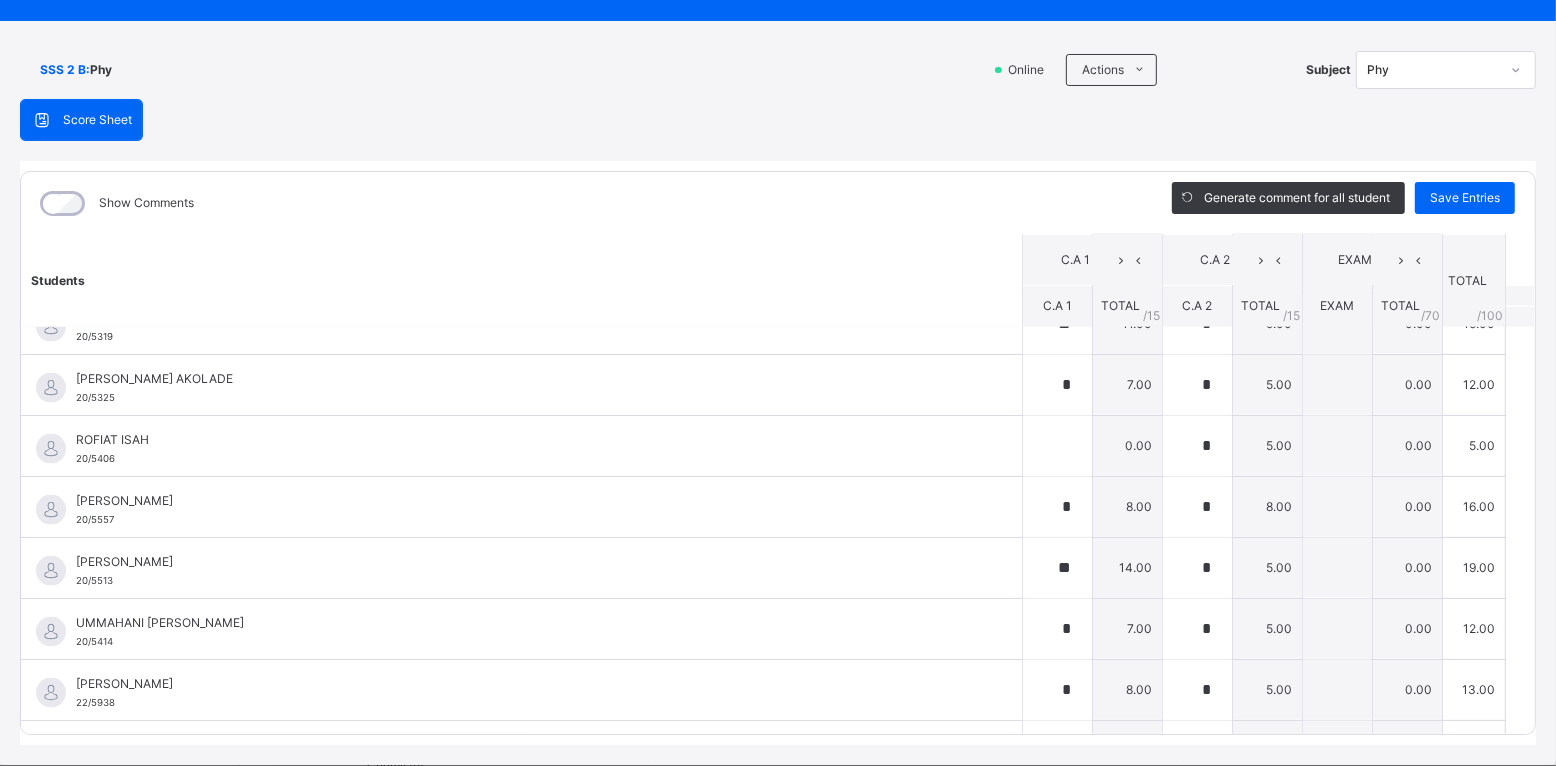scroll, scrollTop: 2717, scrollLeft: 0, axis: vertical 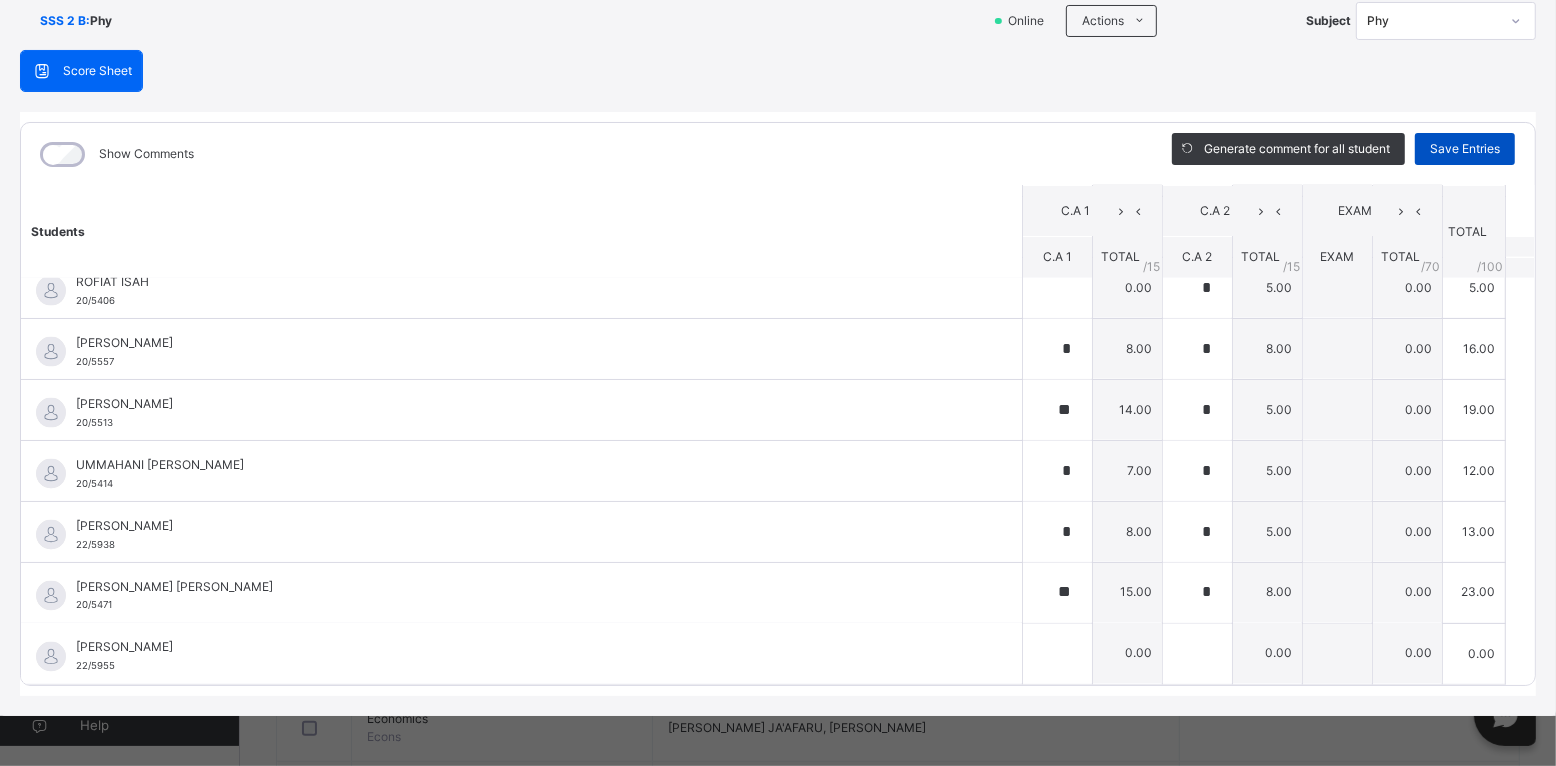 click on "Save Entries" at bounding box center (1465, 149) 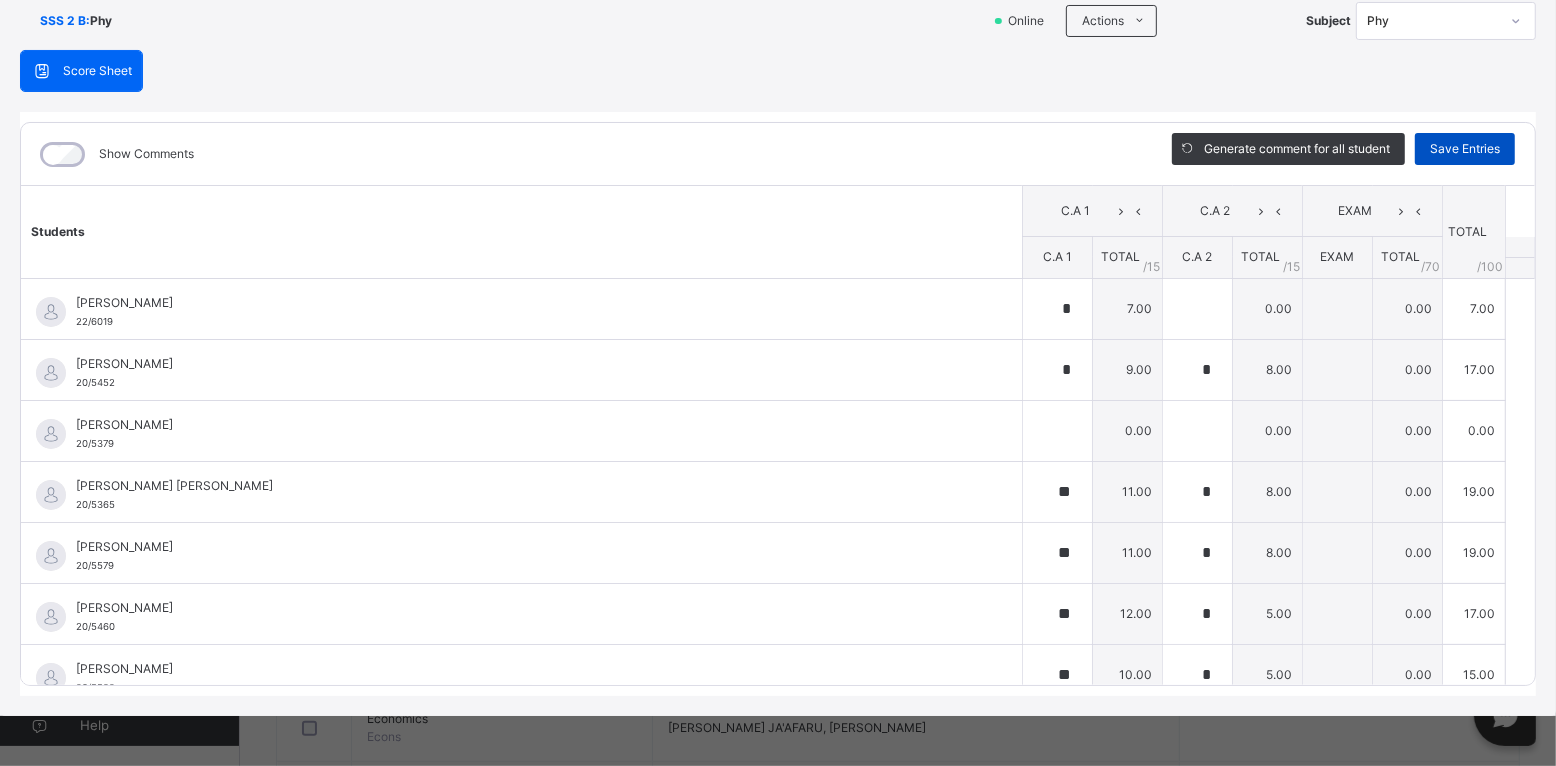 click on "Save Entries" at bounding box center (1465, 149) 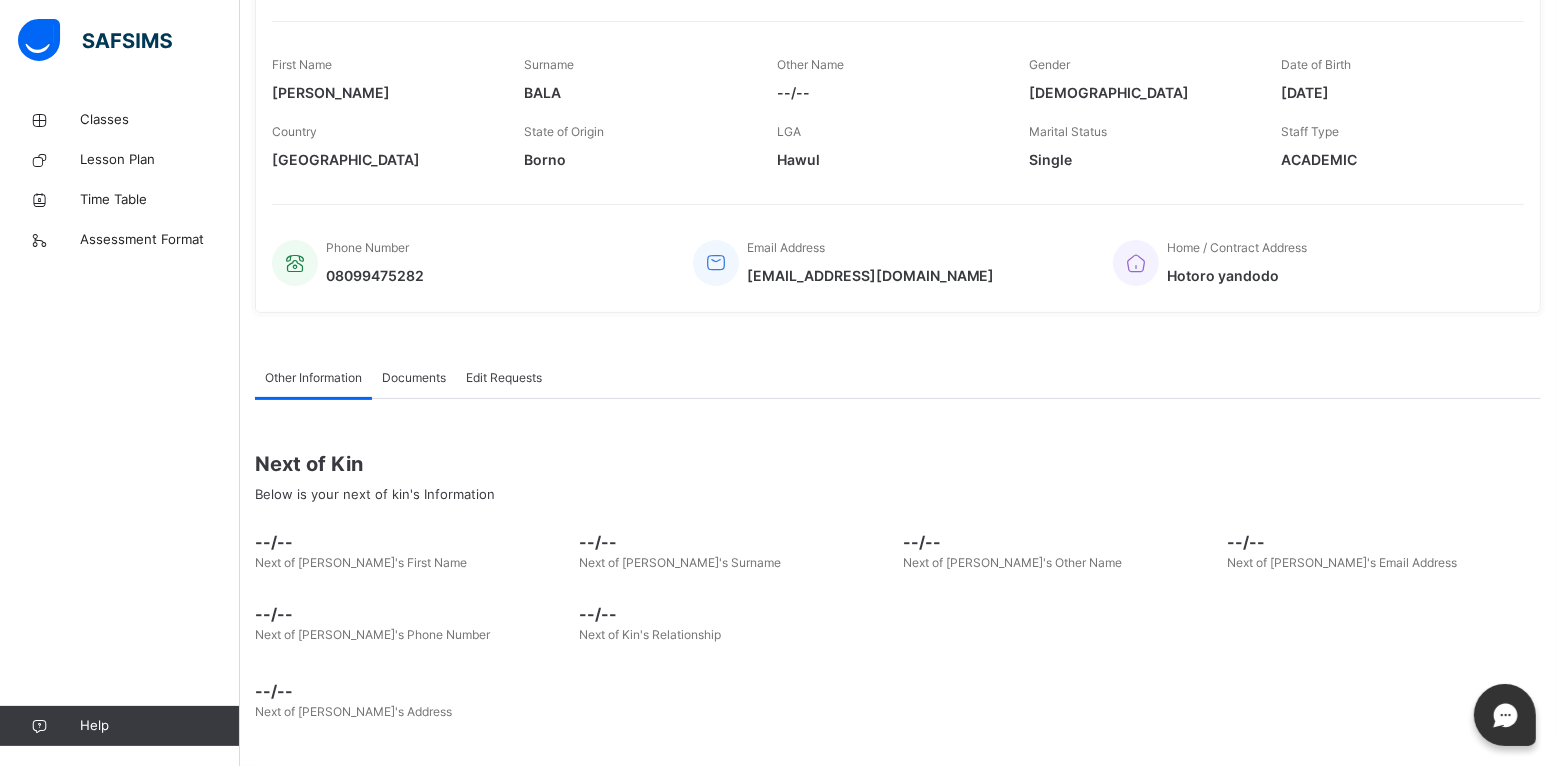 scroll, scrollTop: 0, scrollLeft: 0, axis: both 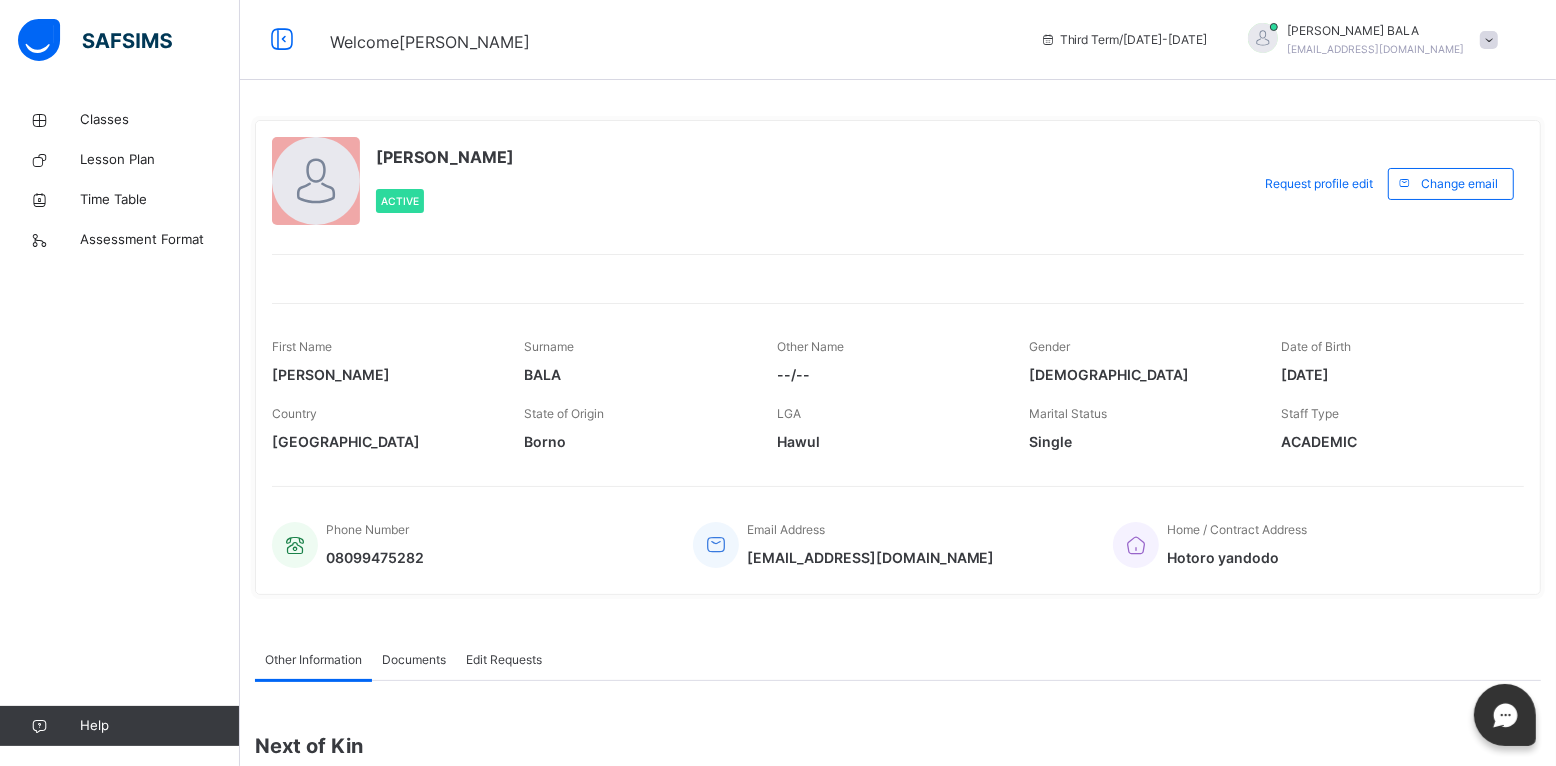 click at bounding box center [1489, 40] 